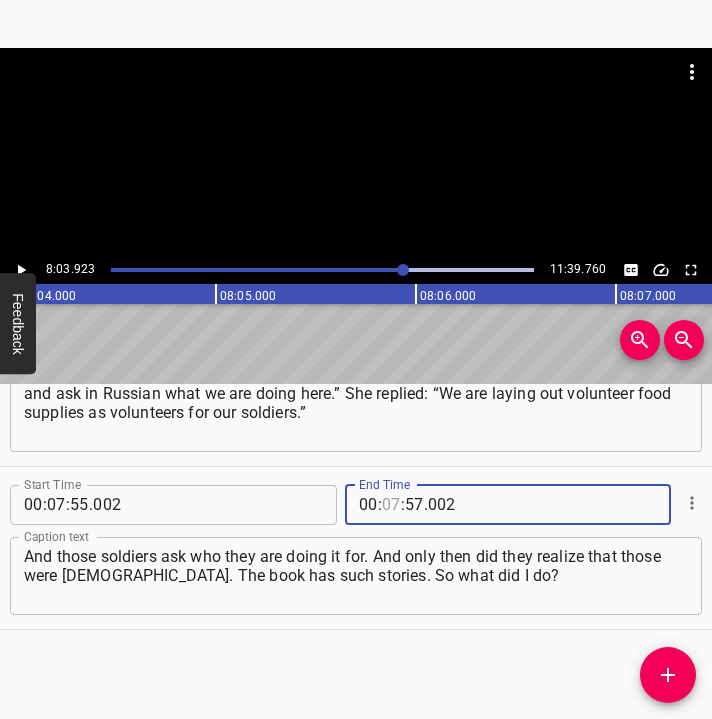 click at bounding box center (391, 505) 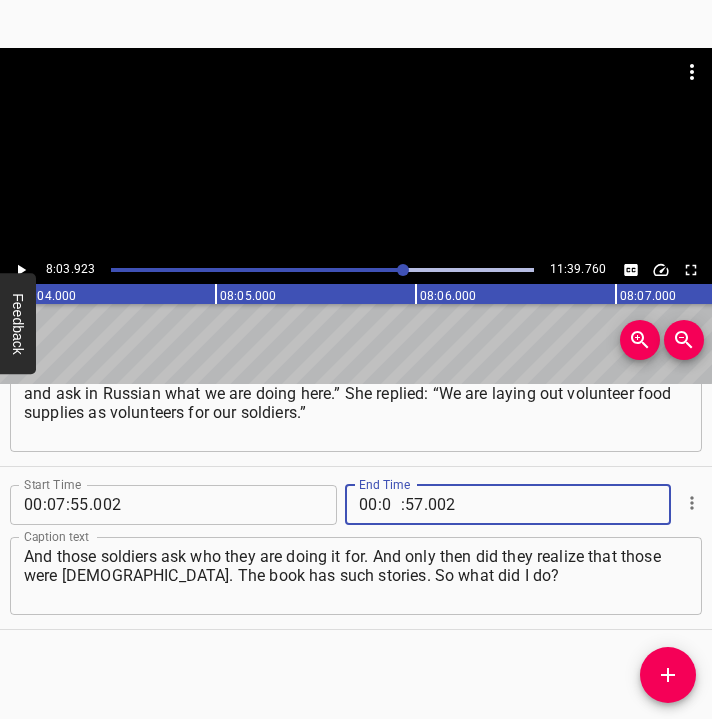 type on "08" 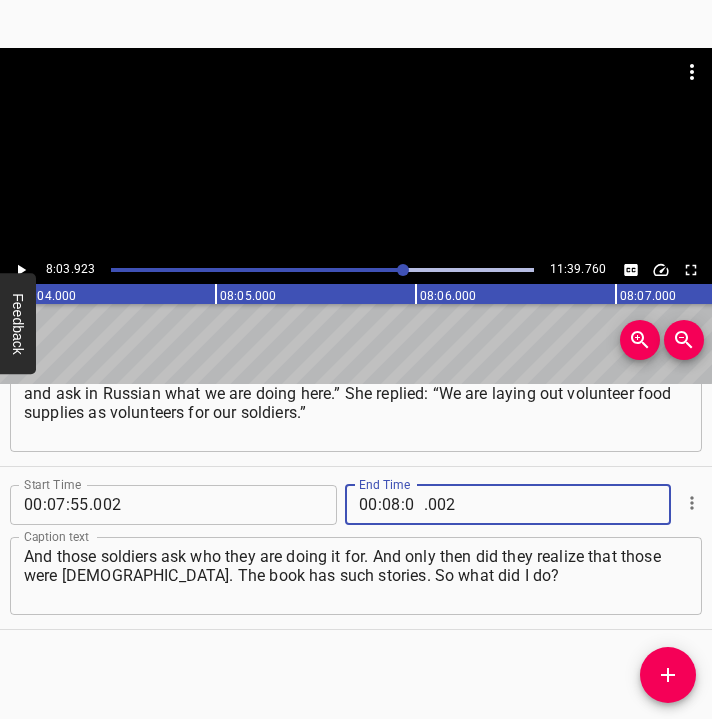 type on "03" 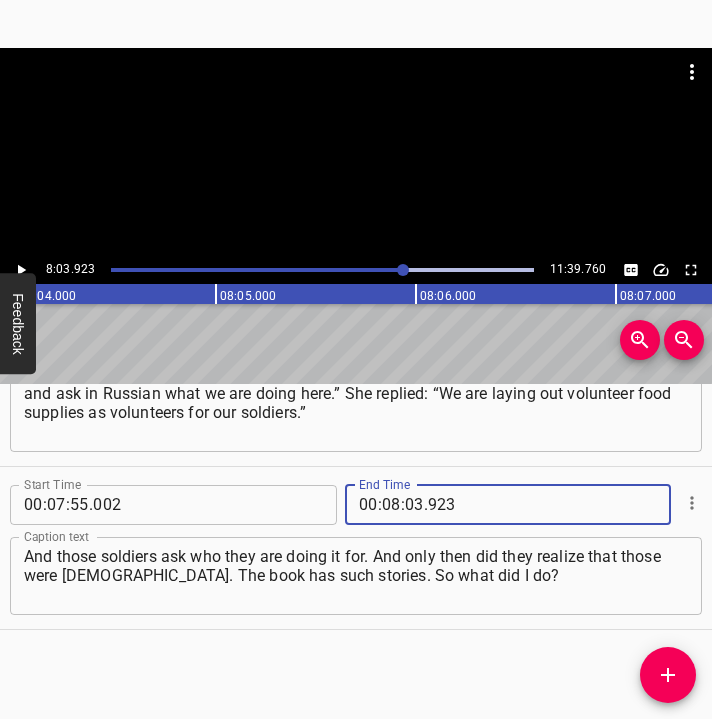 type on "923" 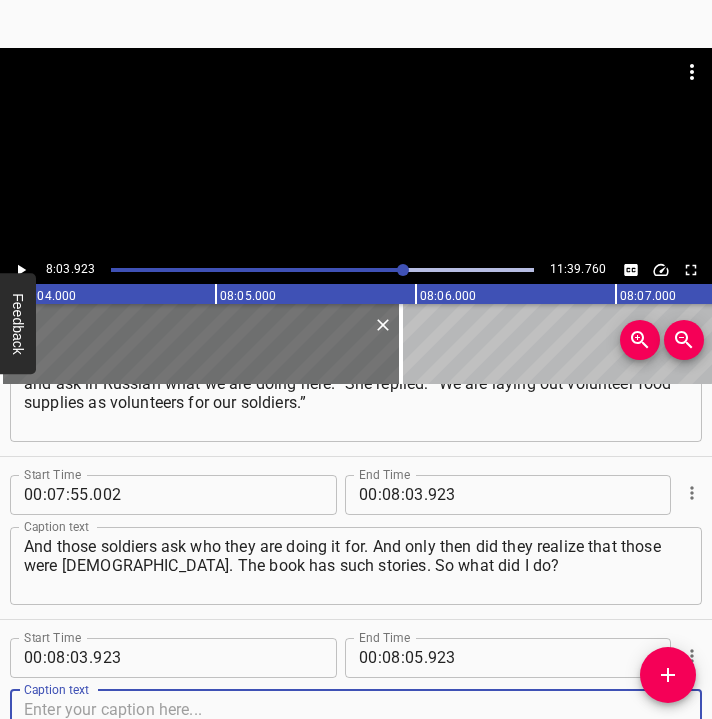 scroll, scrollTop: 6441, scrollLeft: 0, axis: vertical 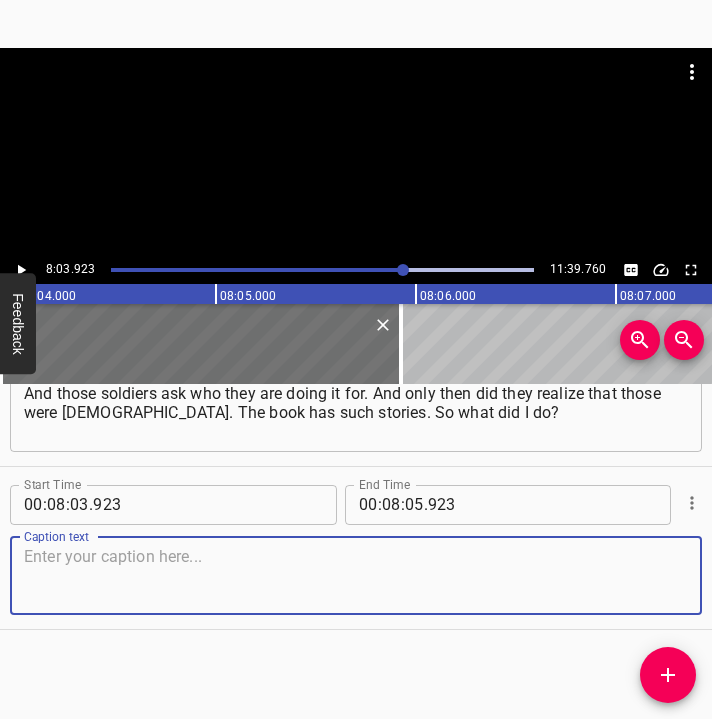 drag, startPoint x: 641, startPoint y: 562, endPoint x: 698, endPoint y: 545, distance: 59.48109 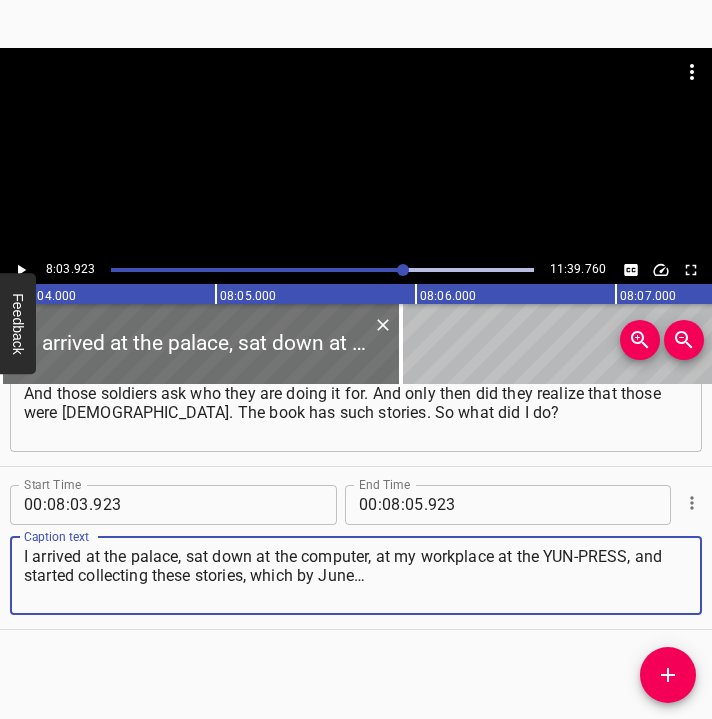 type on "I arrived at the palace, sat down at the computer, at my workplace at the YUN-PRESS, and started collecting these stories, which by June…" 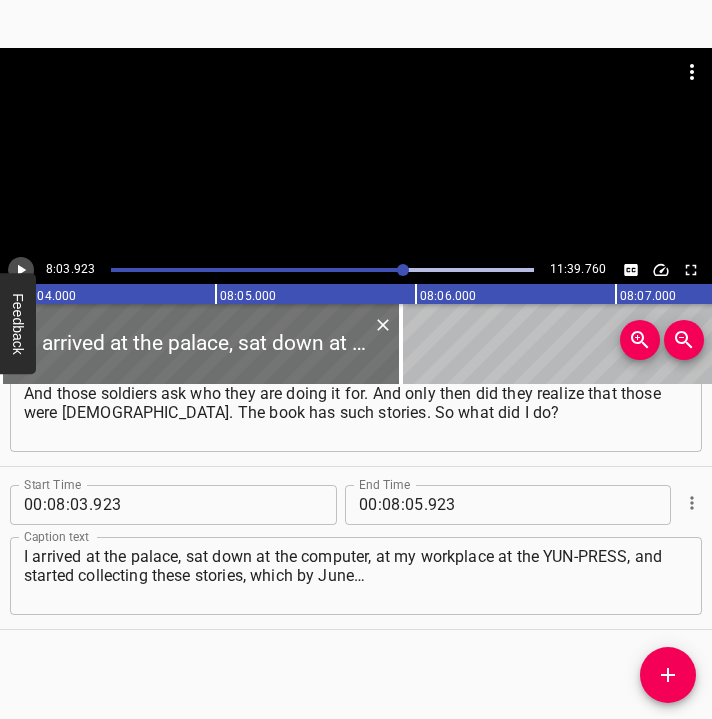 click 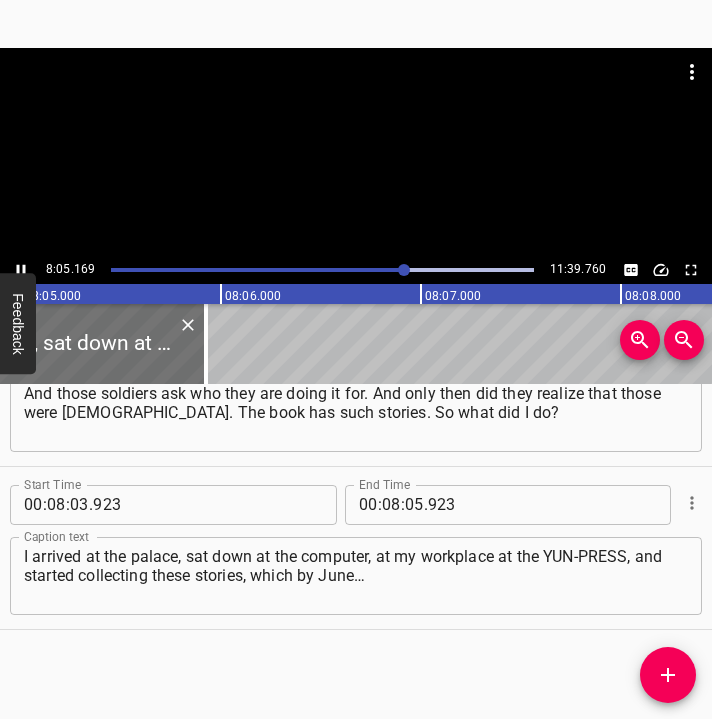 scroll, scrollTop: 0, scrollLeft: 97029, axis: horizontal 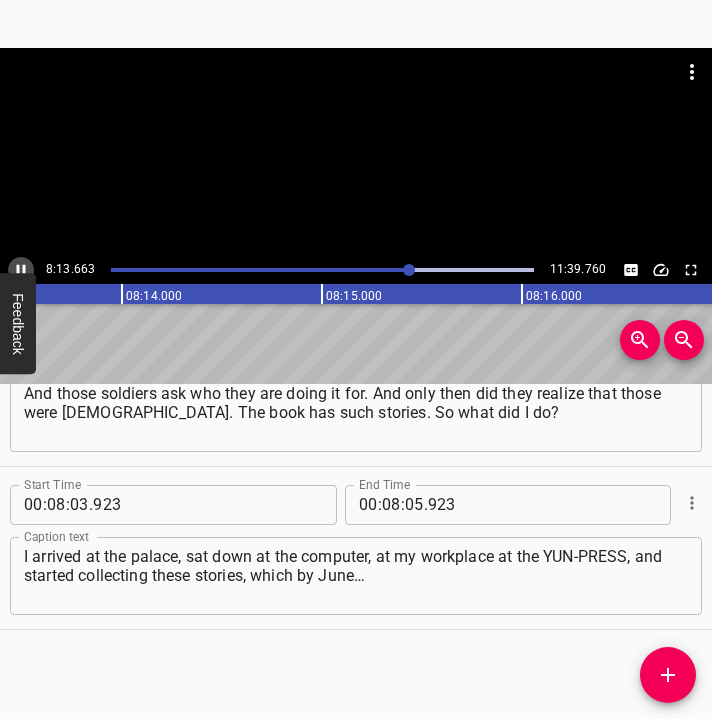 click 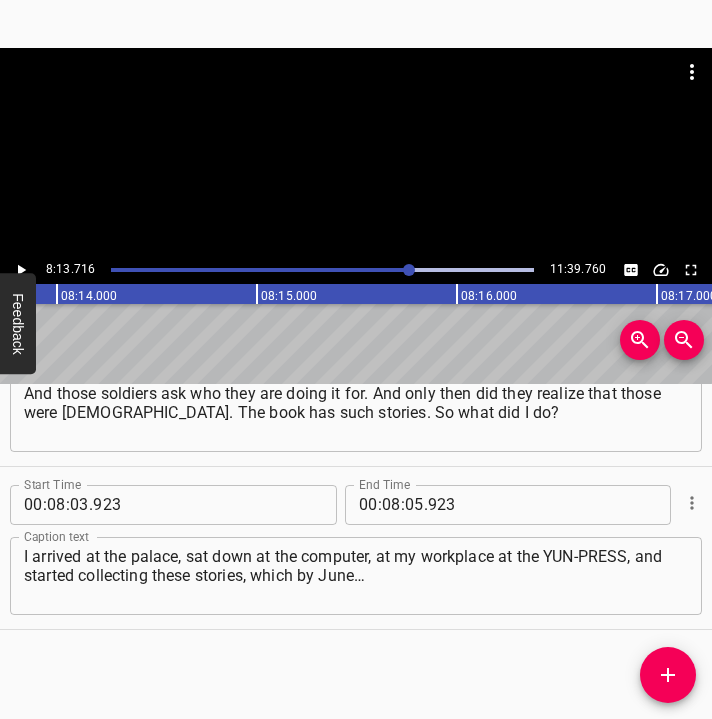 click 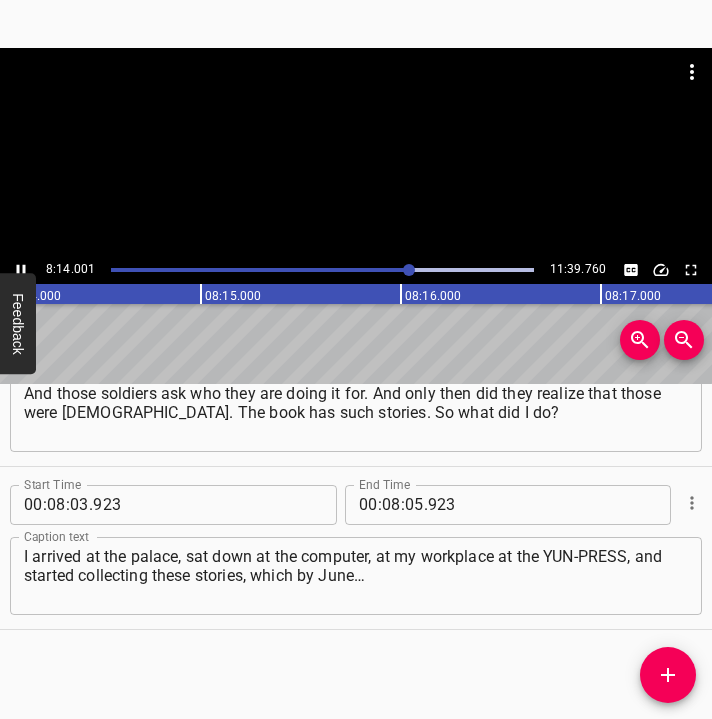 click 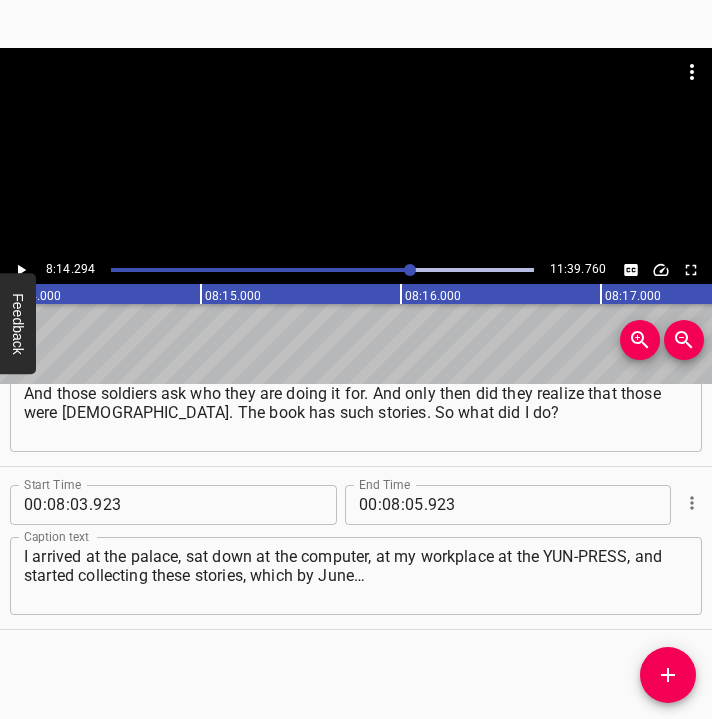 scroll, scrollTop: 0, scrollLeft: 98858, axis: horizontal 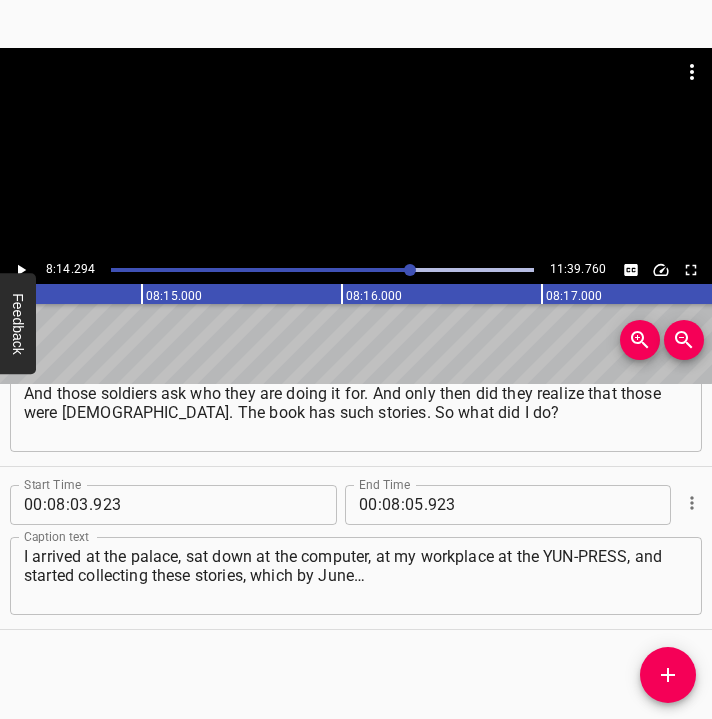 click 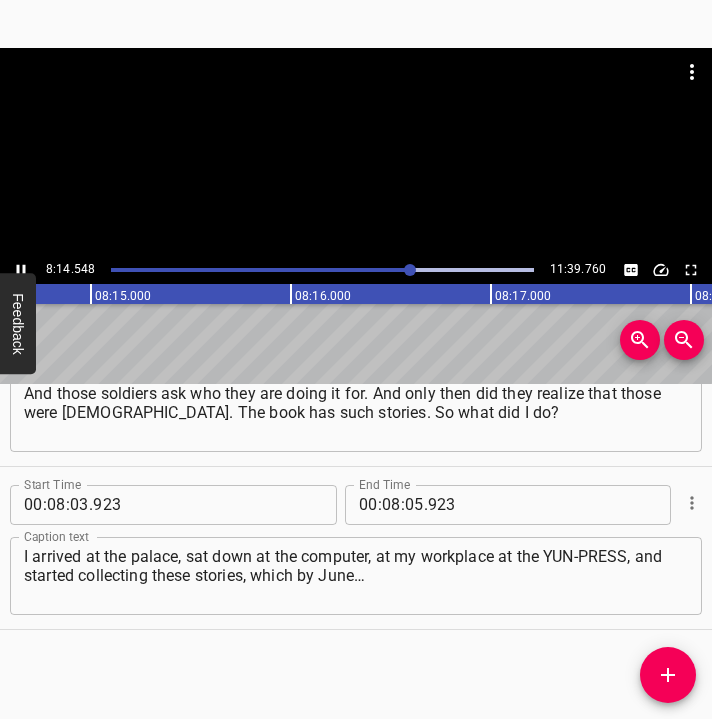 click 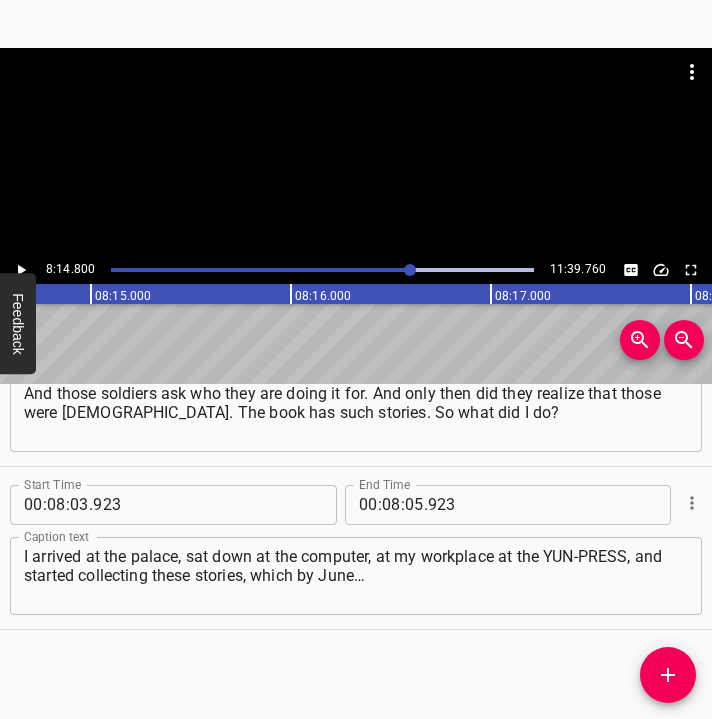 scroll, scrollTop: 0, scrollLeft: 98960, axis: horizontal 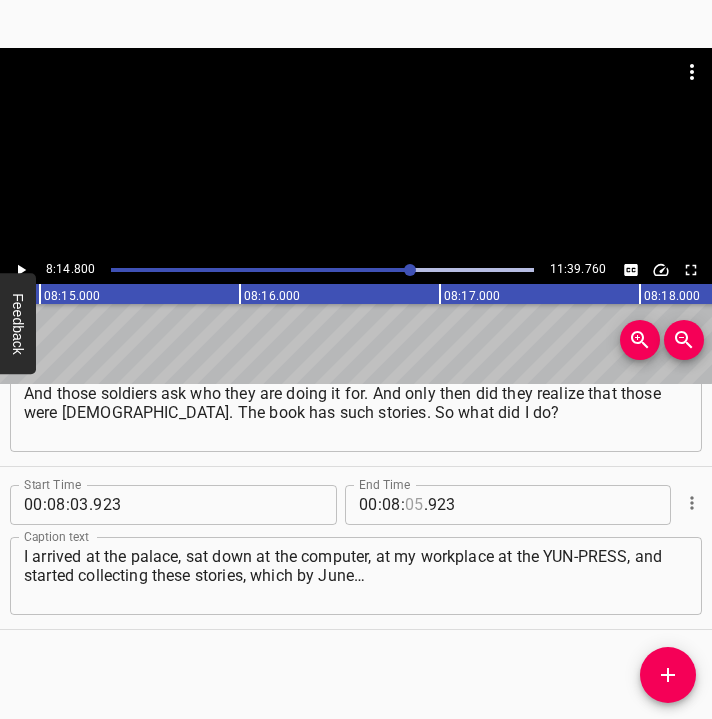 click at bounding box center (414, 505) 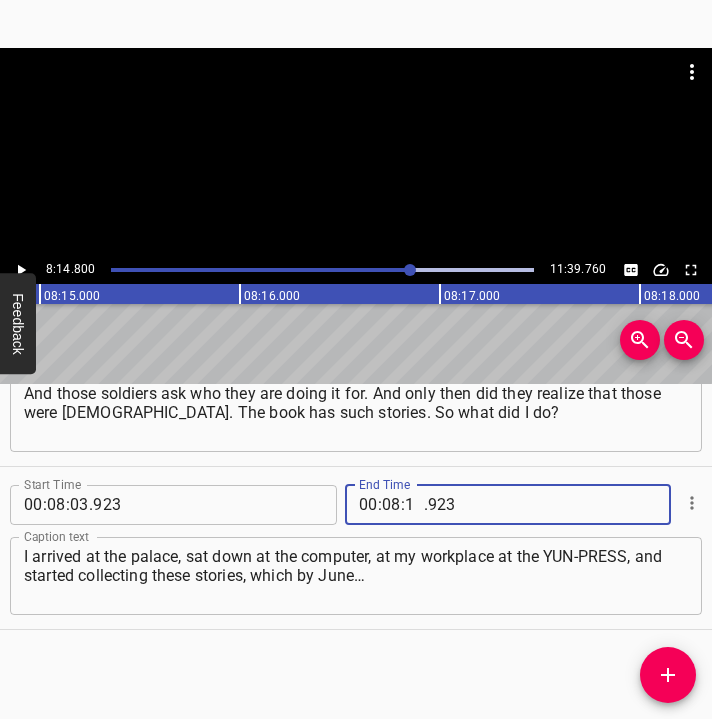 type on "14" 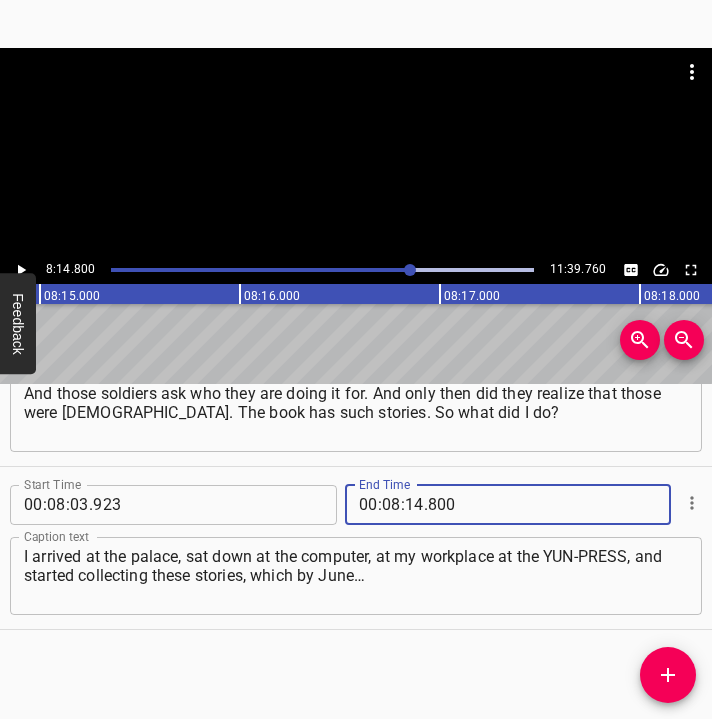 type on "800" 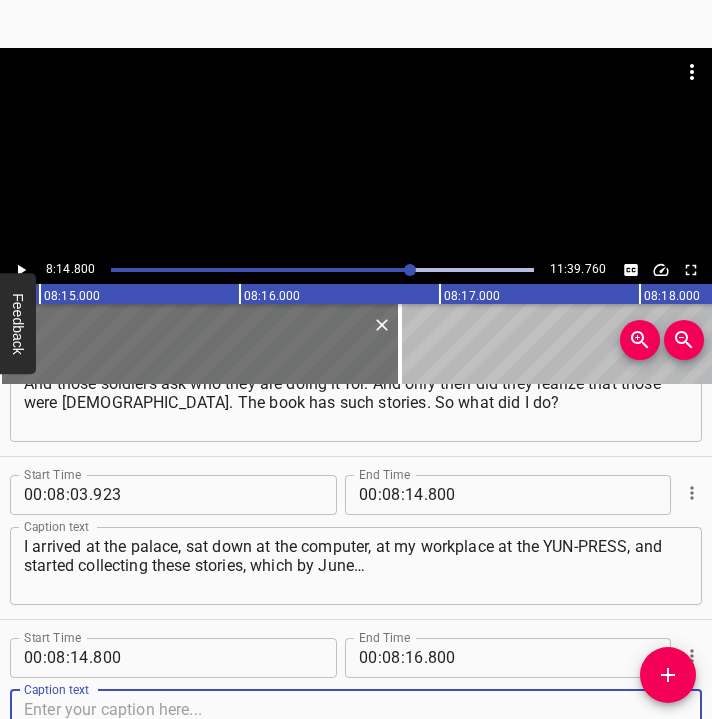 scroll, scrollTop: 6604, scrollLeft: 0, axis: vertical 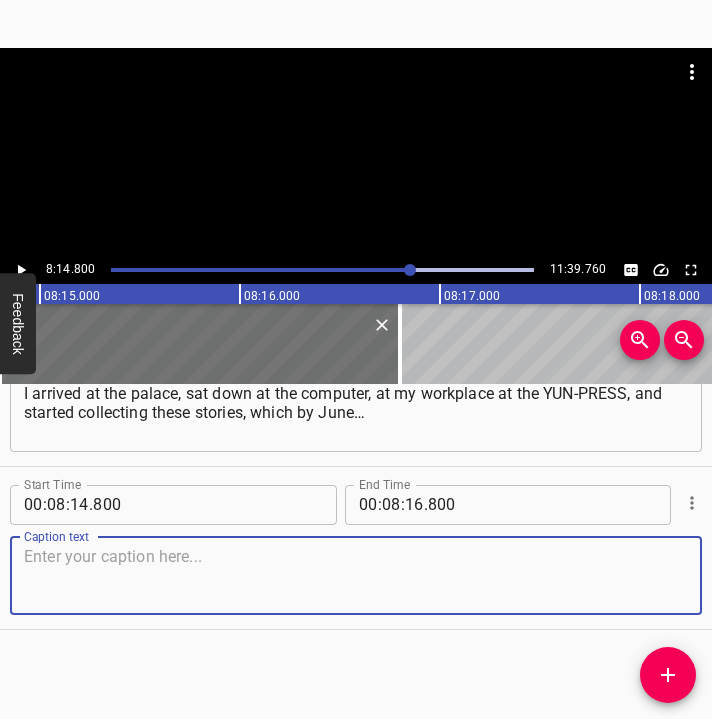 drag, startPoint x: 655, startPoint y: 568, endPoint x: 703, endPoint y: 560, distance: 48.6621 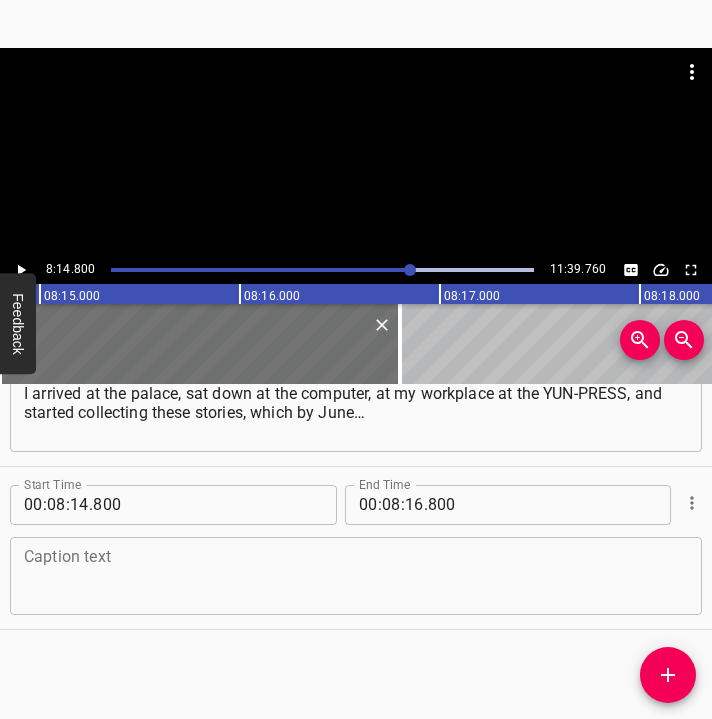 click at bounding box center (356, 575) 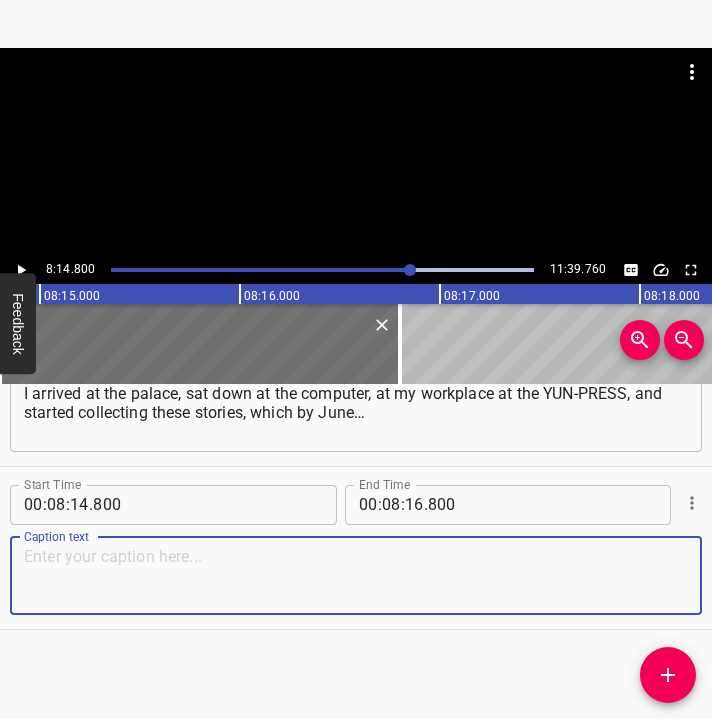 paste on "Even later we received them, but by June we had collected 680 stories. The director was here, and she said: “We will do a collection.”" 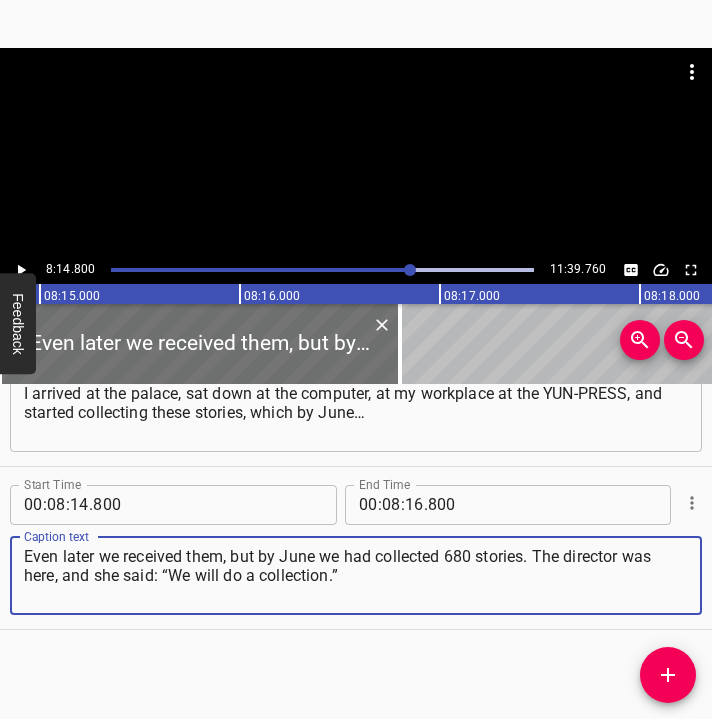 type on "Even later we received them, but by June we had collected 680 stories. The director was here, and she said: “We will do a collection.”" 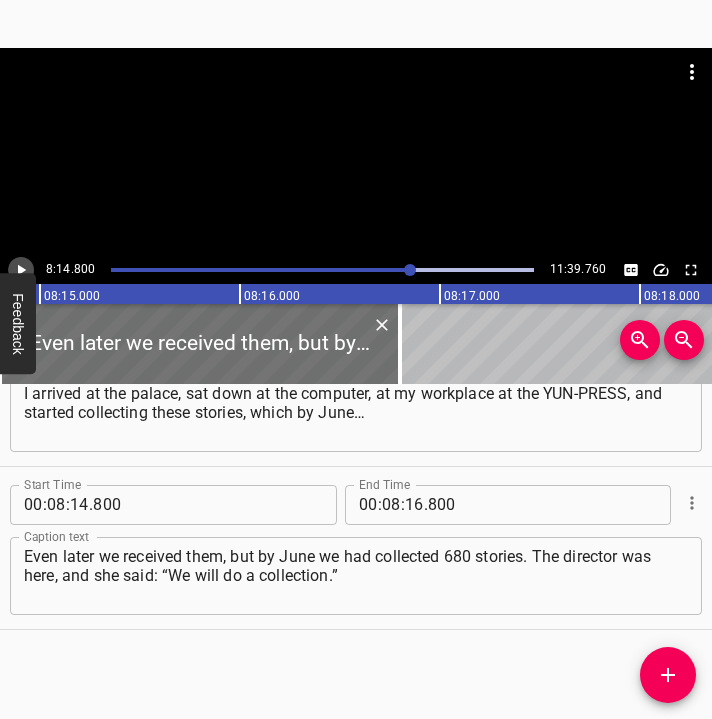 click 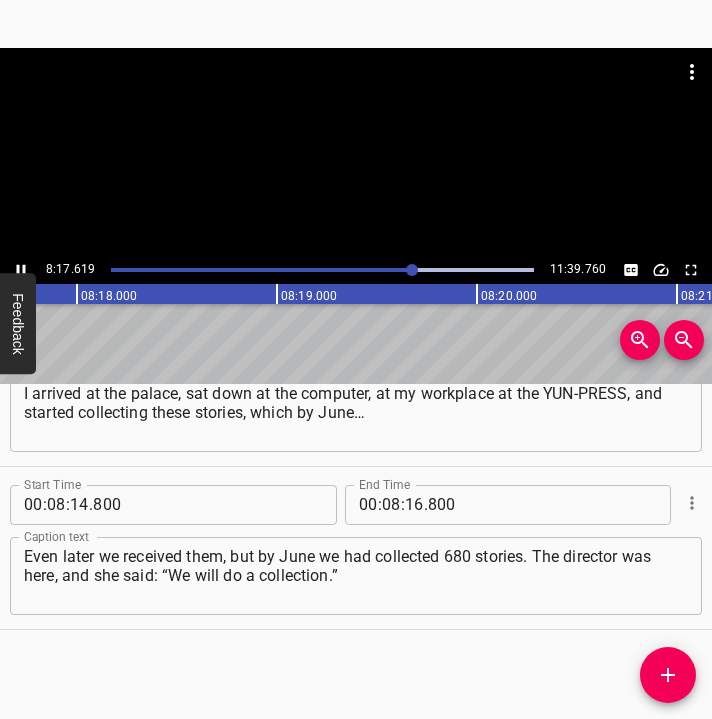 scroll, scrollTop: 0, scrollLeft: 99577, axis: horizontal 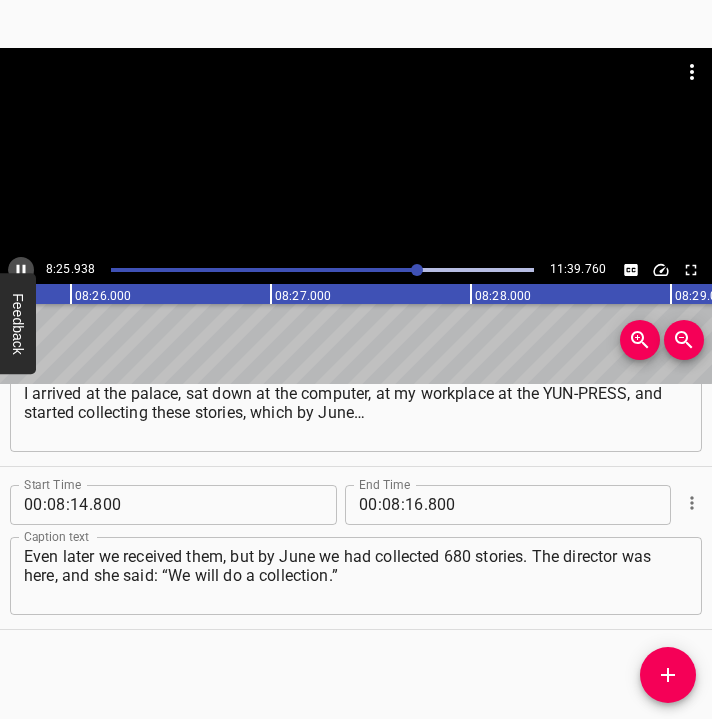 click 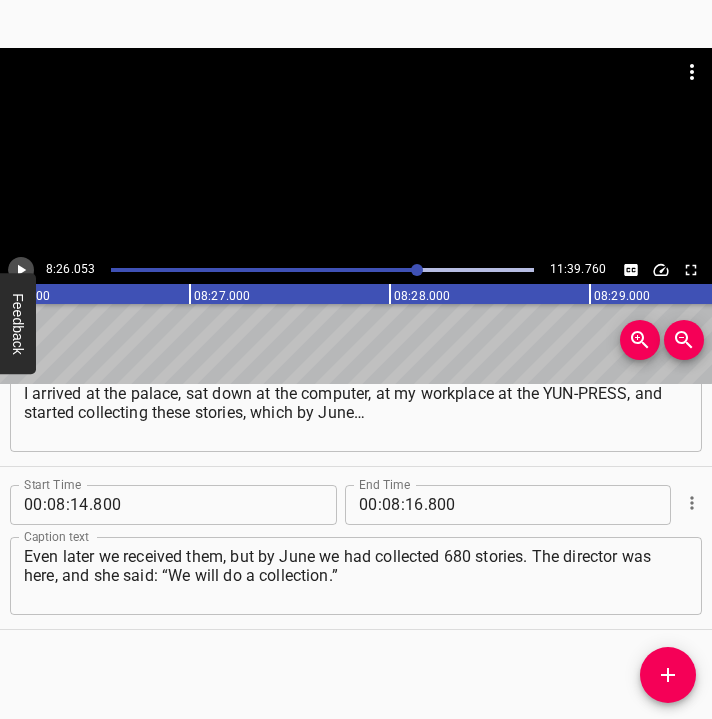 click 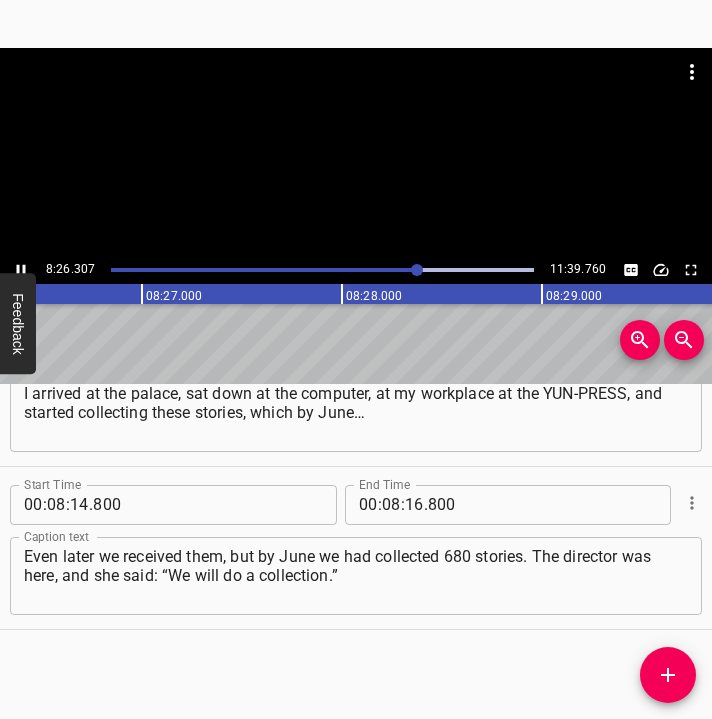 click 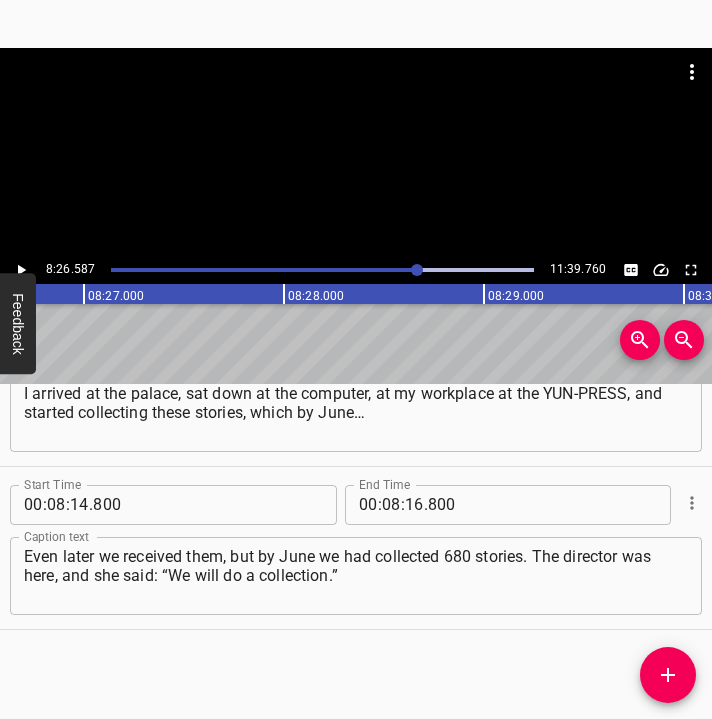 scroll, scrollTop: 0, scrollLeft: 101317, axis: horizontal 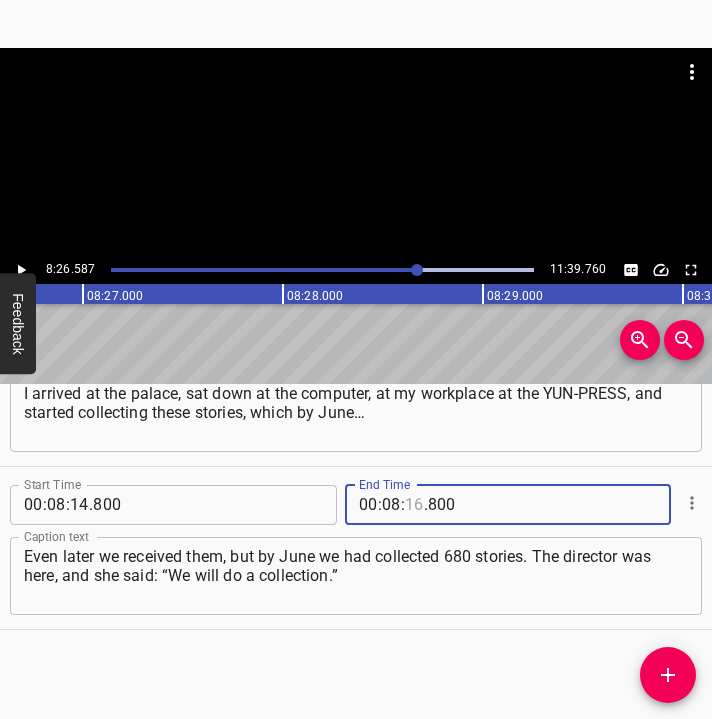 click at bounding box center [414, 505] 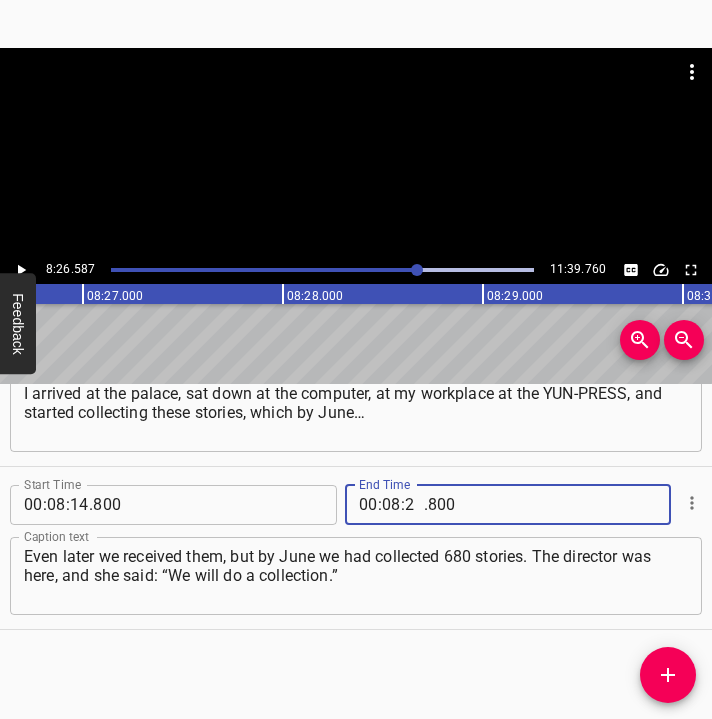 type on "26" 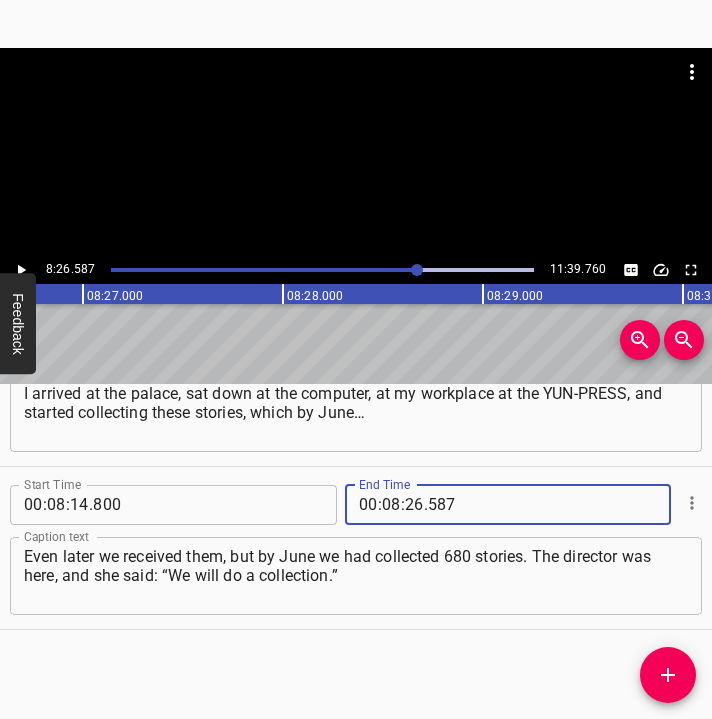 type on "587" 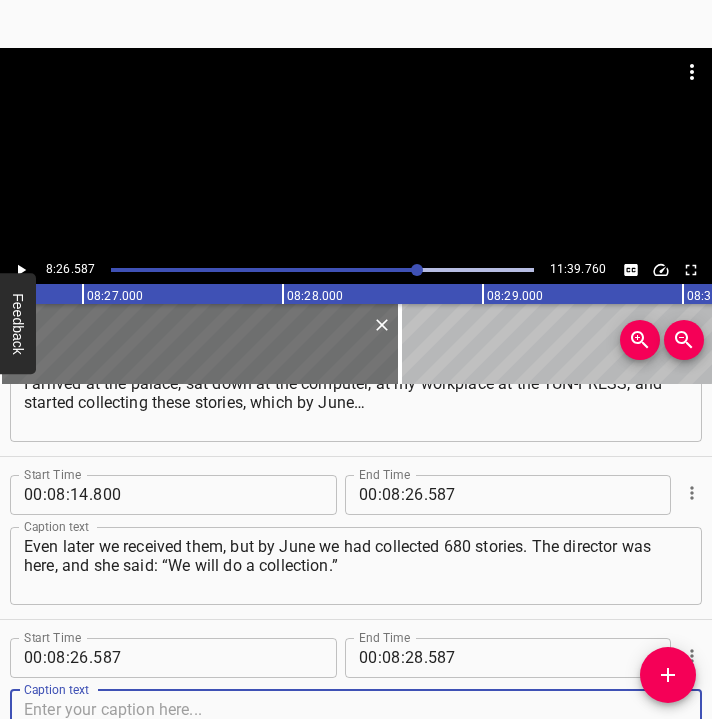scroll, scrollTop: 6767, scrollLeft: 0, axis: vertical 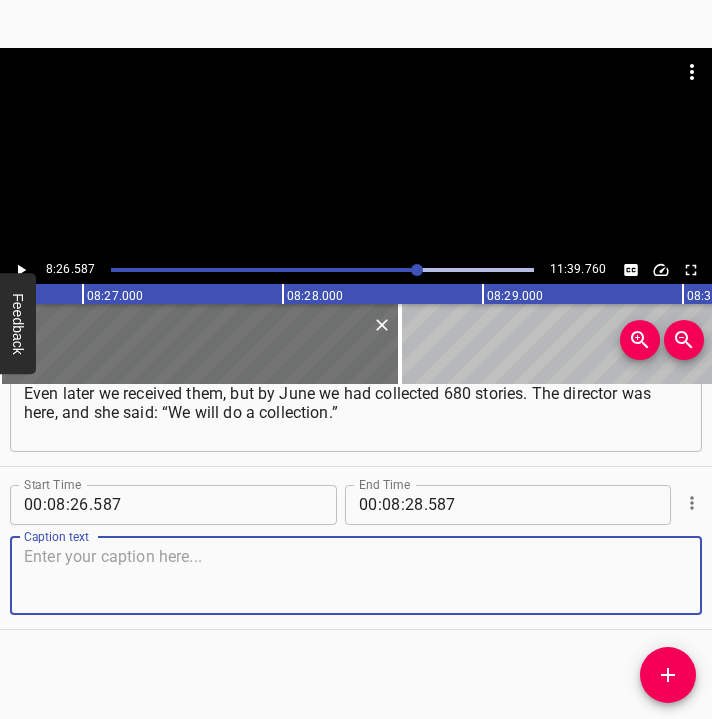drag, startPoint x: 656, startPoint y: 582, endPoint x: 706, endPoint y: 575, distance: 50.48762 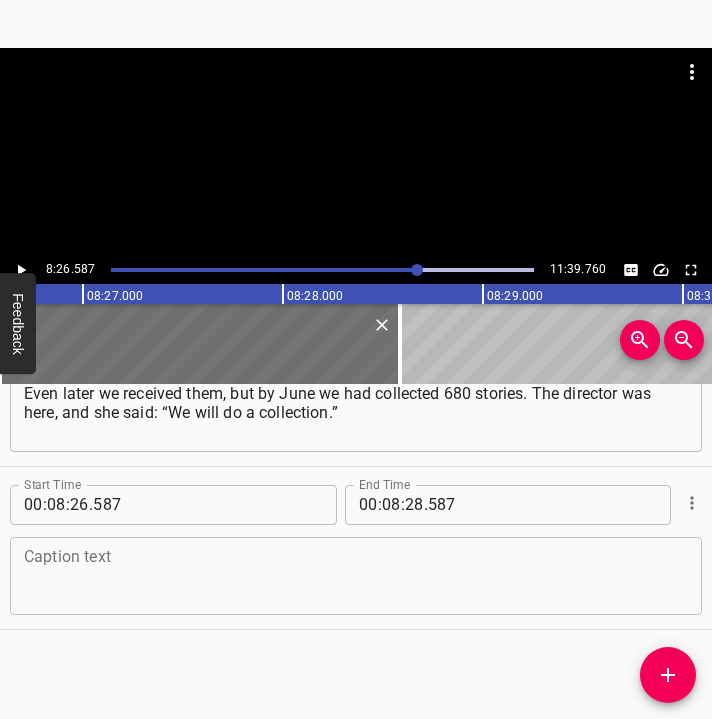 click at bounding box center (356, 575) 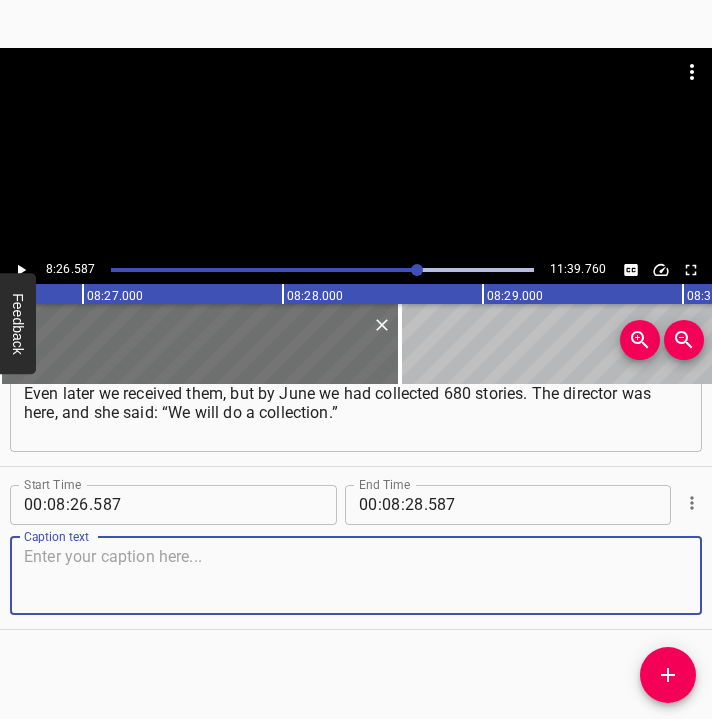 paste on "There was a very interesting case… It’s personal and, perhaps, exclusive. When there was an unpleasant big explosion in “[GEOGRAPHIC_DATA]”, I was right next to it" 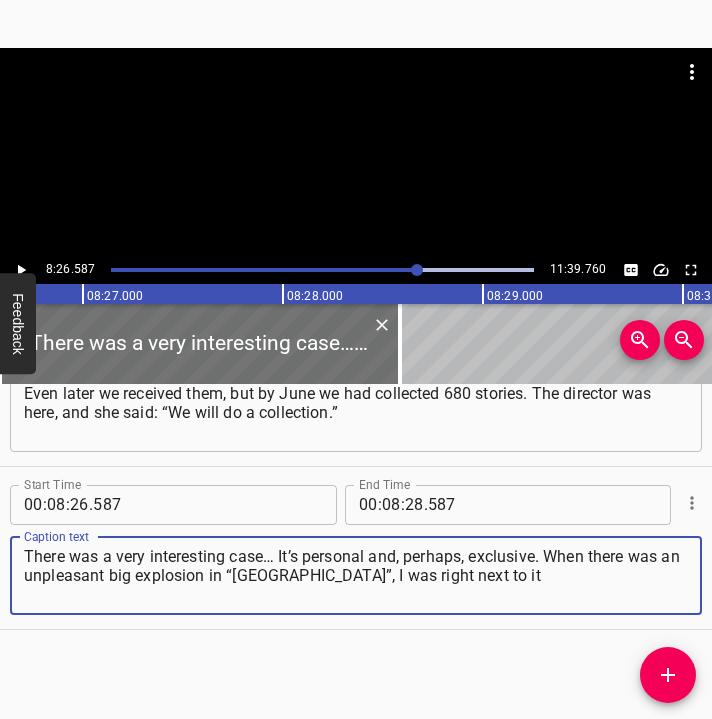 type on "There was a very interesting case… It’s personal and, perhaps, exclusive. When there was an unpleasant big explosion in “[GEOGRAPHIC_DATA]”, I was right next to it" 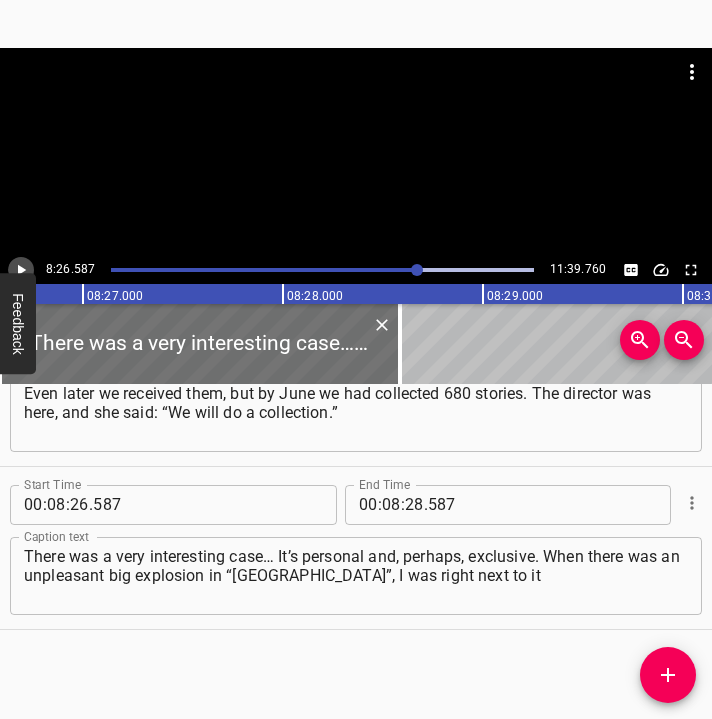 click 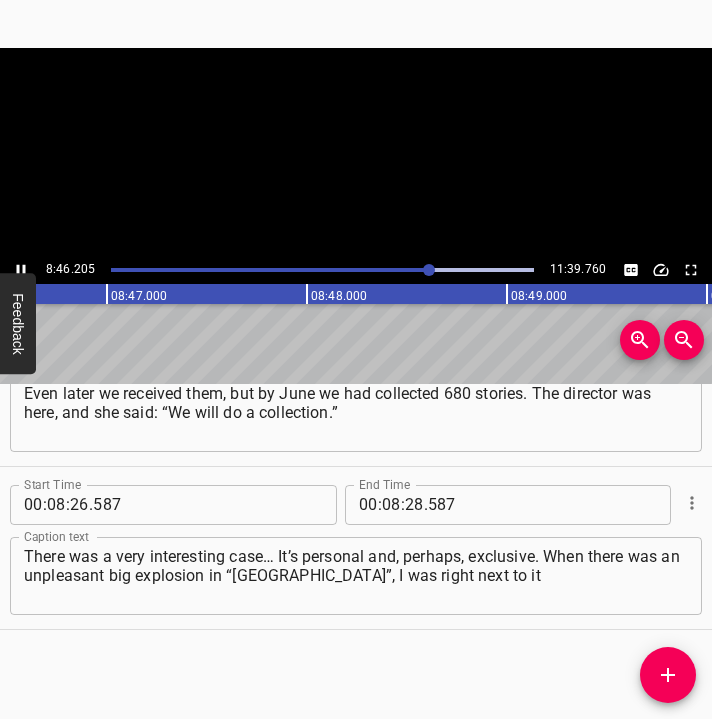 click 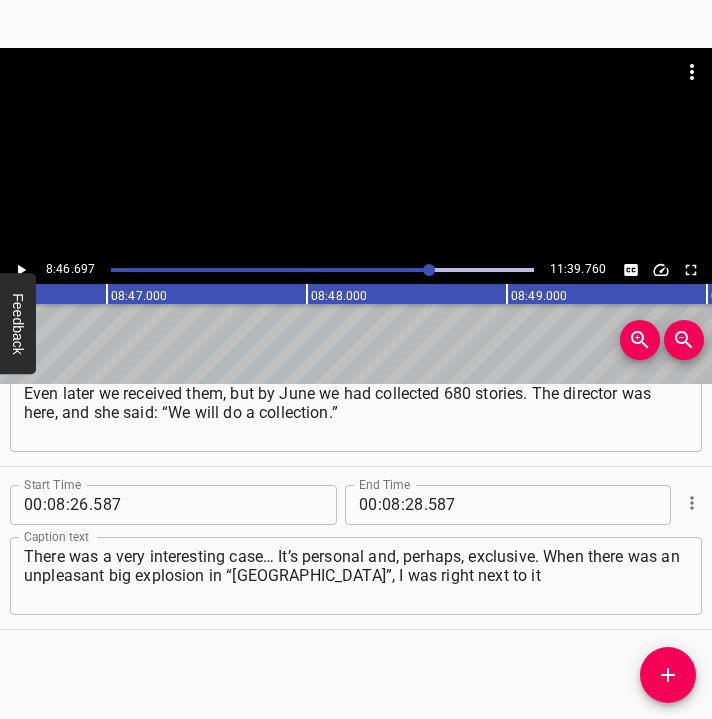 scroll, scrollTop: 0, scrollLeft: 105339, axis: horizontal 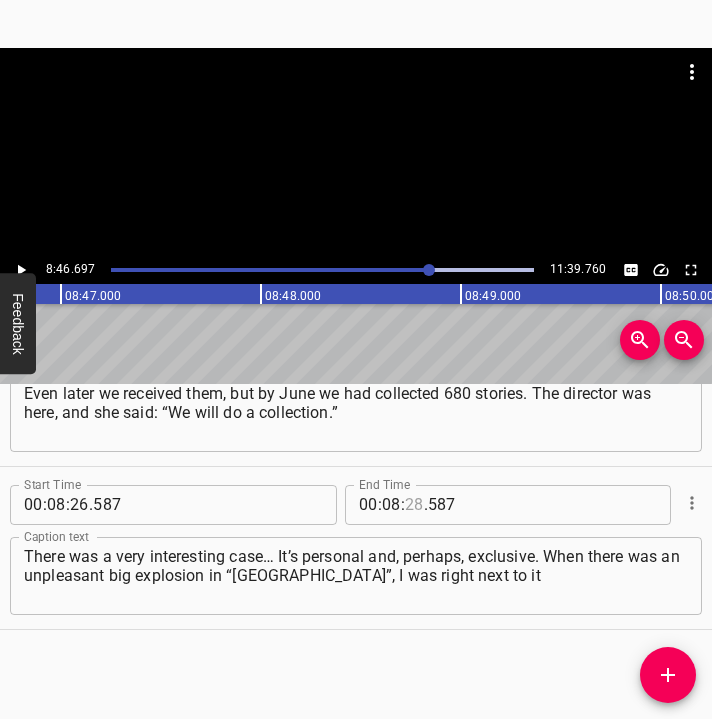 click at bounding box center [414, 505] 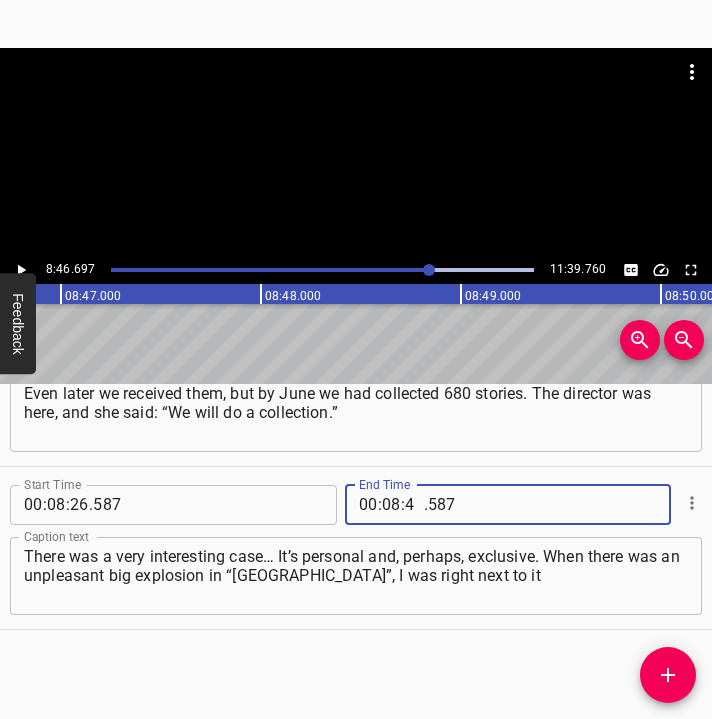type on "46" 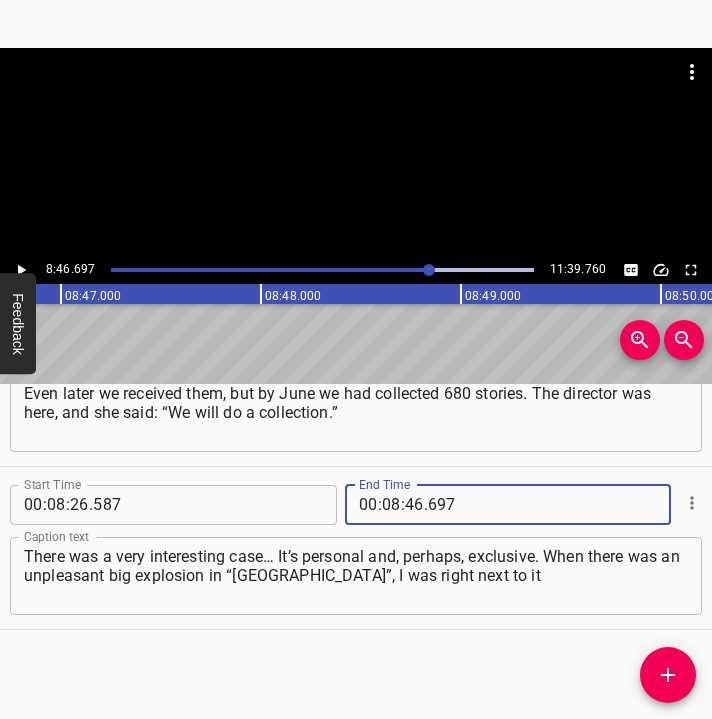 type on "697" 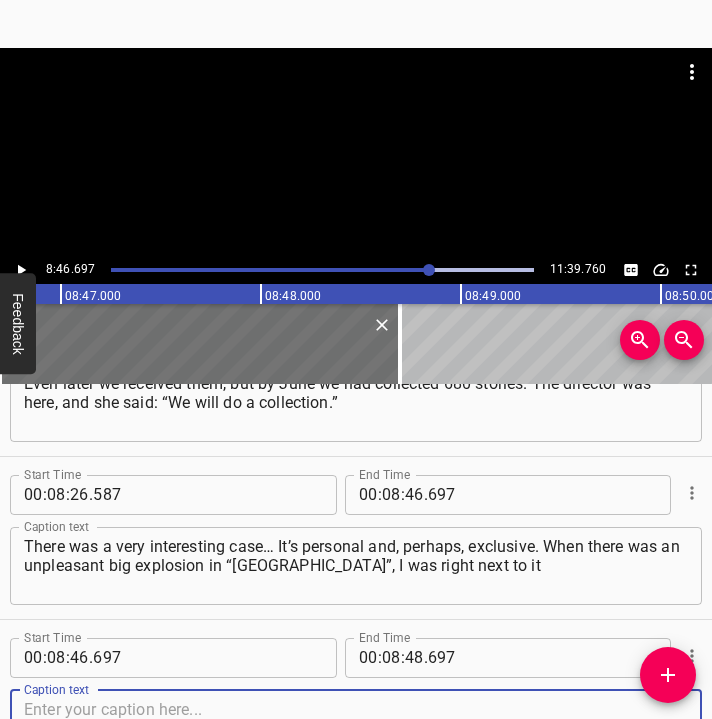 scroll, scrollTop: 6930, scrollLeft: 0, axis: vertical 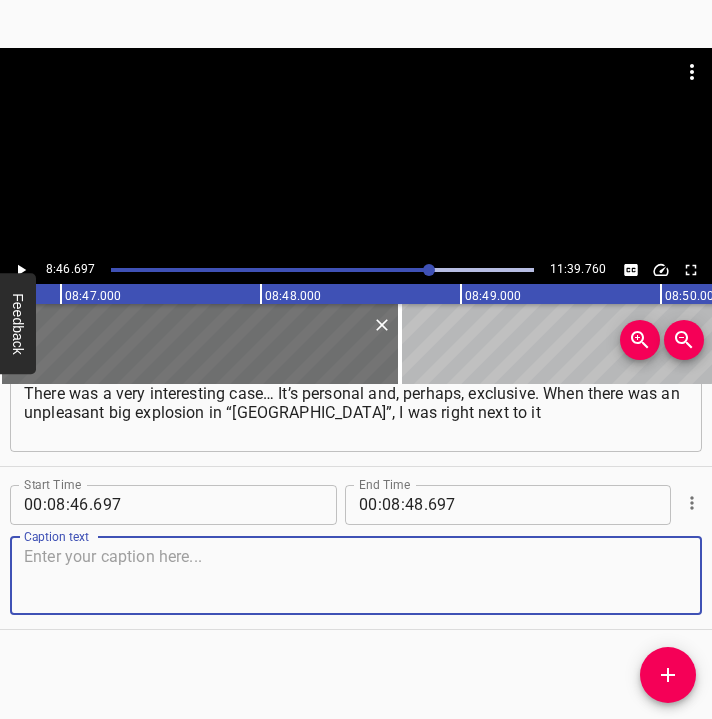 drag, startPoint x: 652, startPoint y: 569, endPoint x: 710, endPoint y: 566, distance: 58.077534 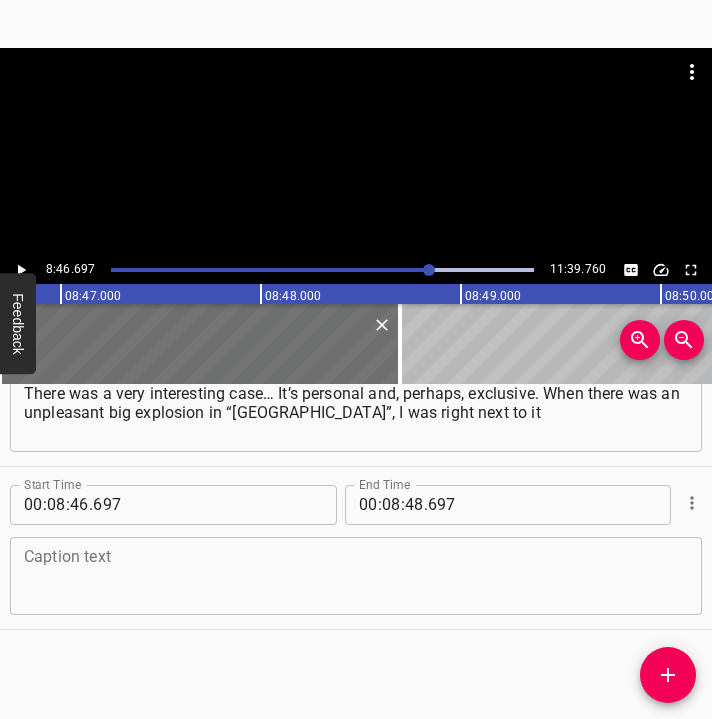 click on "Caption text" at bounding box center [356, 576] 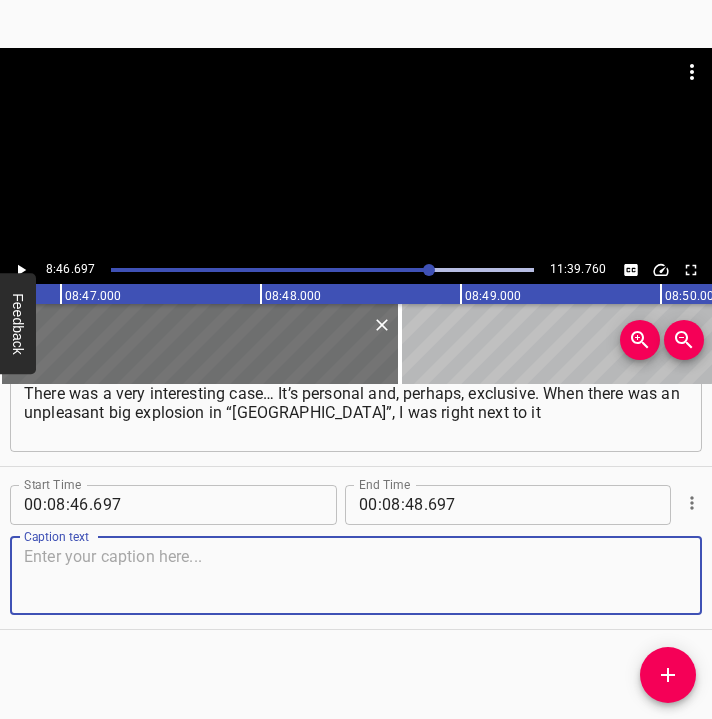 paste on "and could see everything from the windows. All my windows flew out, balcony windows and more. And on the 3rd day, your colleagues arrived." 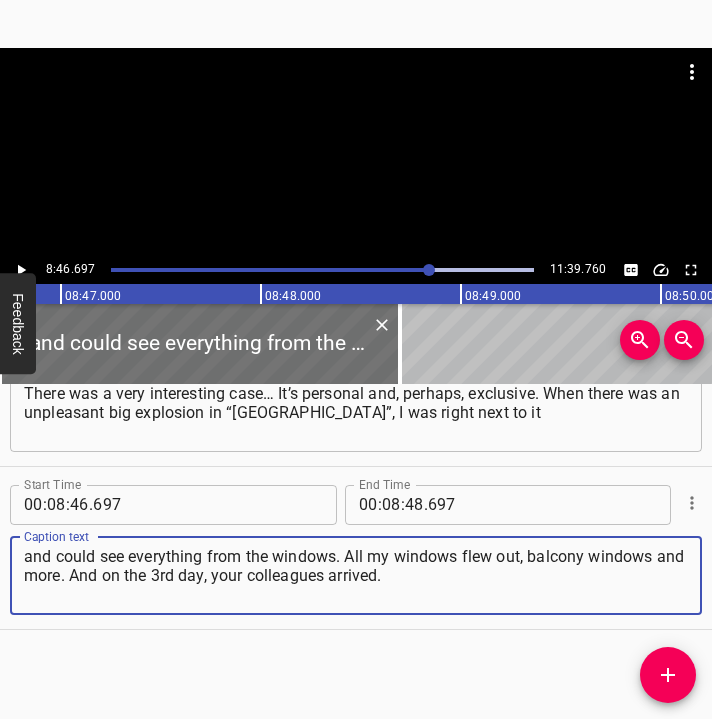 type on "and could see everything from the windows. All my windows flew out, balcony windows and more. And on the 3rd day, your colleagues arrived." 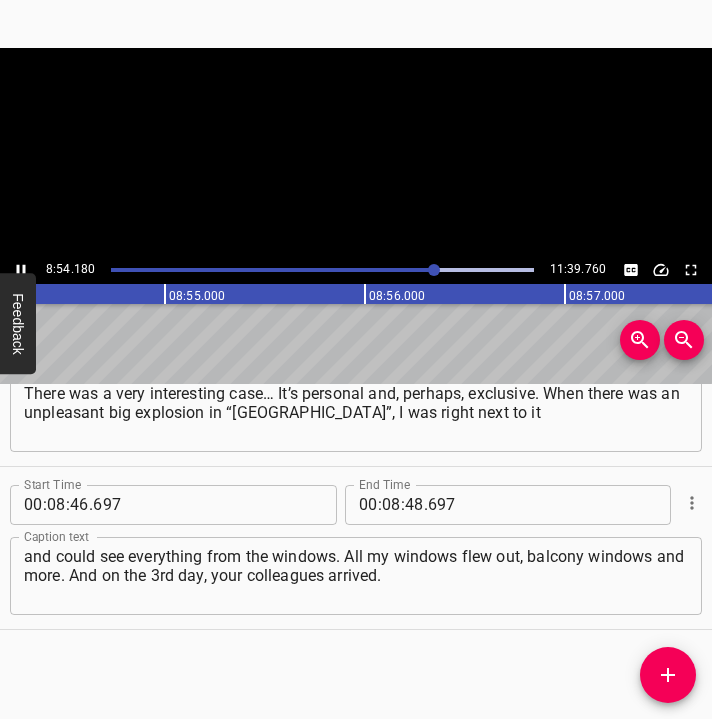 click 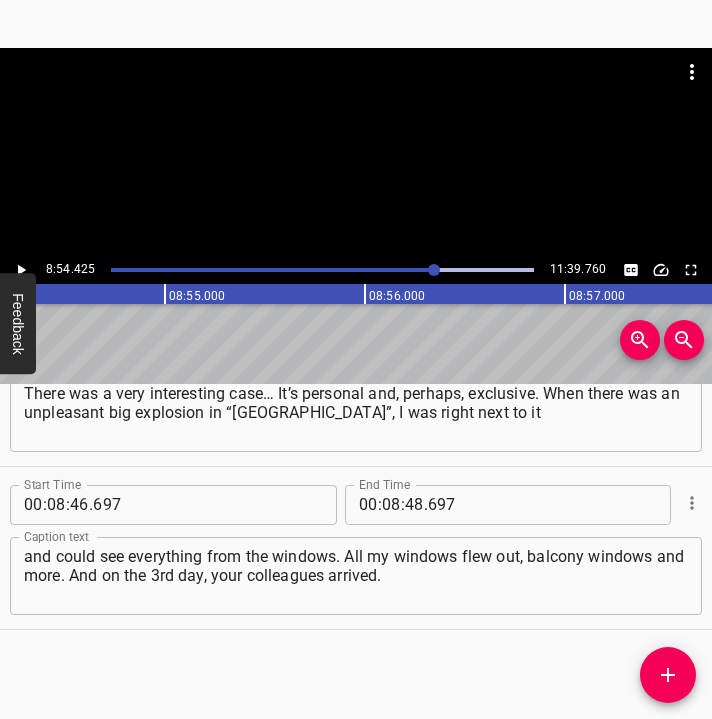 scroll, scrollTop: 0, scrollLeft: 106884, axis: horizontal 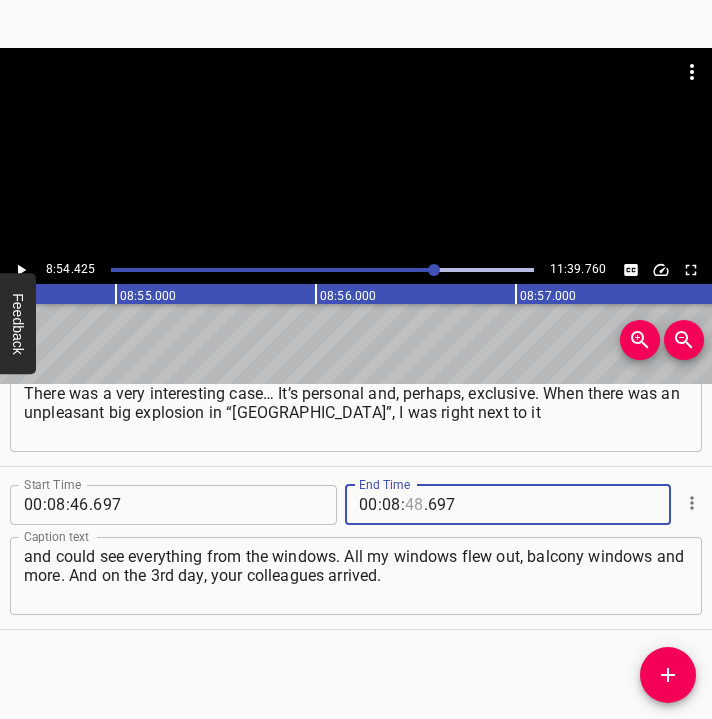 click at bounding box center (414, 505) 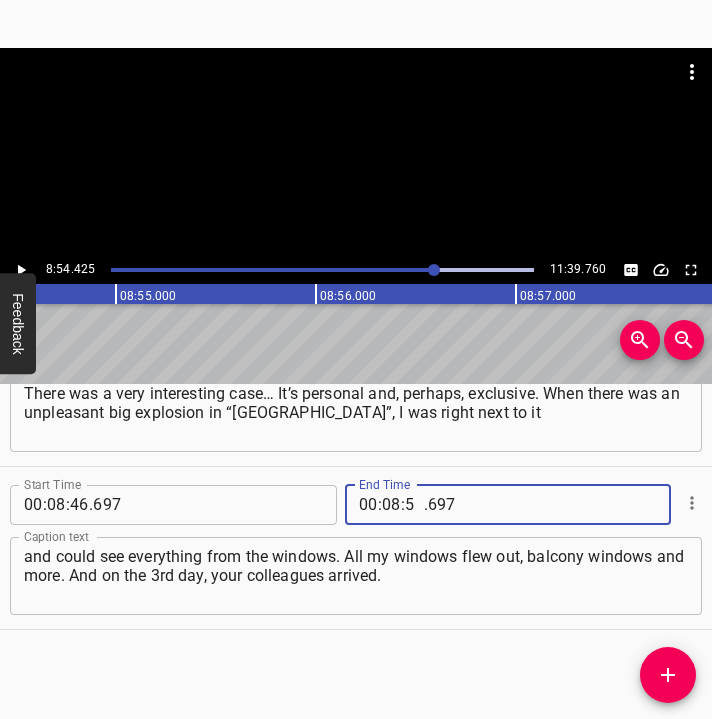 type on "54" 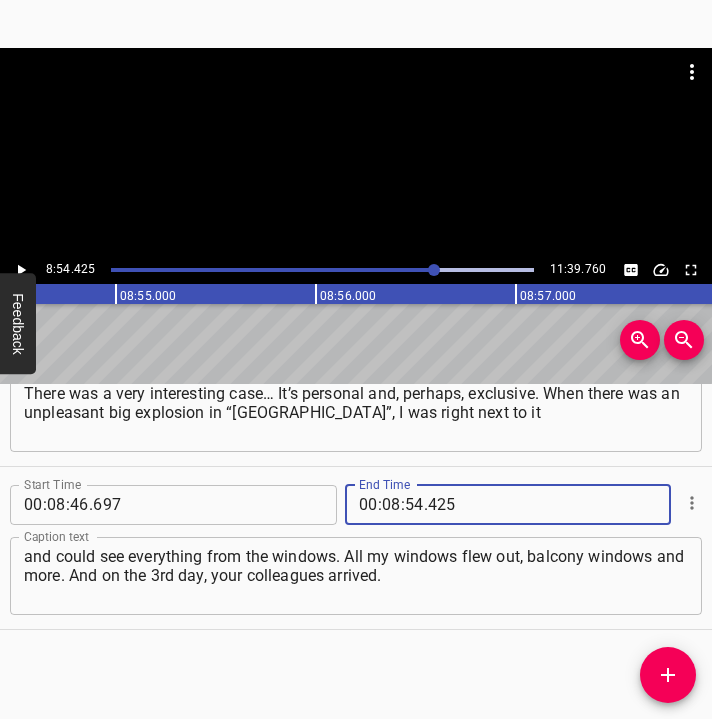 type on "425" 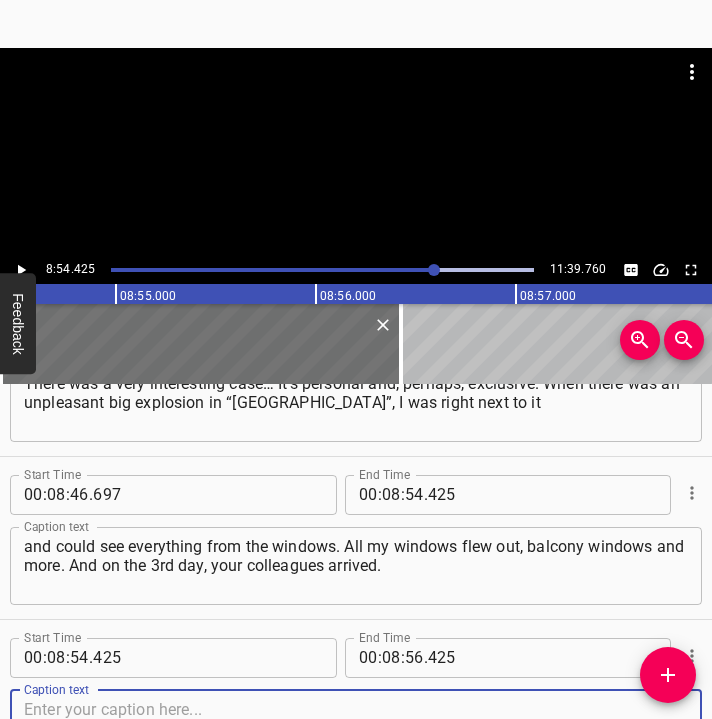 scroll, scrollTop: 7093, scrollLeft: 0, axis: vertical 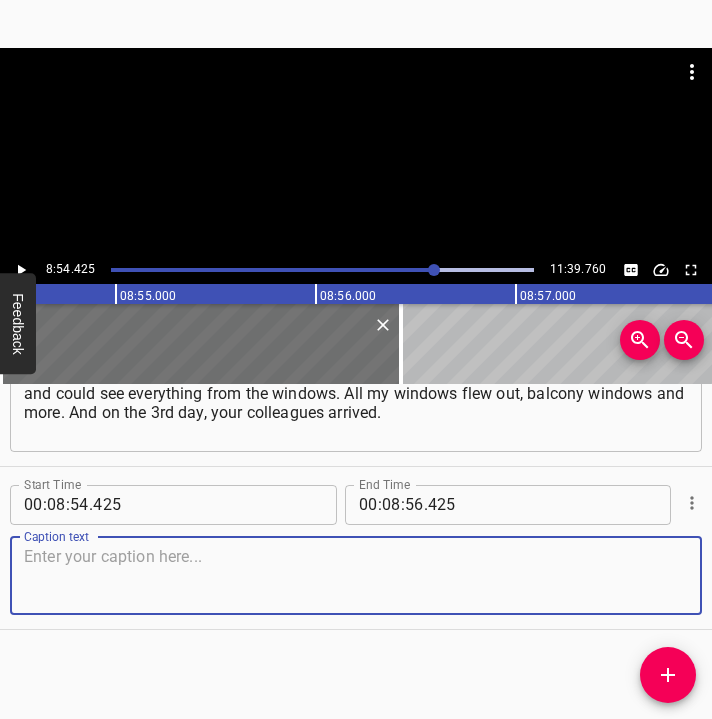 drag, startPoint x: 647, startPoint y: 579, endPoint x: 707, endPoint y: 570, distance: 60.671246 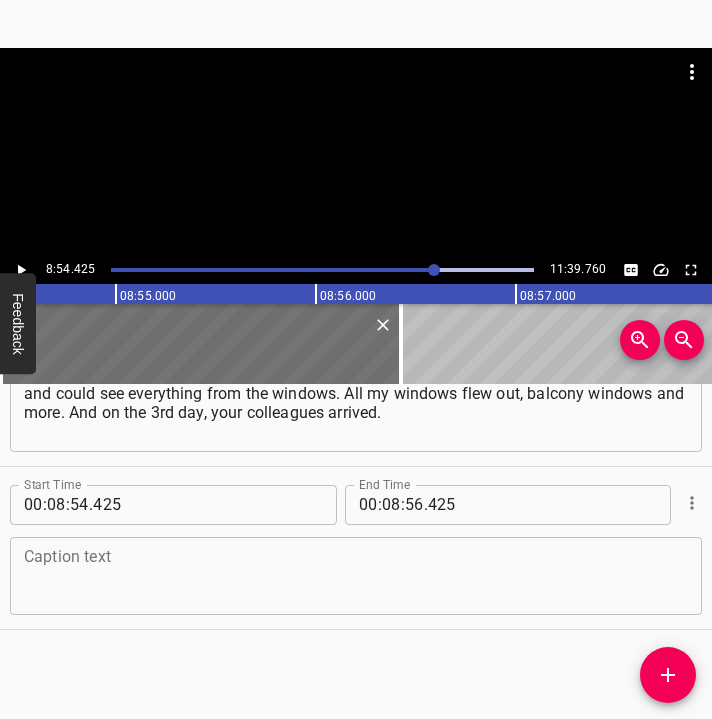 click at bounding box center (356, 575) 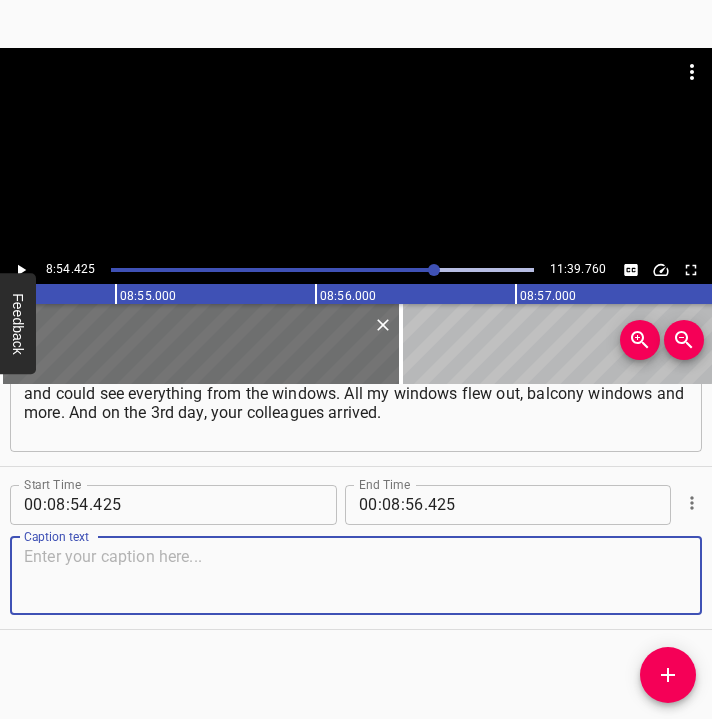 paste on "They were journalists from [DEMOGRAPHIC_DATA] television escorted by our volunteers. They lived right in the park next to them. And the son said:" 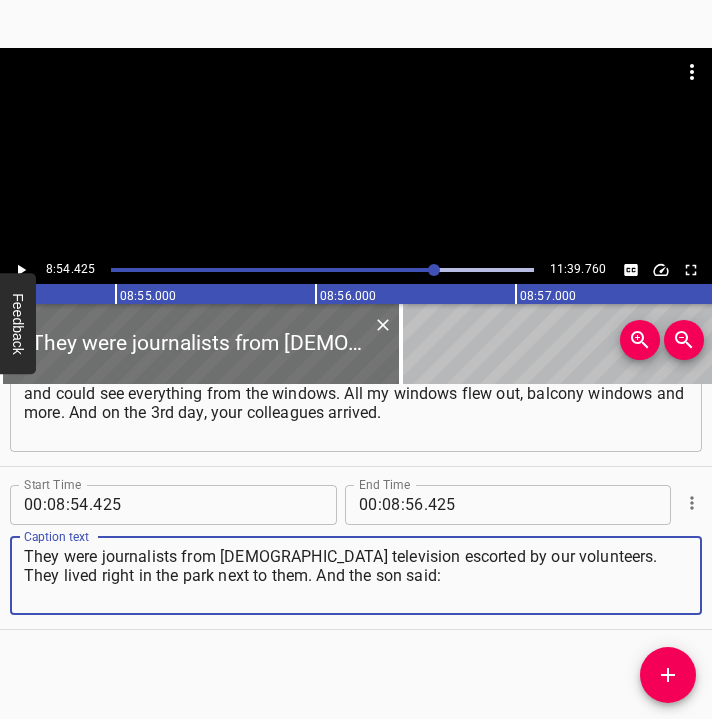 type on "They were journalists from [DEMOGRAPHIC_DATA] television escorted by our volunteers. They lived right in the park next to them. And the son said:" 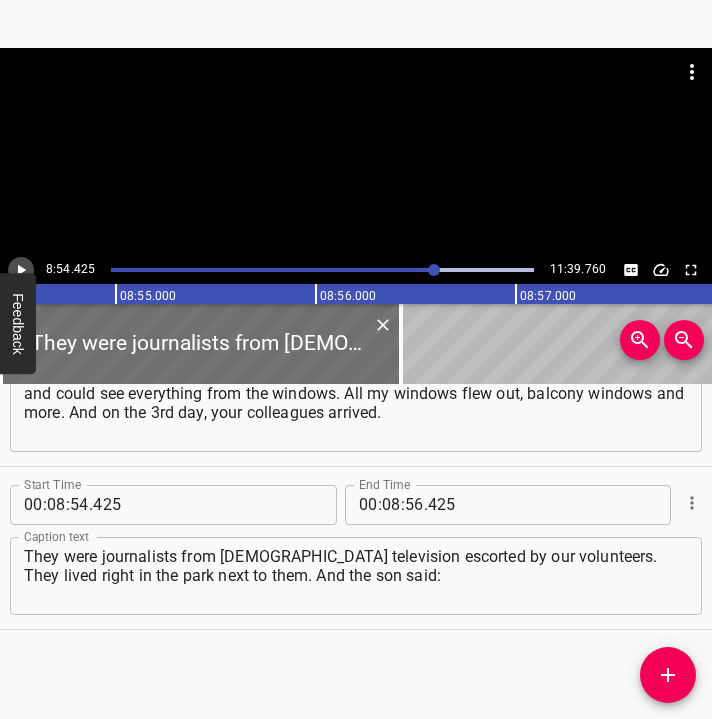 click 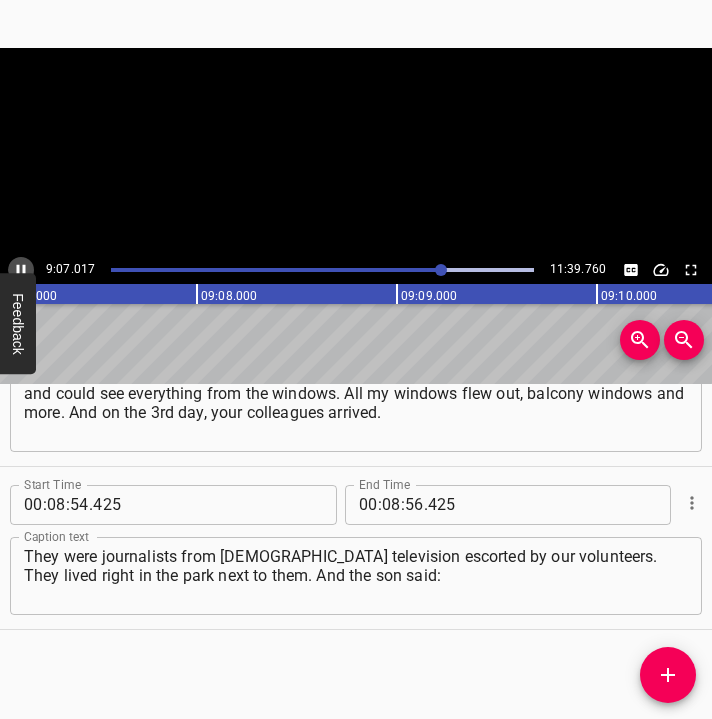 click 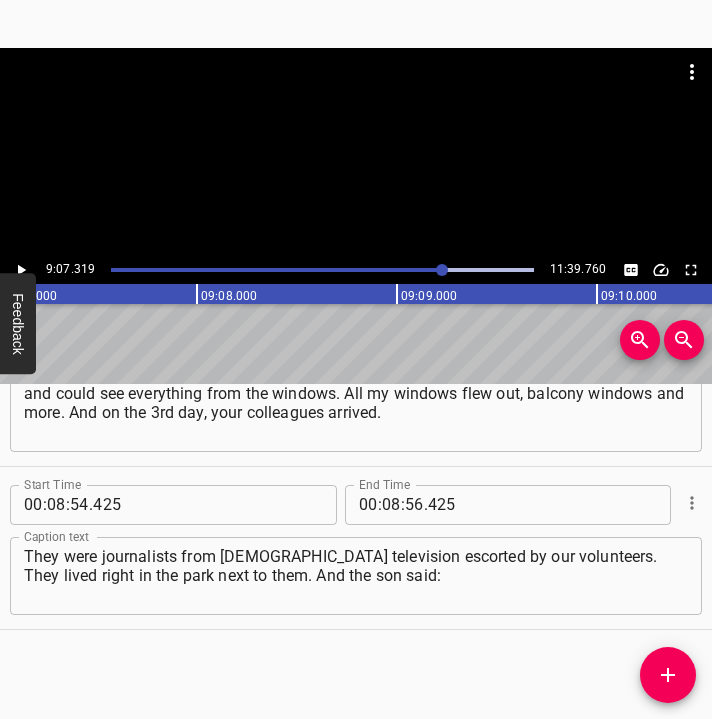scroll, scrollTop: 0, scrollLeft: 109463, axis: horizontal 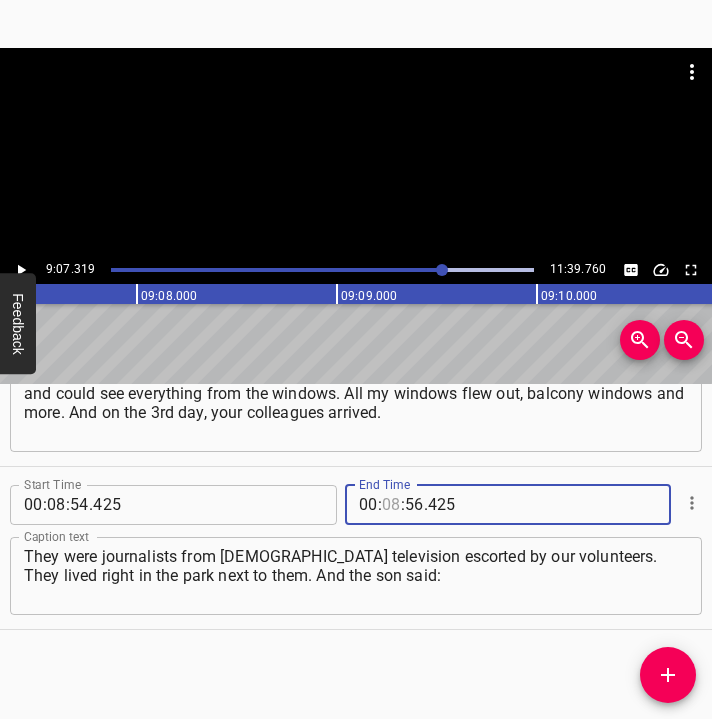 click at bounding box center [391, 505] 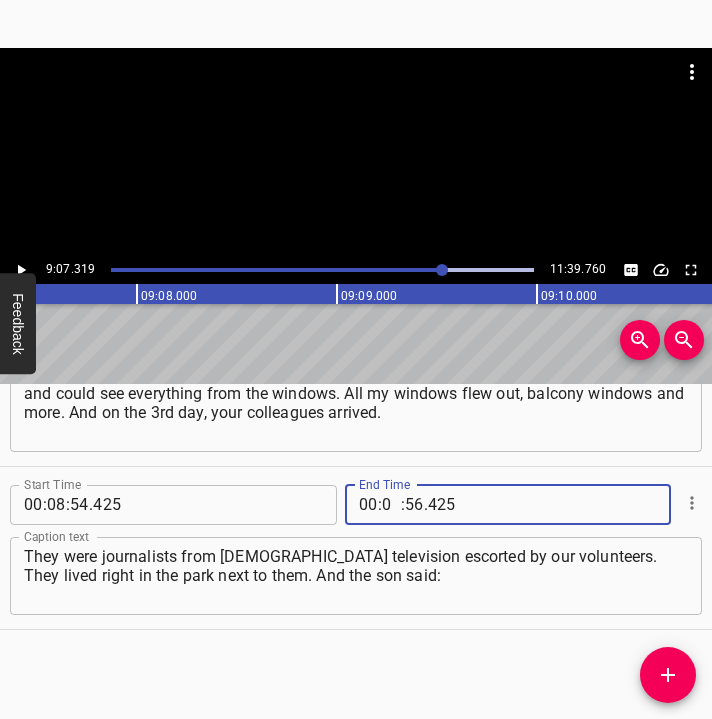 type on "09" 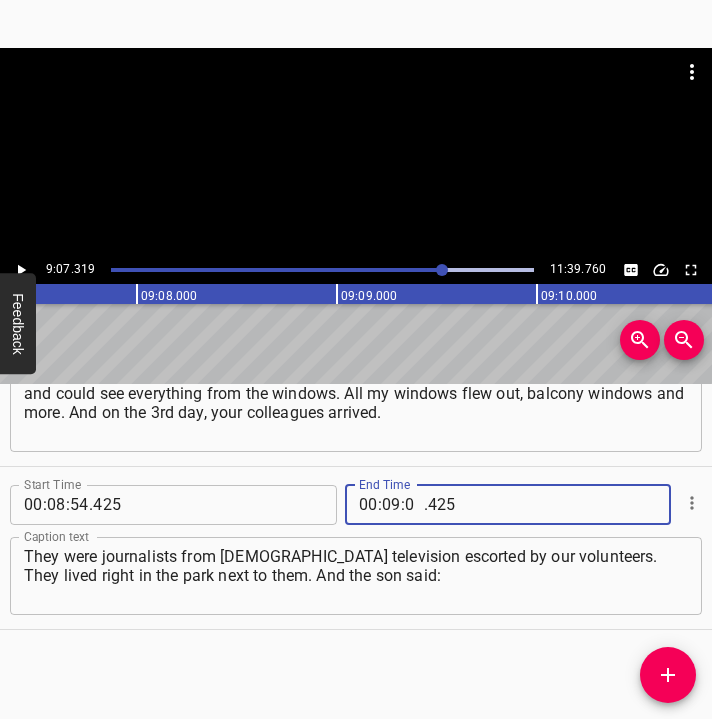 type on "07" 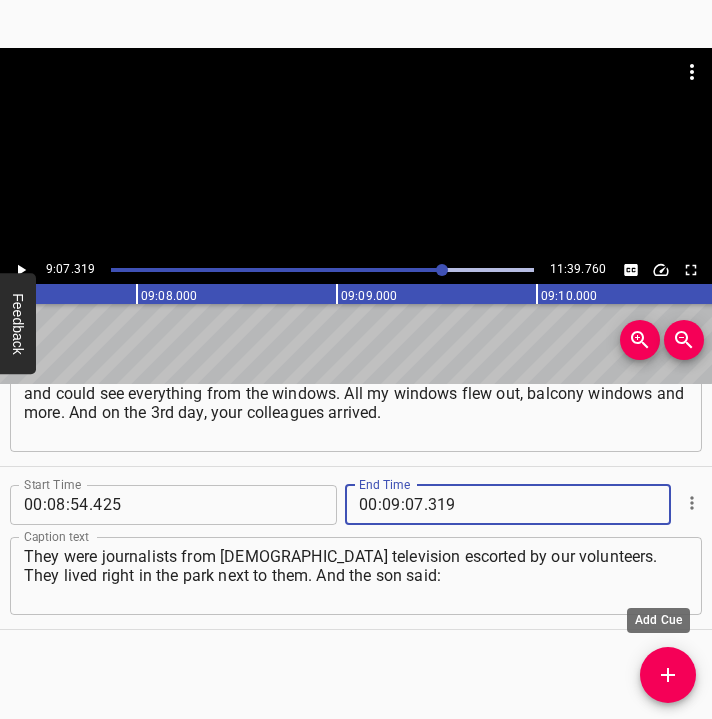 type on "319" 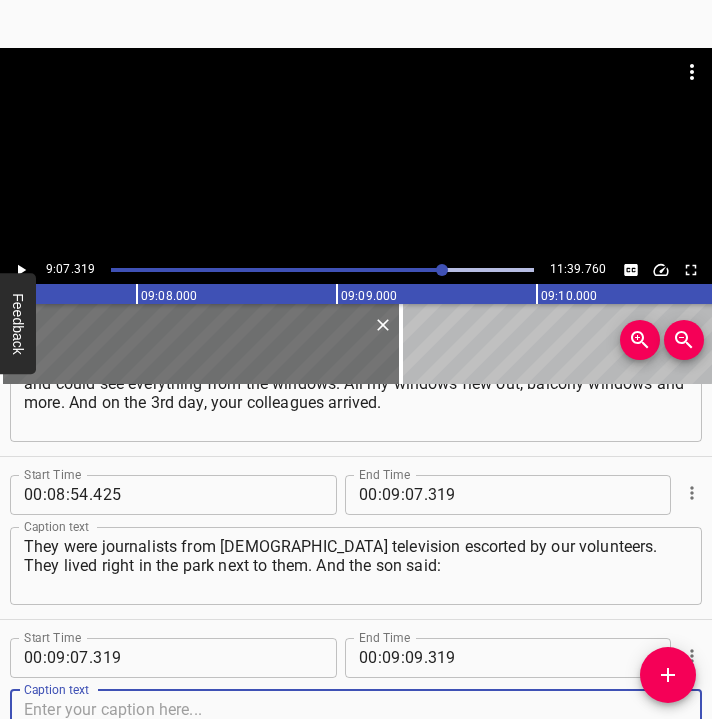 scroll, scrollTop: 7256, scrollLeft: 0, axis: vertical 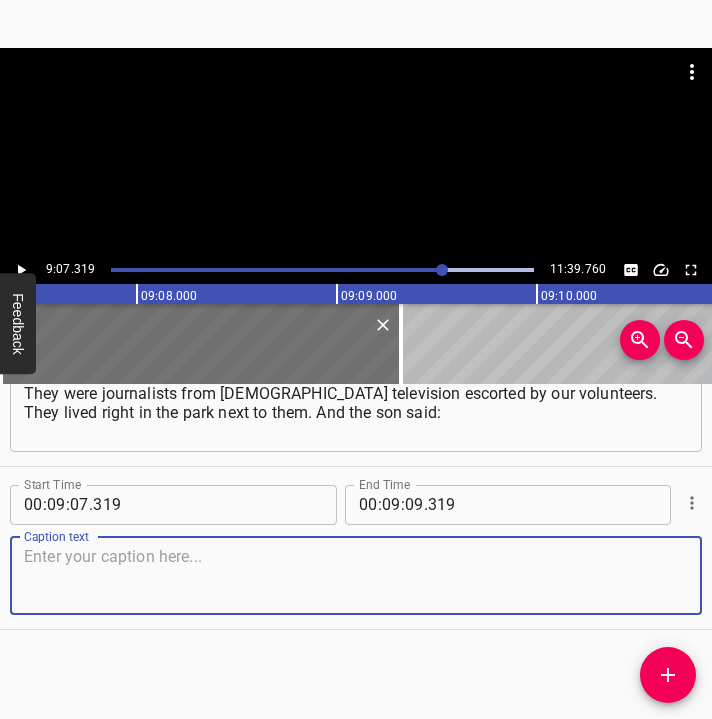 drag, startPoint x: 668, startPoint y: 594, endPoint x: 707, endPoint y: 583, distance: 40.5216 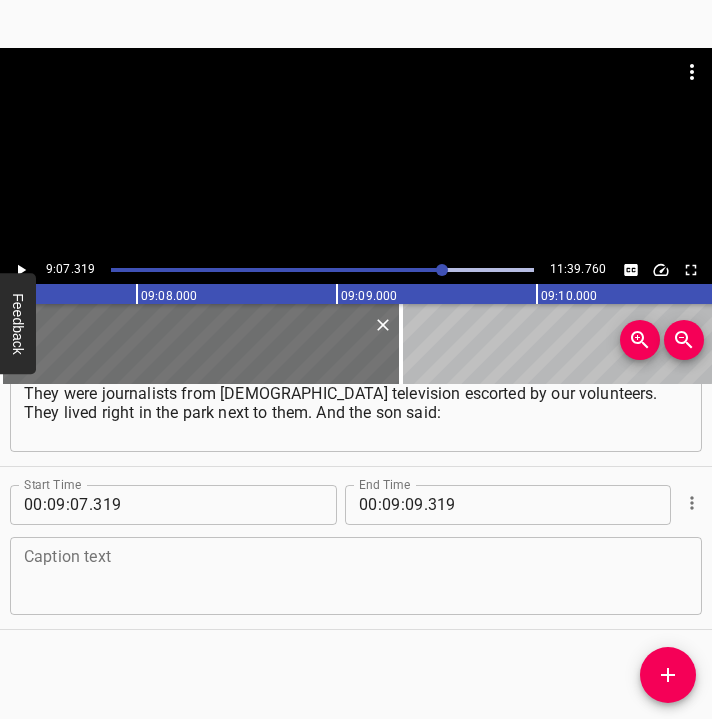 click at bounding box center (356, 575) 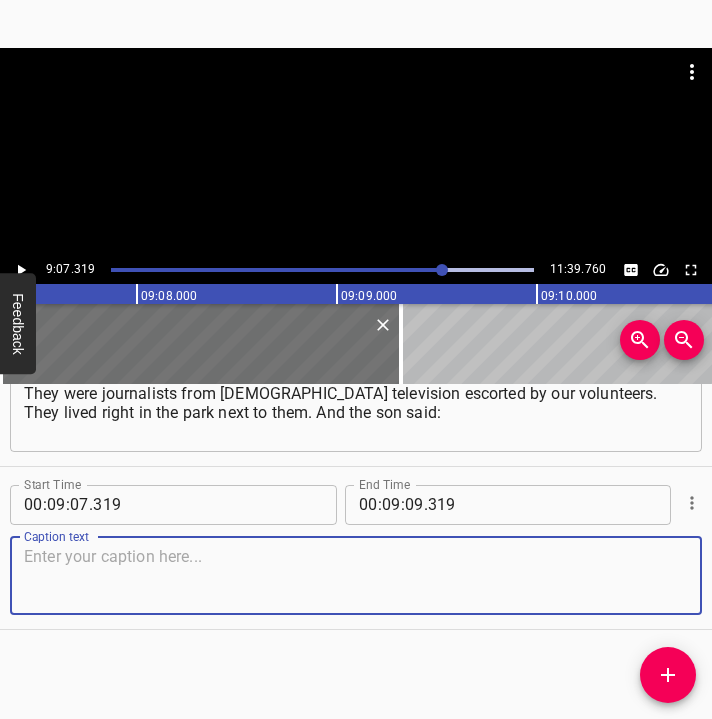 paste on "“Mom, we need to feed the French. They want soup, ideally with frog legs. But maybe you can come up with something else.” After all we’re [DEMOGRAPHIC_DATA]." 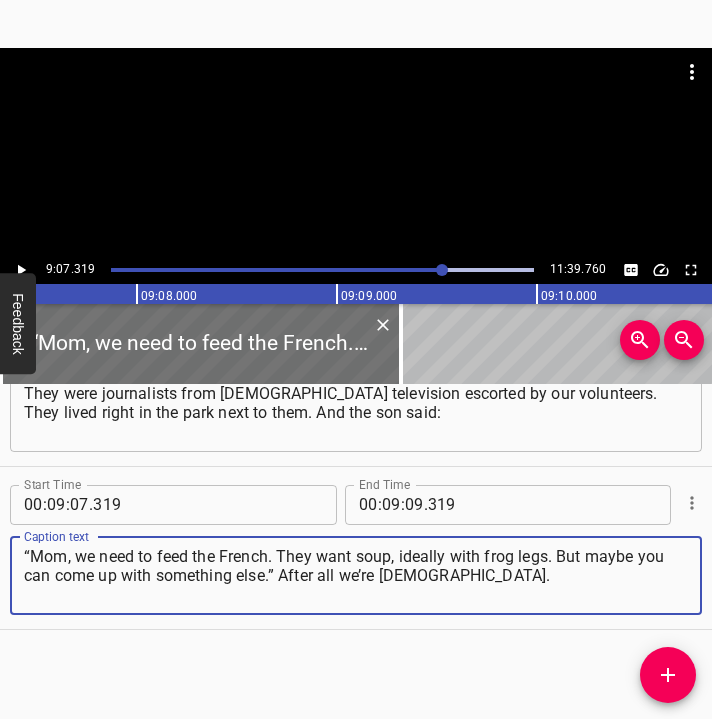type on "“Mom, we need to feed the French. They want soup, ideally with frog legs. But maybe you can come up with something else.” After all we’re [DEMOGRAPHIC_DATA]." 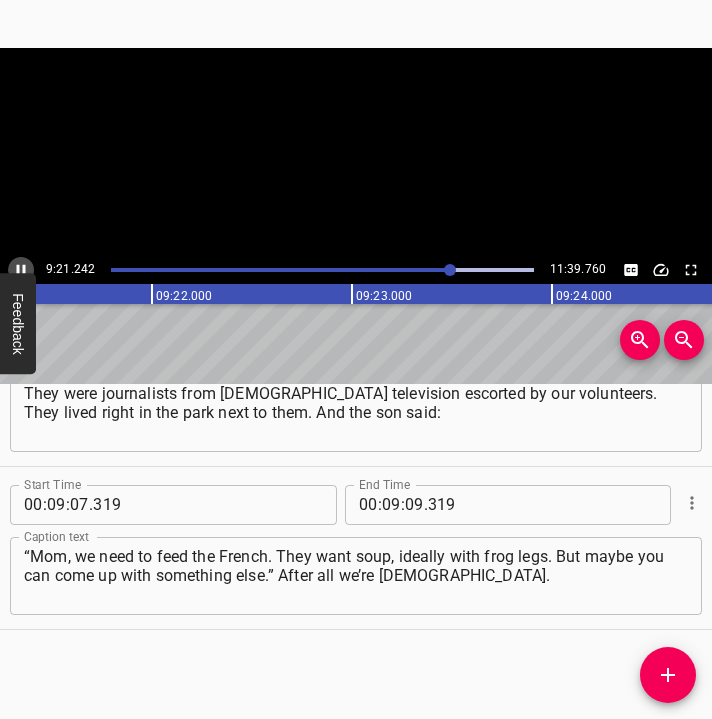 click 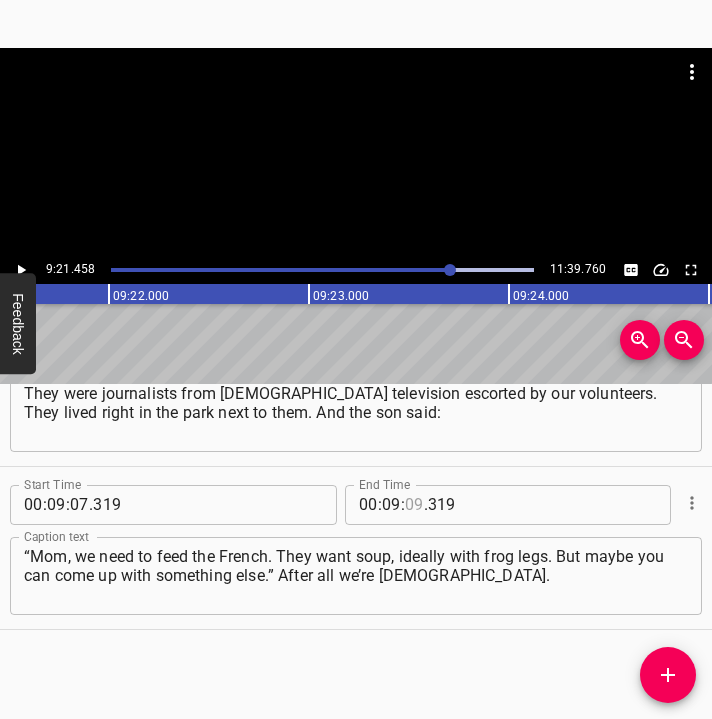 click at bounding box center [414, 505] 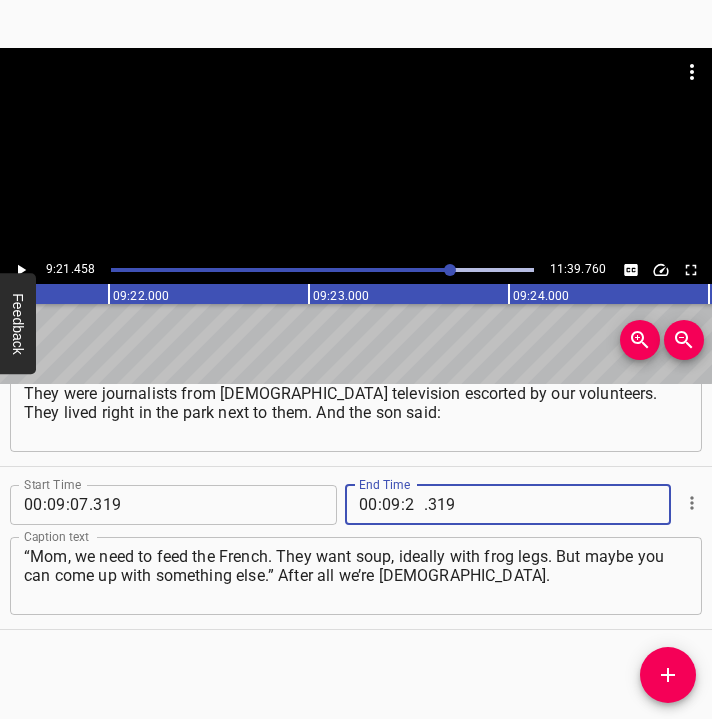 type on "21" 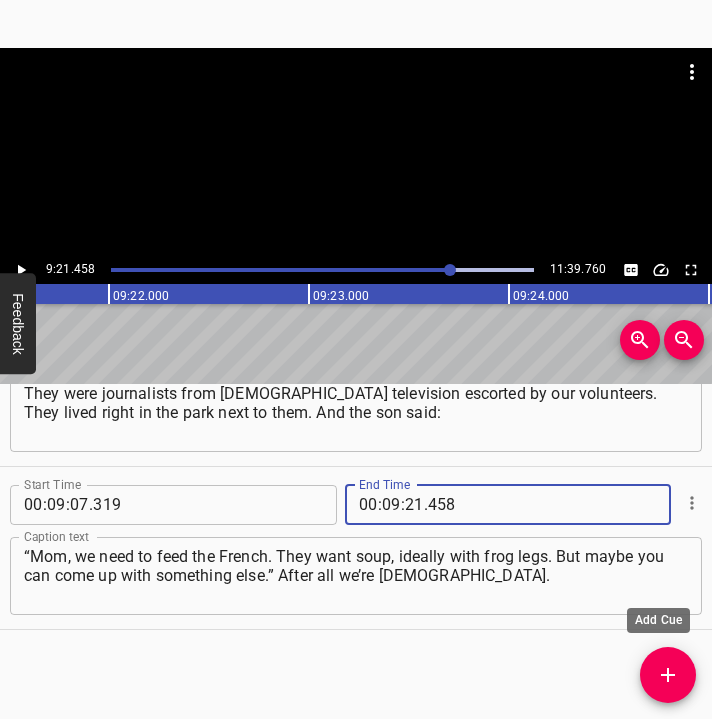 type on "458" 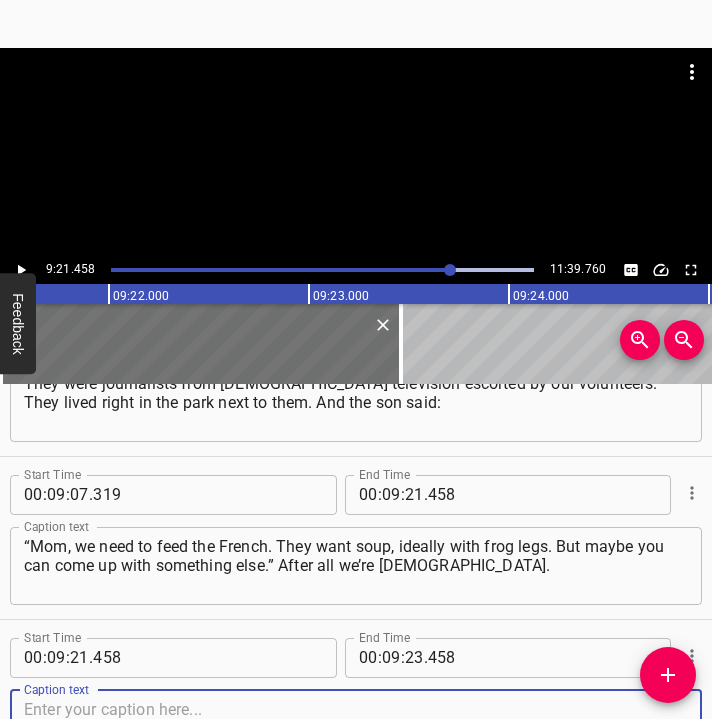 scroll, scrollTop: 7419, scrollLeft: 0, axis: vertical 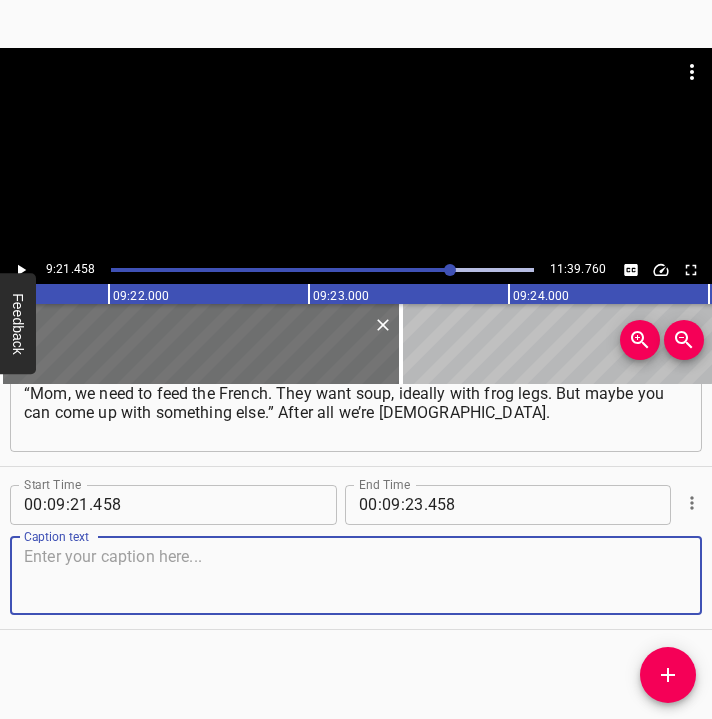 drag, startPoint x: 659, startPoint y: 588, endPoint x: 719, endPoint y: 581, distance: 60.40695 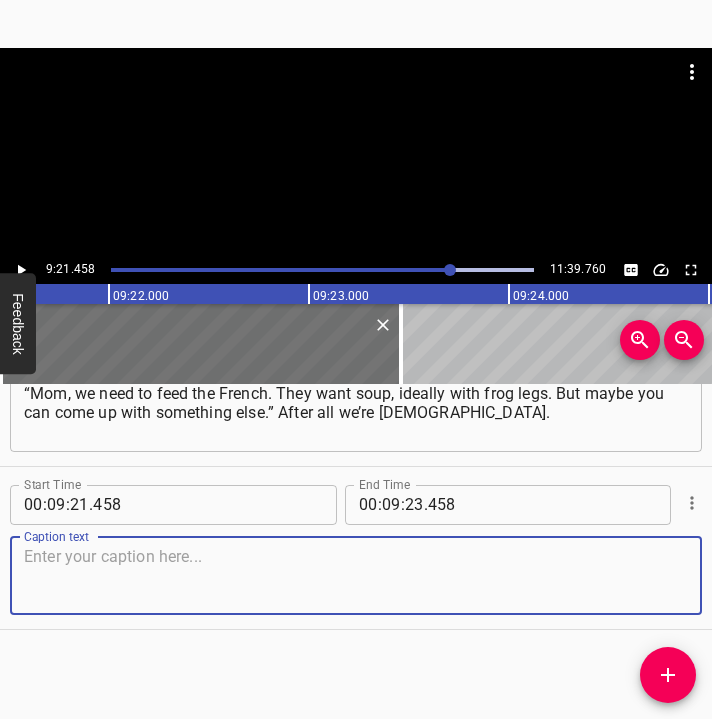 click at bounding box center (356, 575) 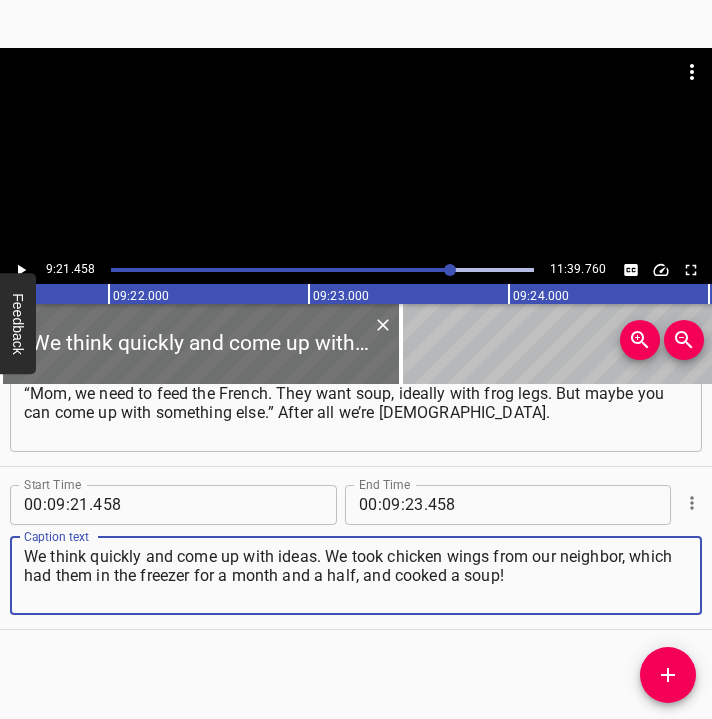 type on "We think quickly and come up with ideas. We took chicken wings from our neighbor, which had them in the freezer for a month and a half, and cooked a soup!" 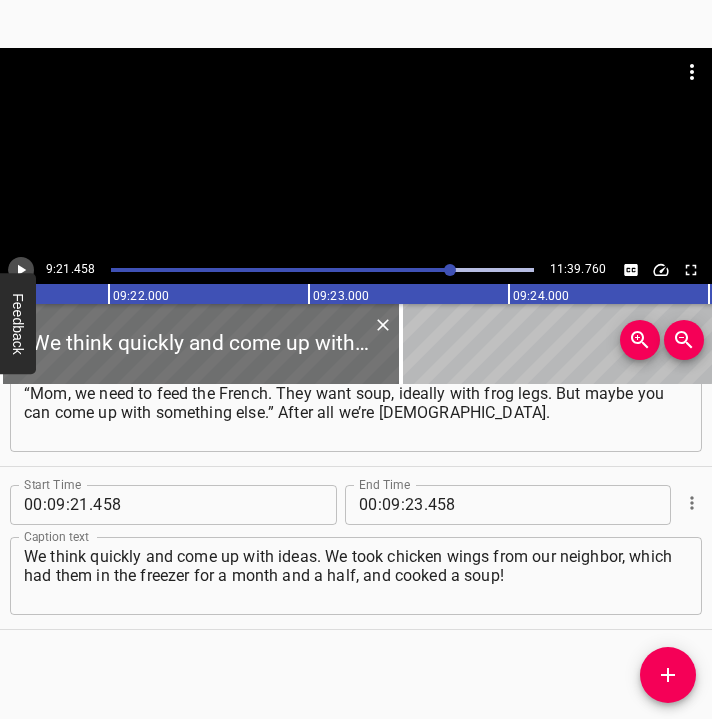 click 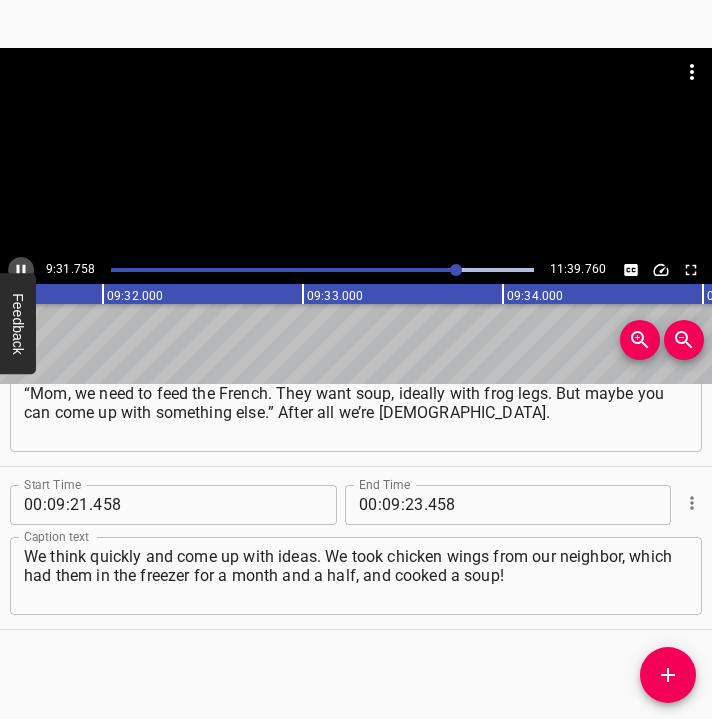 click 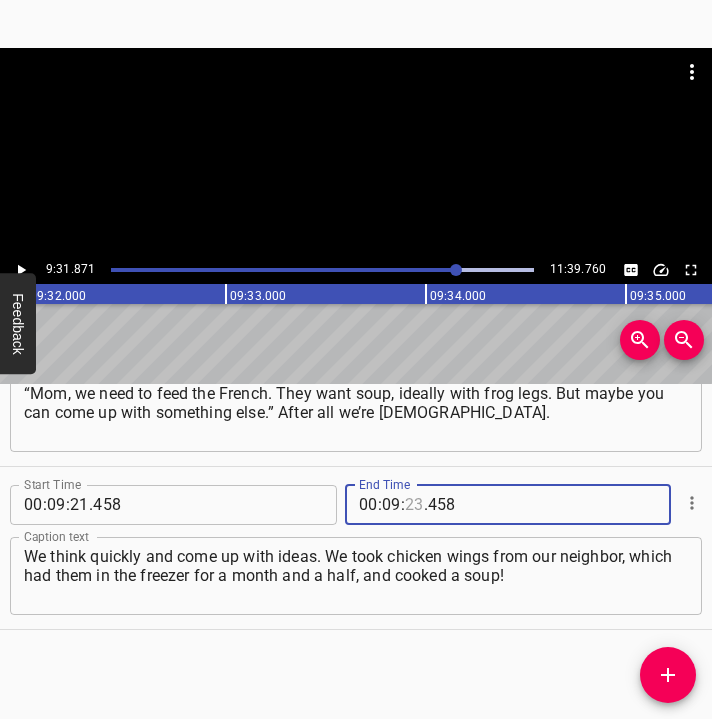 click at bounding box center [414, 505] 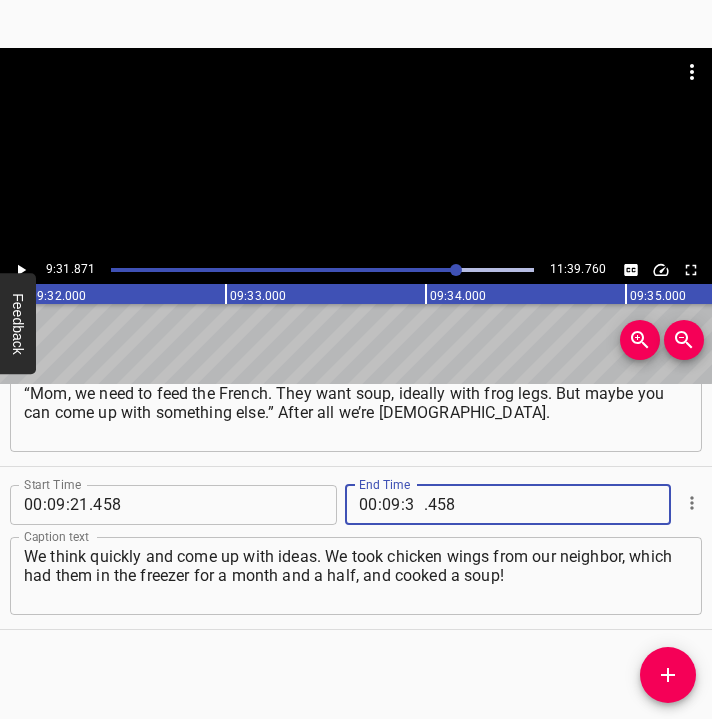 type on "31" 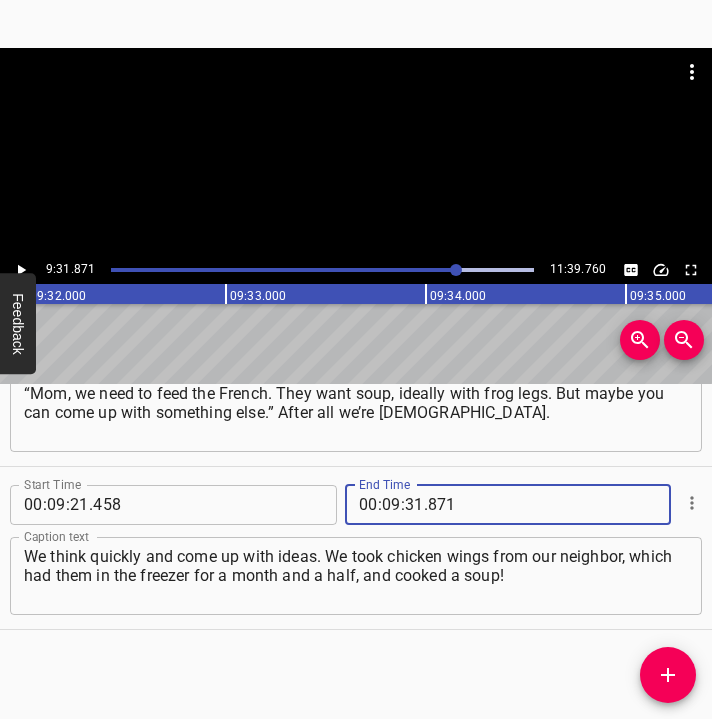 type on "871" 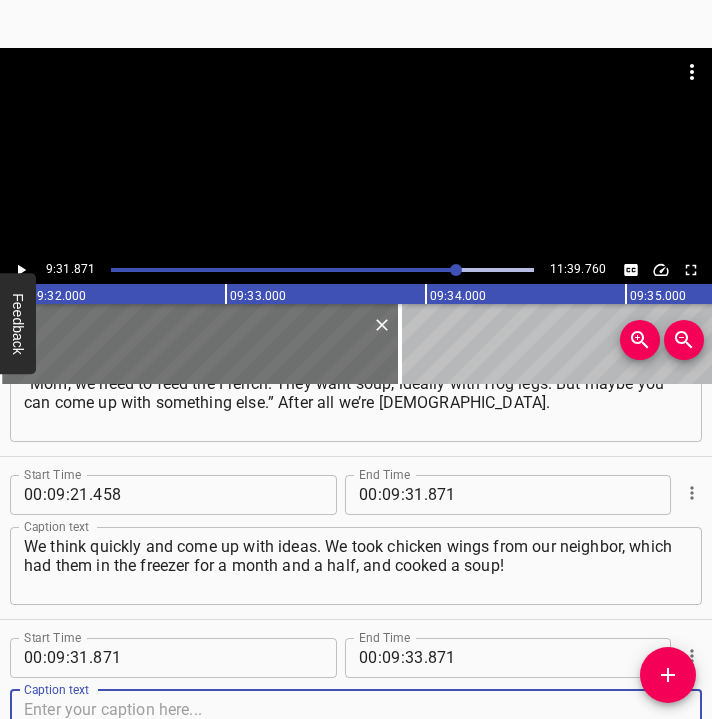scroll, scrollTop: 7582, scrollLeft: 0, axis: vertical 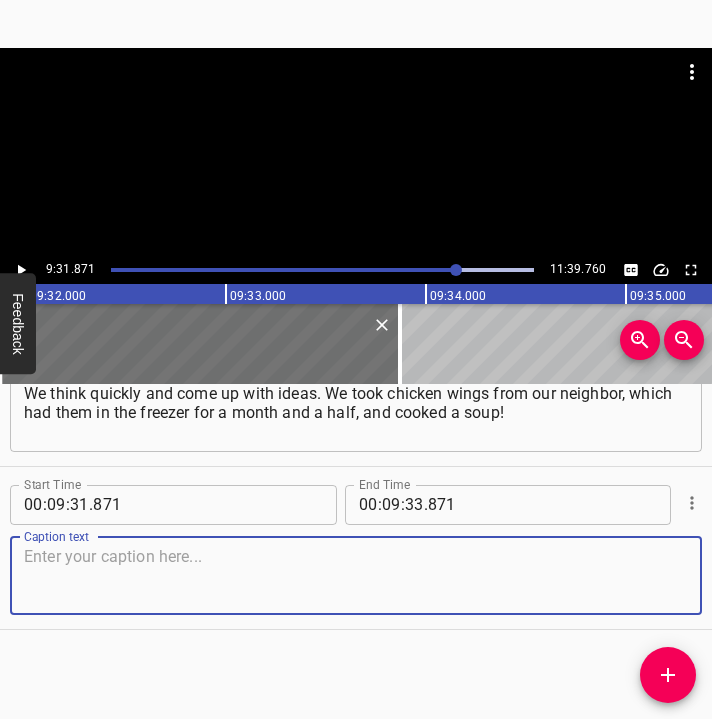 drag, startPoint x: 650, startPoint y: 567, endPoint x: 701, endPoint y: 564, distance: 51.088158 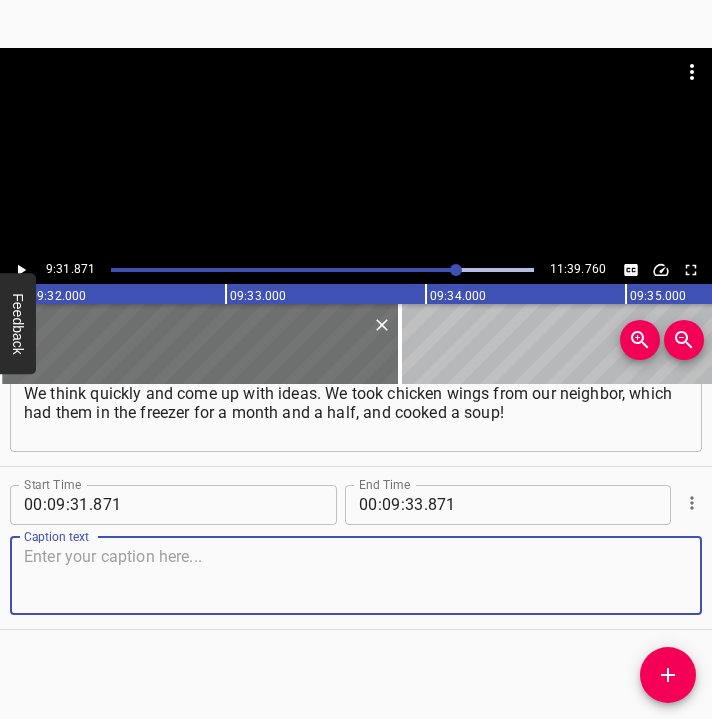 click at bounding box center [356, 575] 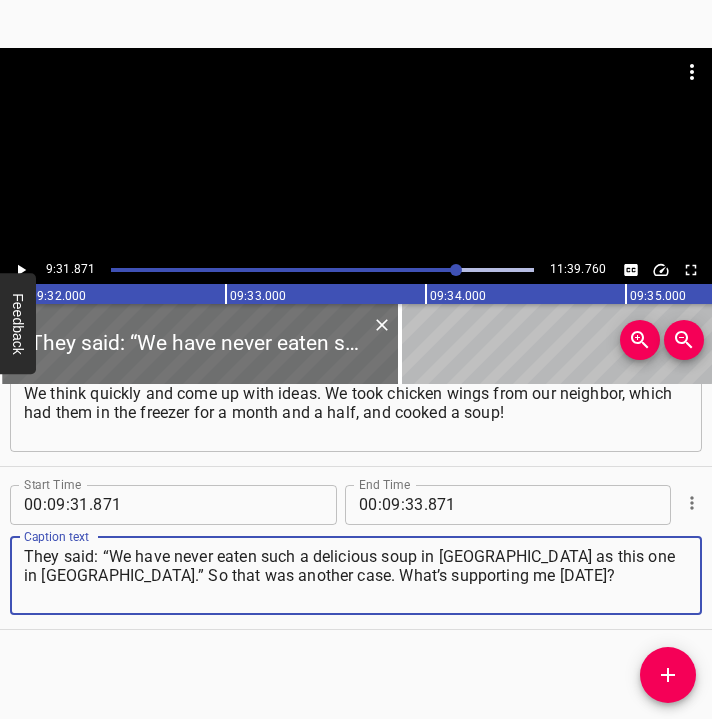 type on "They said: “We have never eaten such a delicious soup in [GEOGRAPHIC_DATA] as this one in [GEOGRAPHIC_DATA].” So that was another case. What’s supporting me [DATE]?" 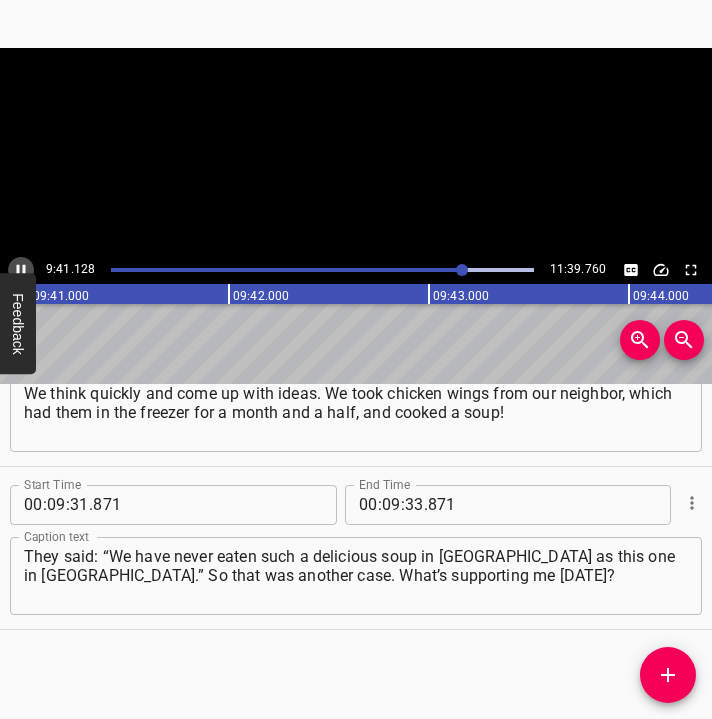 click 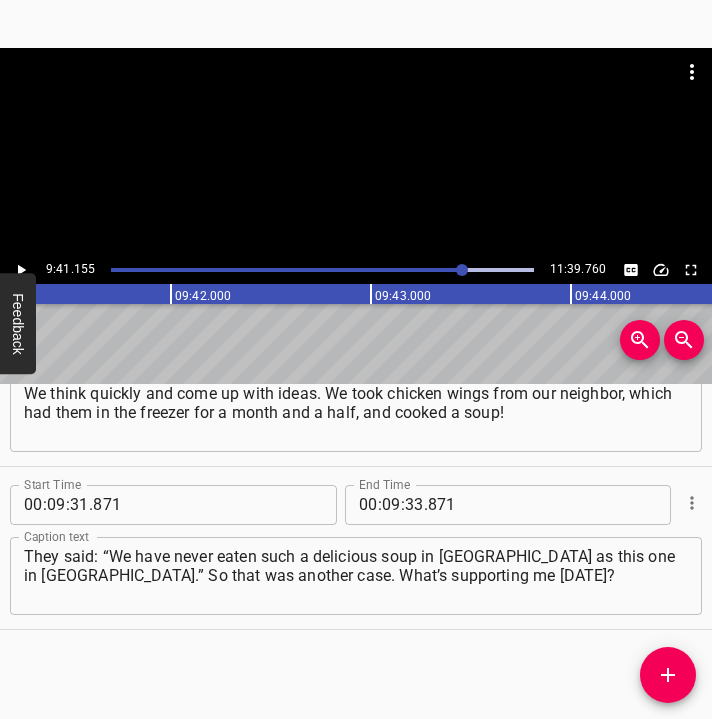 scroll, scrollTop: 0, scrollLeft: 116231, axis: horizontal 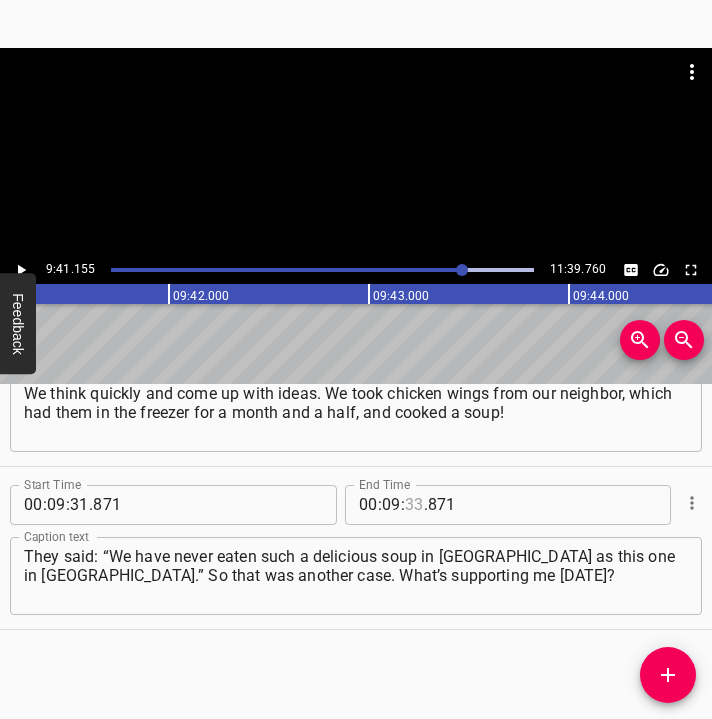 click at bounding box center [414, 505] 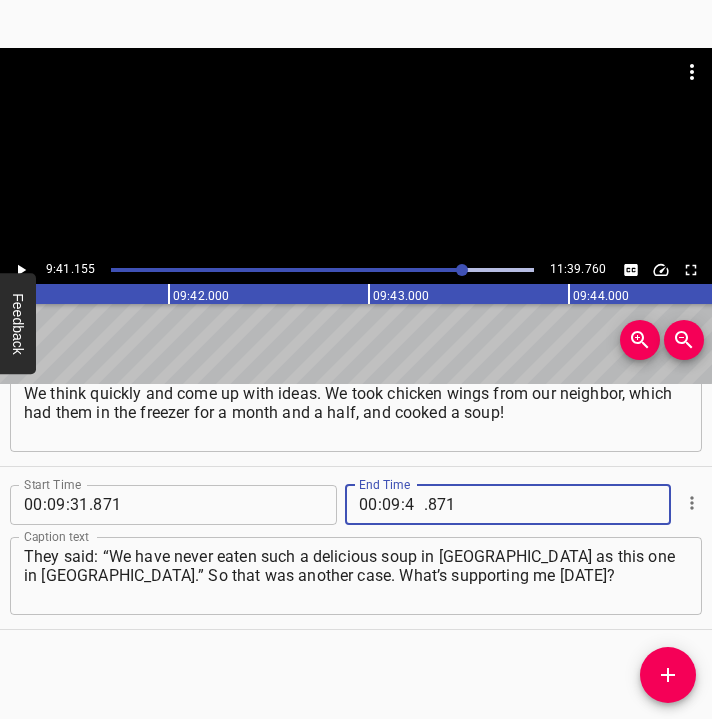 type on "41" 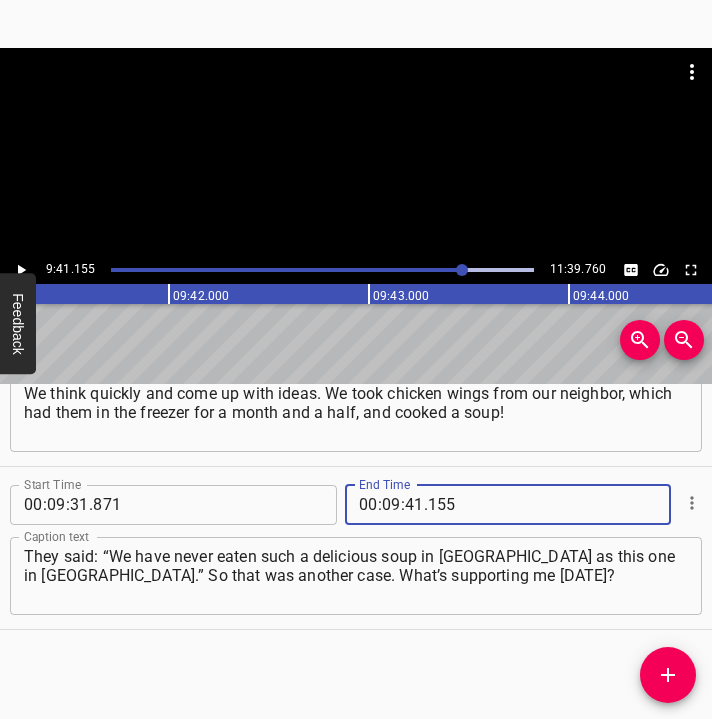 type on "155" 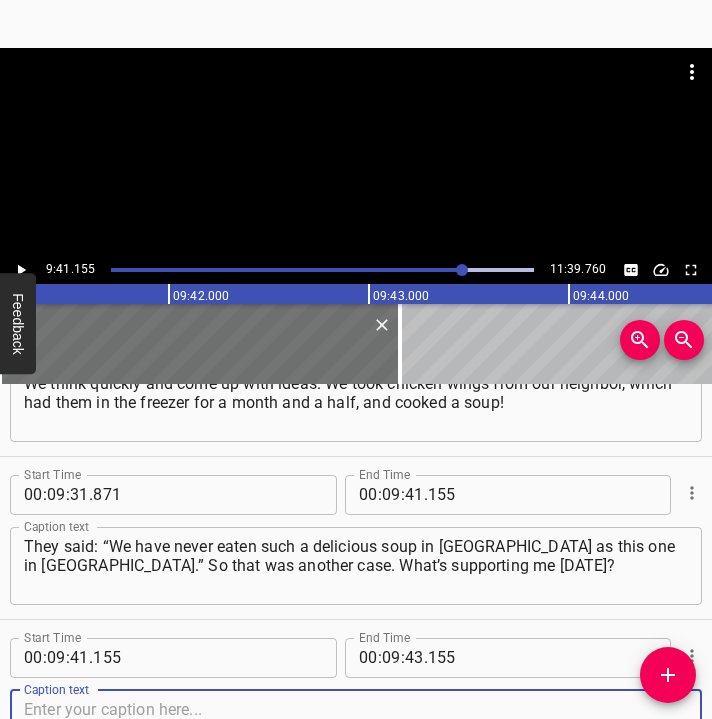 scroll, scrollTop: 7745, scrollLeft: 0, axis: vertical 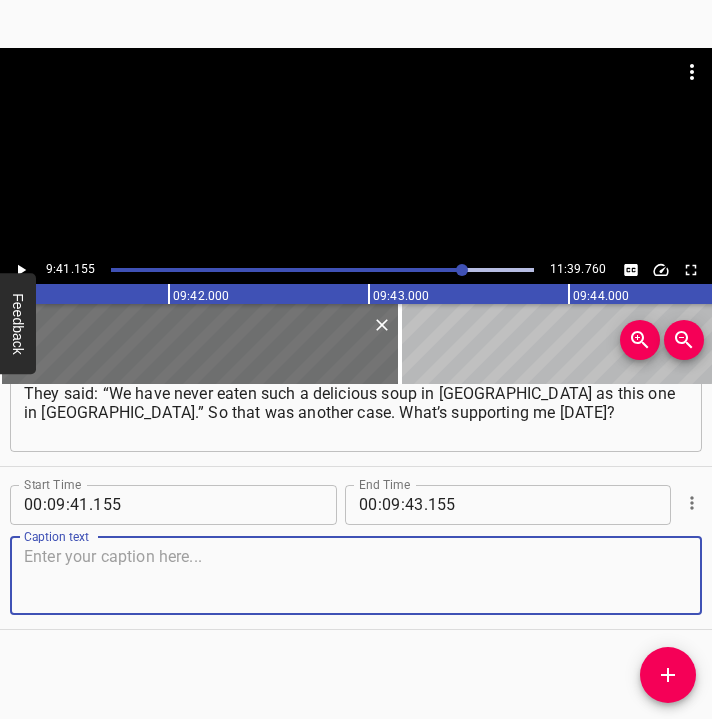 drag, startPoint x: 650, startPoint y: 576, endPoint x: 701, endPoint y: 570, distance: 51.351727 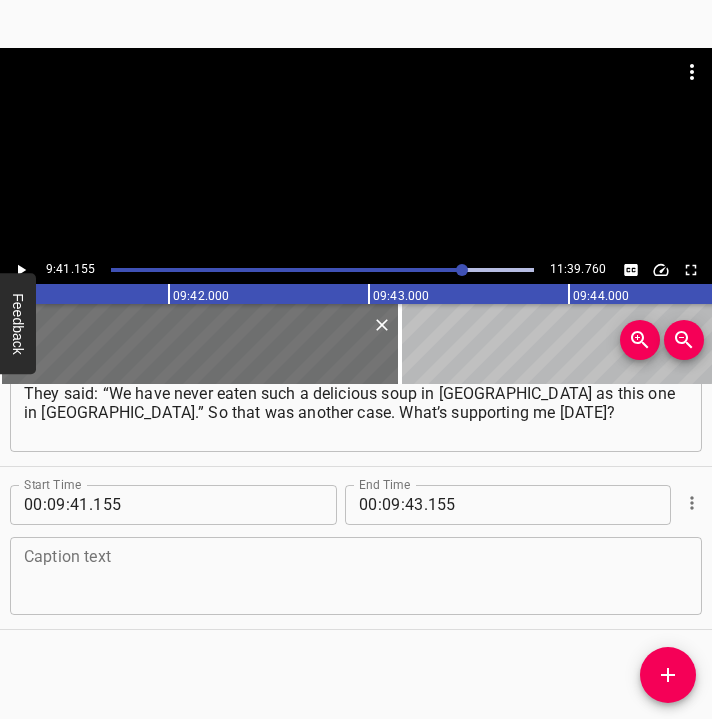 click at bounding box center (356, 575) 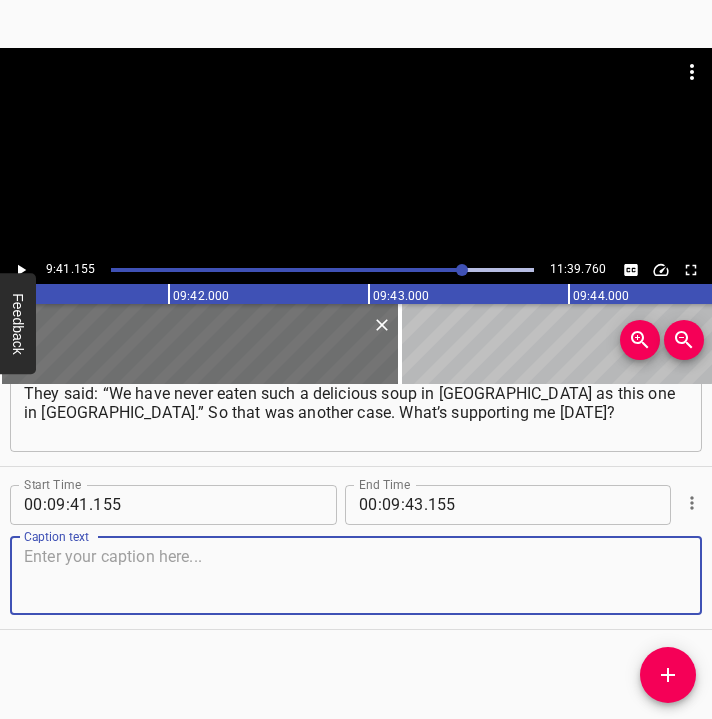 paste on "We work with children, with youth. As of [DATE], for example, we communicate with those children who left with their parents to [GEOGRAPHIC_DATA]," 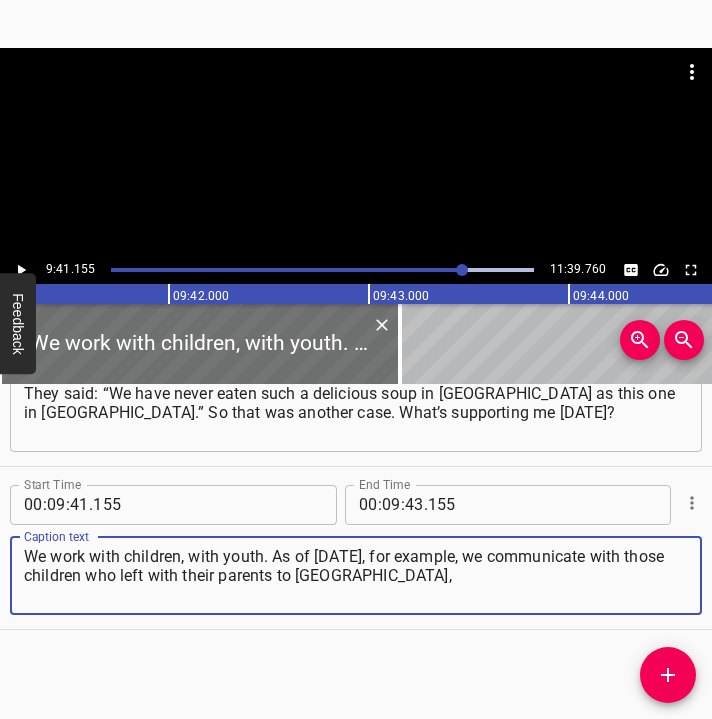 type on "We work with children, with youth. As of [DATE], for example, we communicate with those children who left with their parents to [GEOGRAPHIC_DATA]," 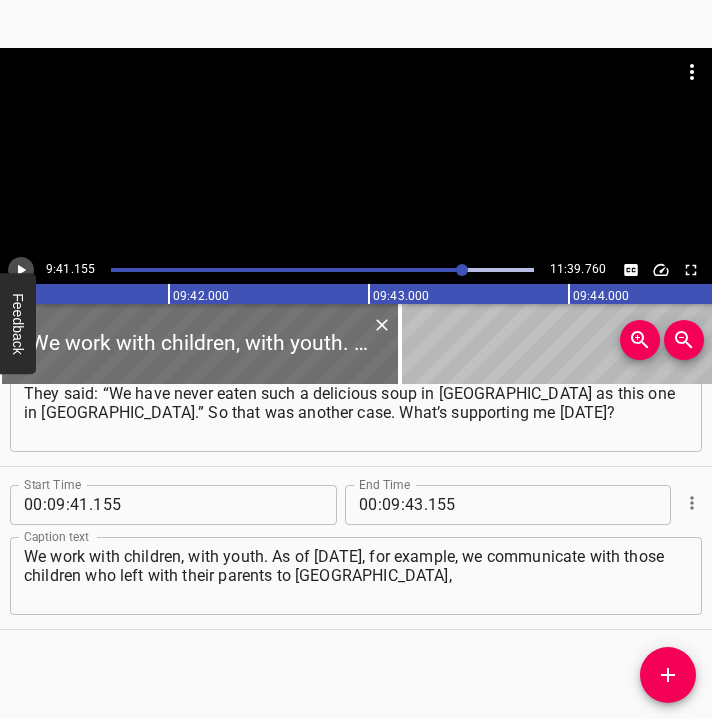 click 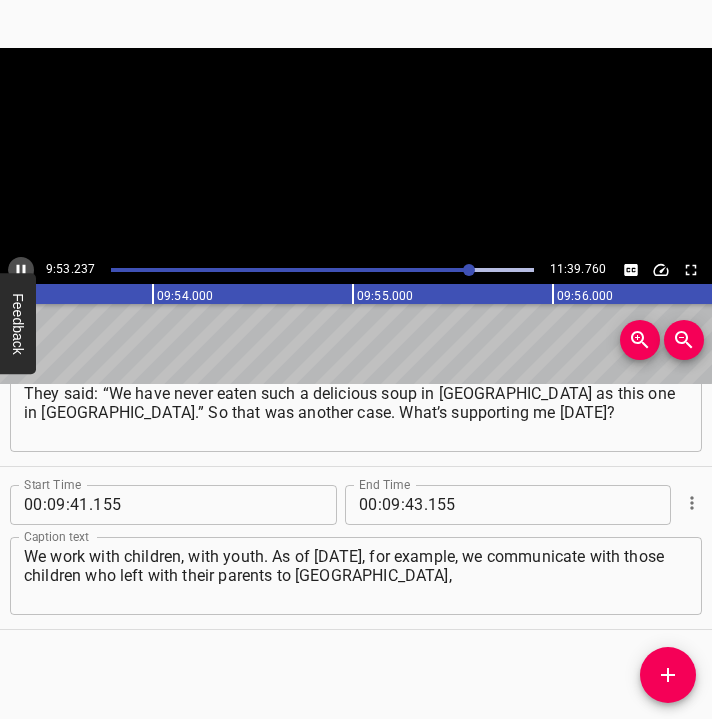 click 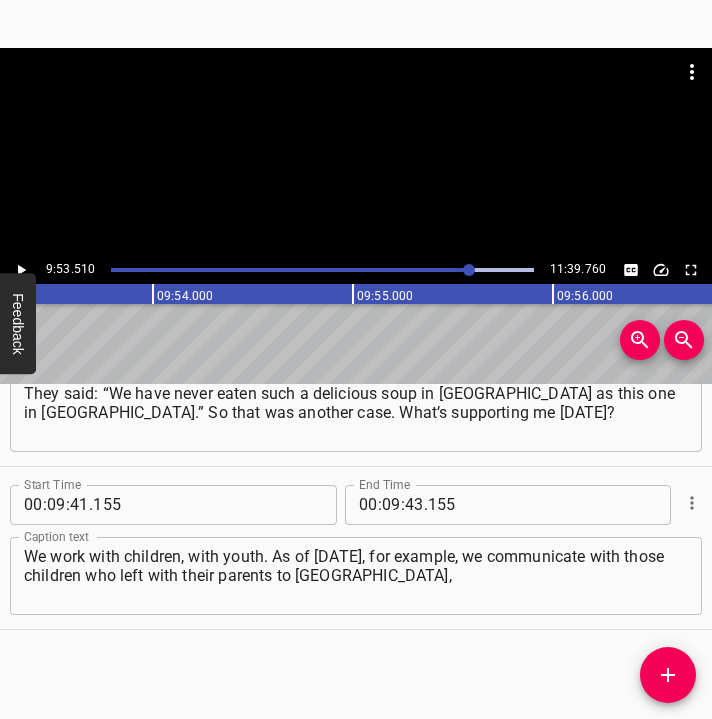 scroll, scrollTop: 0, scrollLeft: 118702, axis: horizontal 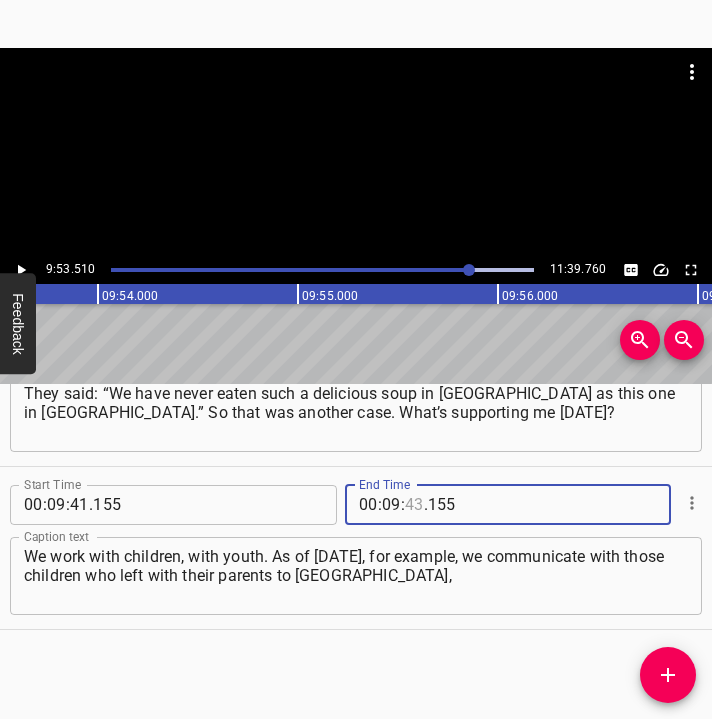 click at bounding box center [414, 505] 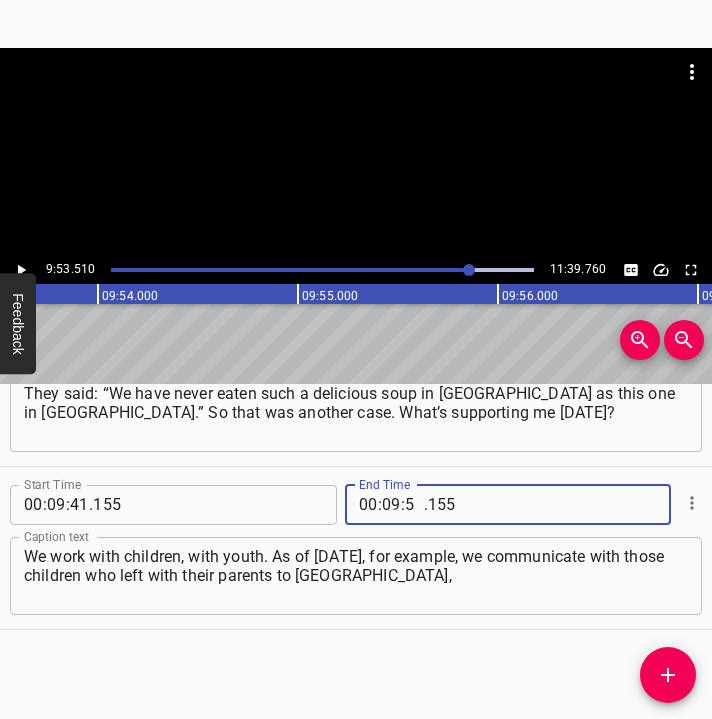 type on "53" 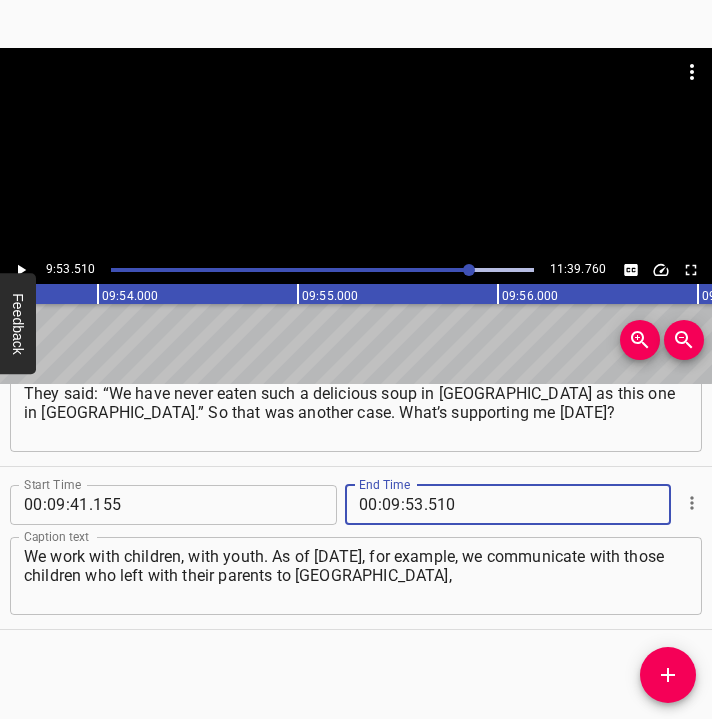type on "510" 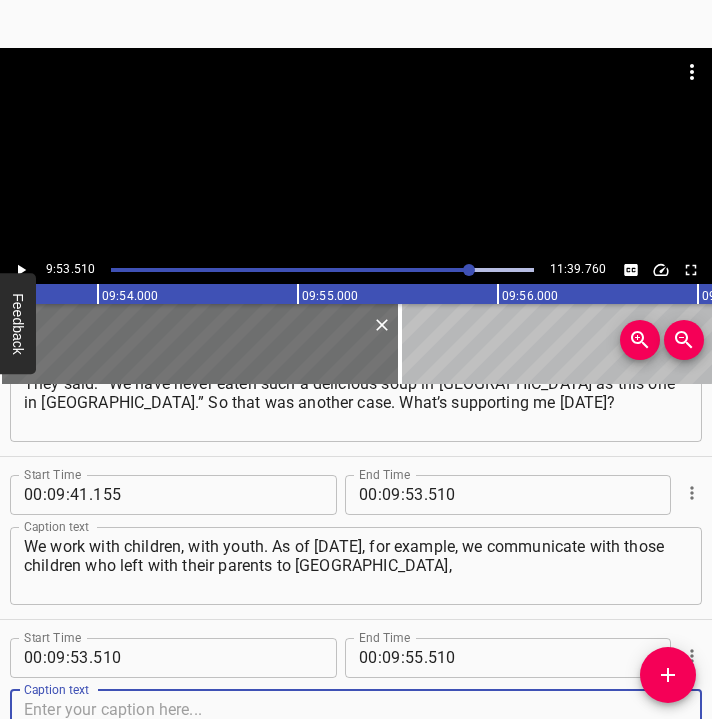 scroll, scrollTop: 7908, scrollLeft: 0, axis: vertical 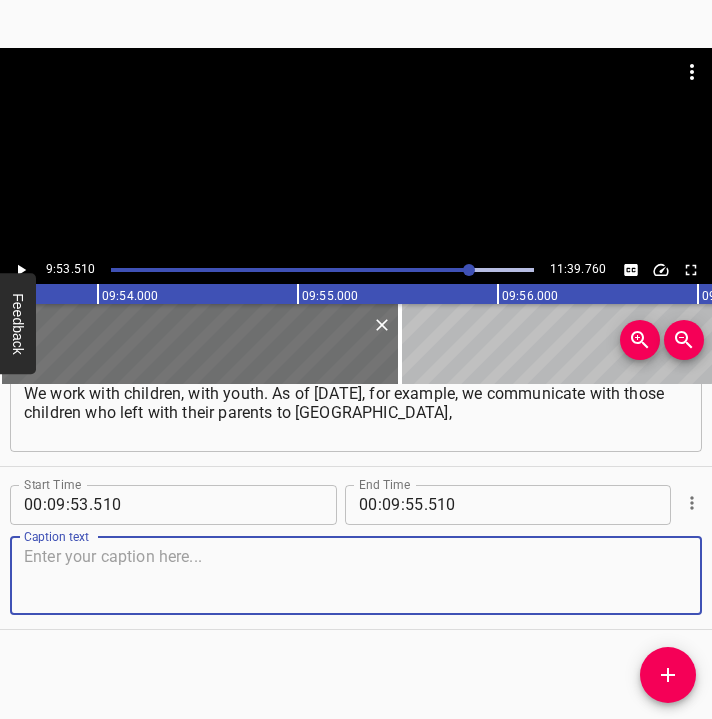drag, startPoint x: 661, startPoint y: 590, endPoint x: 708, endPoint y: 585, distance: 47.26521 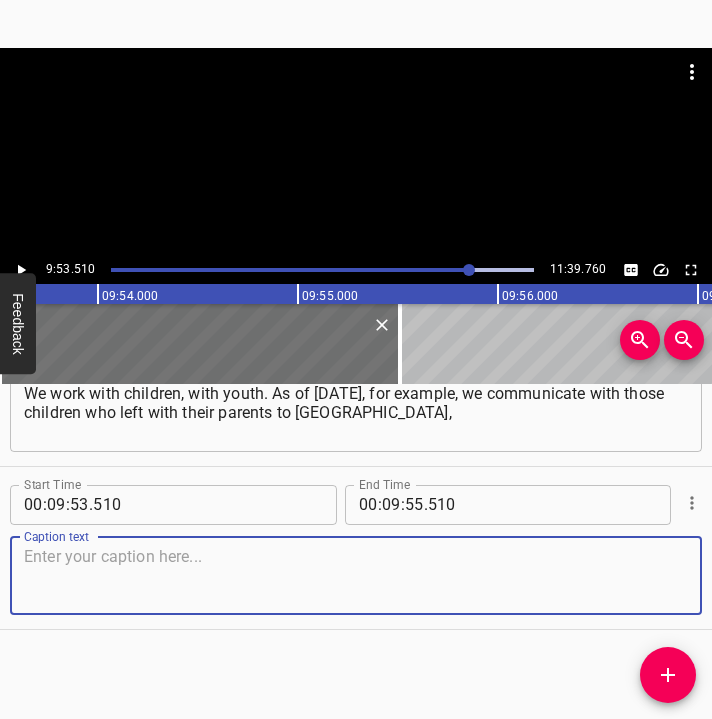 click at bounding box center (356, 575) 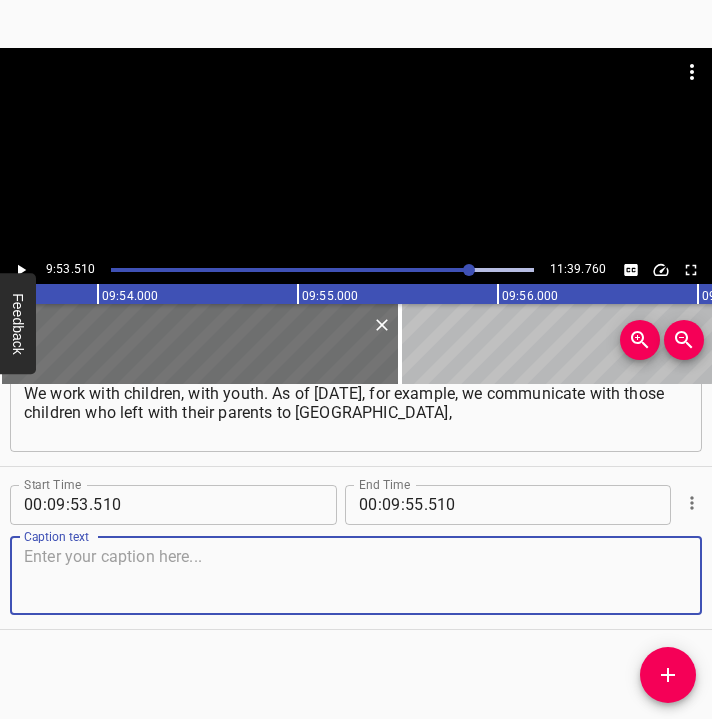 paste on "the [GEOGRAPHIC_DATA], [GEOGRAPHIC_DATA] and the United States of America. We are currently conducting classes, called “blended” – online and offline." 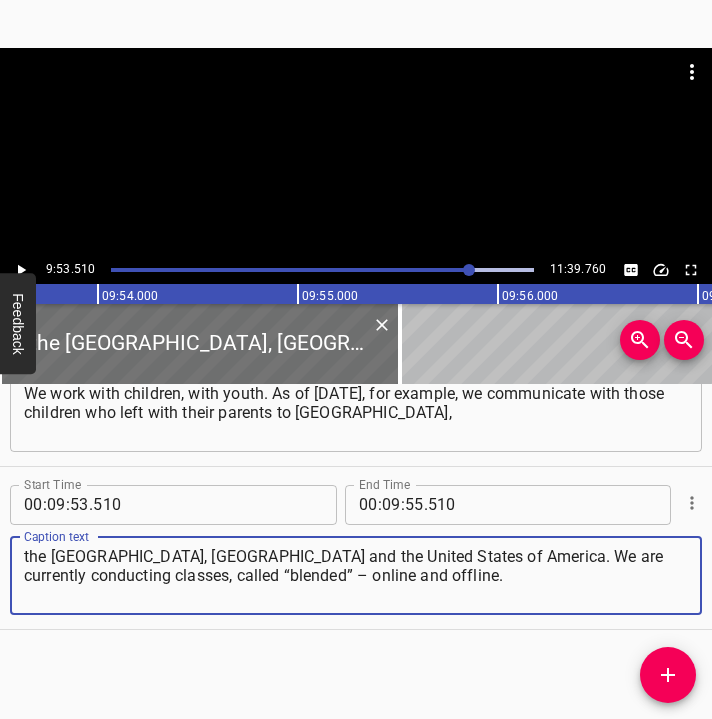 type on "the [GEOGRAPHIC_DATA], [GEOGRAPHIC_DATA] and the United States of America. We are currently conducting classes, called “blended” – online and offline." 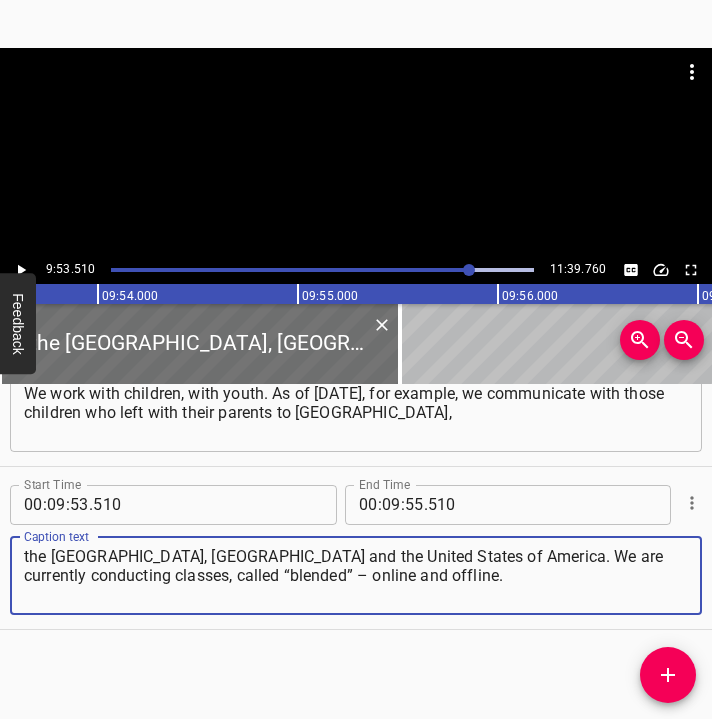 click 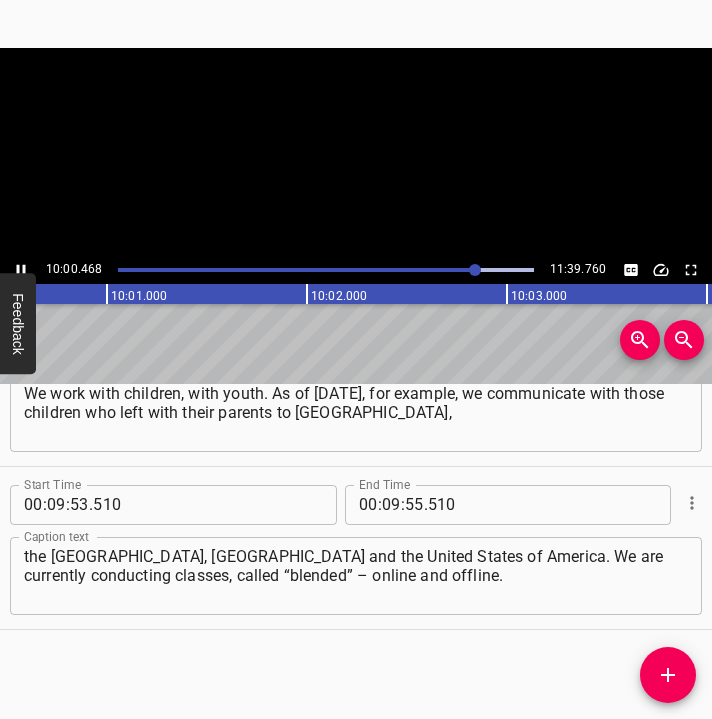 click 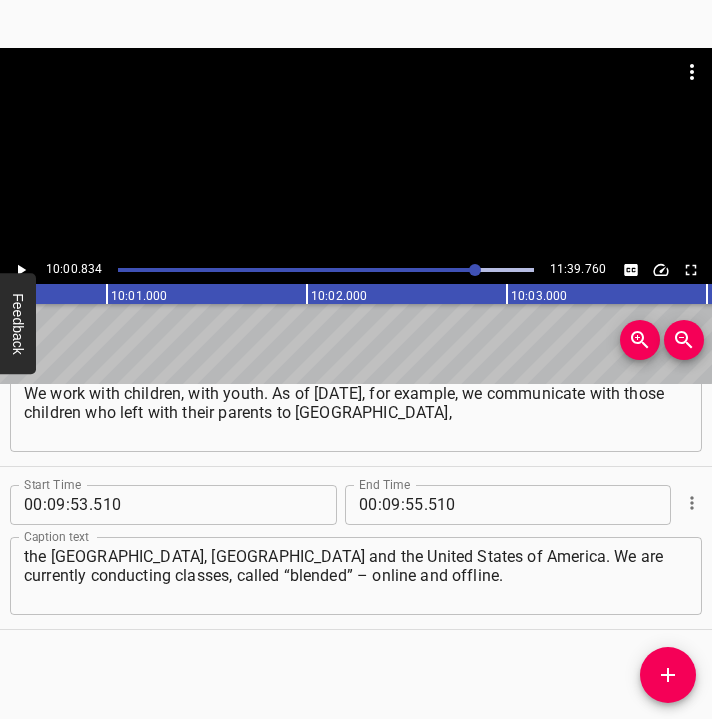 scroll, scrollTop: 0, scrollLeft: 120166, axis: horizontal 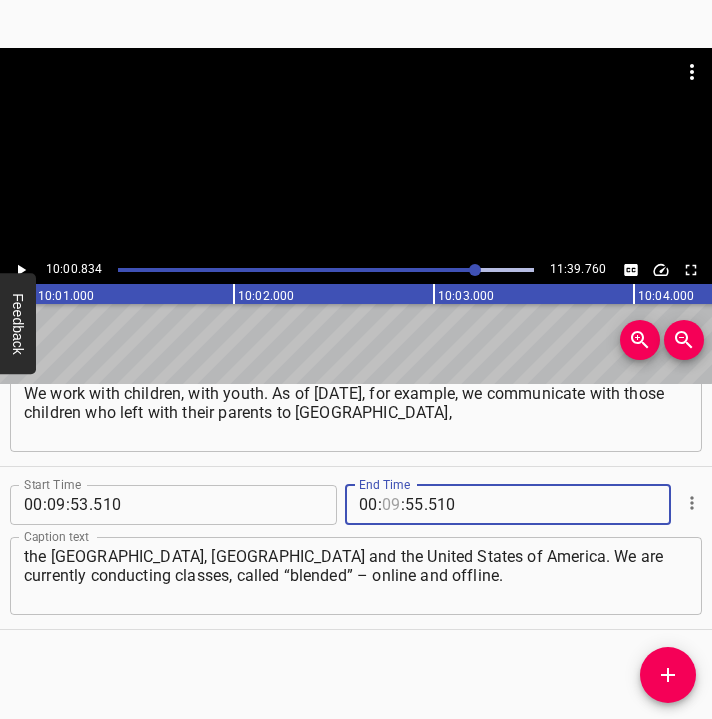 click at bounding box center [391, 505] 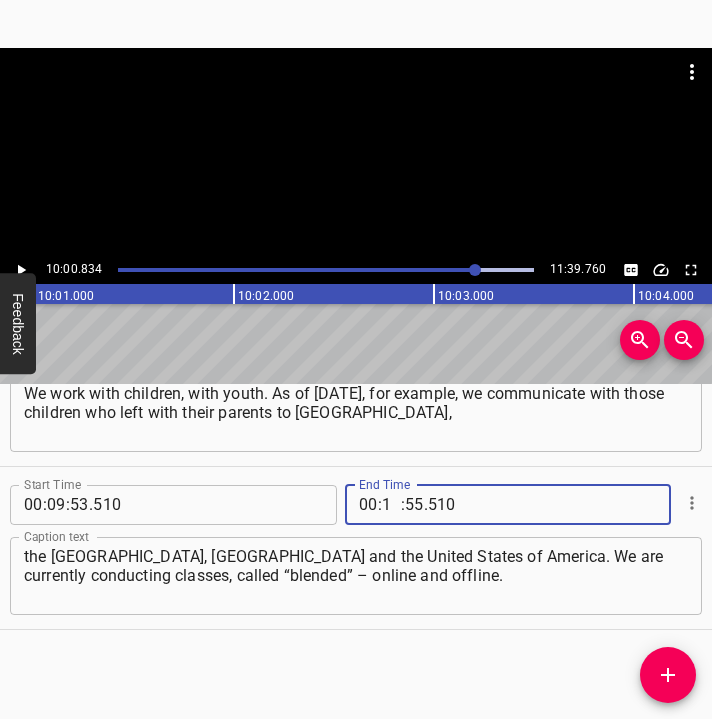 type on "10" 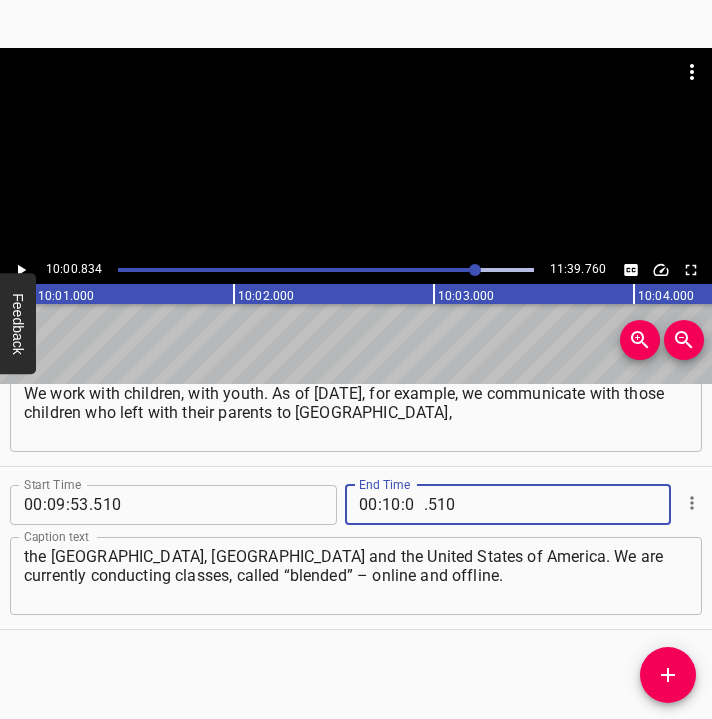 type on "00" 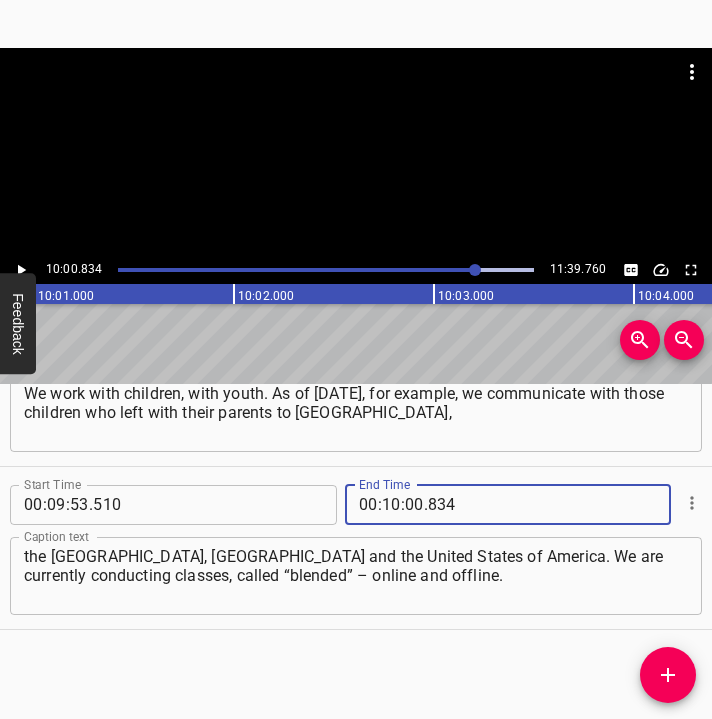type on "834" 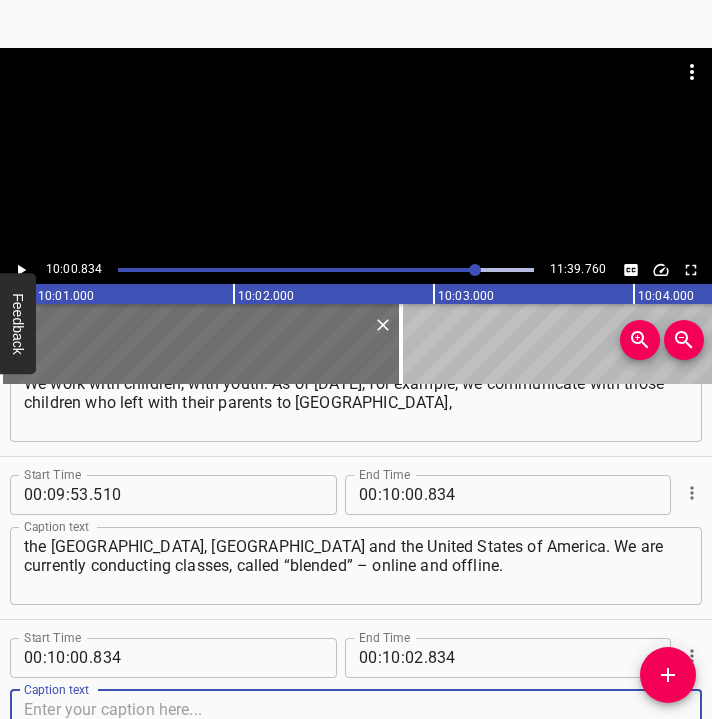 scroll, scrollTop: 8071, scrollLeft: 0, axis: vertical 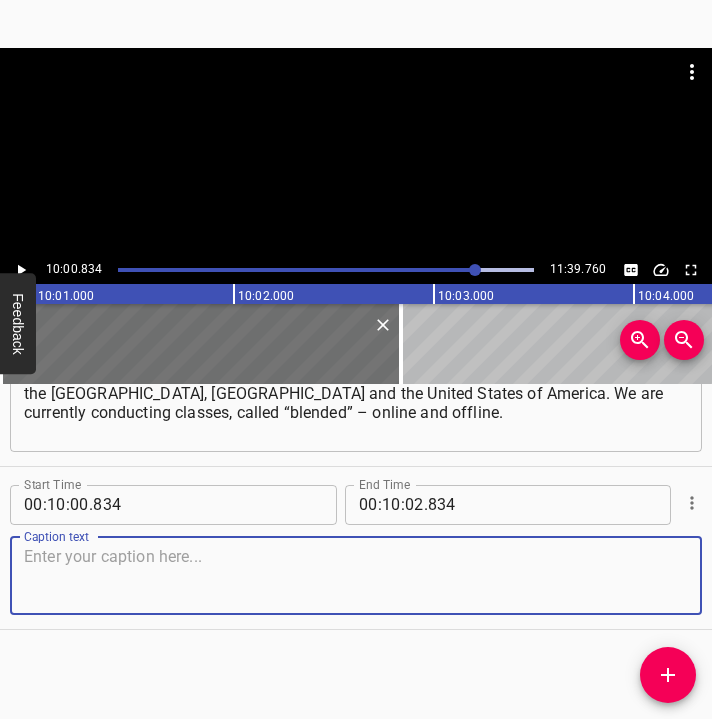 drag, startPoint x: 677, startPoint y: 590, endPoint x: 710, endPoint y: 585, distance: 33.37664 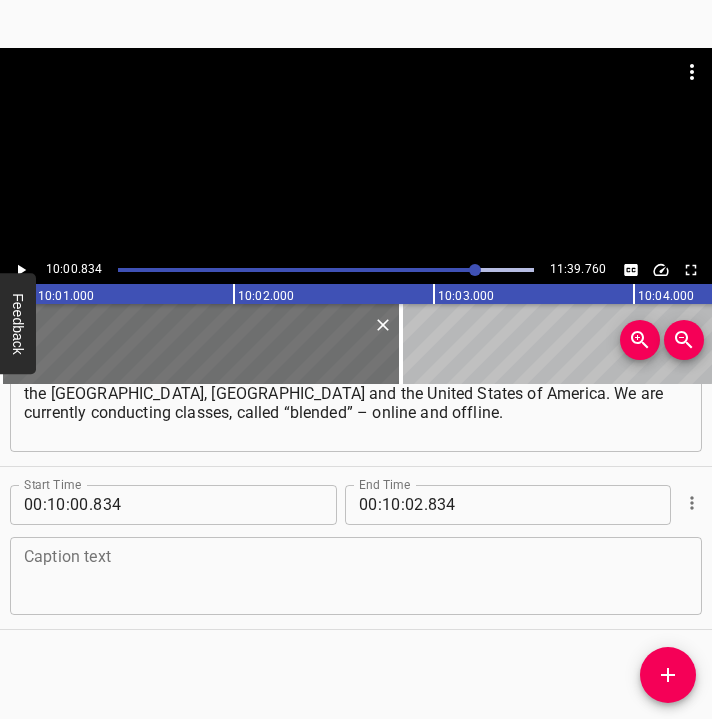 click at bounding box center (356, 575) 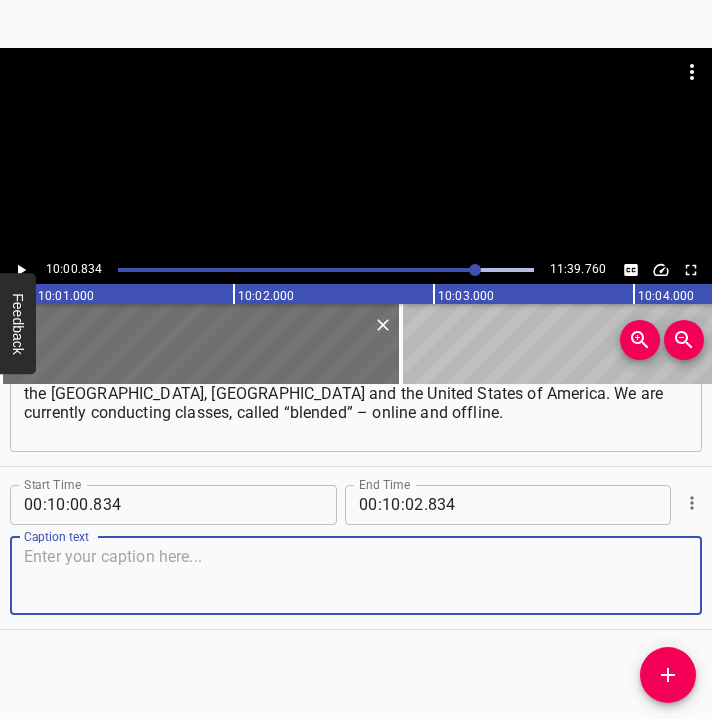 paste on "I come, start [the computer], I have 10 people sitting here, and 3, 5, 10 and parents join in. The first thing they ask: “How are you?”," 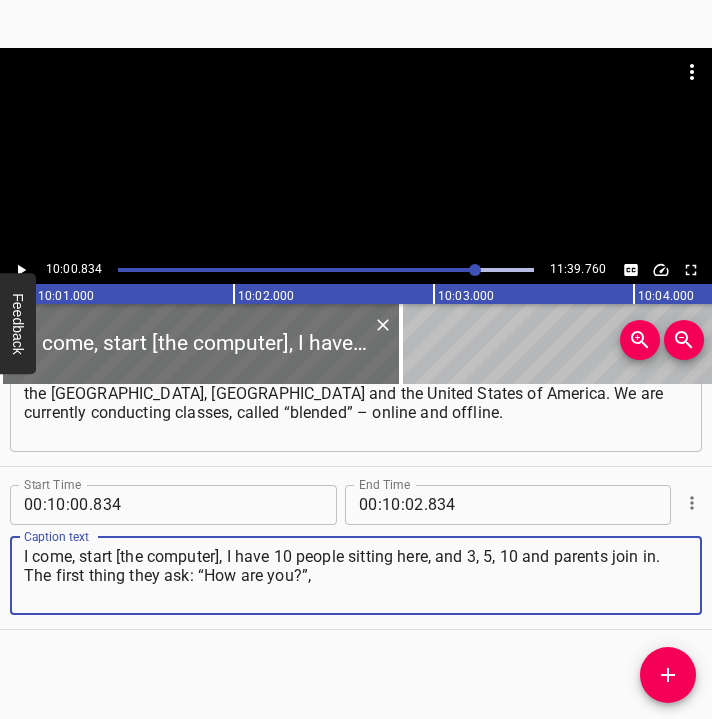 type on "I come, start [the computer], I have 10 people sitting here, and 3, 5, 10 and parents join in. The first thing they ask: “How are you?”," 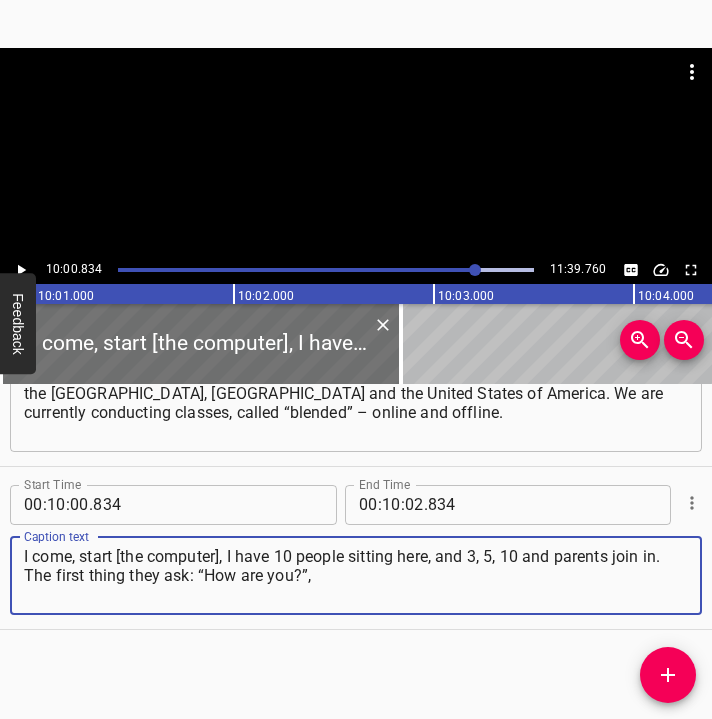 click on "10:00.834 11:39.760" at bounding box center [356, 270] 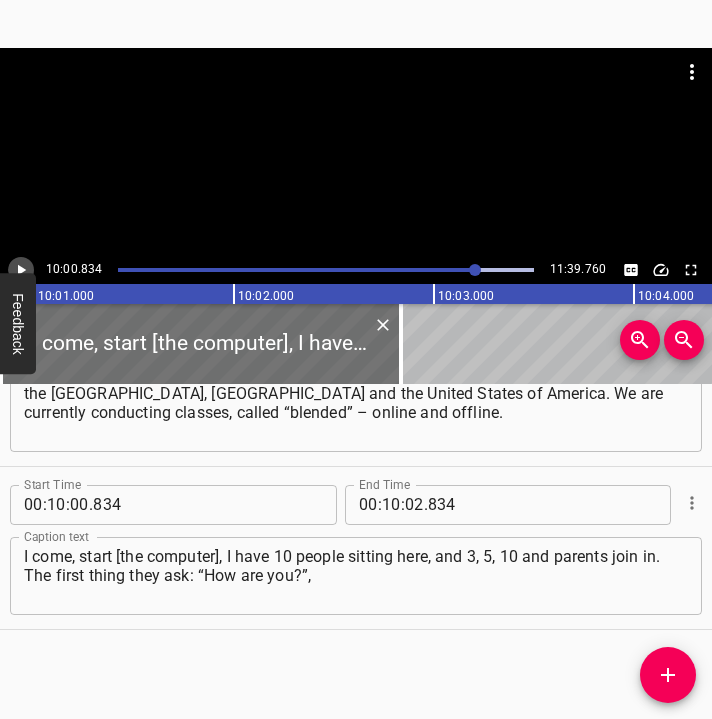 click 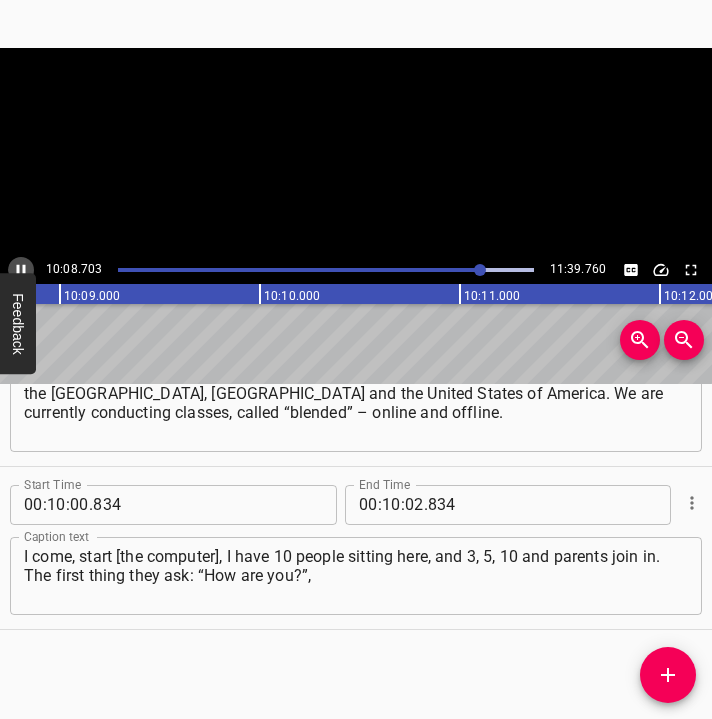 click 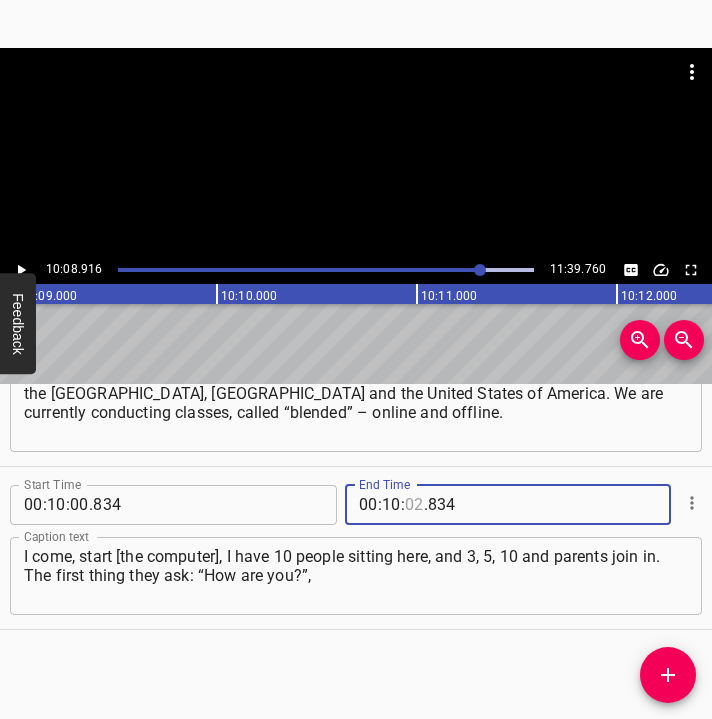 click at bounding box center (414, 505) 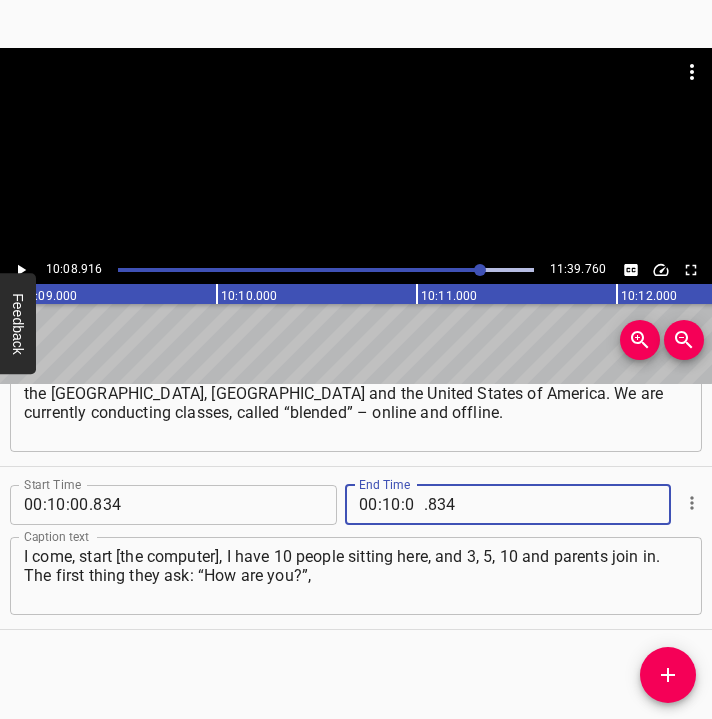 type on "08" 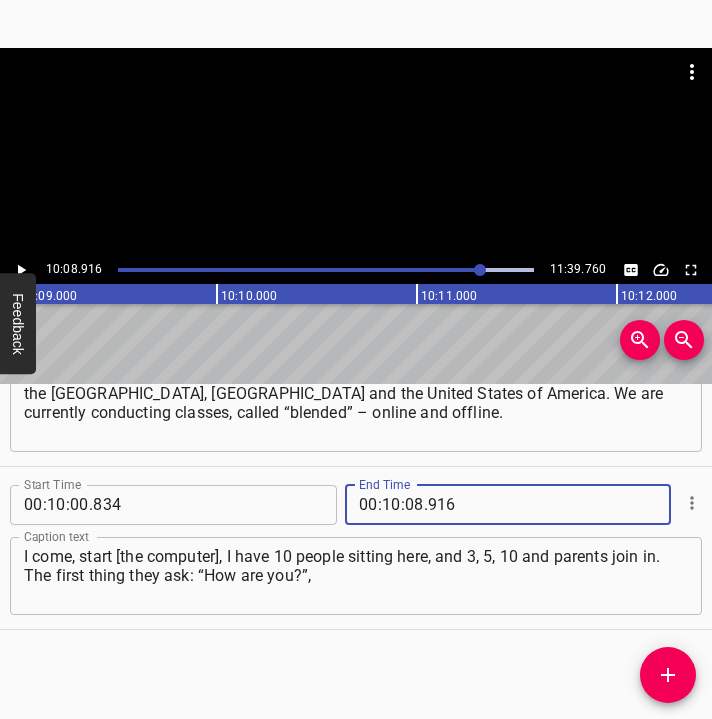 type on "916" 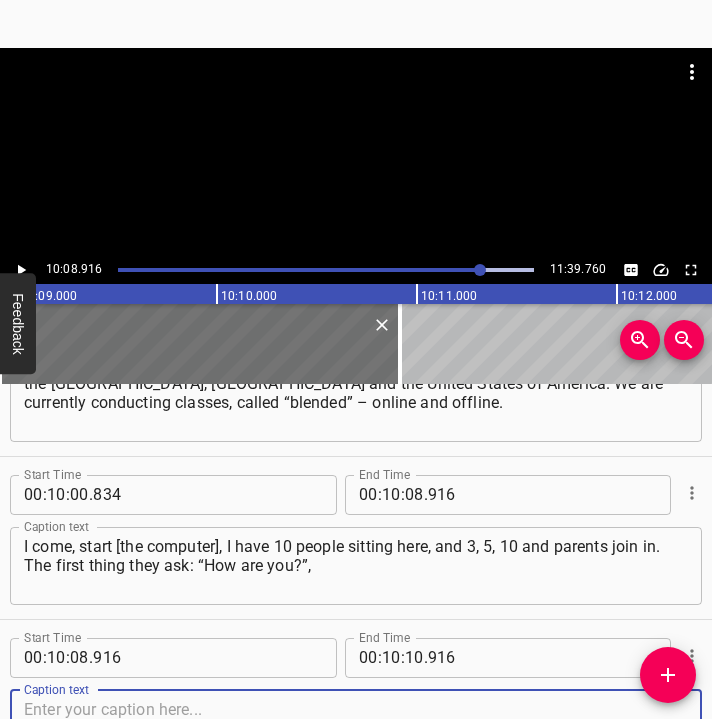 scroll, scrollTop: 8234, scrollLeft: 0, axis: vertical 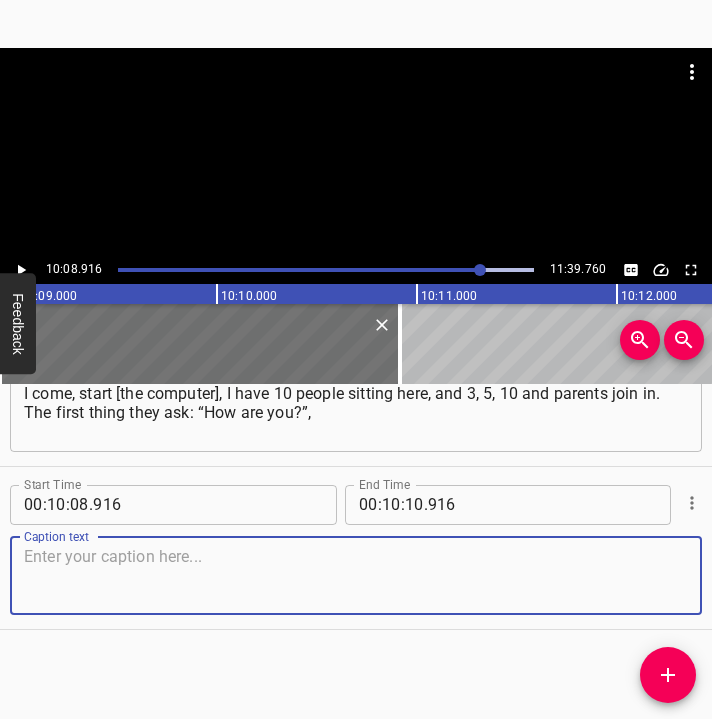 drag, startPoint x: 657, startPoint y: 571, endPoint x: 705, endPoint y: 566, distance: 48.259712 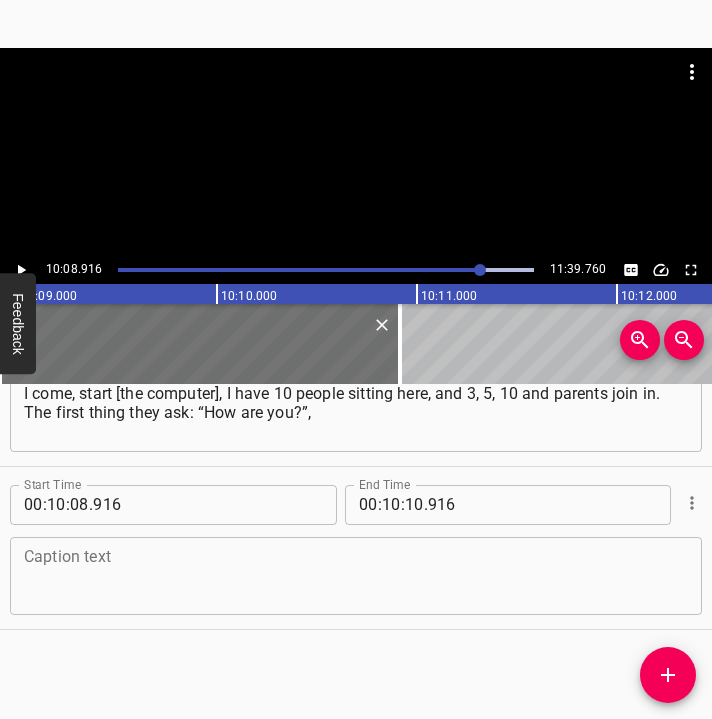 click at bounding box center [356, 575] 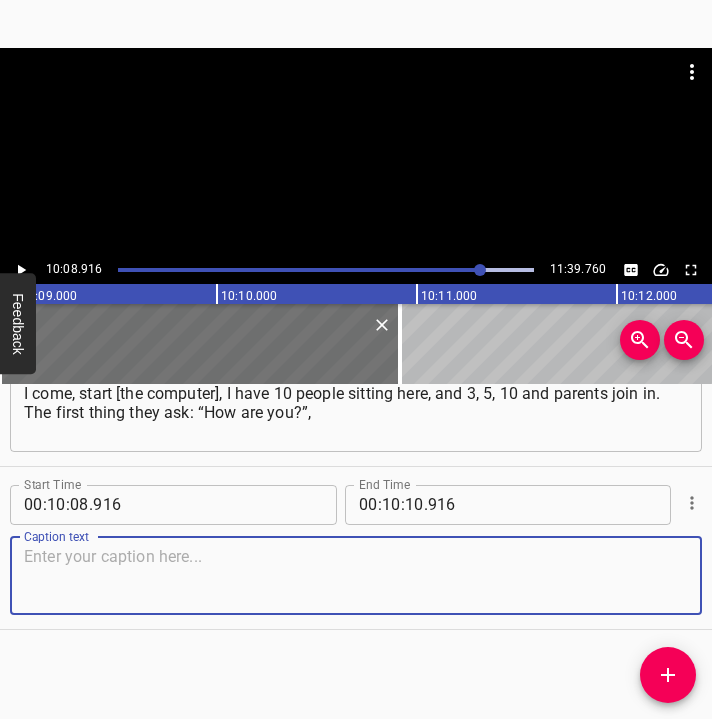 paste on "and they are amazed that classes are held [DATE] and [DATE]. There are “Shaheeds” and rockets, and we work [DATE]. It seems to me that all of us," 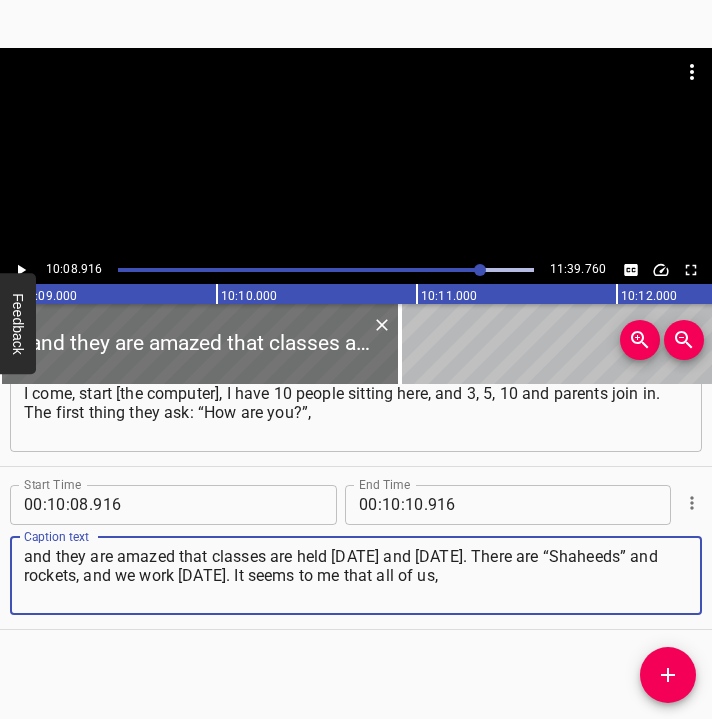 type on "and they are amazed that classes are held [DATE] and [DATE]. There are “Shaheeds” and rockets, and we work [DATE]. It seems to me that all of us," 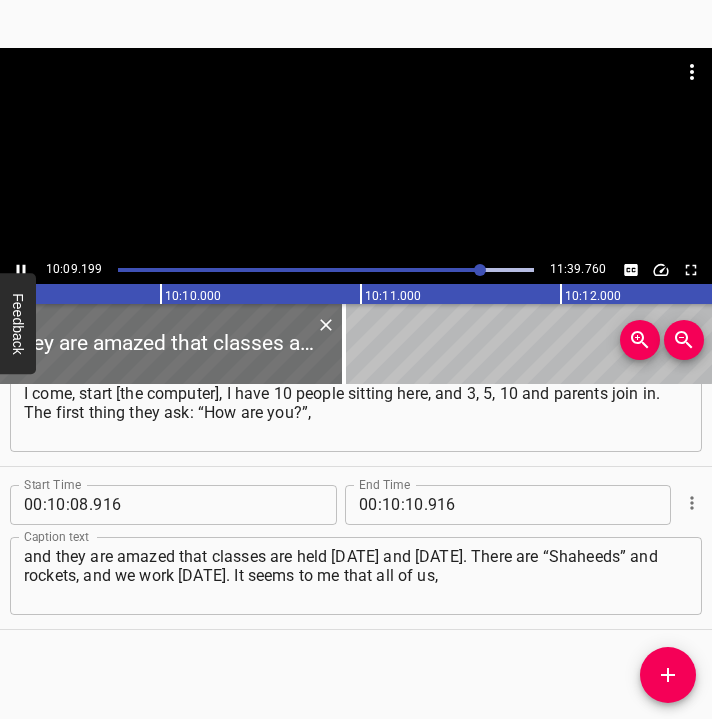 scroll, scrollTop: 0, scrollLeft: 121893, axis: horizontal 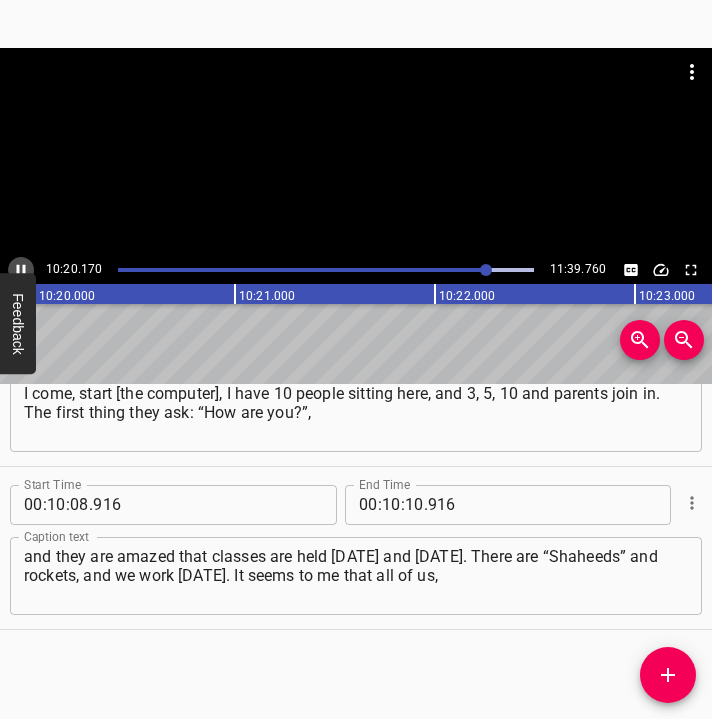 click 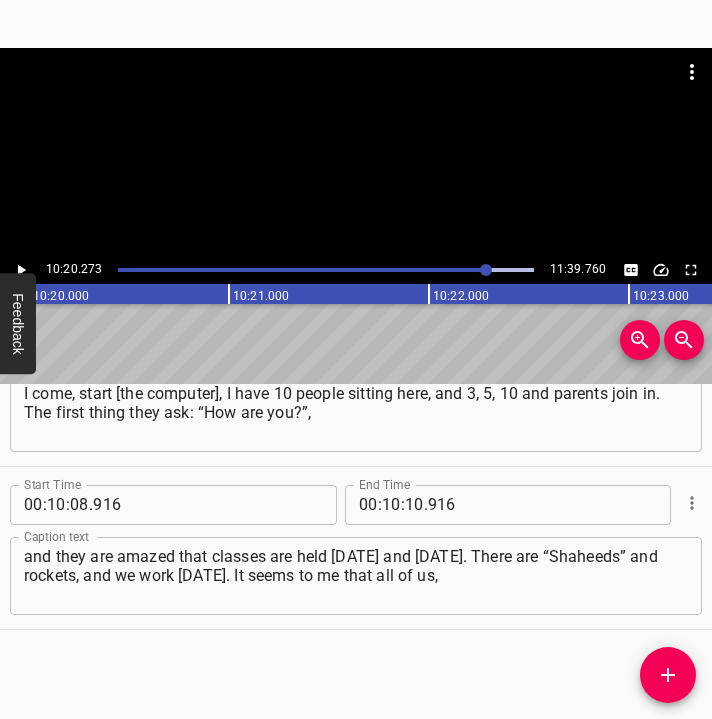 scroll, scrollTop: 0, scrollLeft: 124054, axis: horizontal 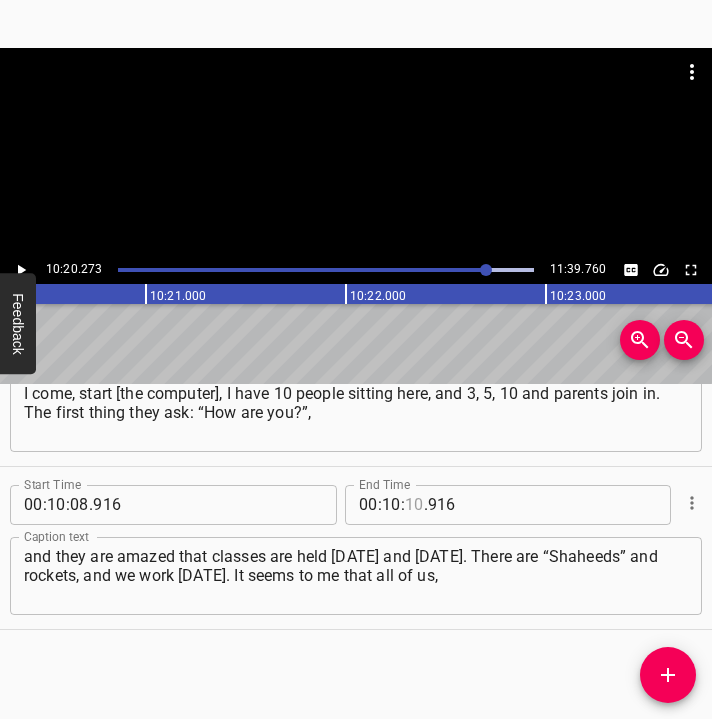 drag, startPoint x: 404, startPoint y: 504, endPoint x: 390, endPoint y: 495, distance: 16.643316 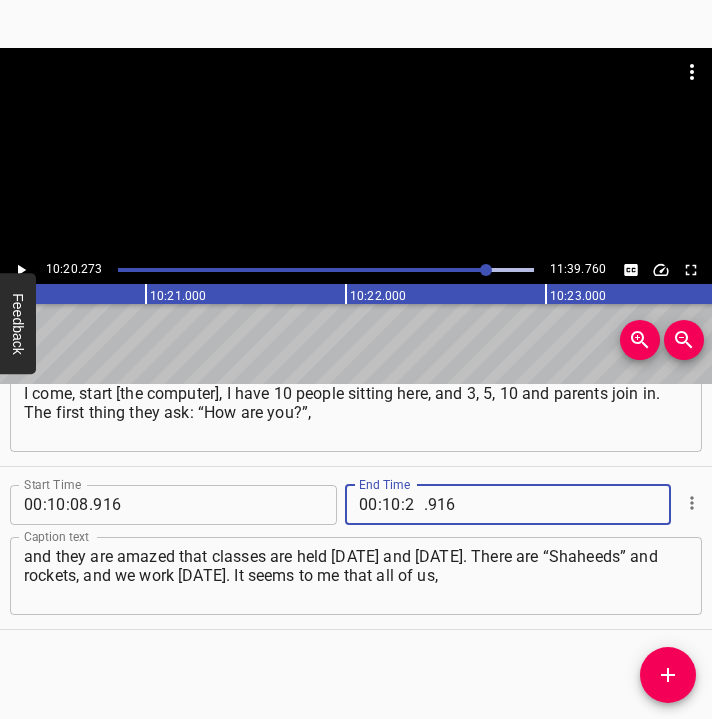 type on "20" 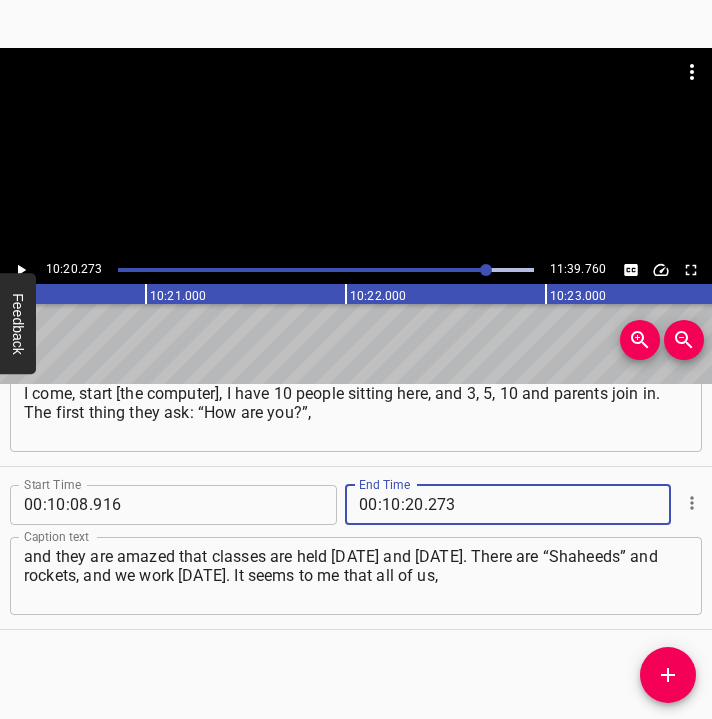 type on "273" 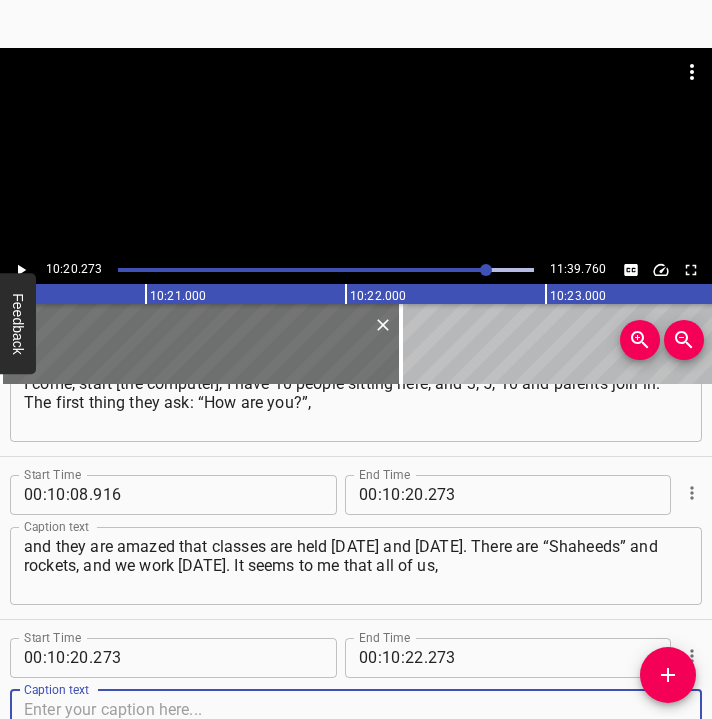 scroll, scrollTop: 8397, scrollLeft: 0, axis: vertical 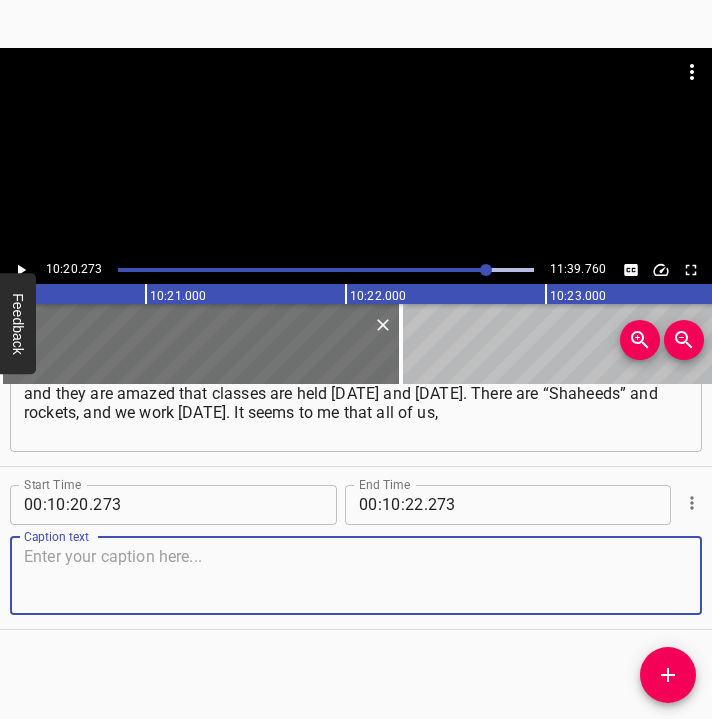 click at bounding box center [356, 575] 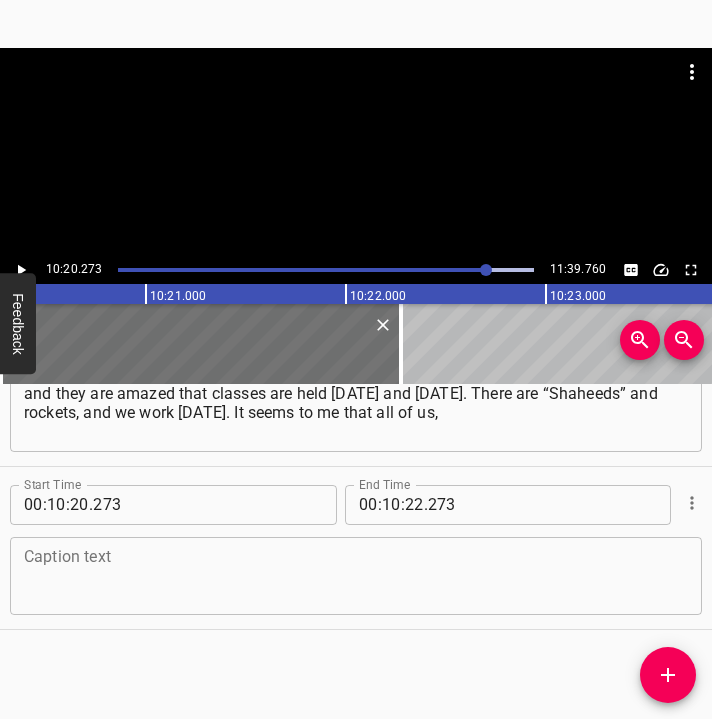 click at bounding box center (356, 575) 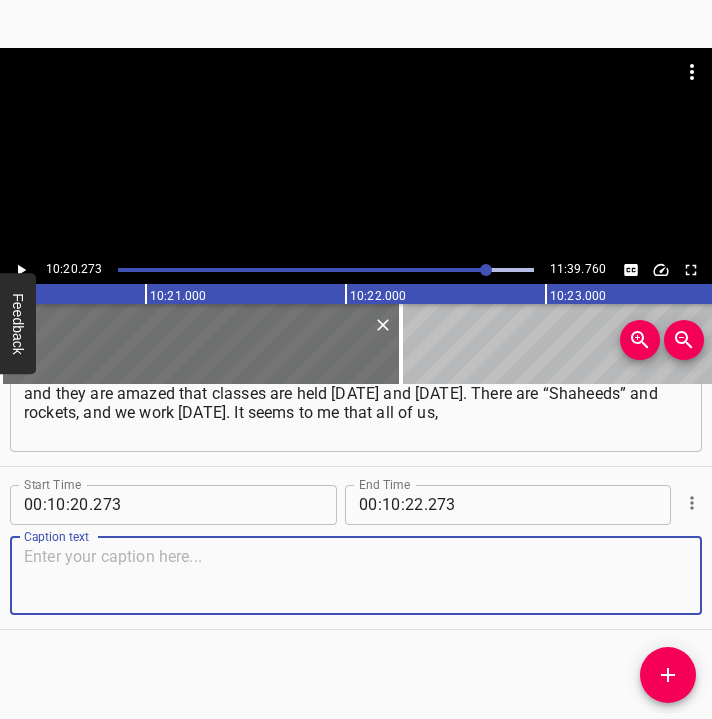 paste on "[DEMOGRAPHIC_DATA], have found a second wind. I don’t know how it is with those who are now in the “gray zone”, who have now left their homes…" 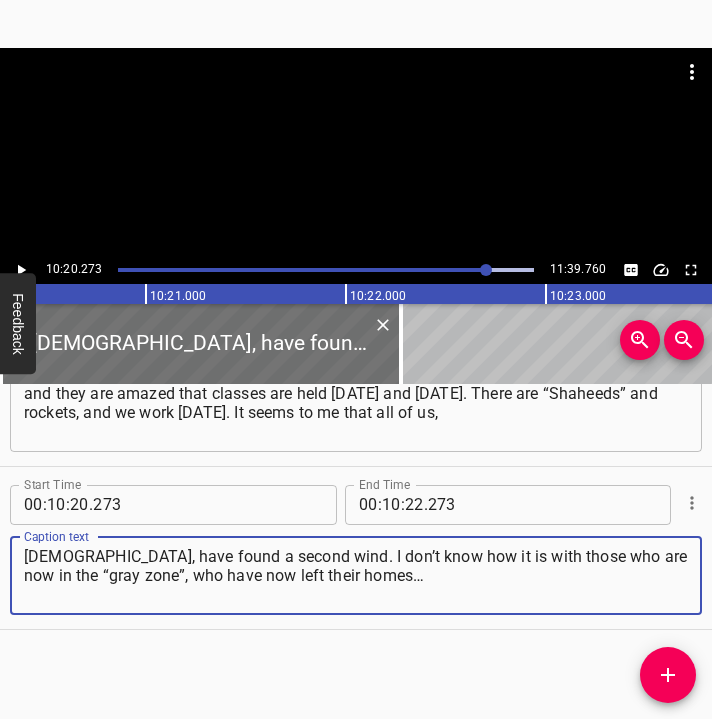 type on "[DEMOGRAPHIC_DATA], have found a second wind. I don’t know how it is with those who are now in the “gray zone”, who have now left their homes…" 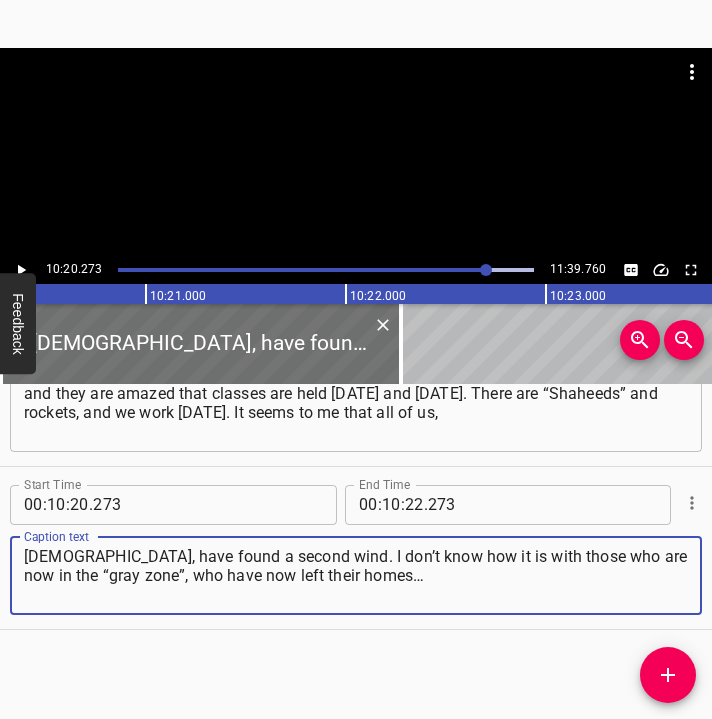click on "10:20.273 11:39.760" at bounding box center (356, 270) 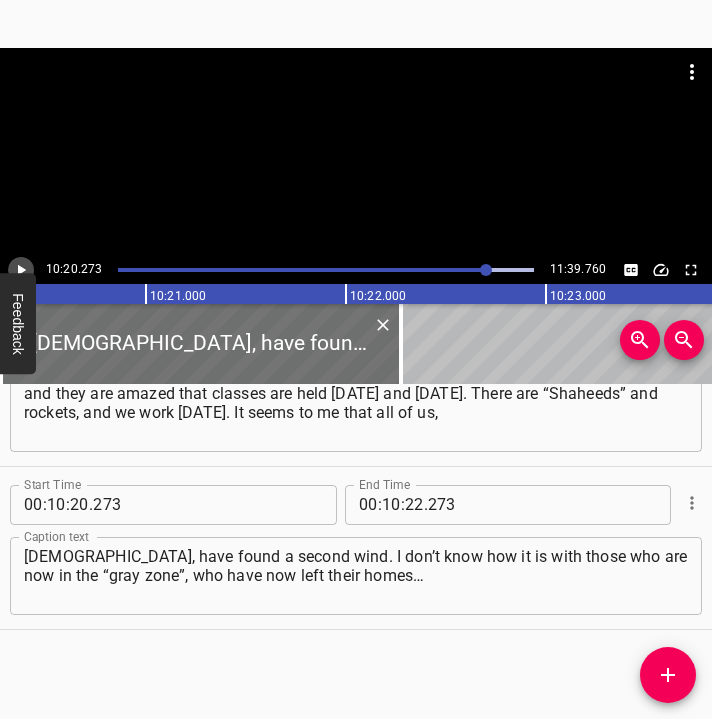 click 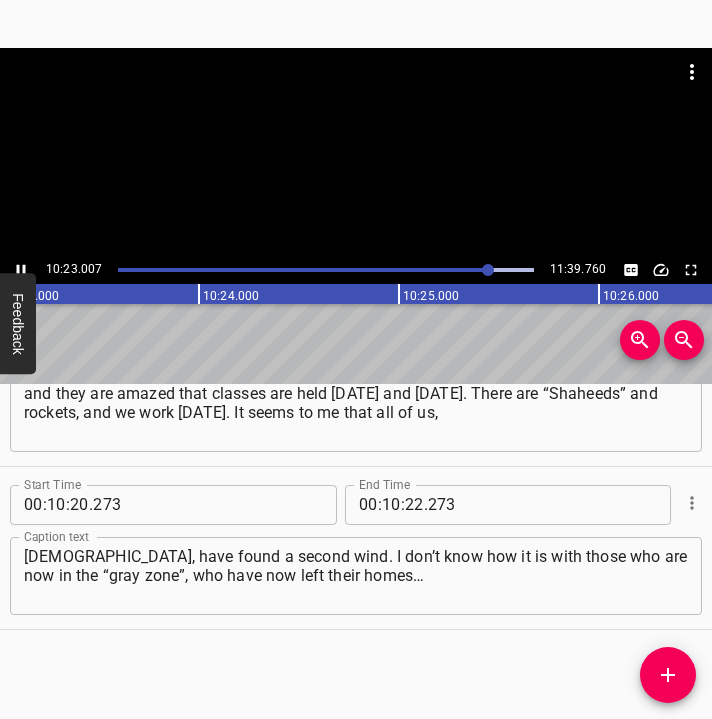 scroll, scrollTop: 0, scrollLeft: 124654, axis: horizontal 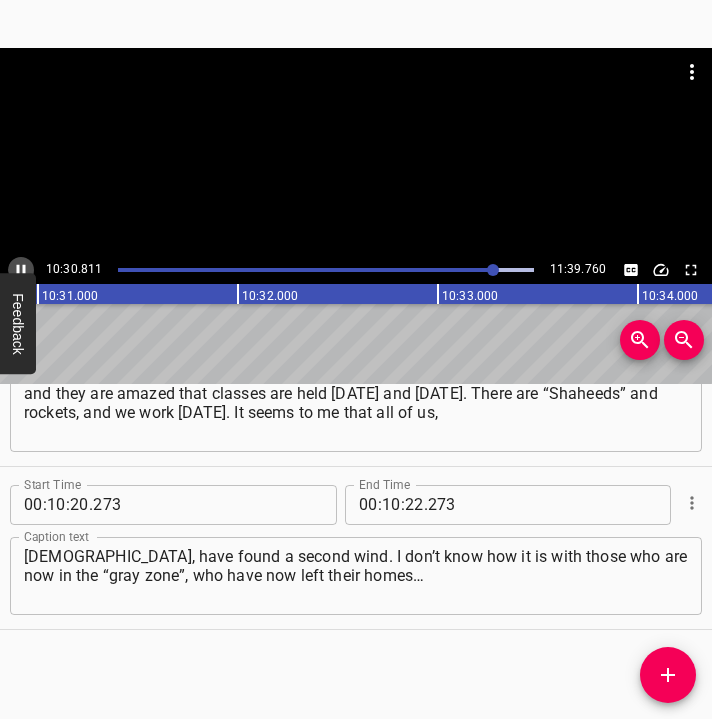 click 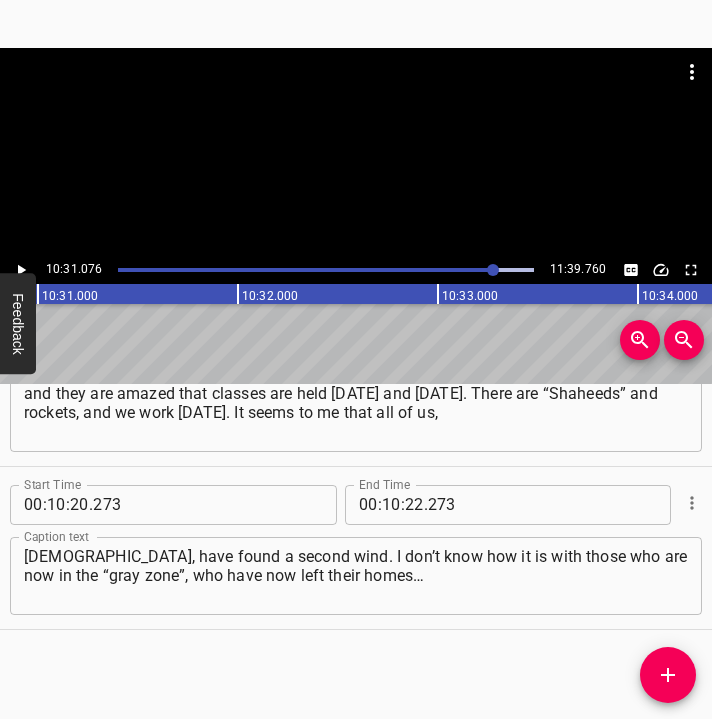 scroll, scrollTop: 0, scrollLeft: 126215, axis: horizontal 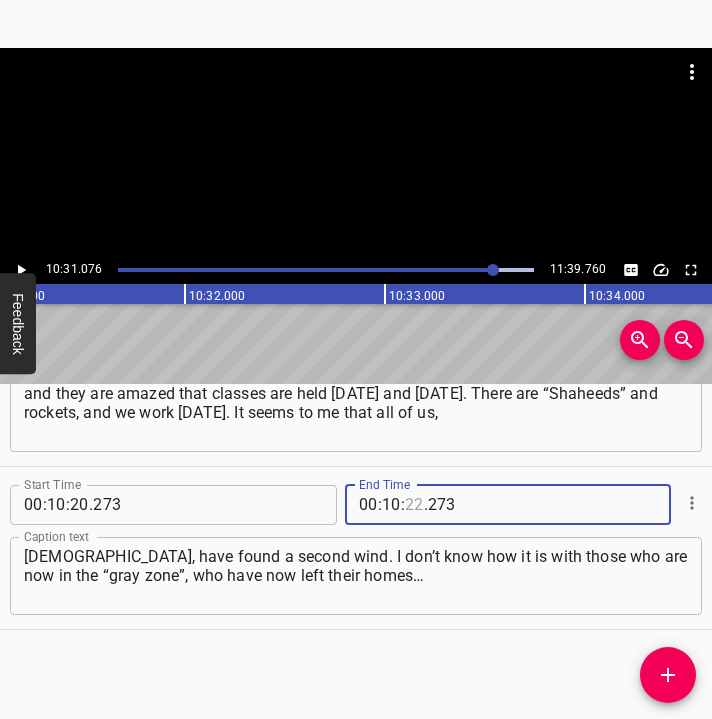 click at bounding box center (414, 505) 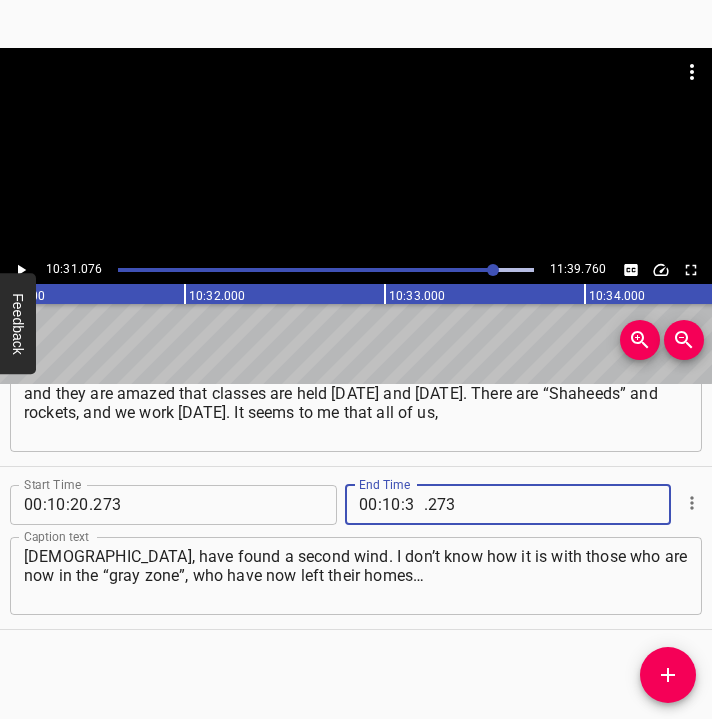 type on "31" 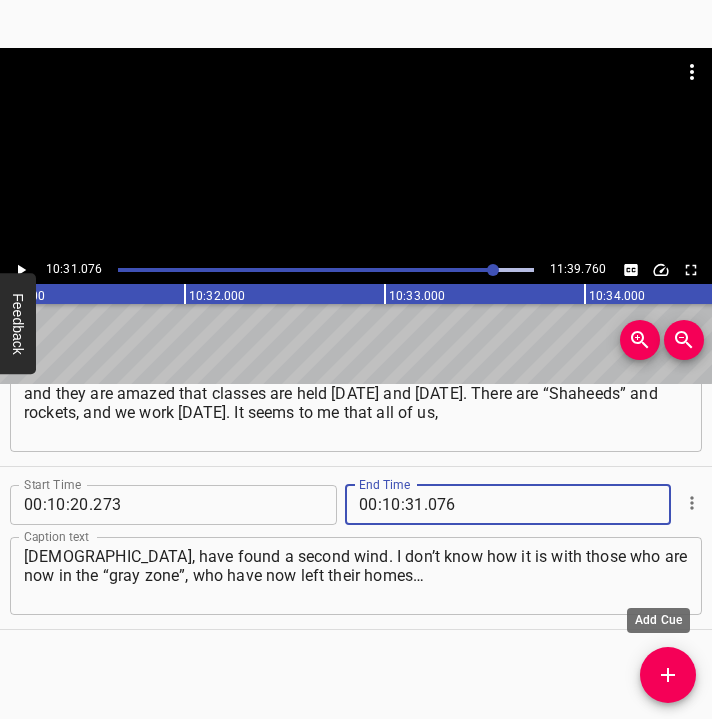 type on "076" 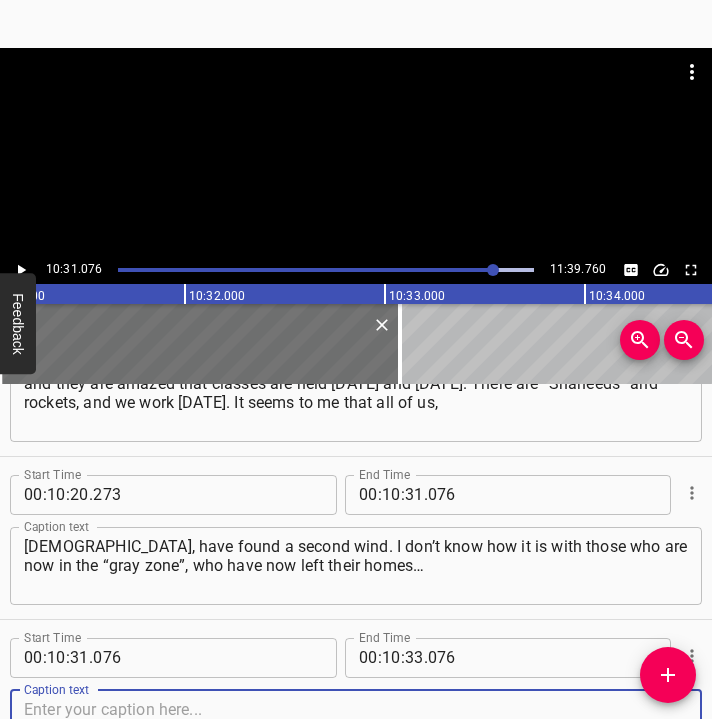 scroll, scrollTop: 8560, scrollLeft: 0, axis: vertical 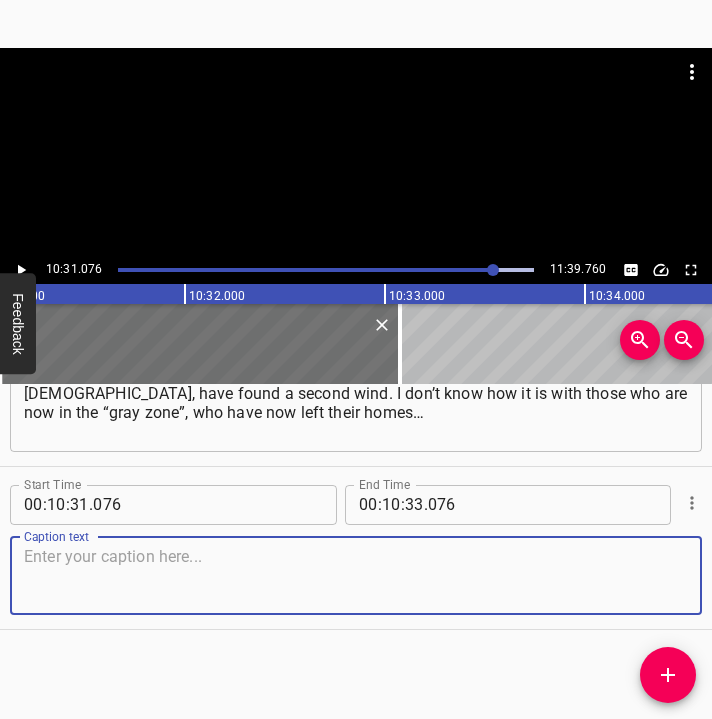 drag, startPoint x: 657, startPoint y: 578, endPoint x: 714, endPoint y: 565, distance: 58.463665 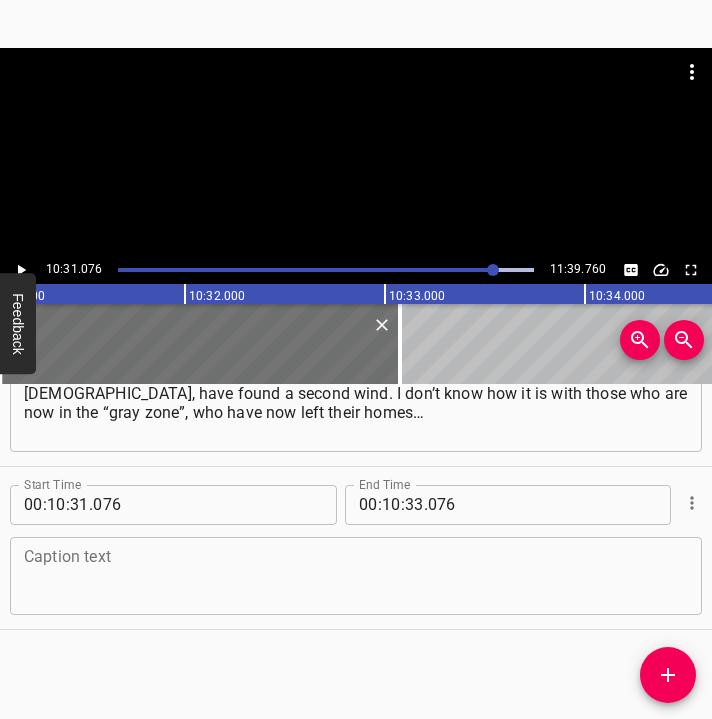 click at bounding box center [356, 575] 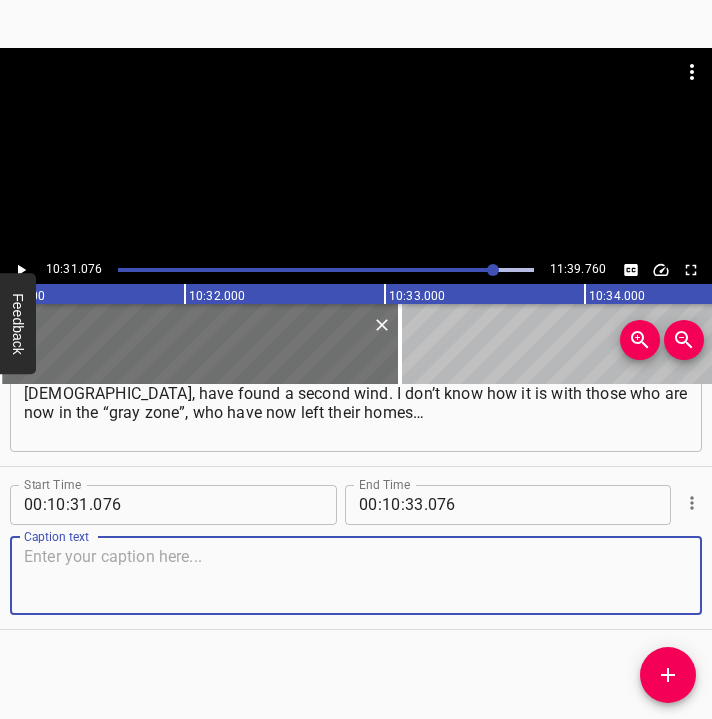 paste on "I can’t speak for them, because I am not in that state, not in that situation, but the fact that we are here…" 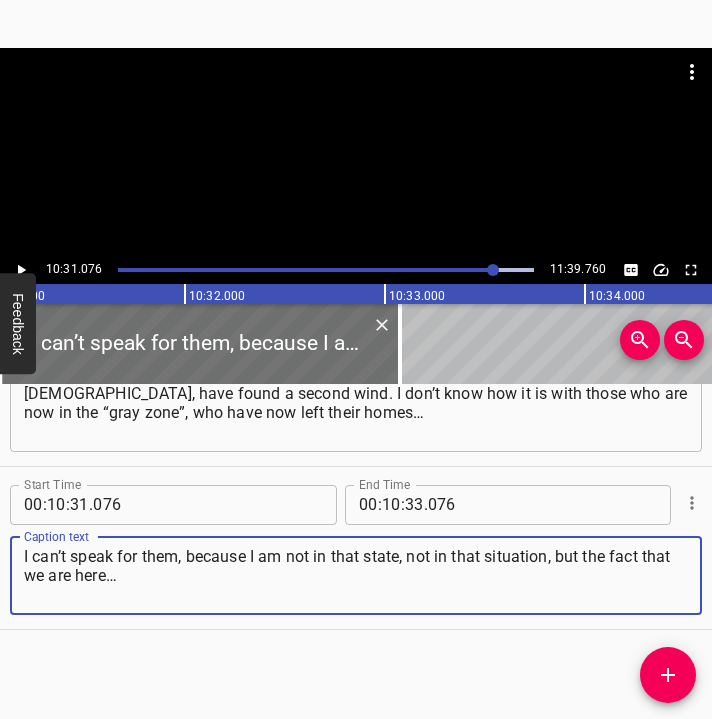 type on "I can’t speak for them, because I am not in that state, not in that situation, but the fact that we are here…" 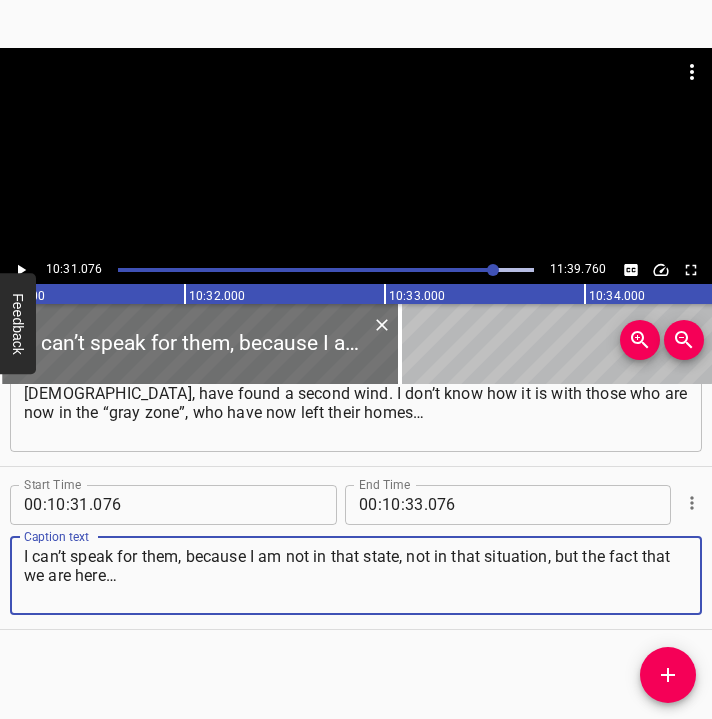 click 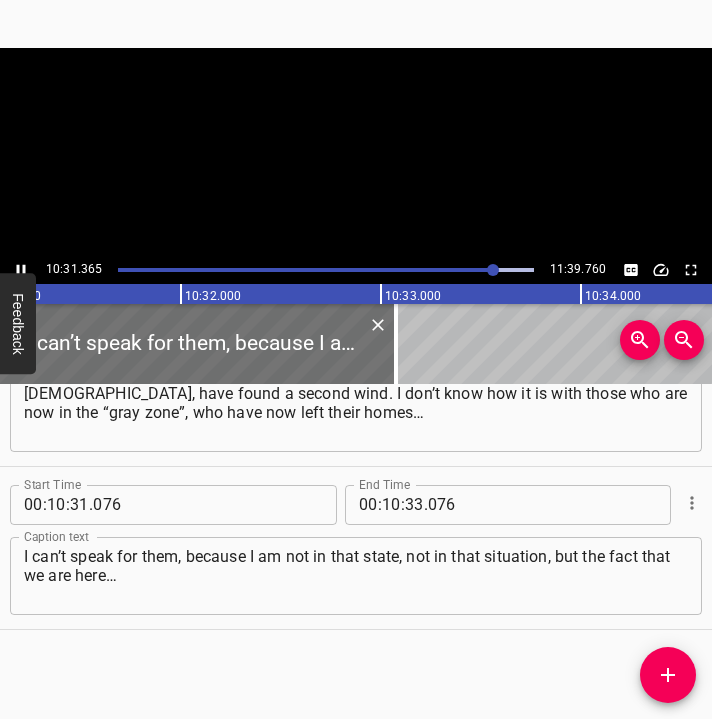 scroll, scrollTop: 0, scrollLeft: 126273, axis: horizontal 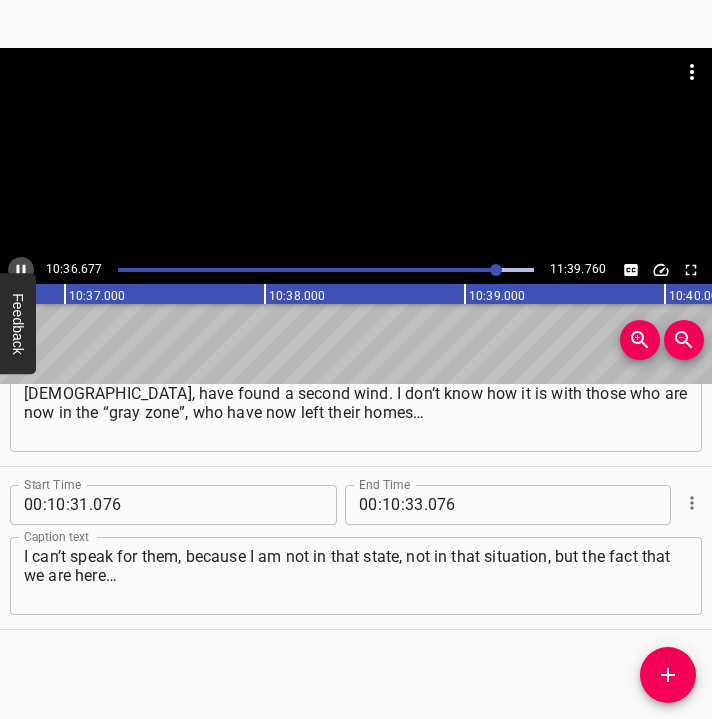 click 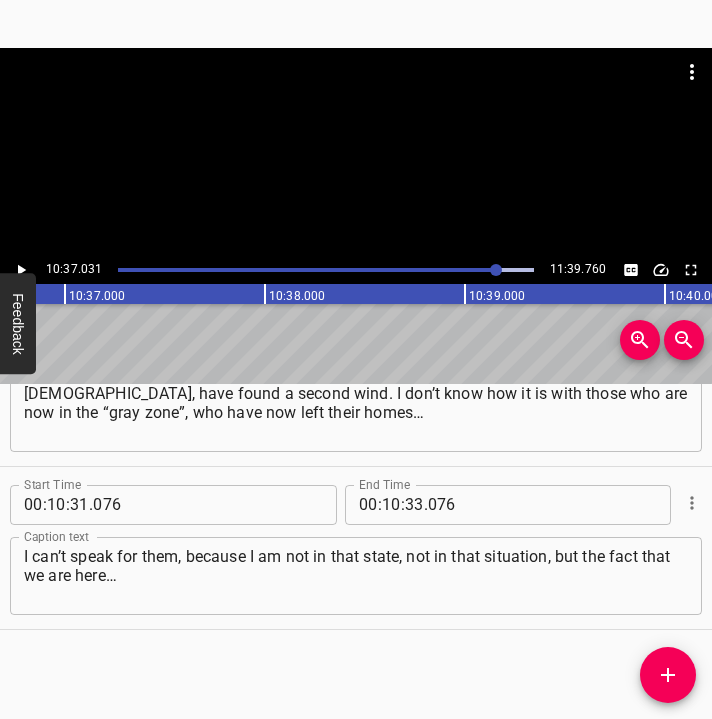 scroll, scrollTop: 0, scrollLeft: 127406, axis: horizontal 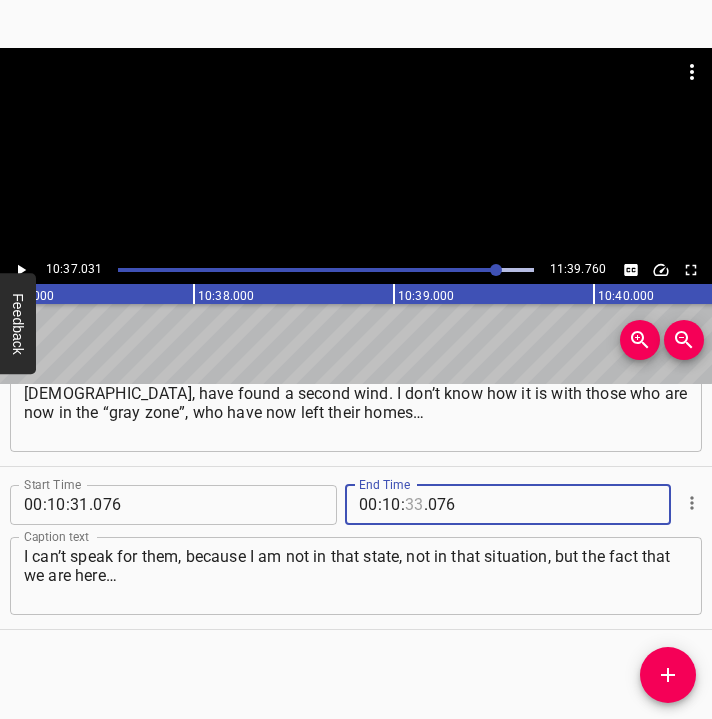 drag, startPoint x: 406, startPoint y: 508, endPoint x: 425, endPoint y: 489, distance: 26.870058 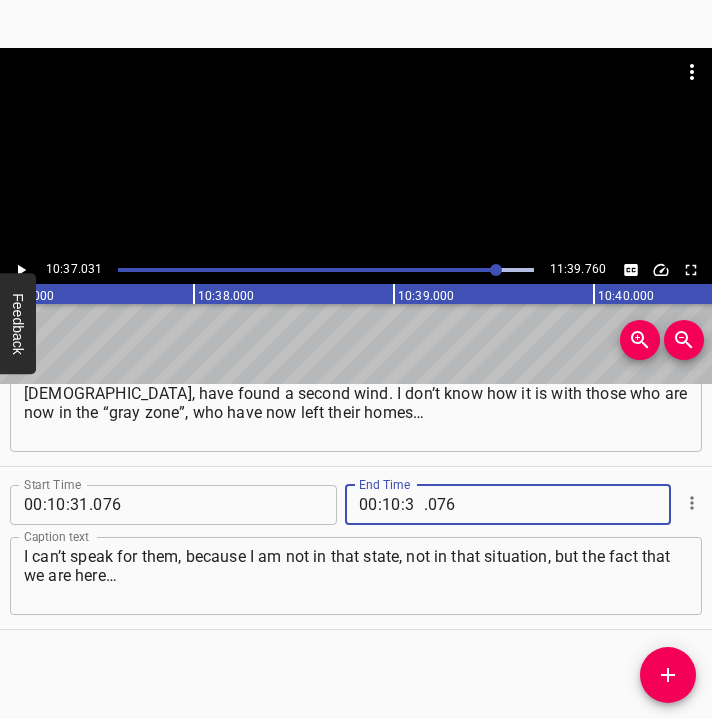 type on "37" 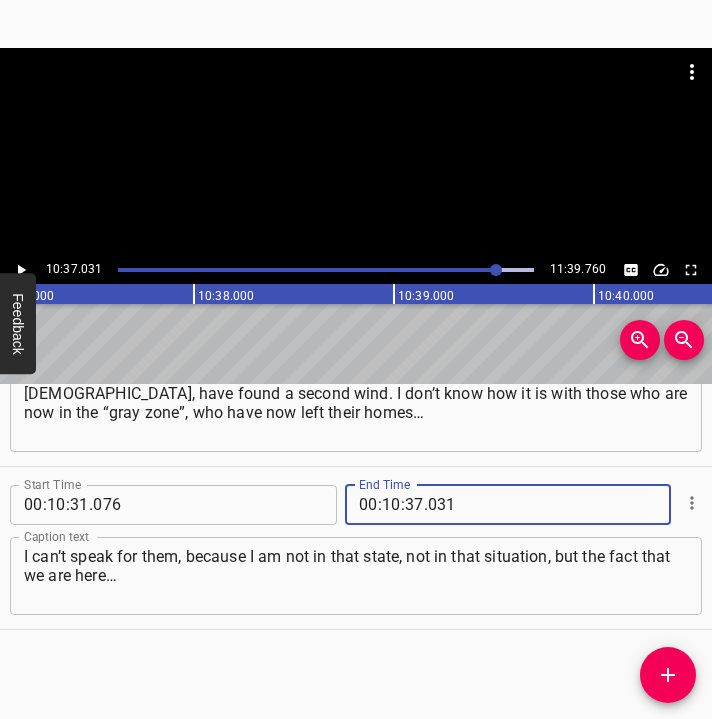 type on "031" 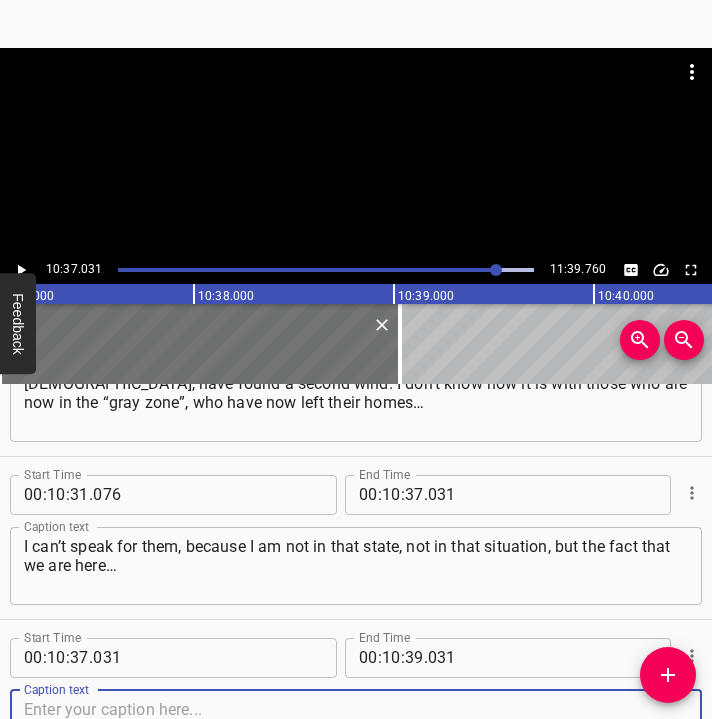 scroll, scrollTop: 8723, scrollLeft: 0, axis: vertical 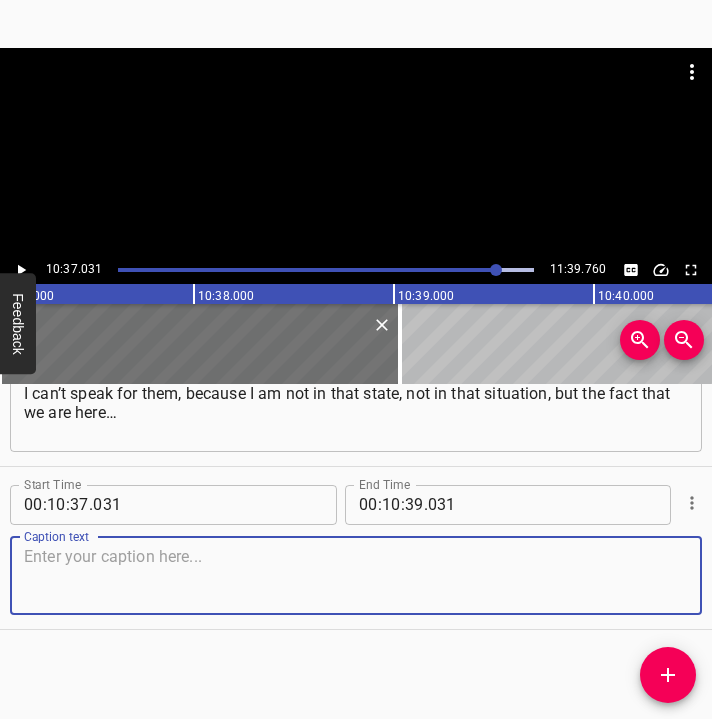 drag, startPoint x: 643, startPoint y: 577, endPoint x: 751, endPoint y: 578, distance: 108.00463 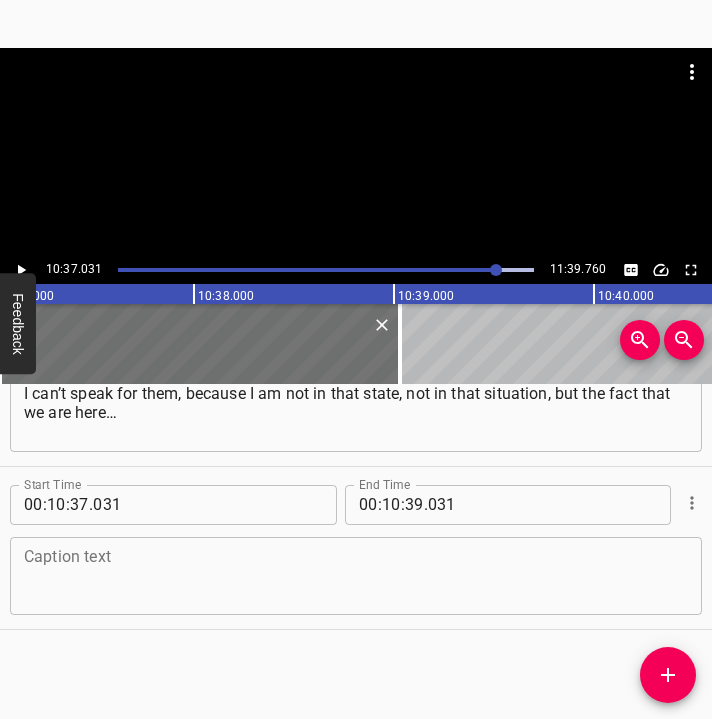 click at bounding box center [356, 575] 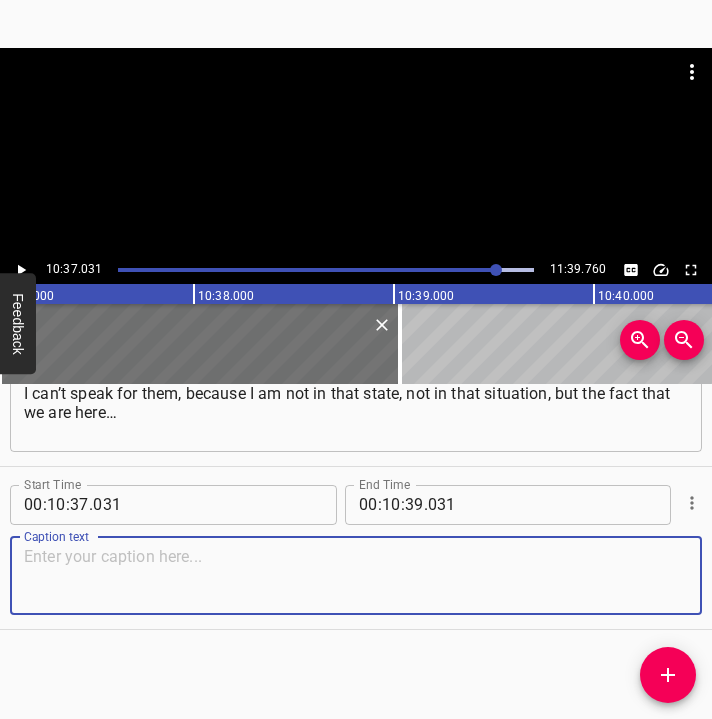 paste on "We lead a life – it seems to me – normal. We live [DATE] and look to [DATE]. Why? Because we have now written our second book with journalists." 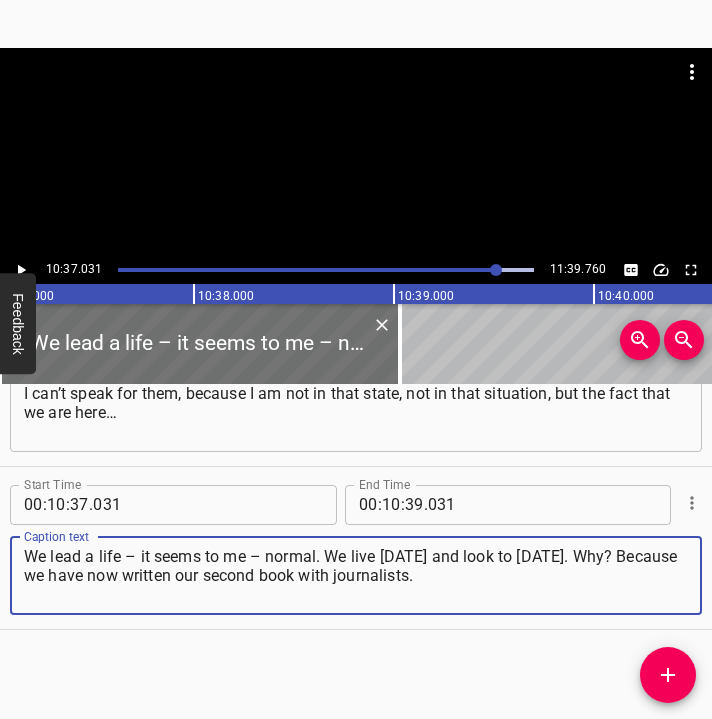 type on "We lead a life – it seems to me – normal. We live [DATE] and look to [DATE]. Why? Because we have now written our second book with journalists." 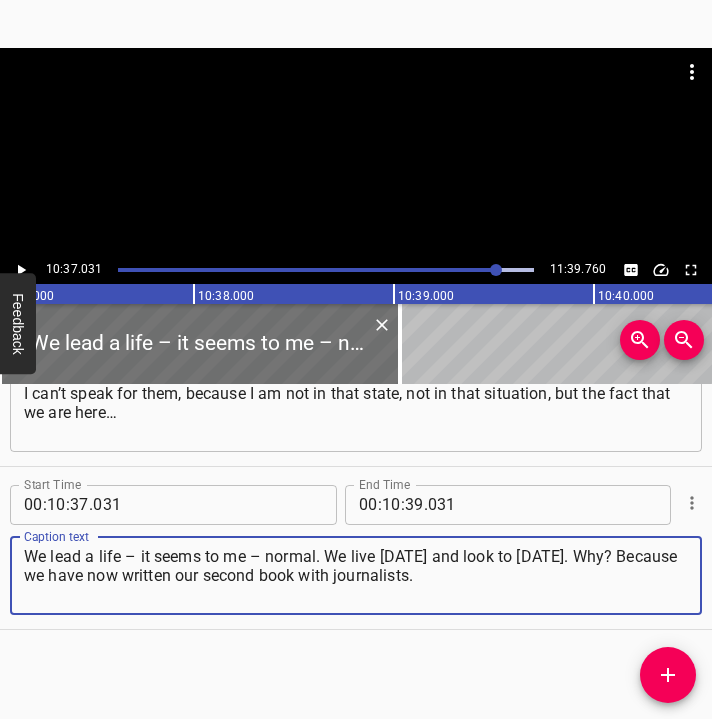 click on "Feedback" at bounding box center [18, 323] 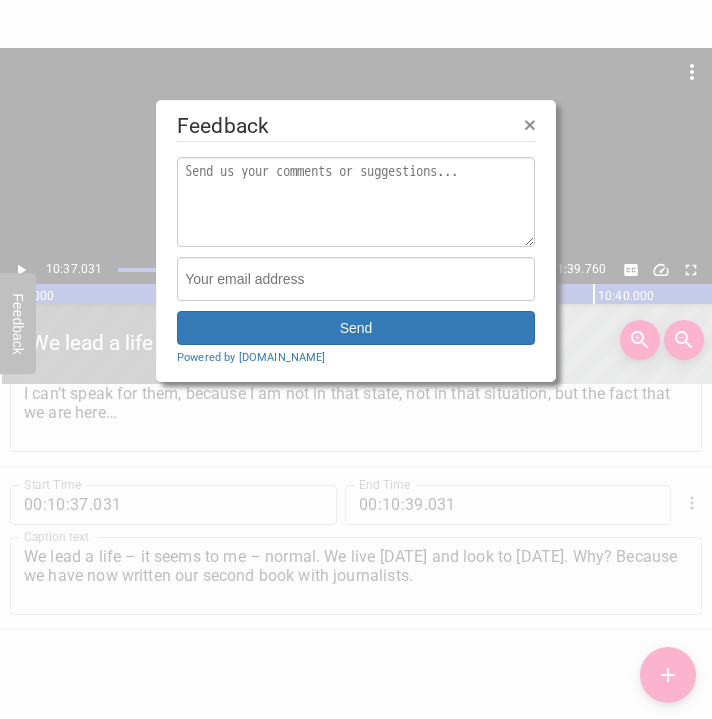 click at bounding box center [356, 359] 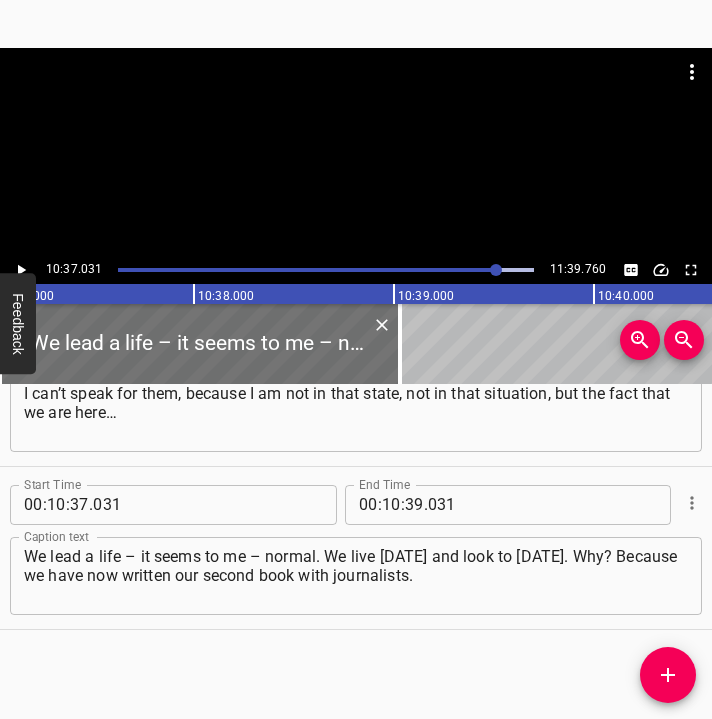 click 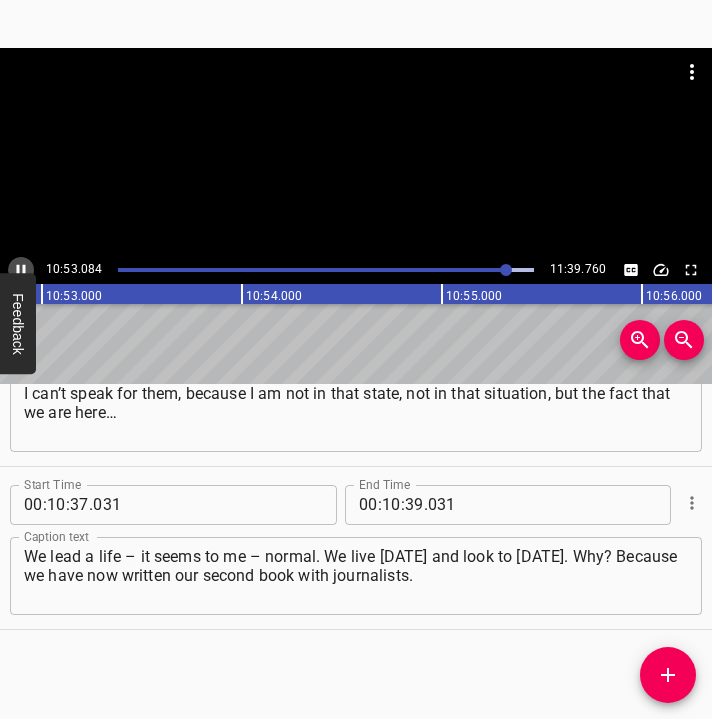 click 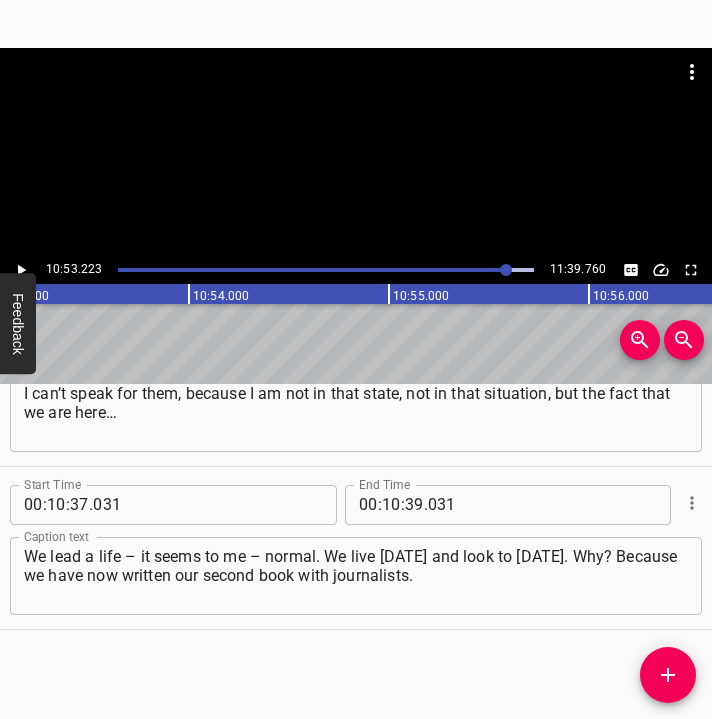 scroll, scrollTop: 0, scrollLeft: 130644, axis: horizontal 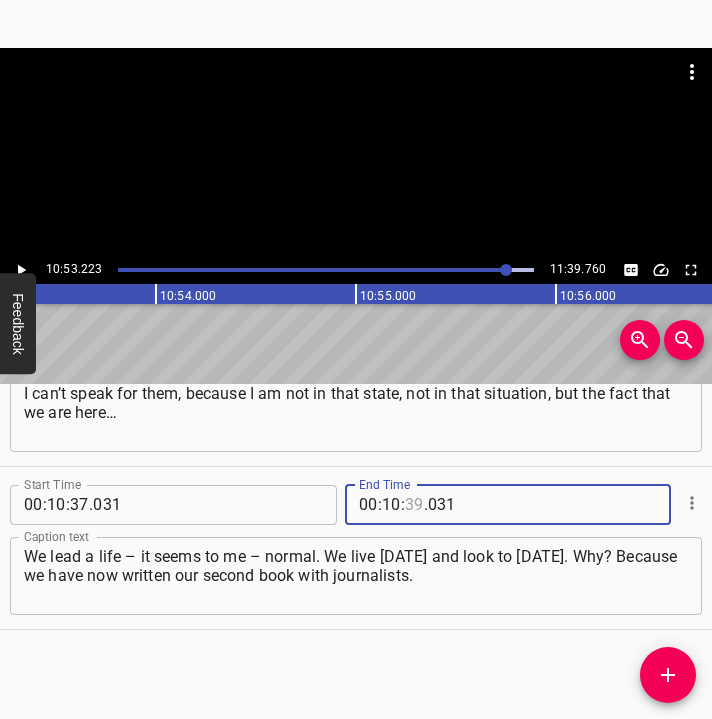 click at bounding box center (414, 505) 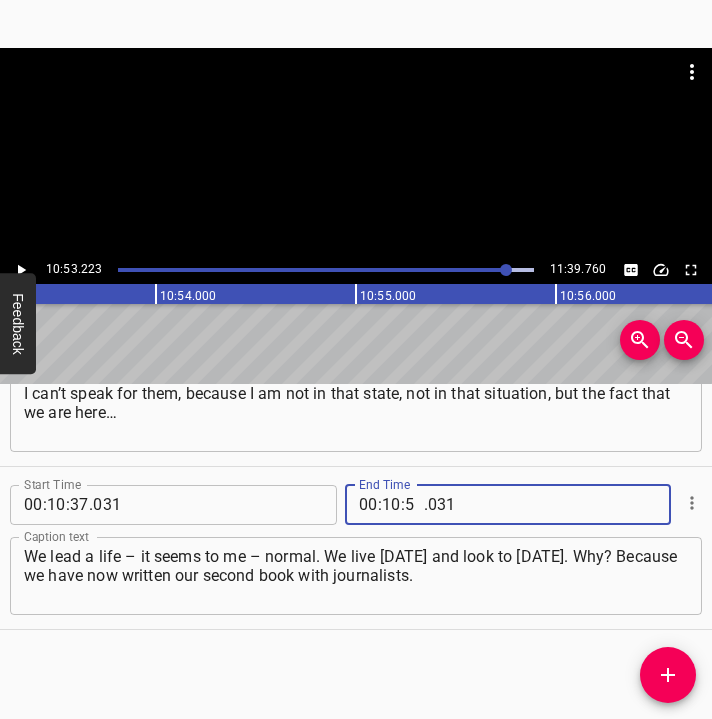 type on "53" 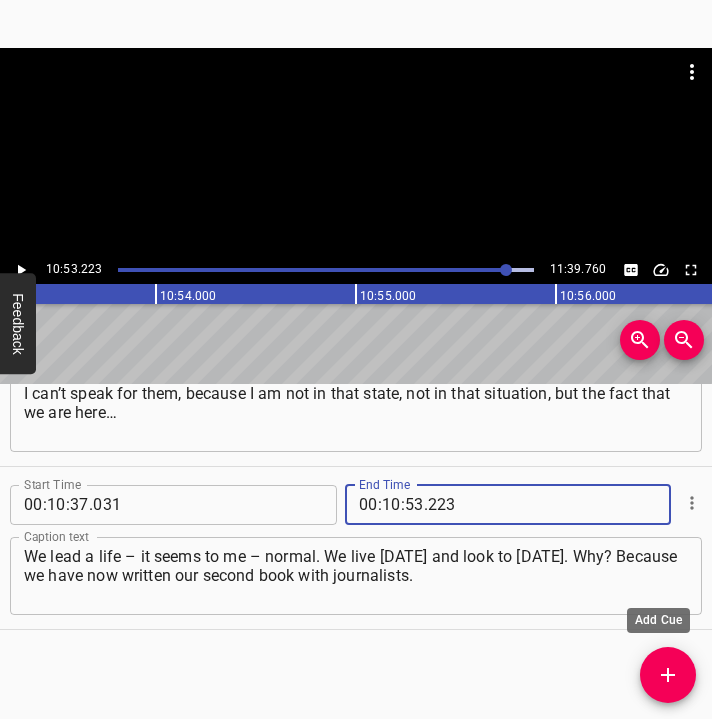 type on "223" 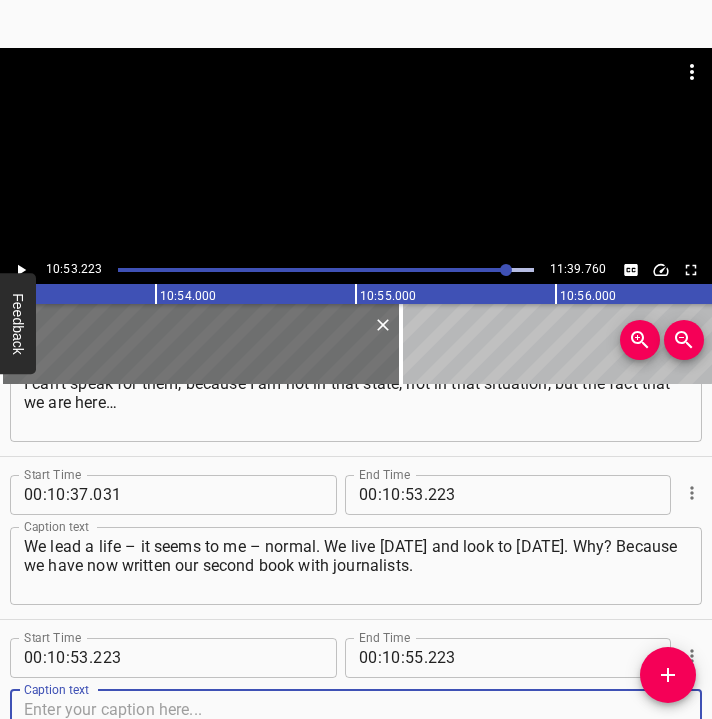 scroll, scrollTop: 8886, scrollLeft: 0, axis: vertical 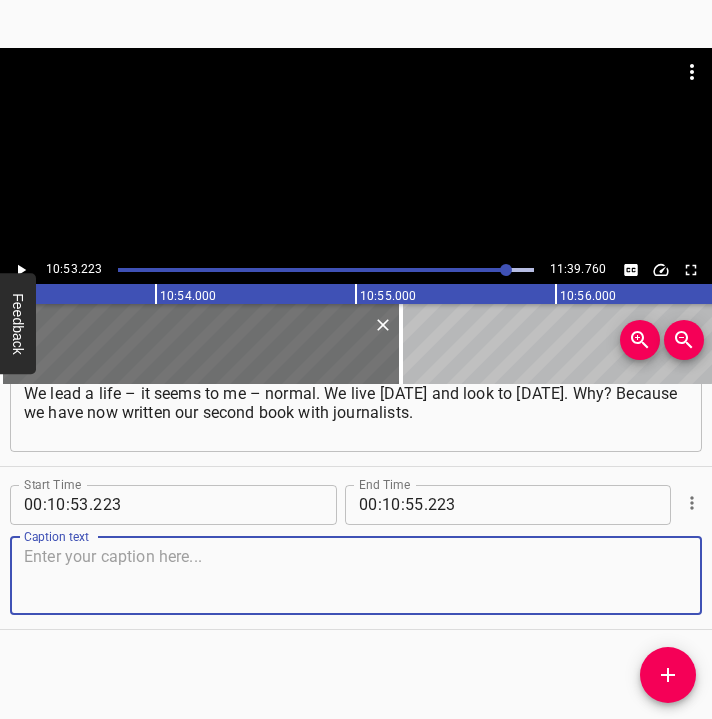 drag, startPoint x: 623, startPoint y: 575, endPoint x: 646, endPoint y: 575, distance: 23 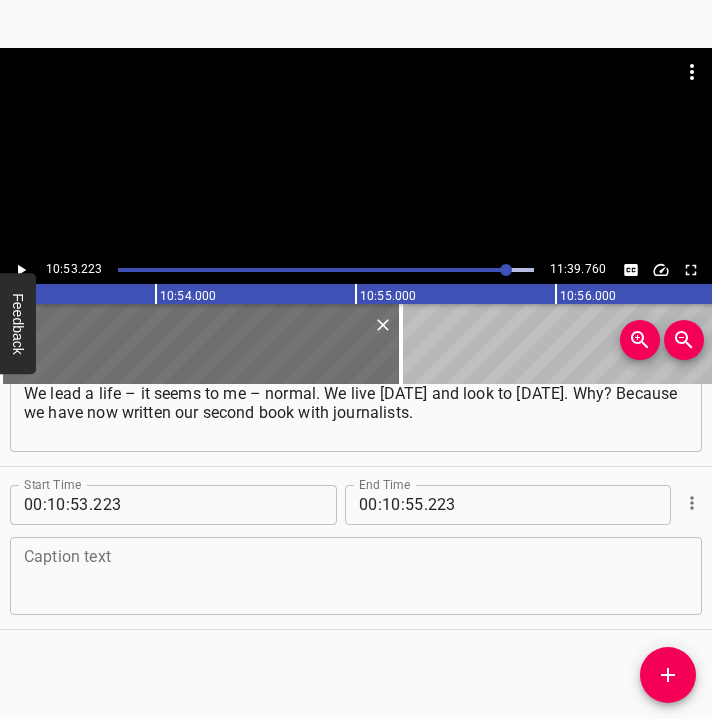 click at bounding box center [356, 575] 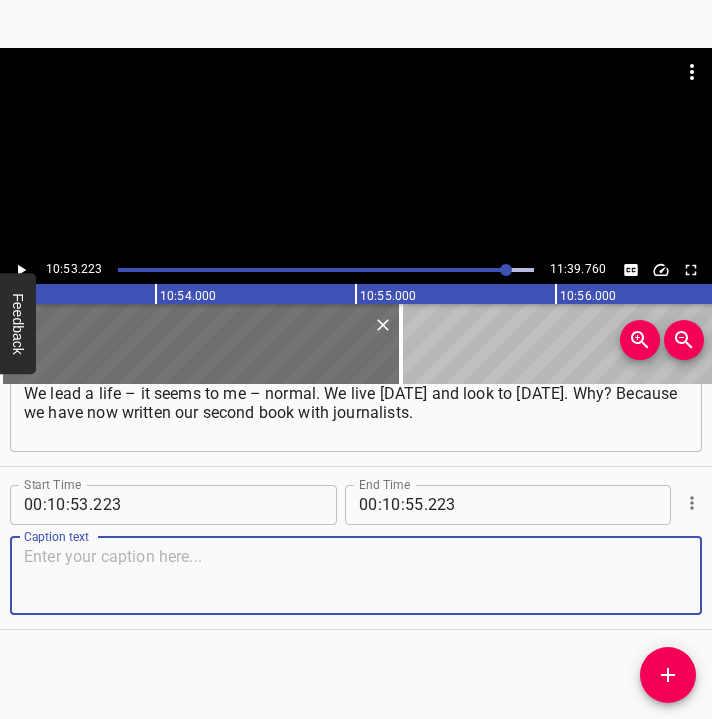paste on "We wrote [a book] called “War Diaries.  [GEOGRAPHIC_DATA]. Angels of Victory.” It has 61 essays about the boys who died in [GEOGRAPHIC_DATA]." 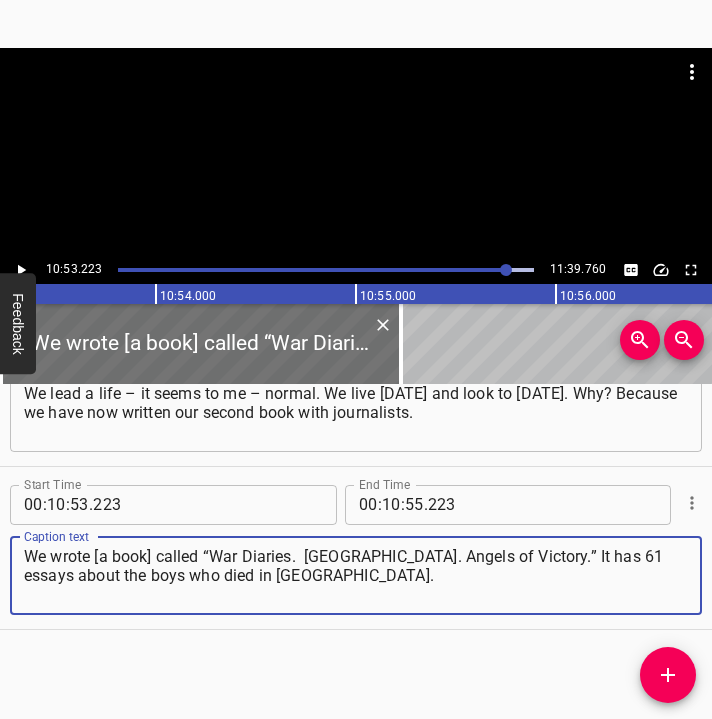type on "We wrote [a book] called “War Diaries.  [GEOGRAPHIC_DATA]. Angels of Victory.” It has 61 essays about the boys who died in [GEOGRAPHIC_DATA]." 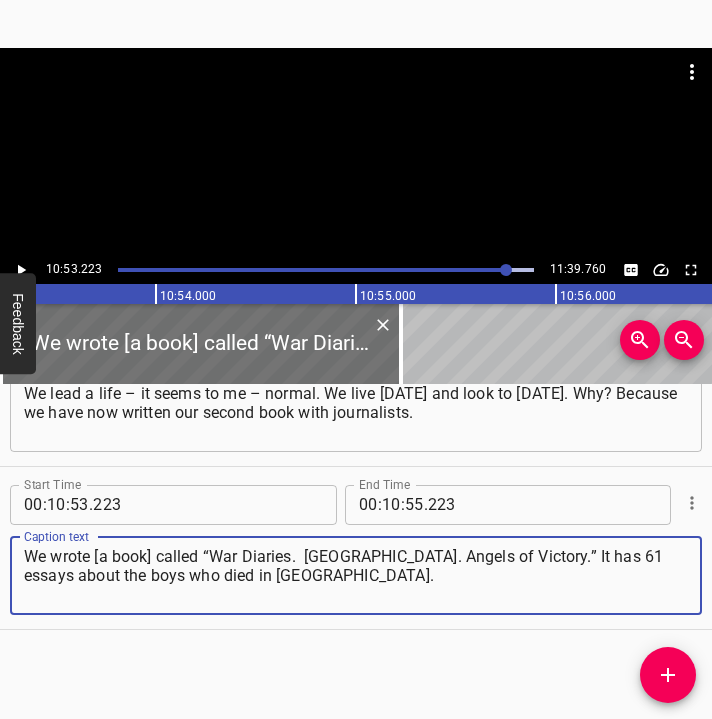click 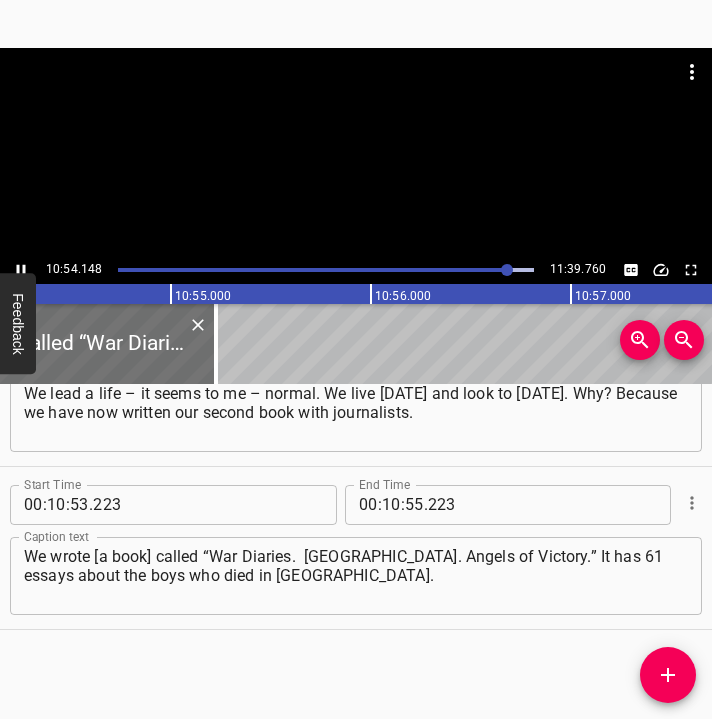 scroll, scrollTop: 0, scrollLeft: 130883, axis: horizontal 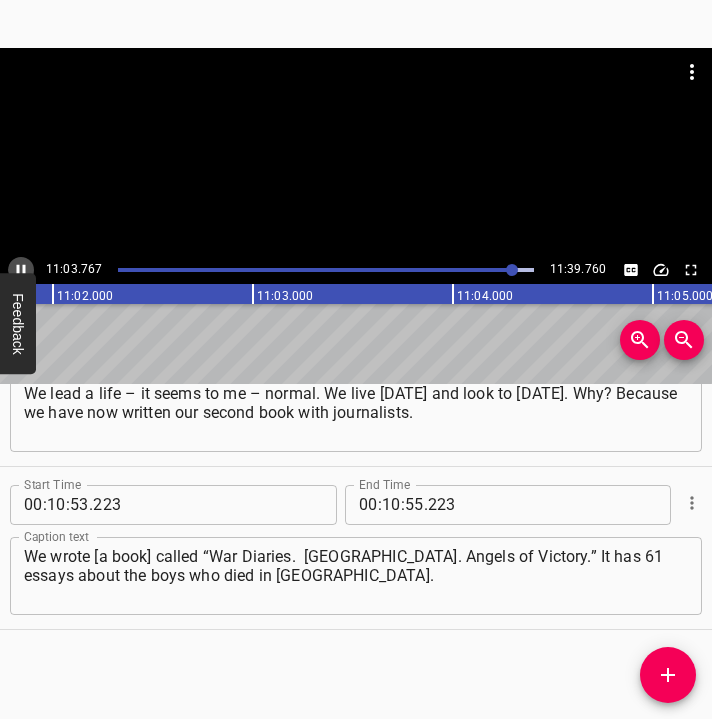 click 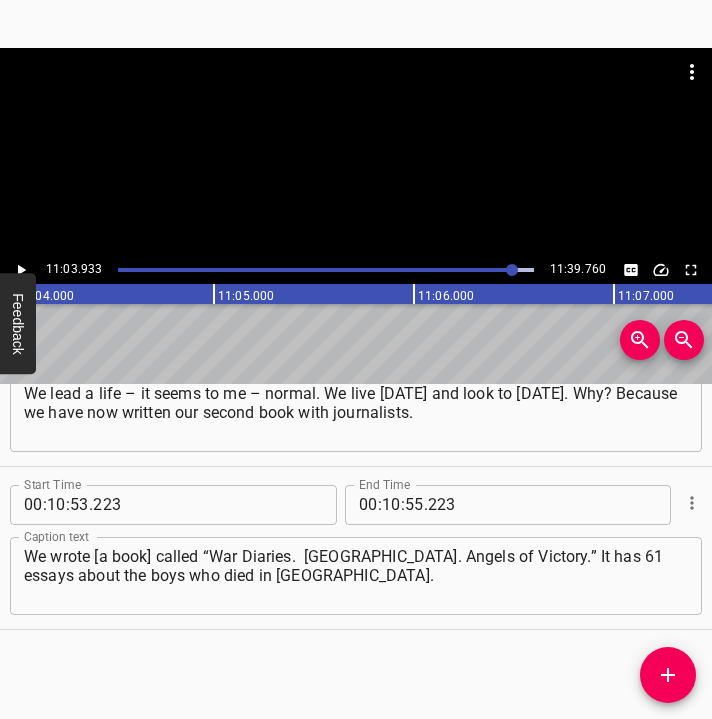 click 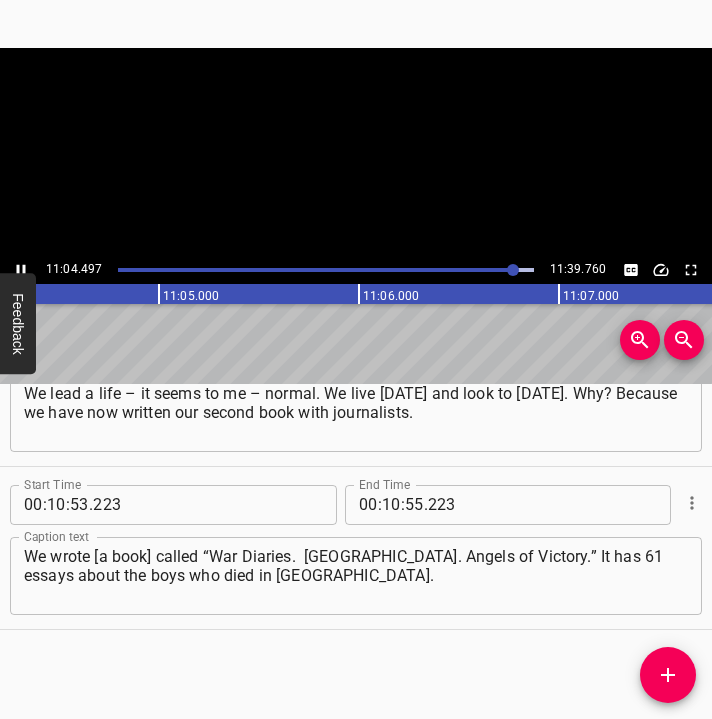 click 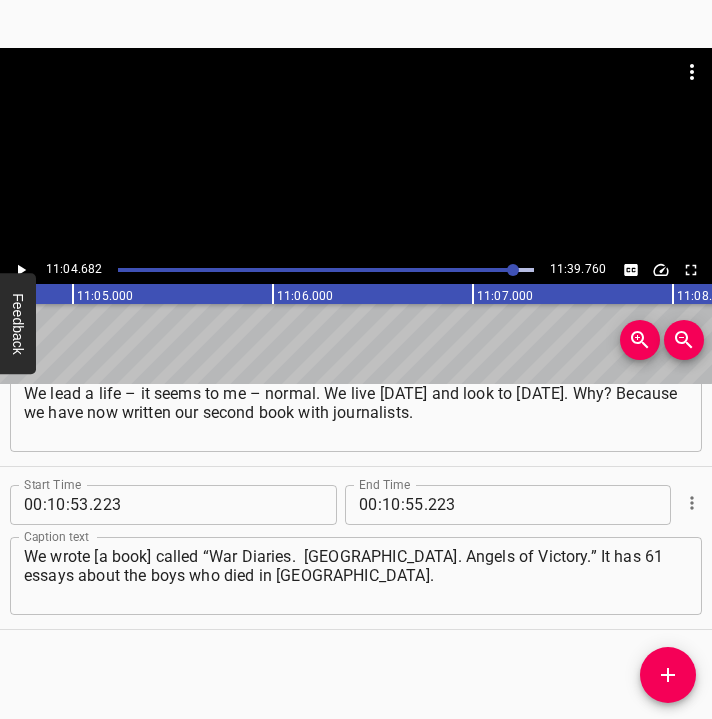 scroll, scrollTop: 0, scrollLeft: 132936, axis: horizontal 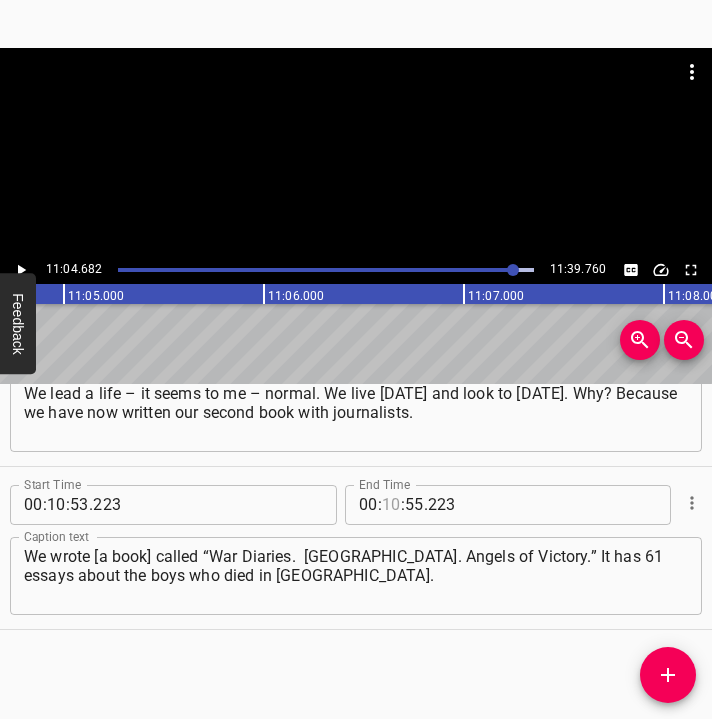 click at bounding box center (391, 505) 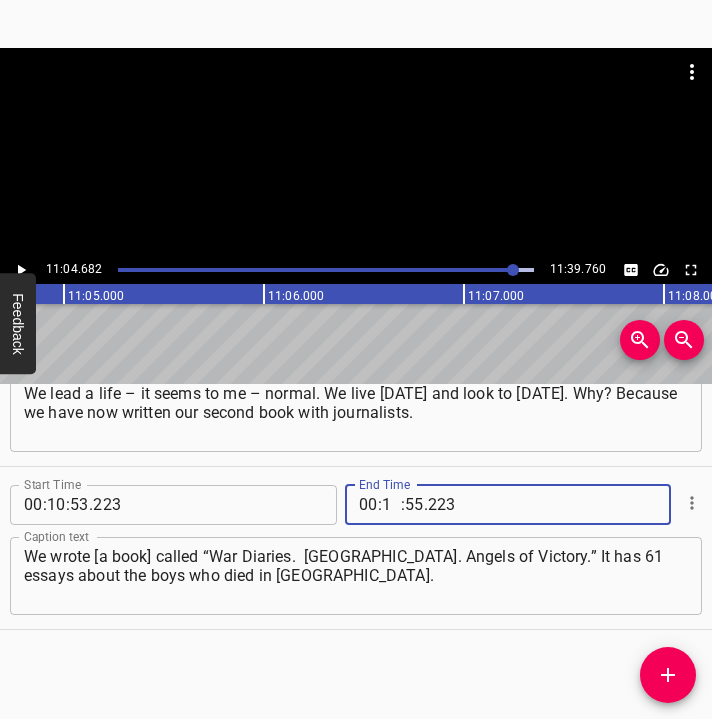 type on "11" 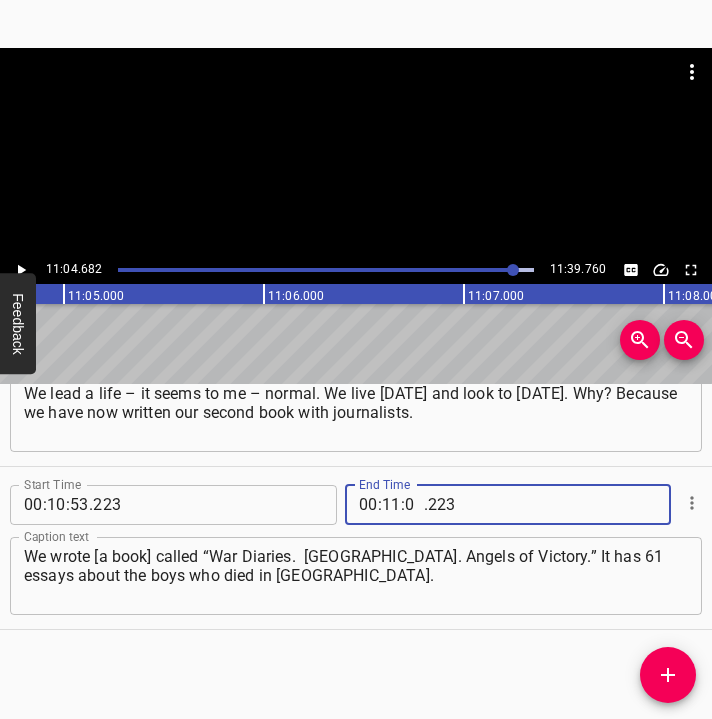 type on "04" 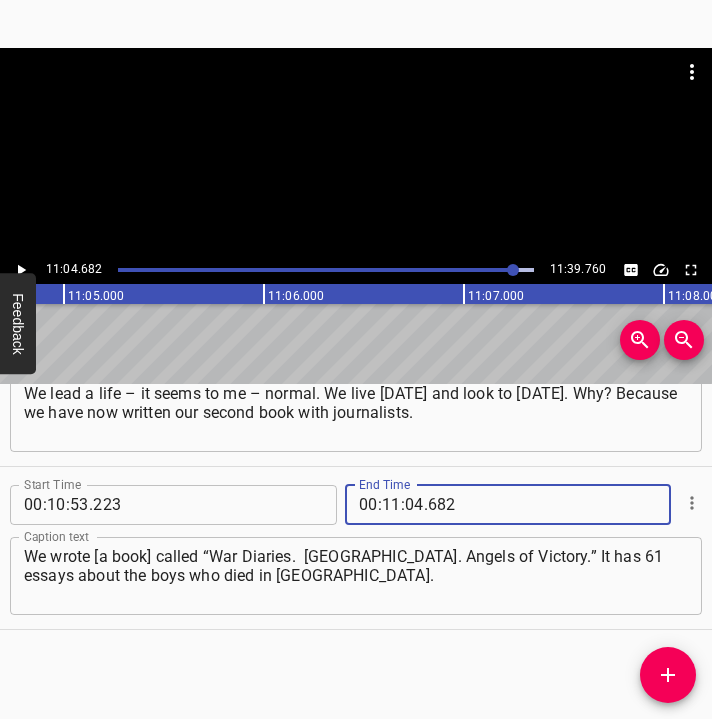 type on "682" 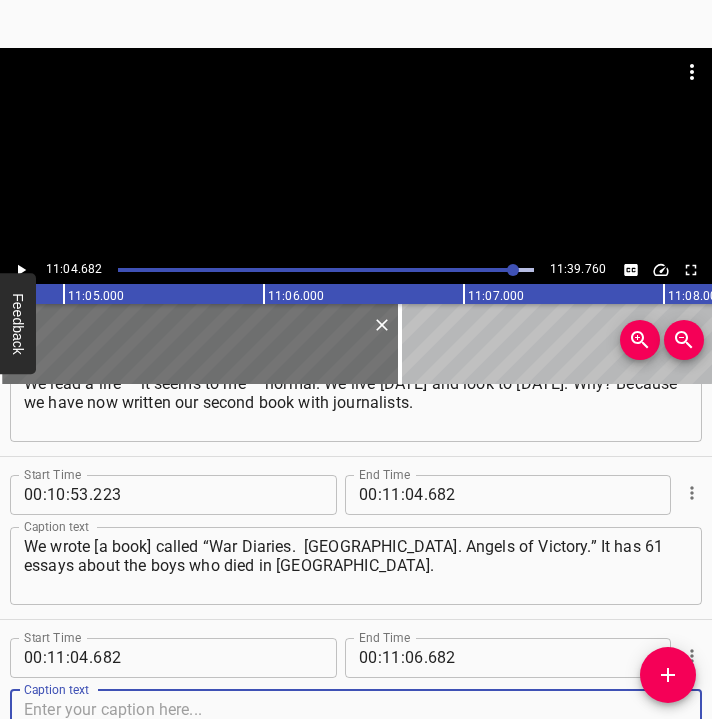 scroll, scrollTop: 9049, scrollLeft: 0, axis: vertical 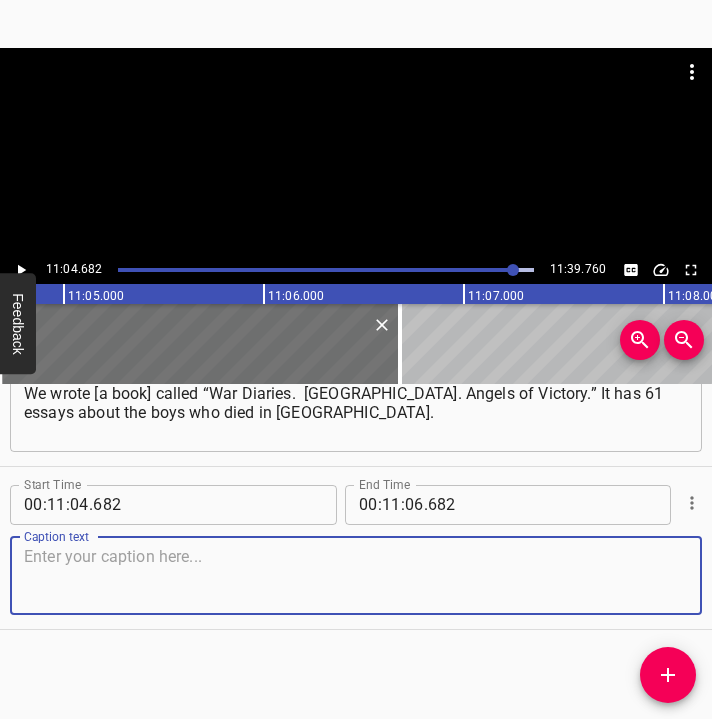 drag, startPoint x: 650, startPoint y: 580, endPoint x: 714, endPoint y: 578, distance: 64.03124 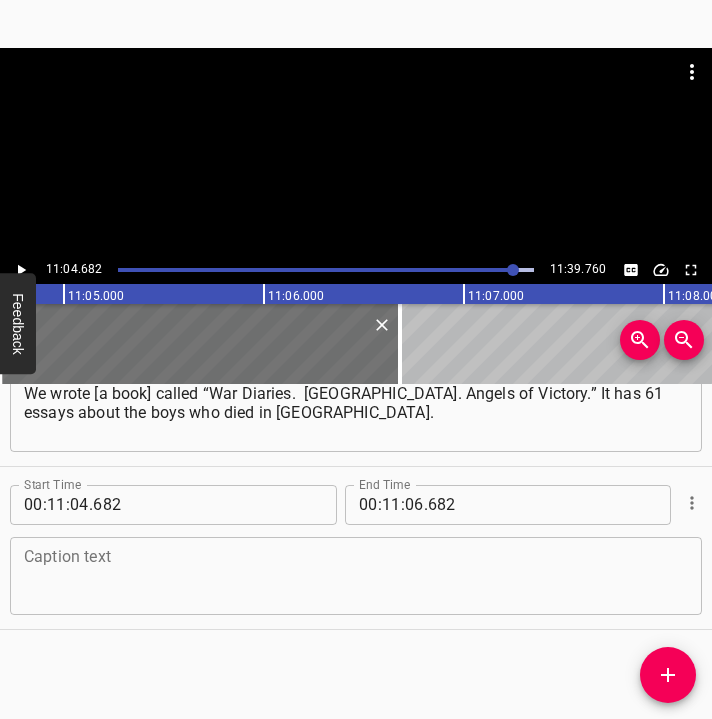 click at bounding box center (356, 575) 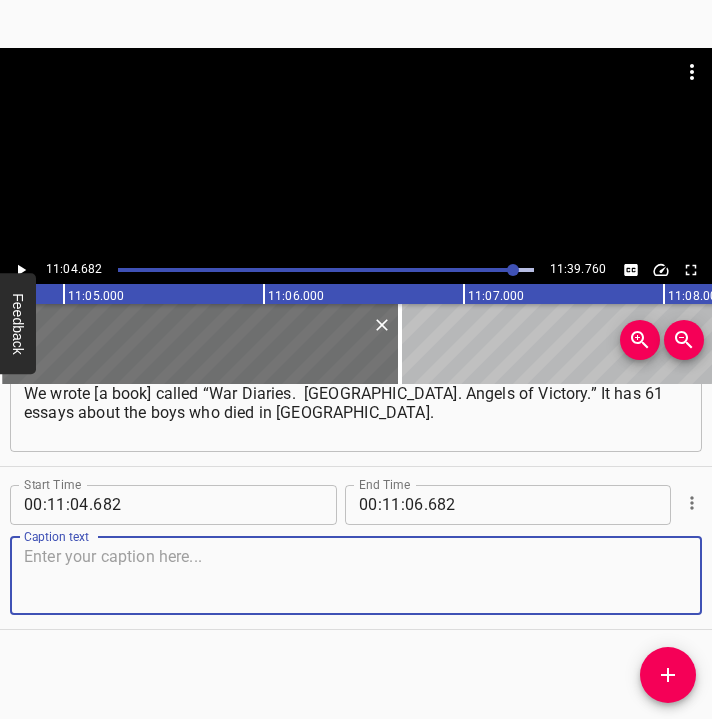 paste on "Again, despite of we slept well or not, despite air raid alerts, we are going on because there are children here, and children need... War, fears, they" 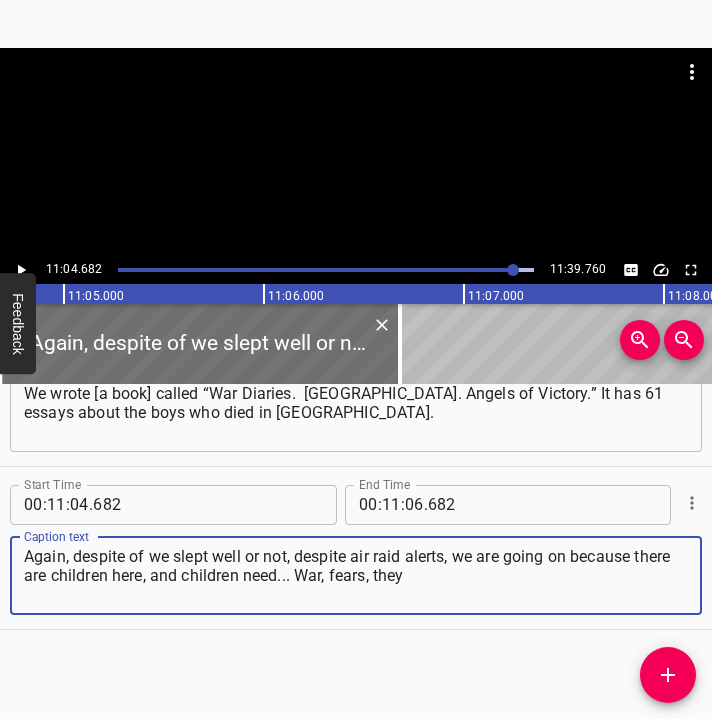 type on "Again, despite of we slept well or not, despite air raid alerts, we are going on because there are children here, and children need... War, fears, they" 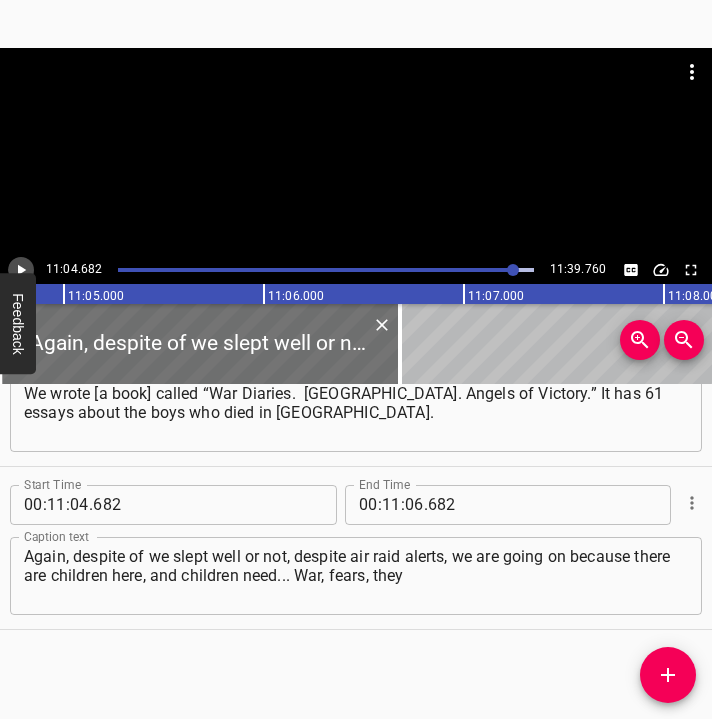 click 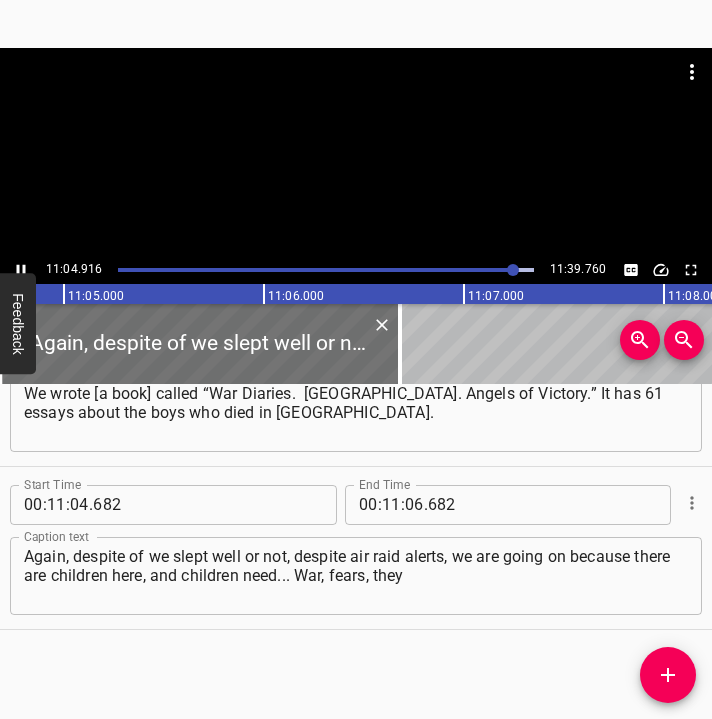 scroll, scrollTop: 0, scrollLeft: 132983, axis: horizontal 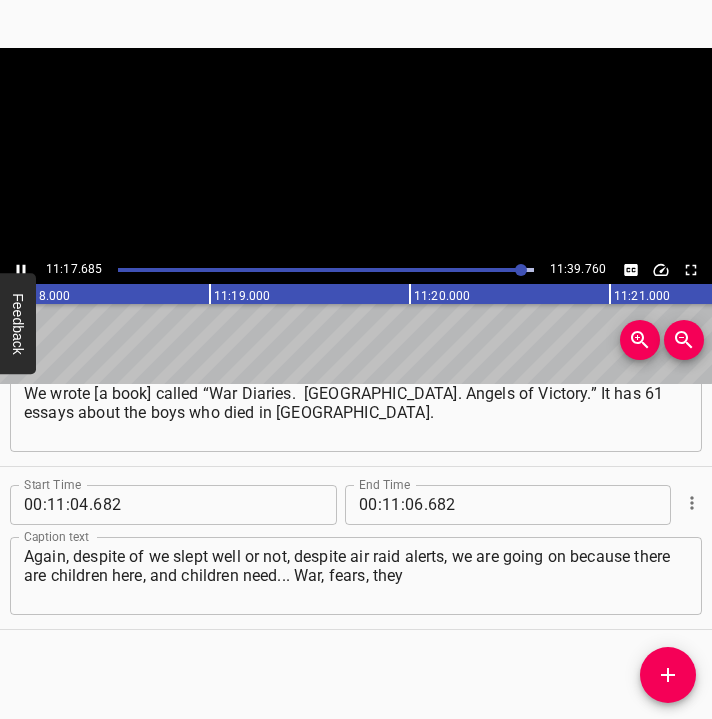 click 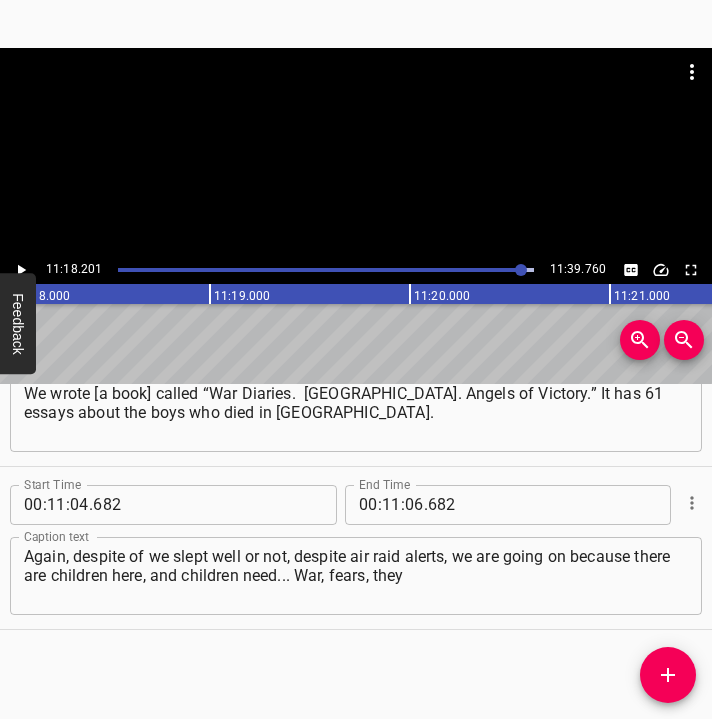 scroll, scrollTop: 0, scrollLeft: 135640, axis: horizontal 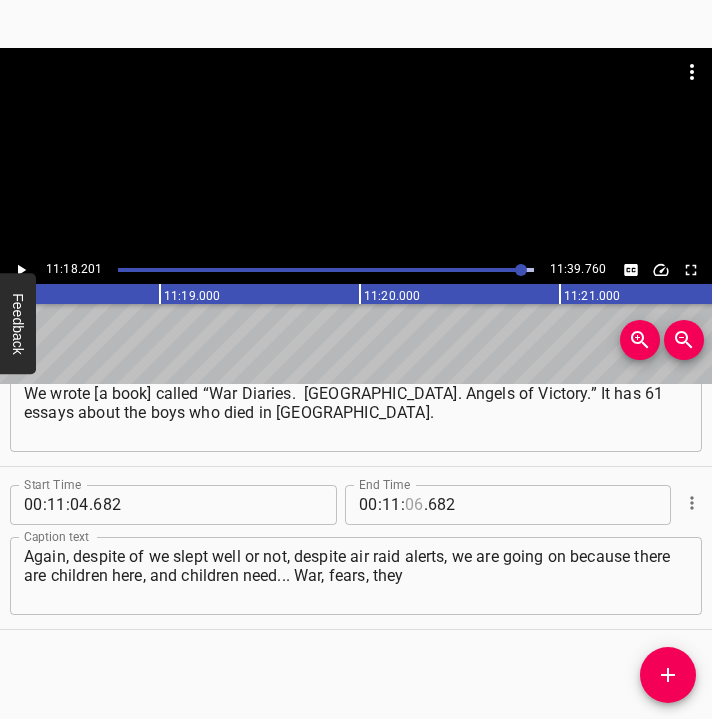 click at bounding box center [414, 505] 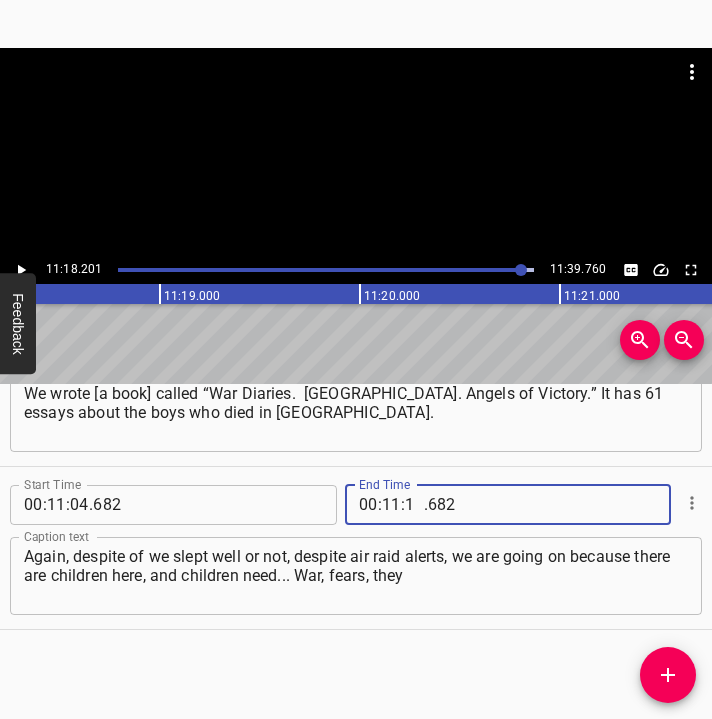 type on "18" 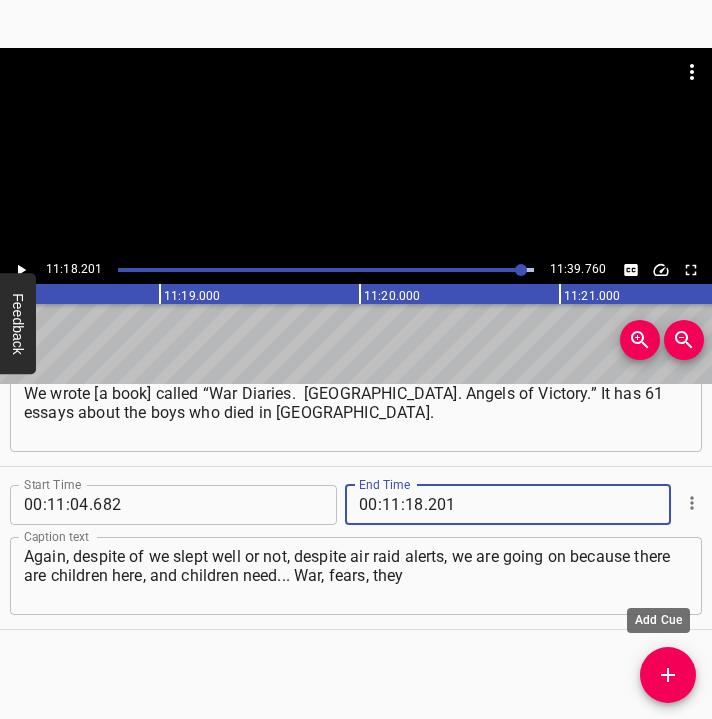 type on "201" 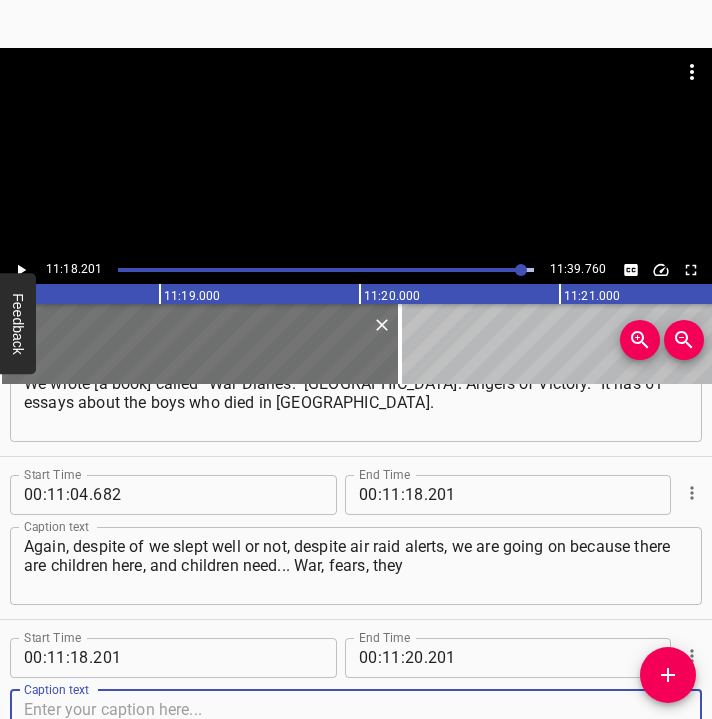 scroll, scrollTop: 9212, scrollLeft: 0, axis: vertical 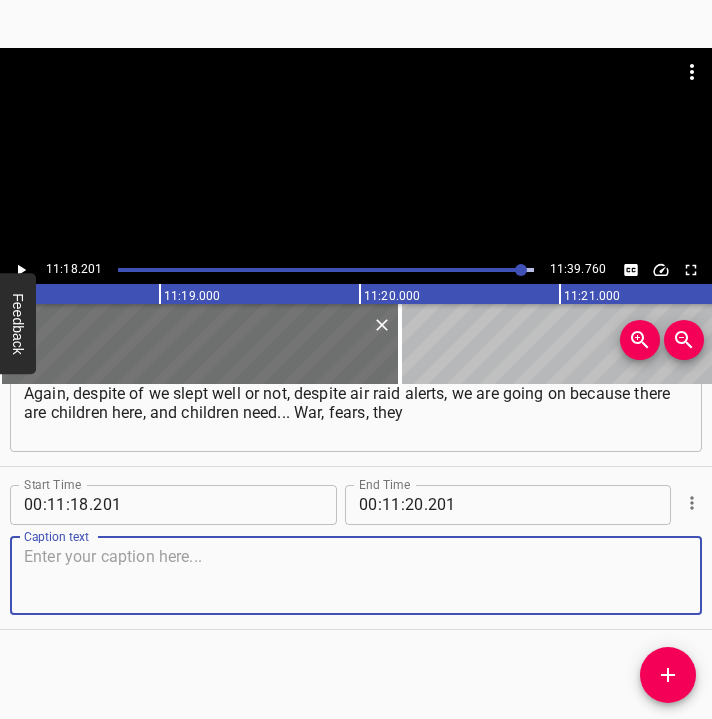 drag, startPoint x: 664, startPoint y: 583, endPoint x: 691, endPoint y: 581, distance: 27.073973 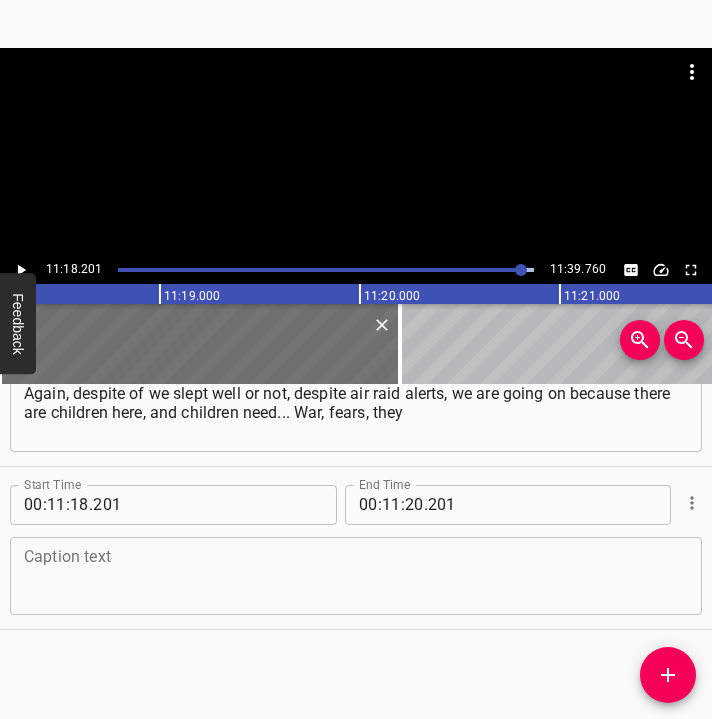click at bounding box center (356, 575) 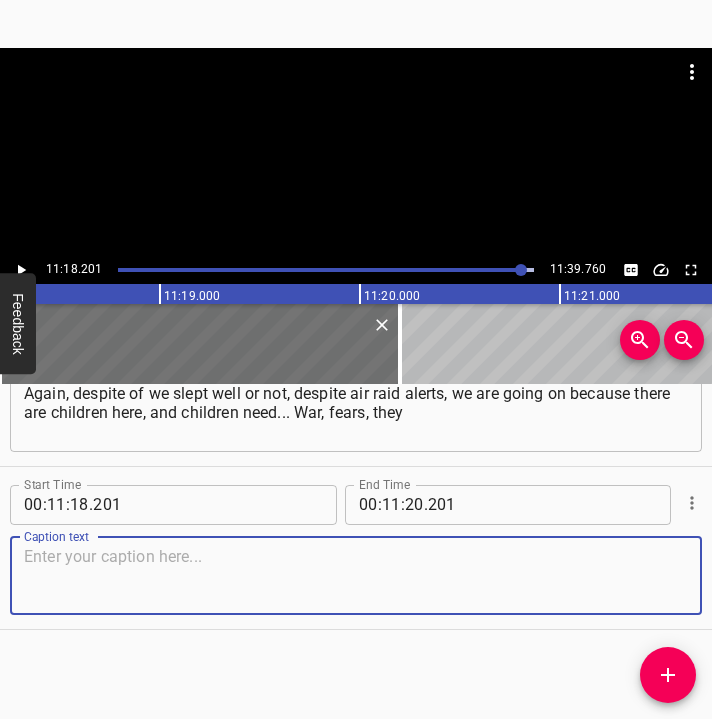 paste on "haven’t slept well, and they are coming to [GEOGRAPHIC_DATA] because they need to be heard, to be supported [DATE]. That’s why we live and believe in victory, honestly." 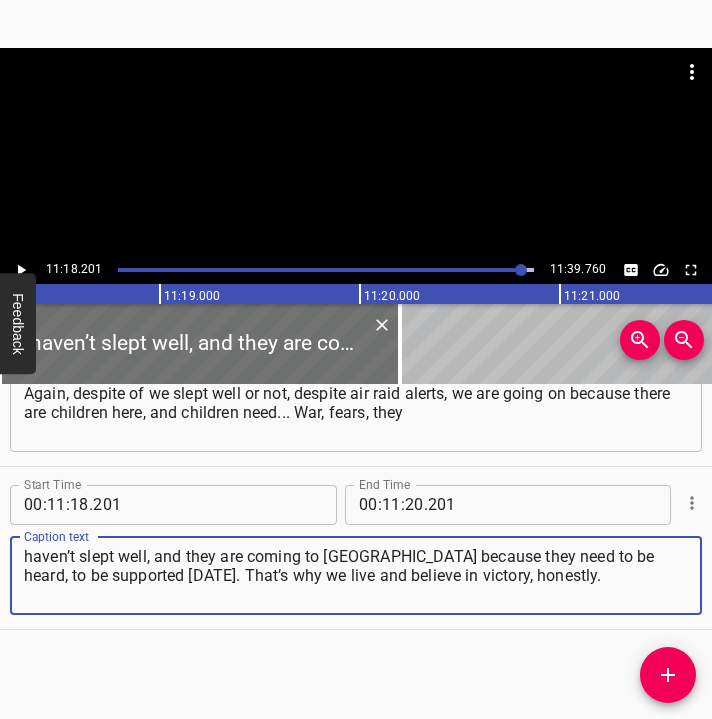type on "haven’t slept well, and they are coming to [GEOGRAPHIC_DATA] because they need to be heard, to be supported [DATE]. That’s why we live and believe in victory, honestly." 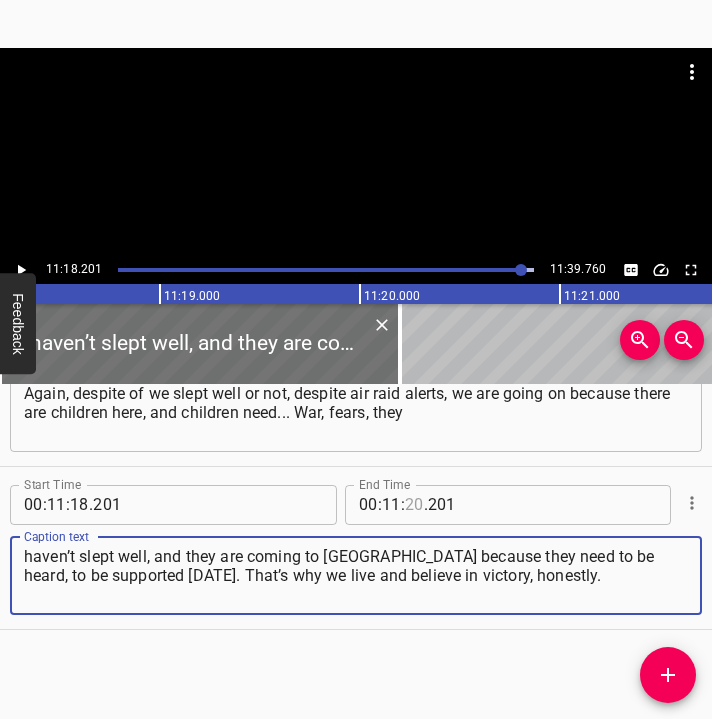 click at bounding box center [414, 505] 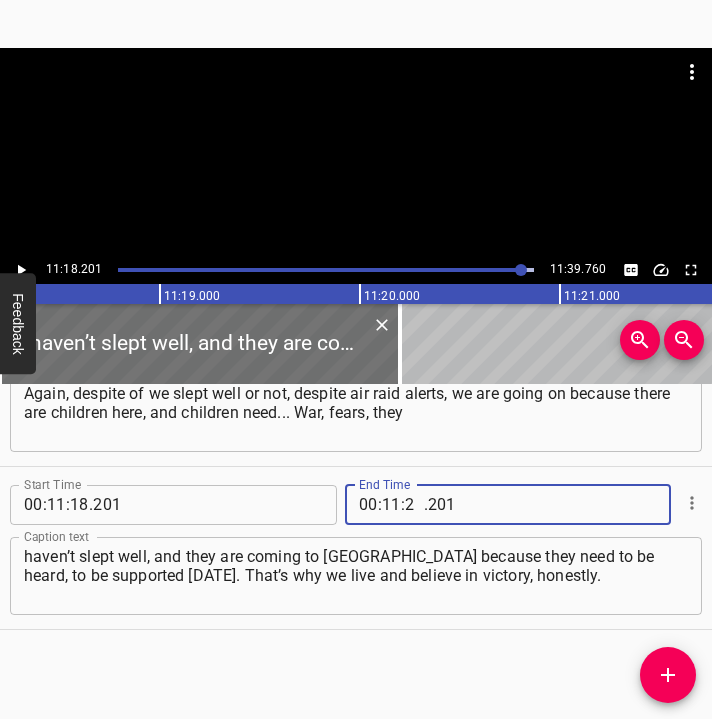 type on "29" 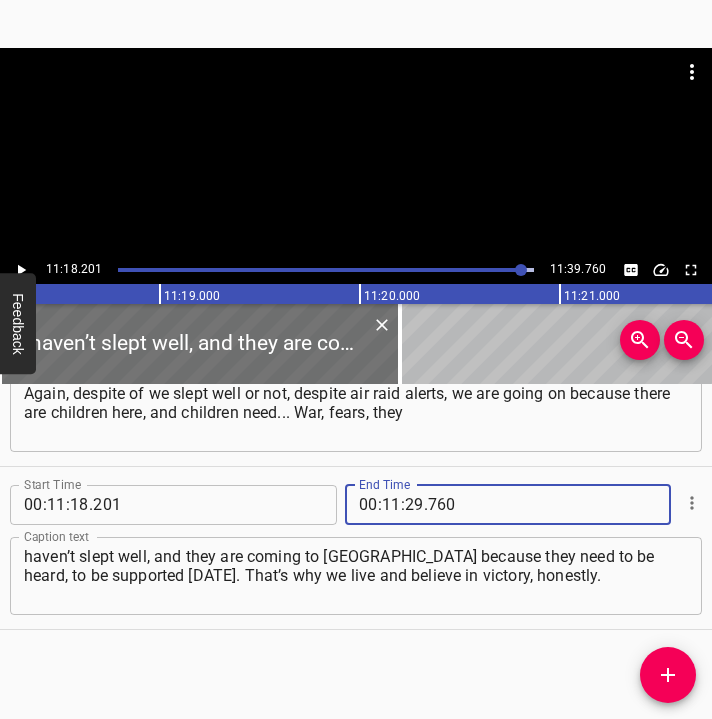 type on "760" 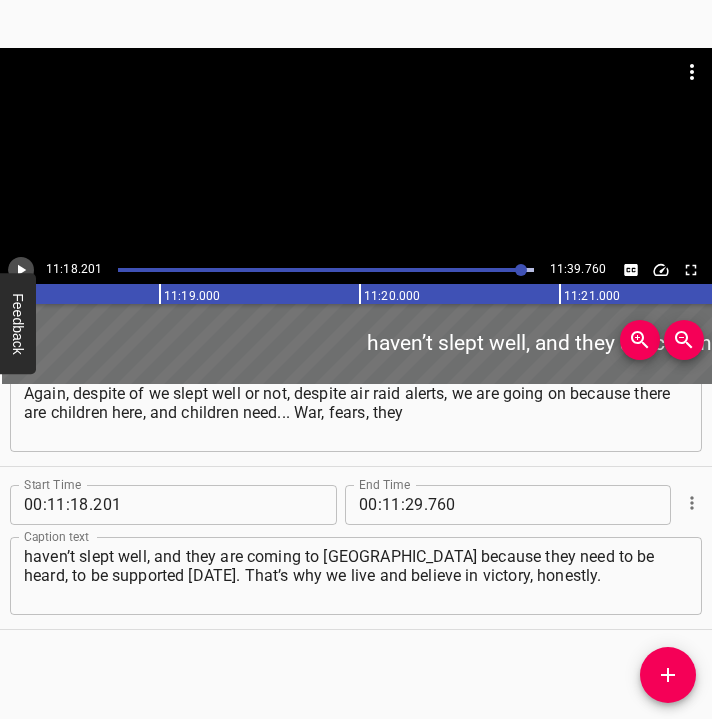 click 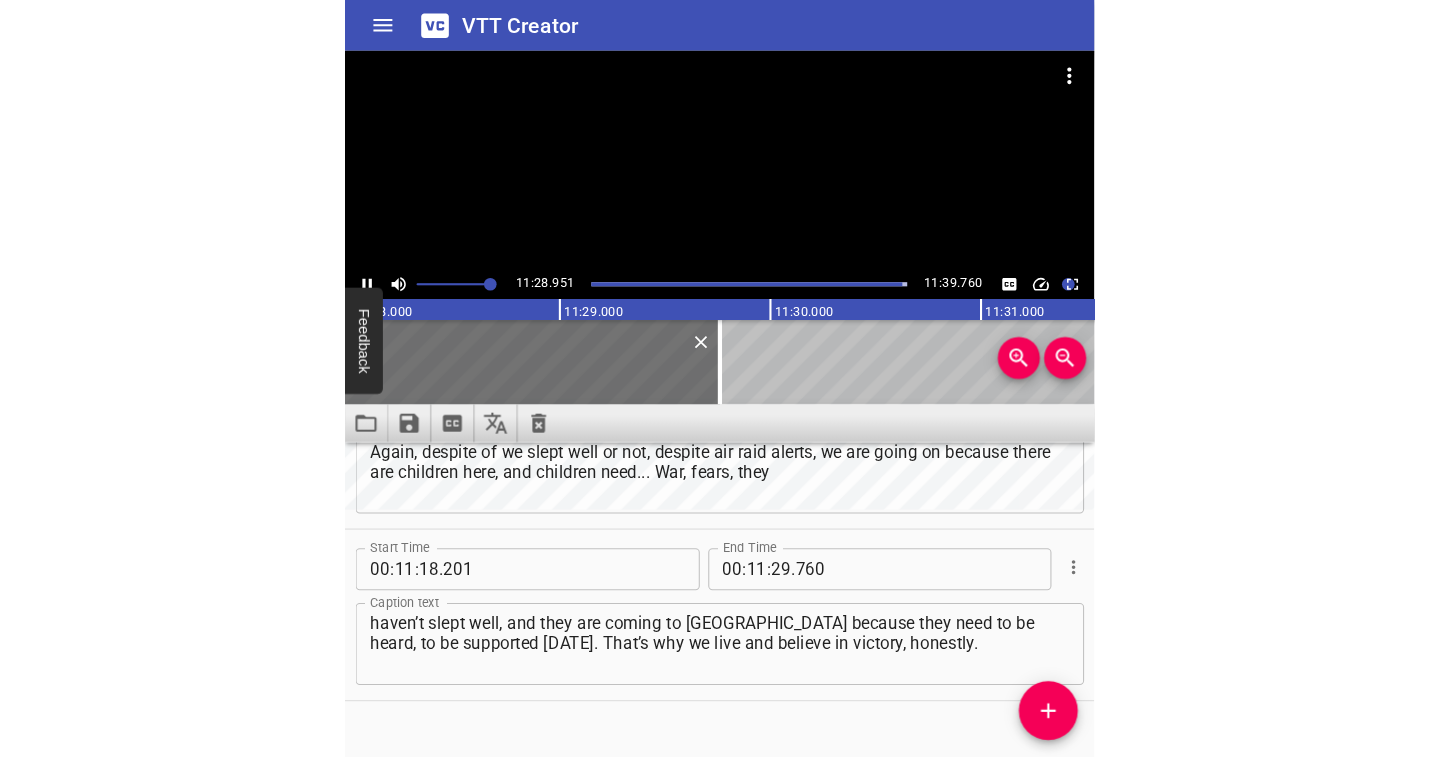 scroll, scrollTop: 0, scrollLeft: 137719, axis: horizontal 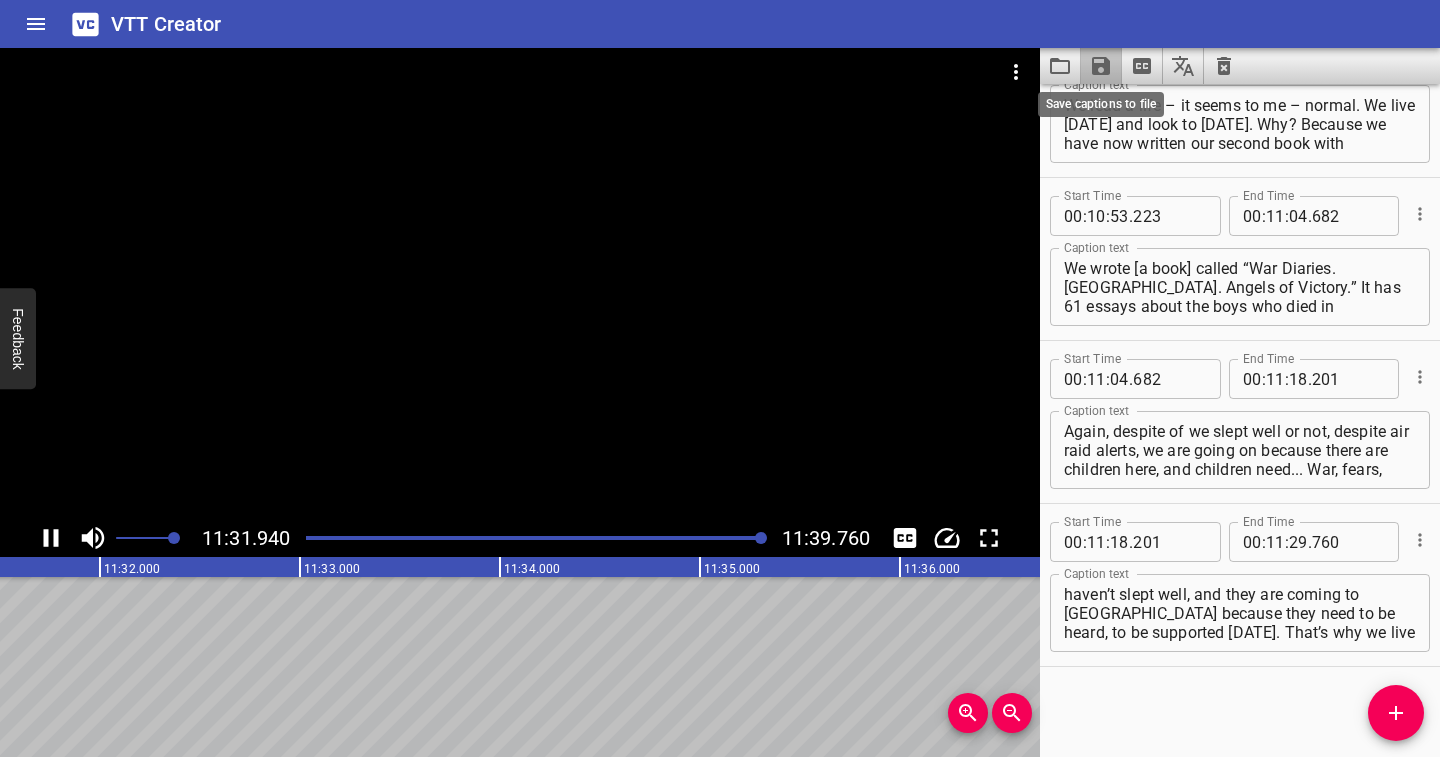 click 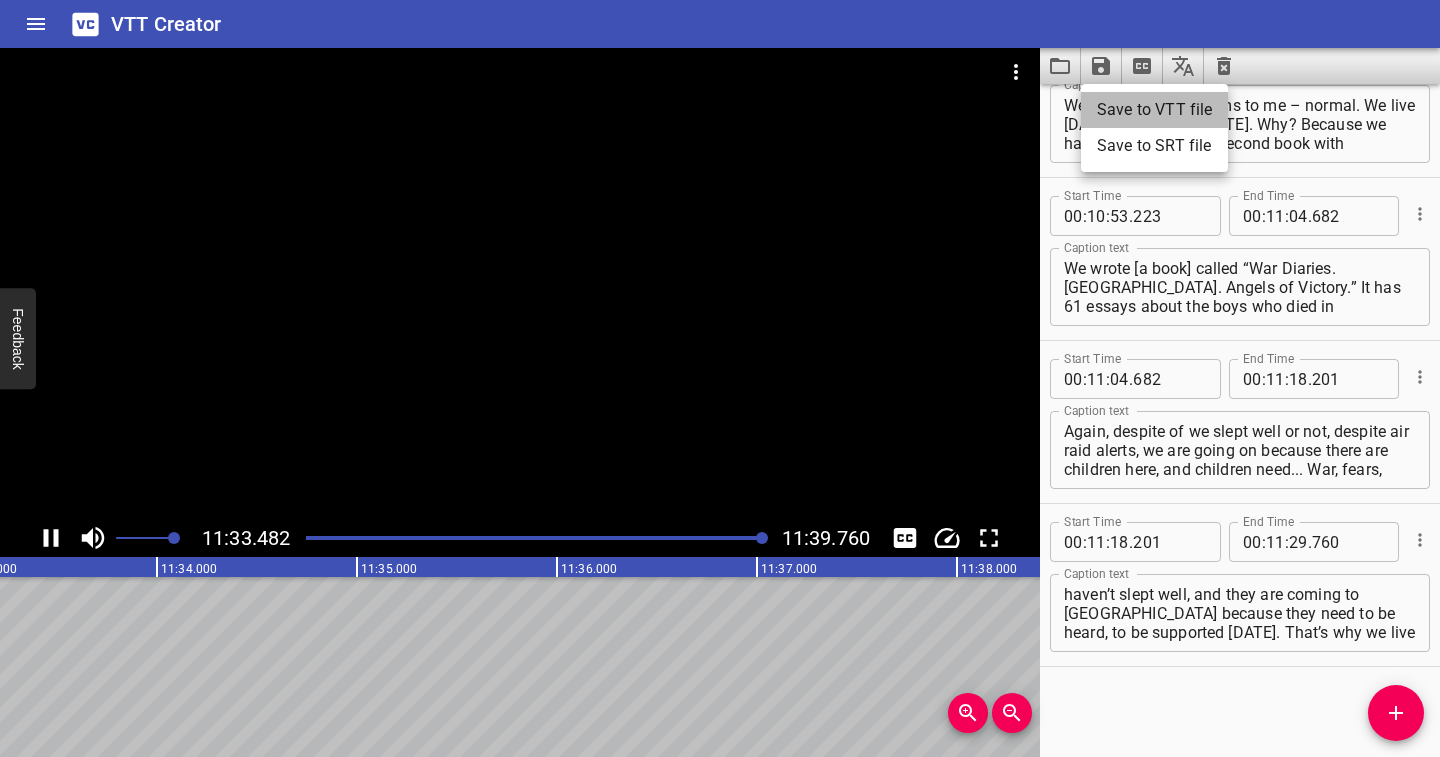 click on "Save to VTT file" at bounding box center (1154, 110) 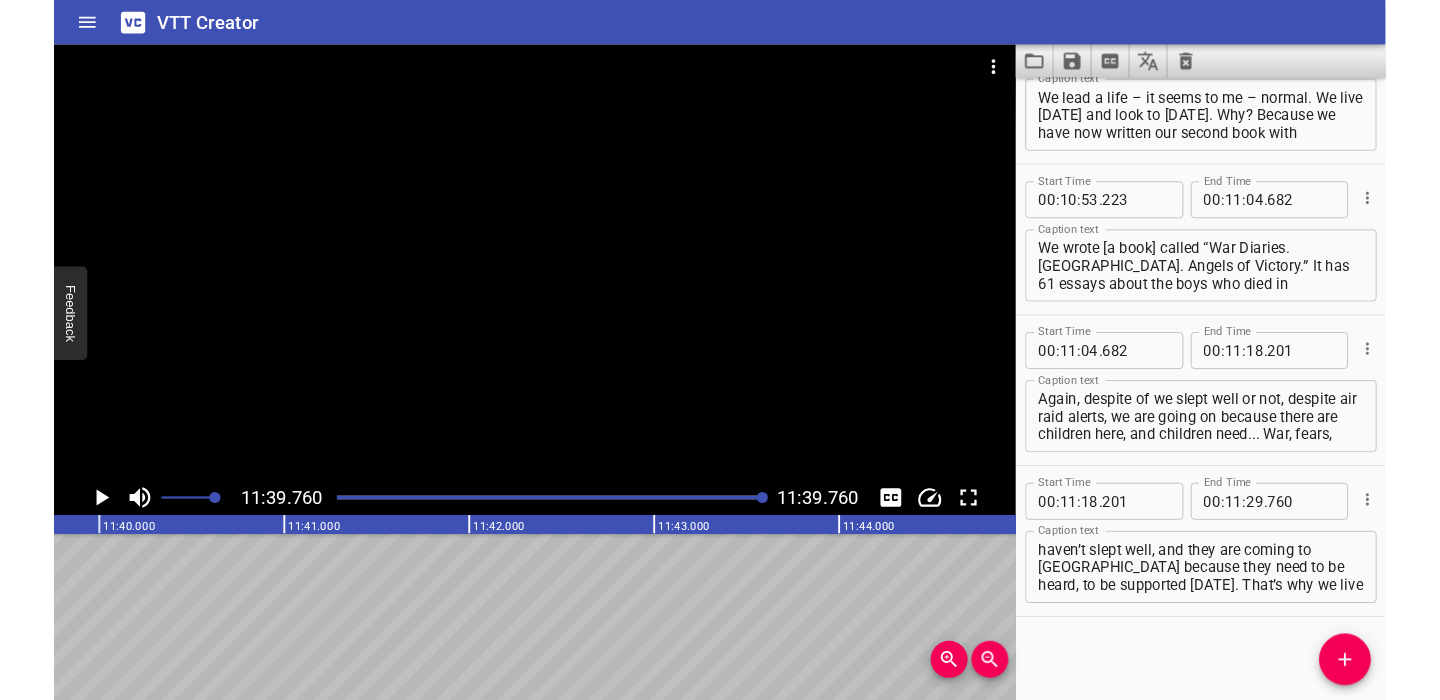 scroll, scrollTop: 0, scrollLeft: 139952, axis: horizontal 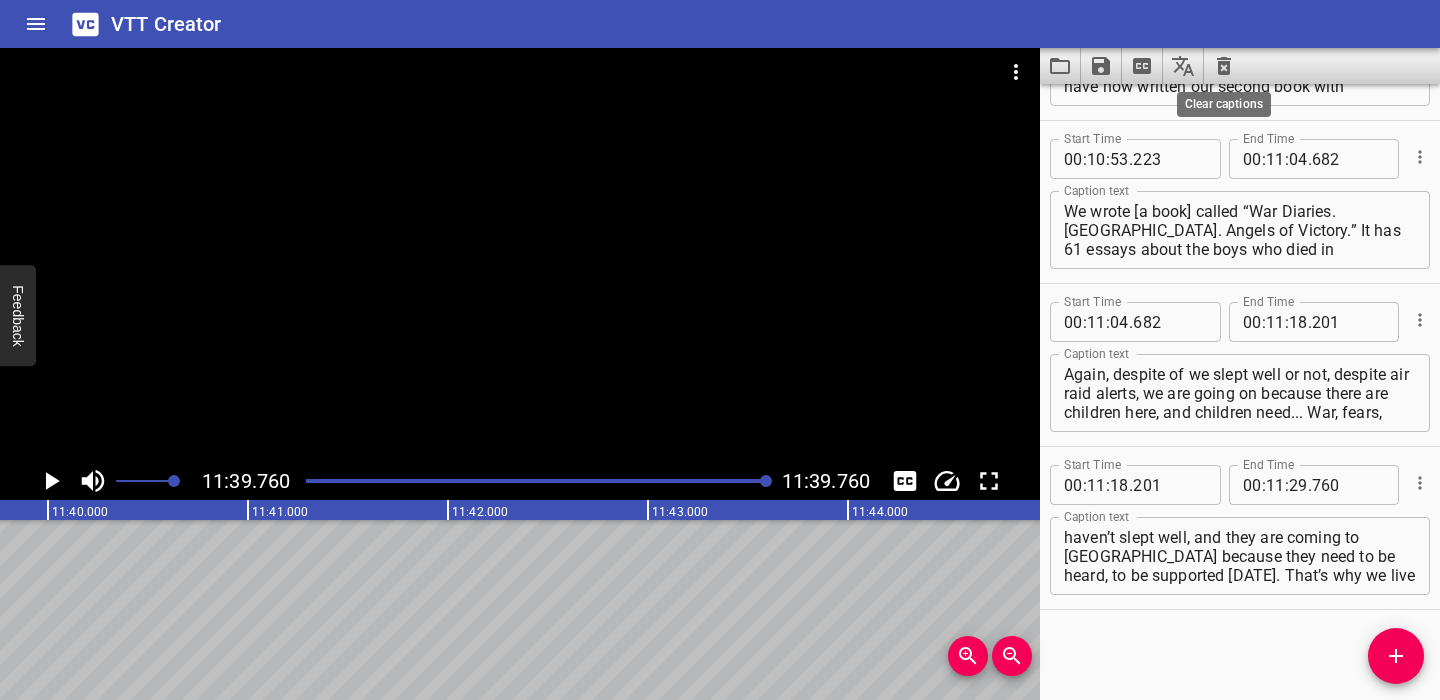click 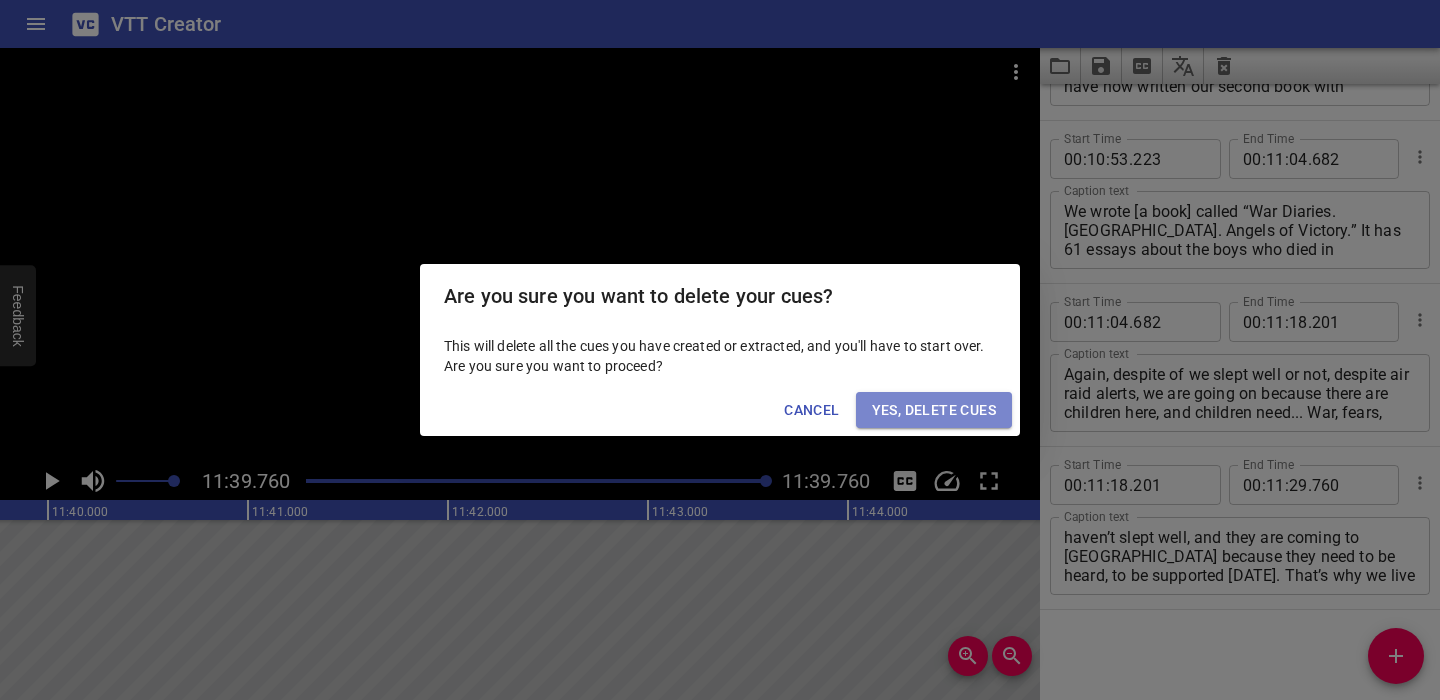 click on "Yes, Delete Cues" at bounding box center (934, 410) 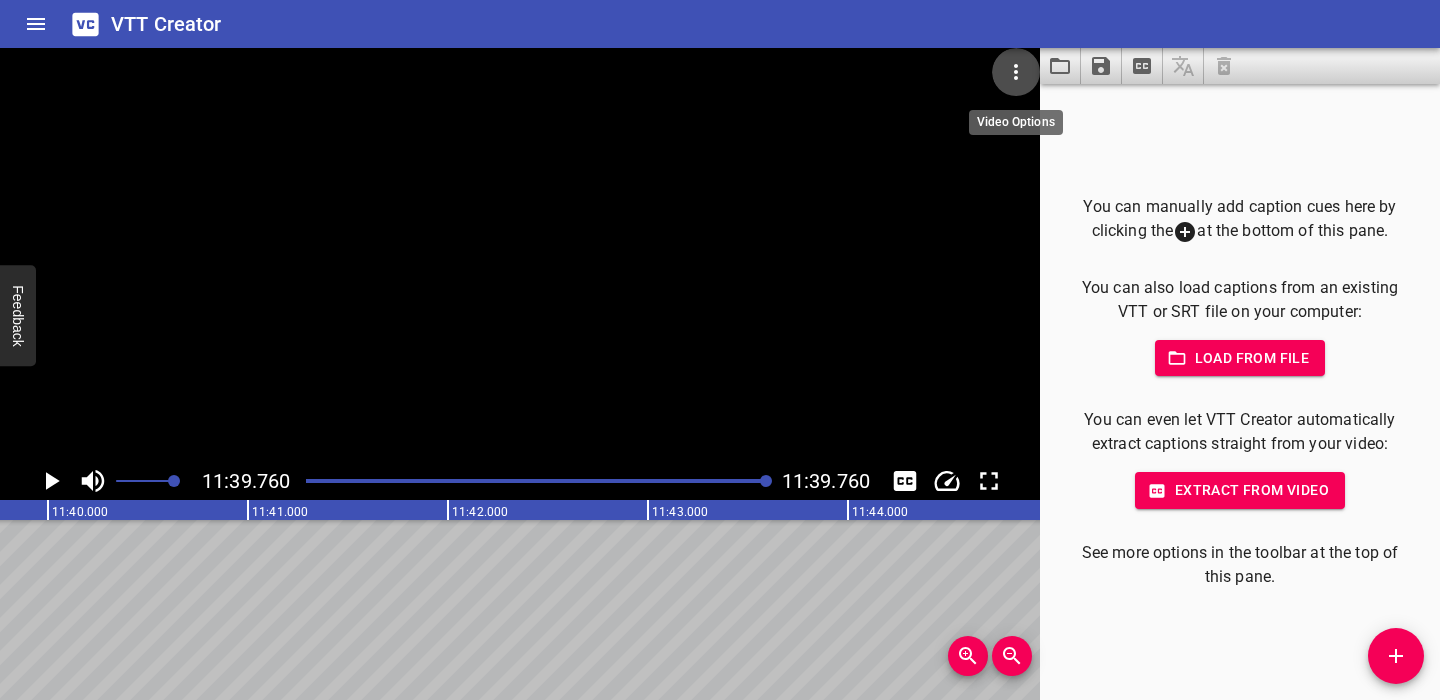 click 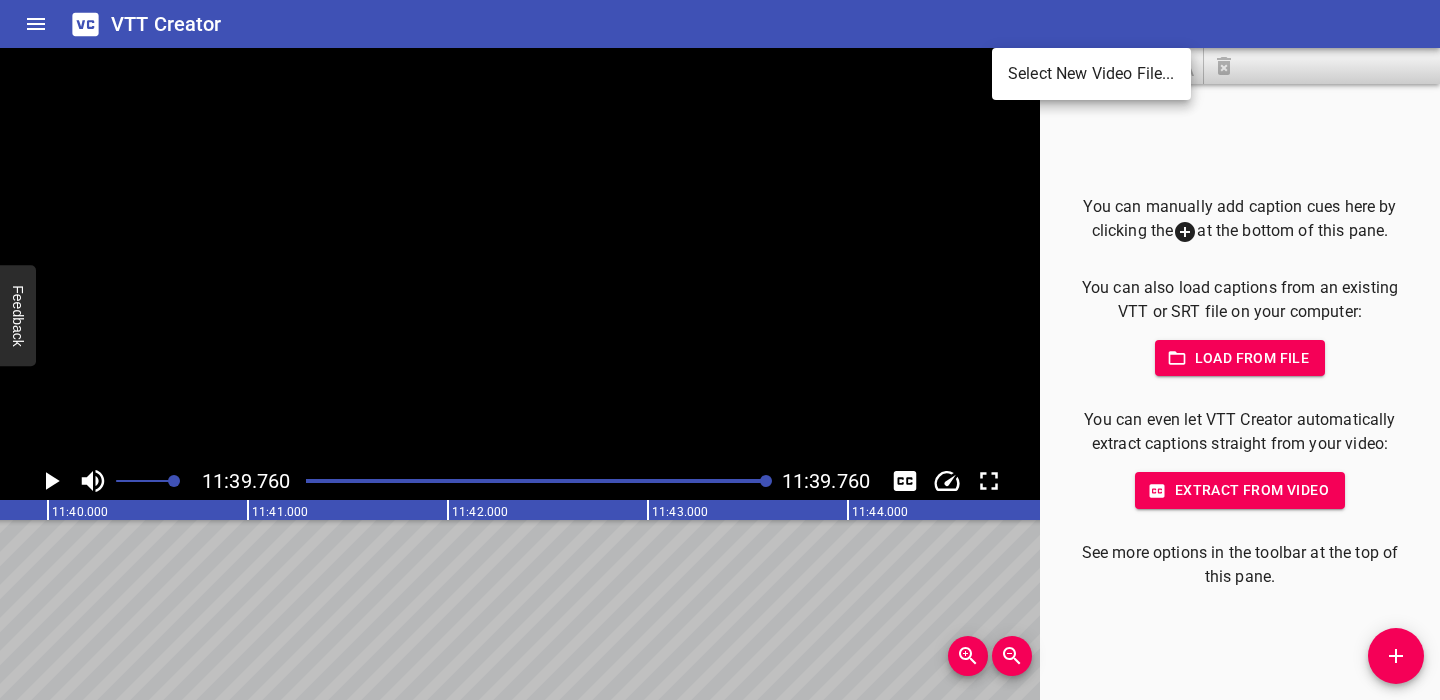 click on "Select New Video File..." at bounding box center (1091, 74) 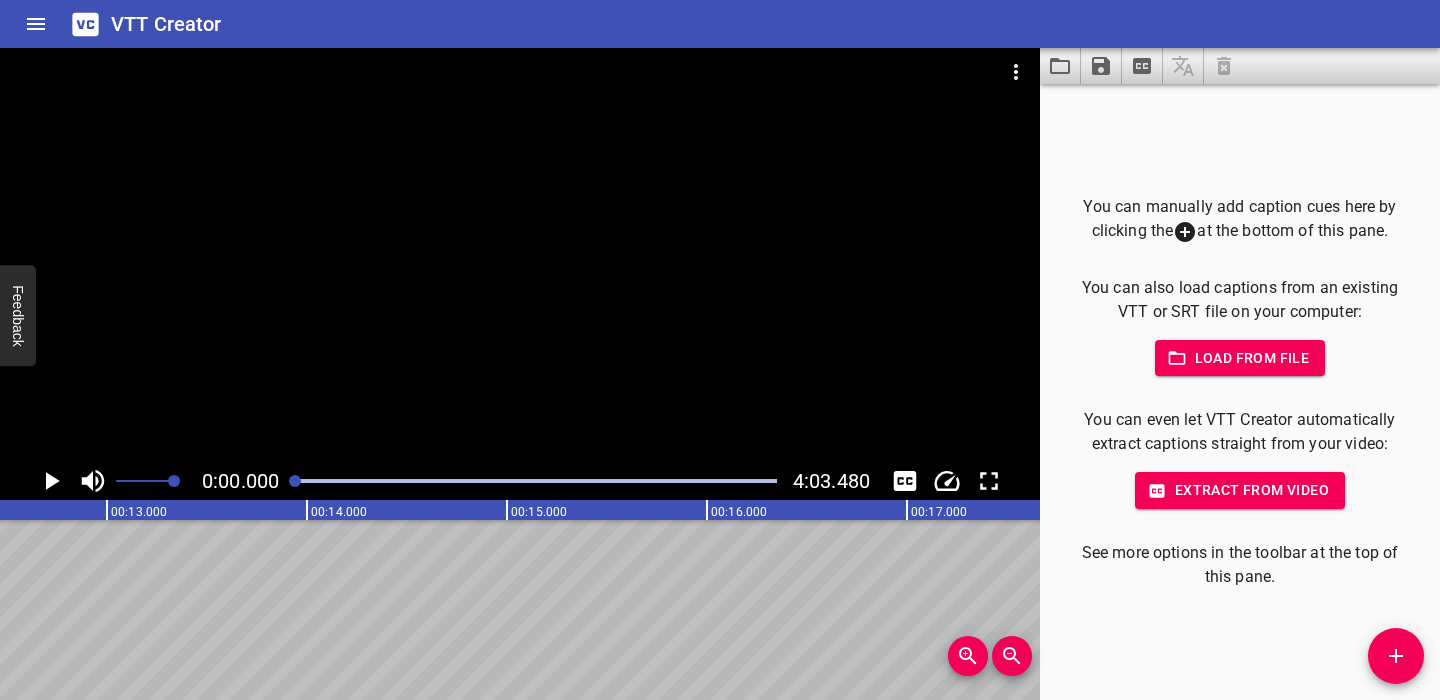 scroll, scrollTop: 0, scrollLeft: 0, axis: both 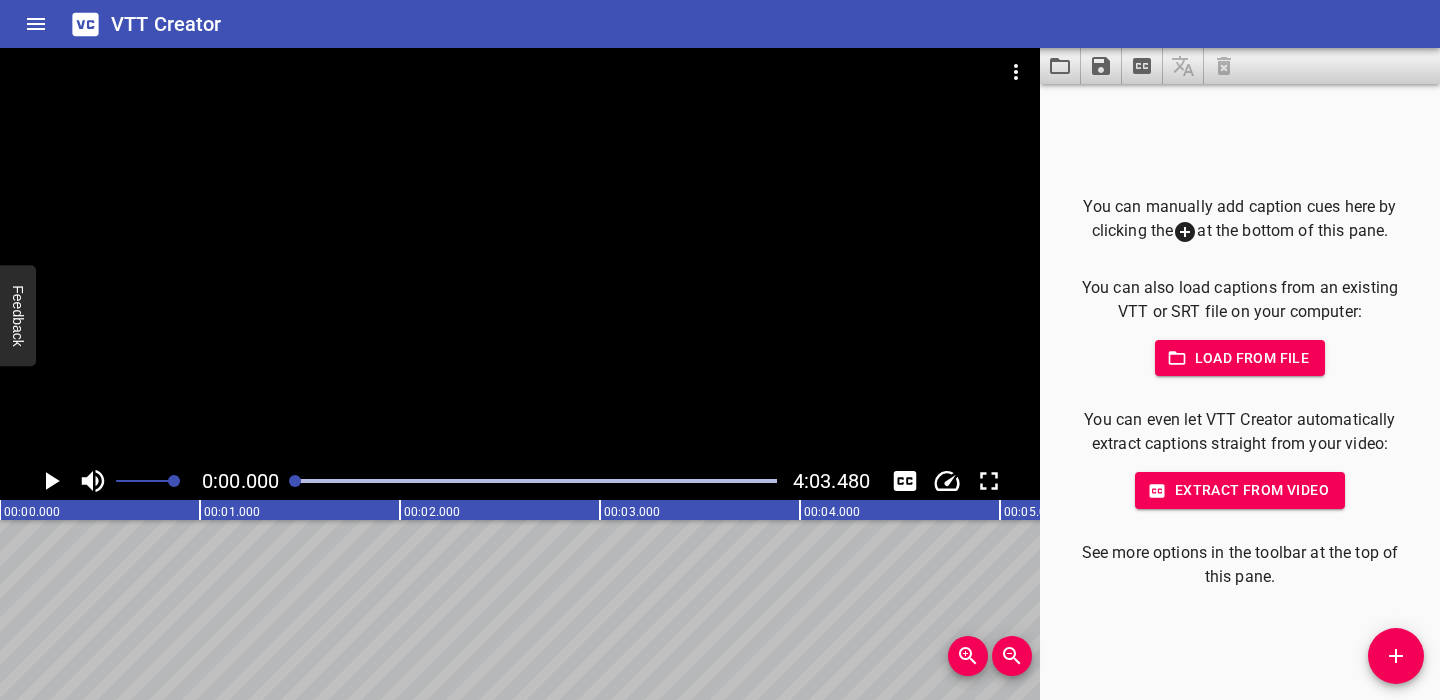 click 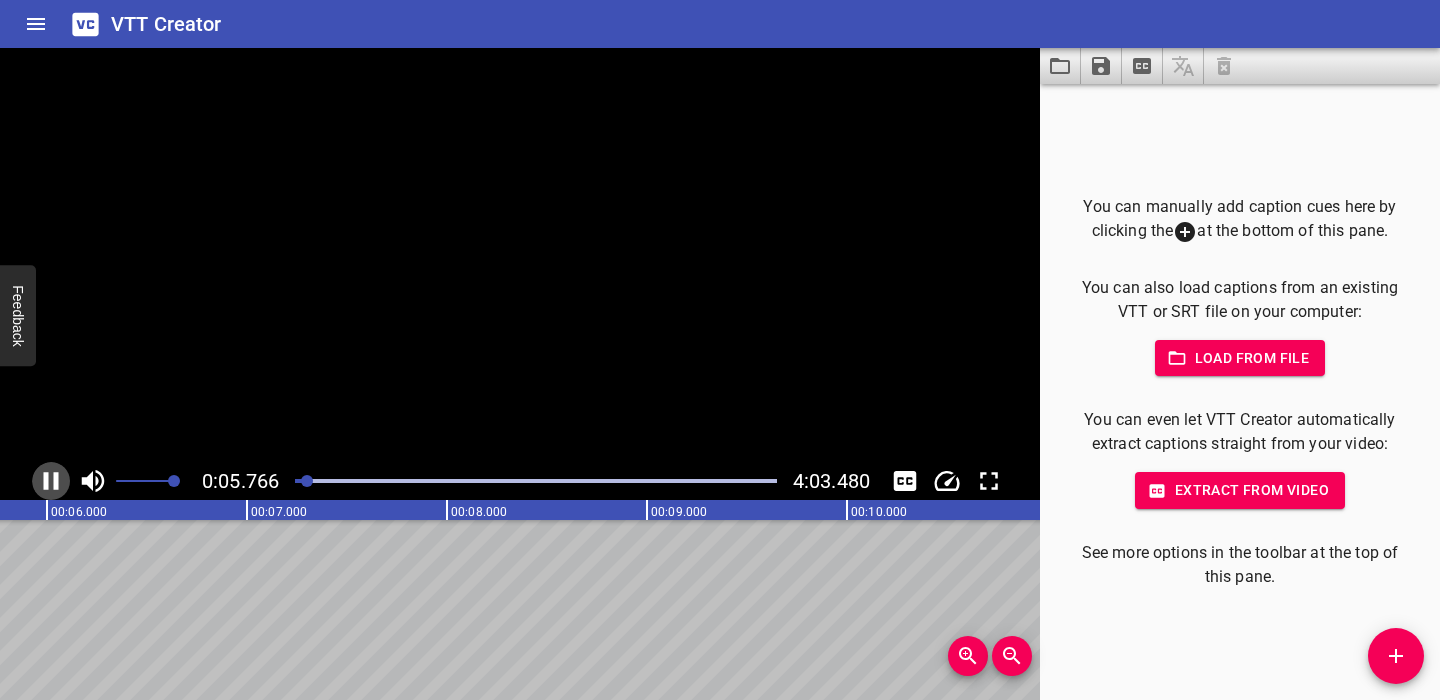 click 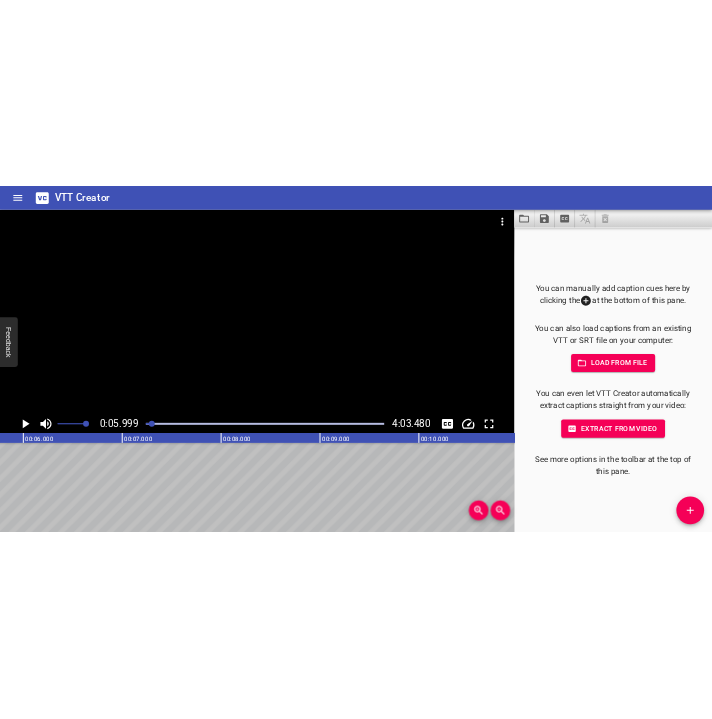 scroll, scrollTop: 0, scrollLeft: 1199, axis: horizontal 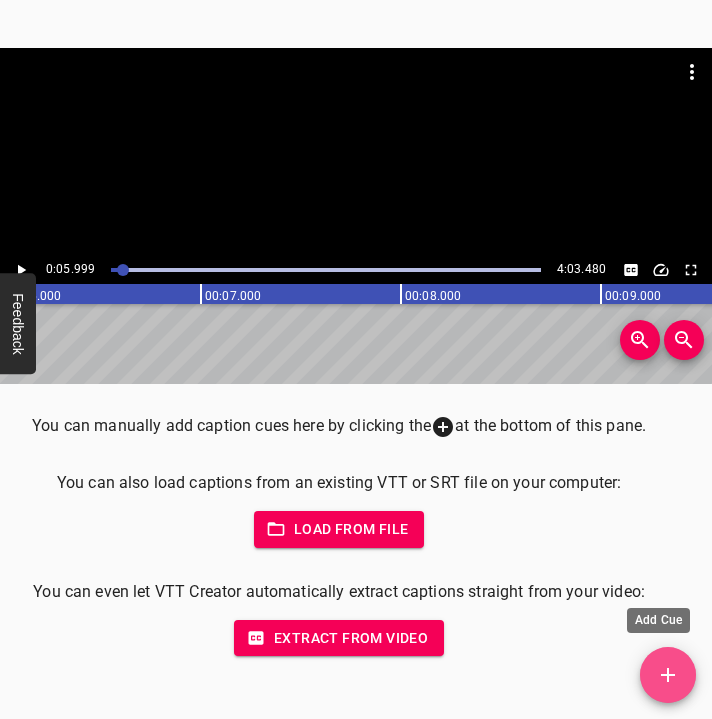 click 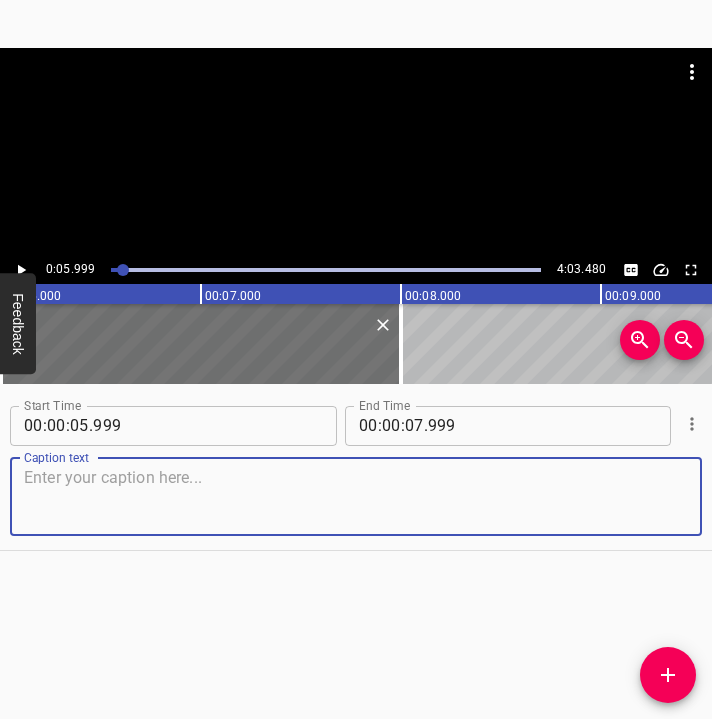 click at bounding box center [356, 496] 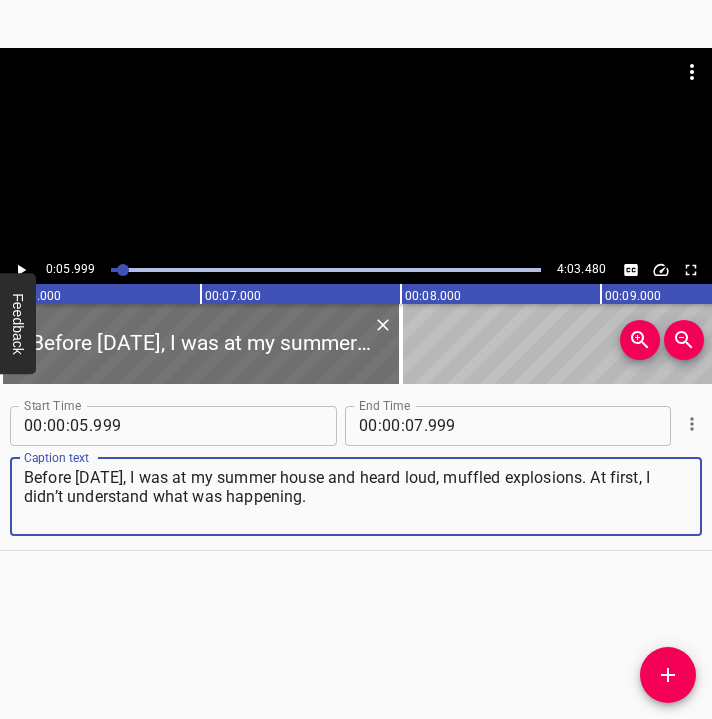 type on "Before [DATE], I was at my summer house and heard loud, muffled explosions. At first, I didn’t understand what was happening." 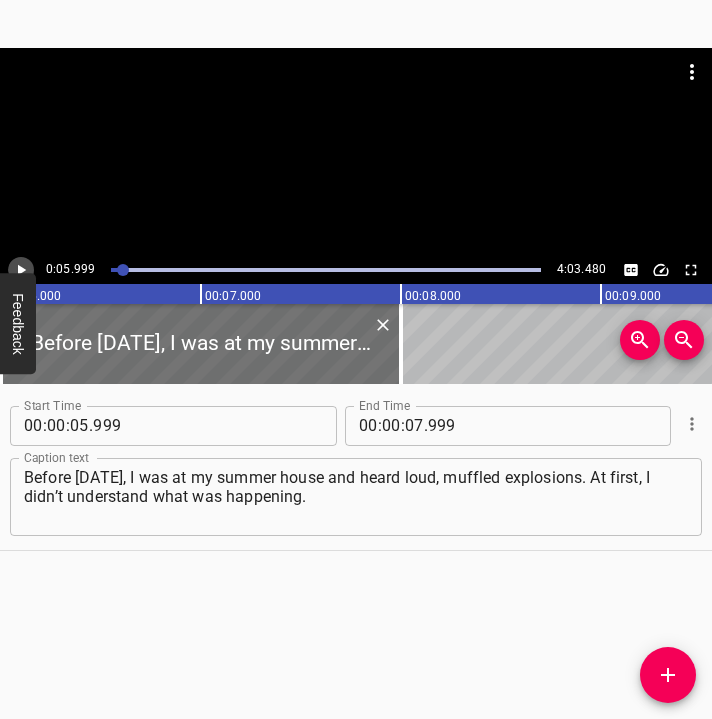 click 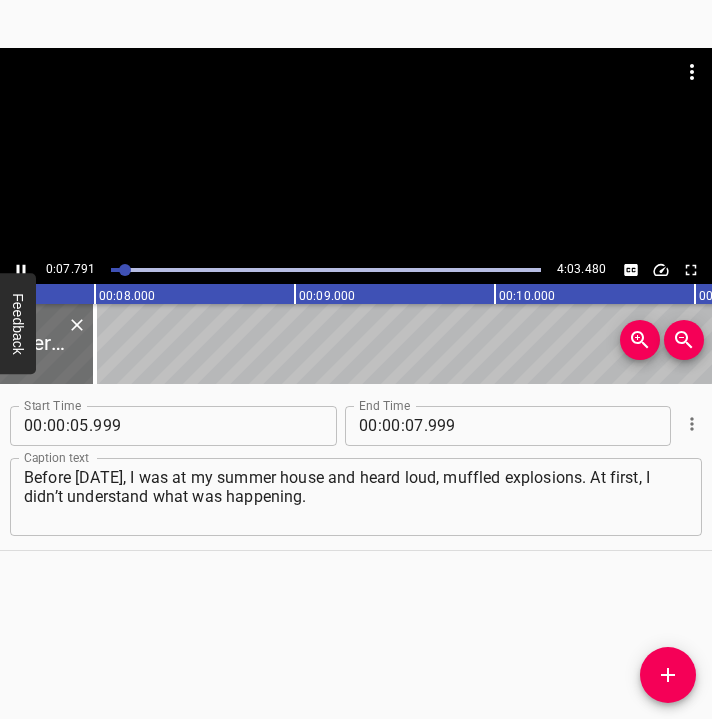scroll, scrollTop: 0, scrollLeft: 1558, axis: horizontal 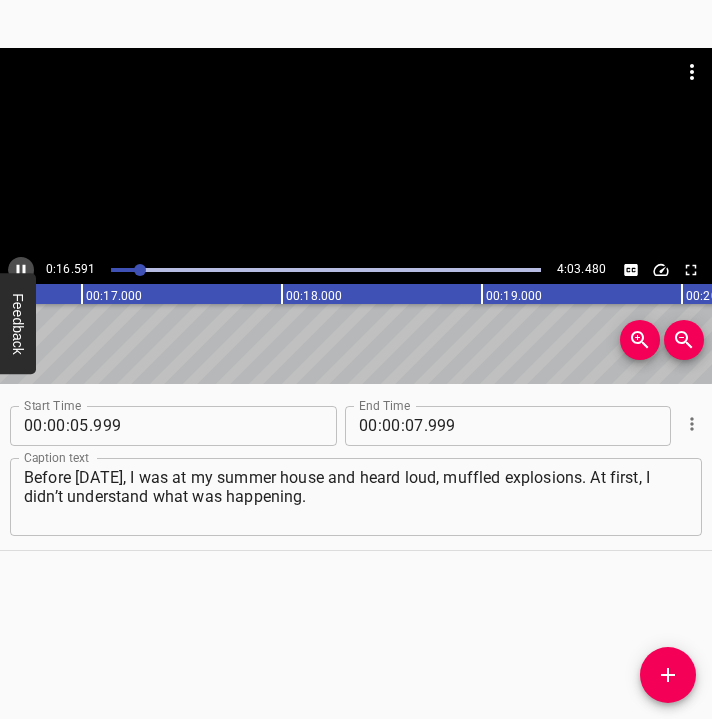 click 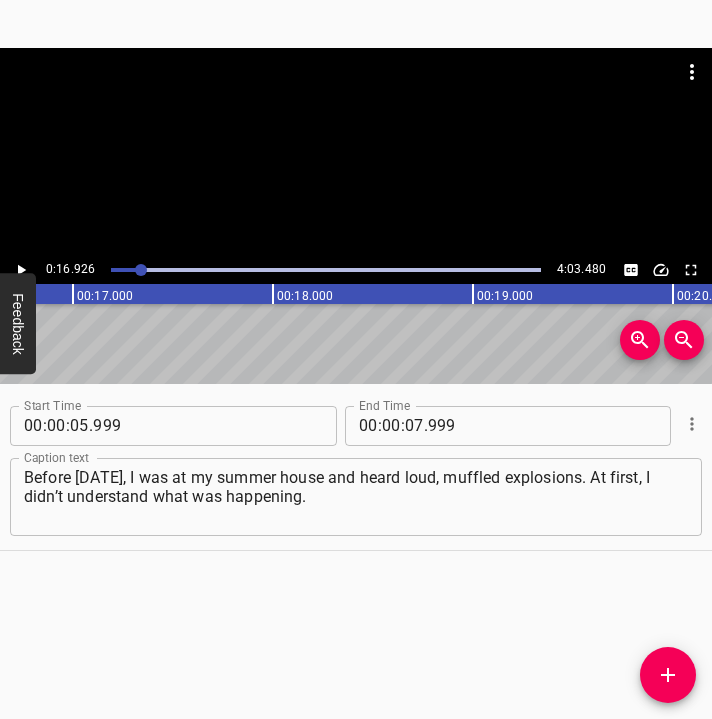 scroll, scrollTop: 0, scrollLeft: 3385, axis: horizontal 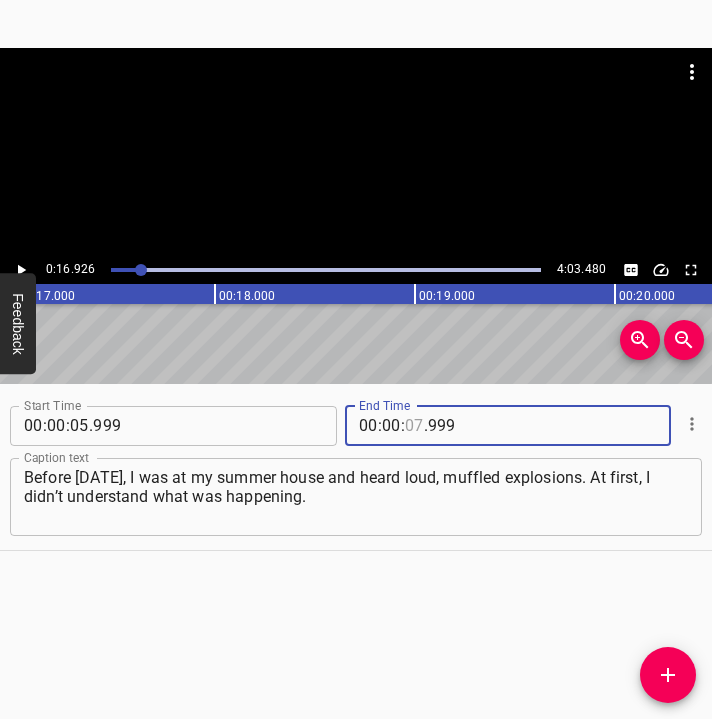 click at bounding box center (414, 426) 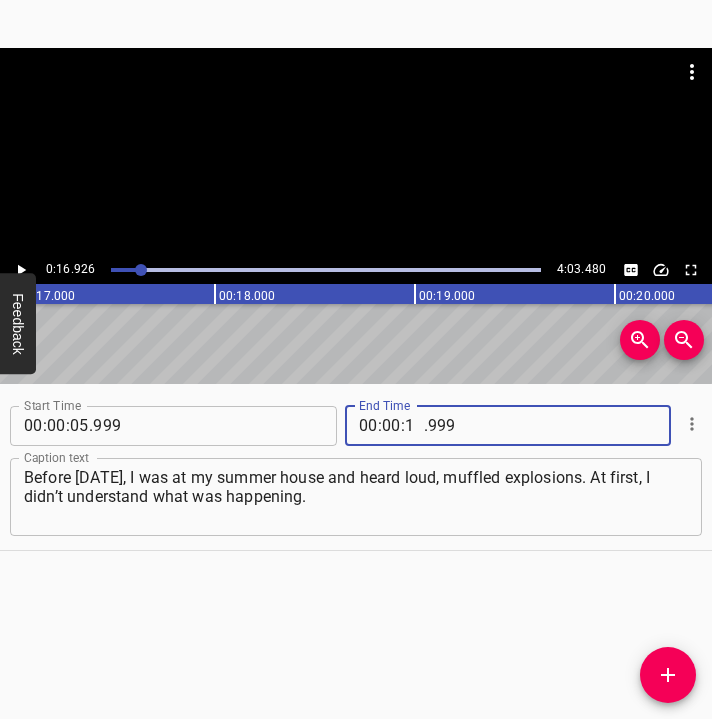 type on "16" 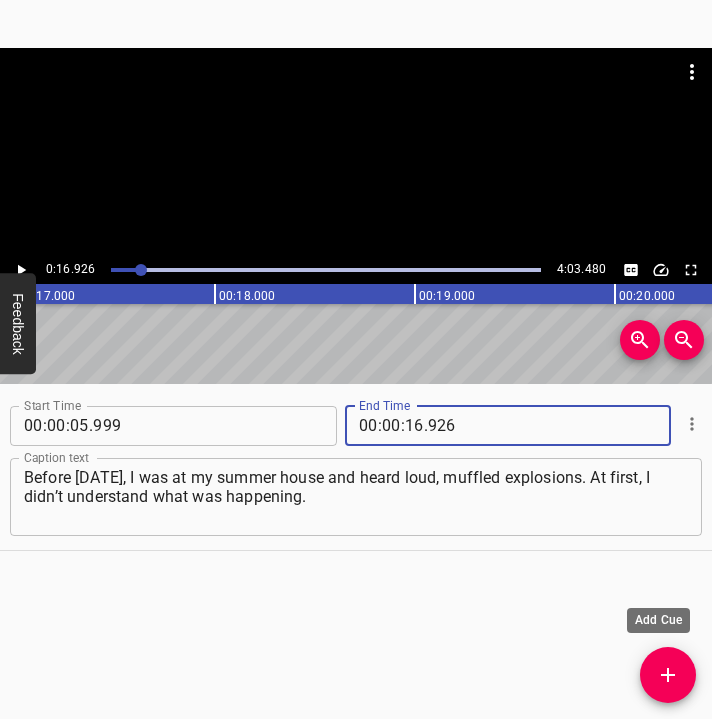 type on "926" 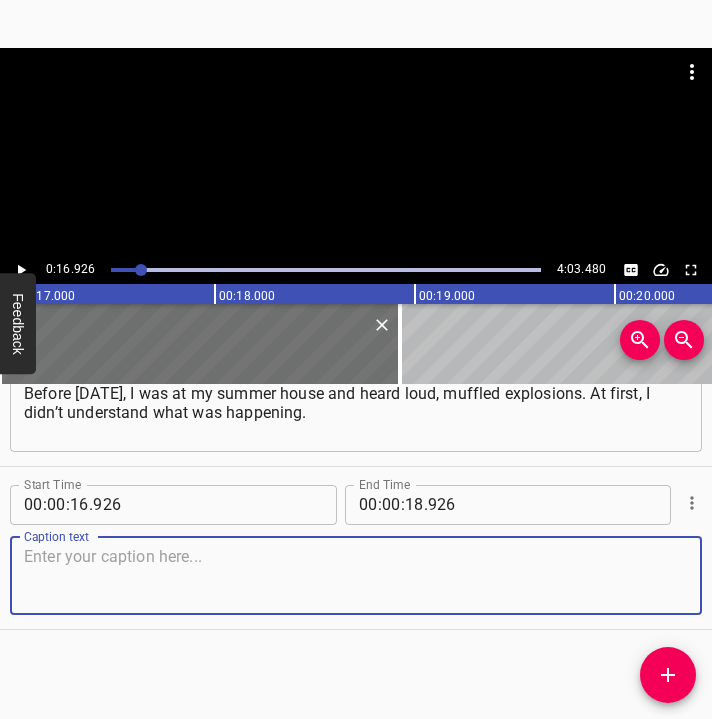 scroll, scrollTop: 71, scrollLeft: 0, axis: vertical 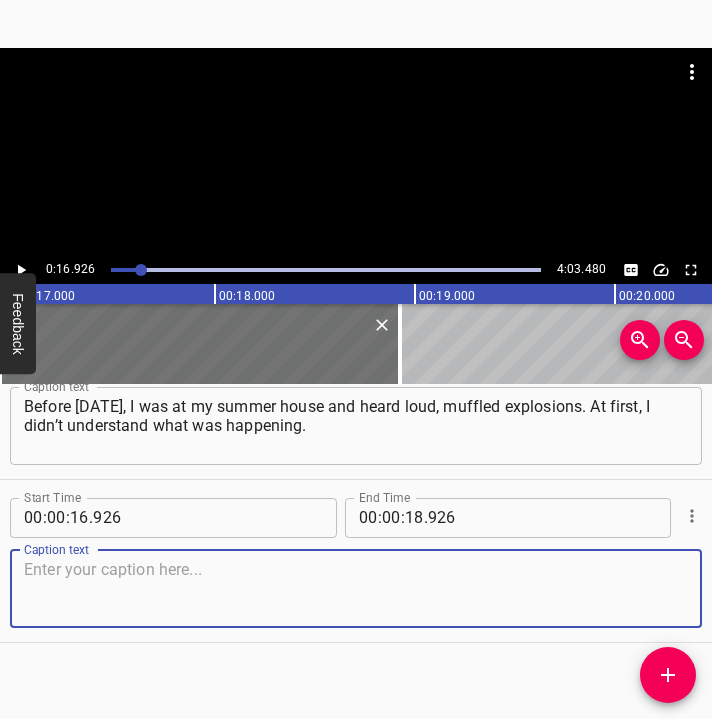 drag, startPoint x: 650, startPoint y: 587, endPoint x: 708, endPoint y: 568, distance: 61.03278 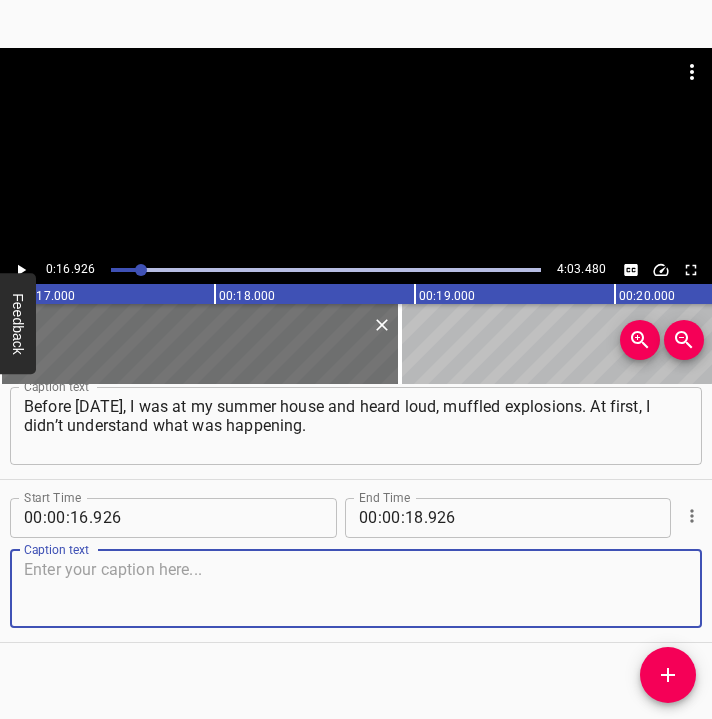 click at bounding box center [356, 588] 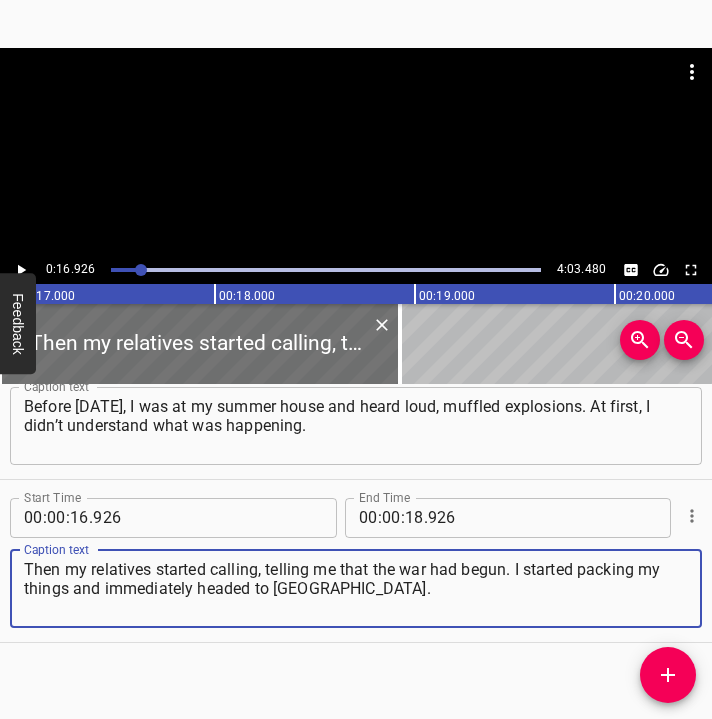type on "Then my relatives started calling, telling me that the war had begun. I started packing my things and immediately headed to [GEOGRAPHIC_DATA]." 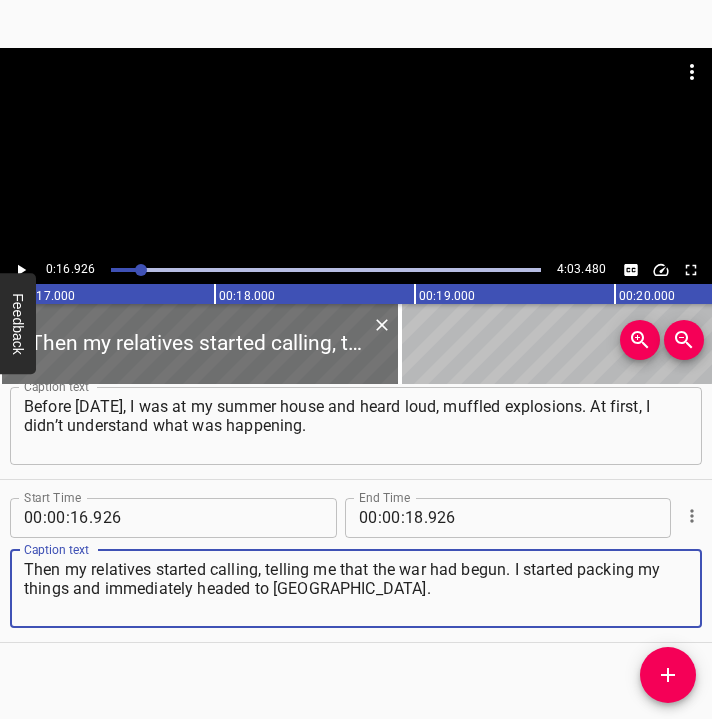click 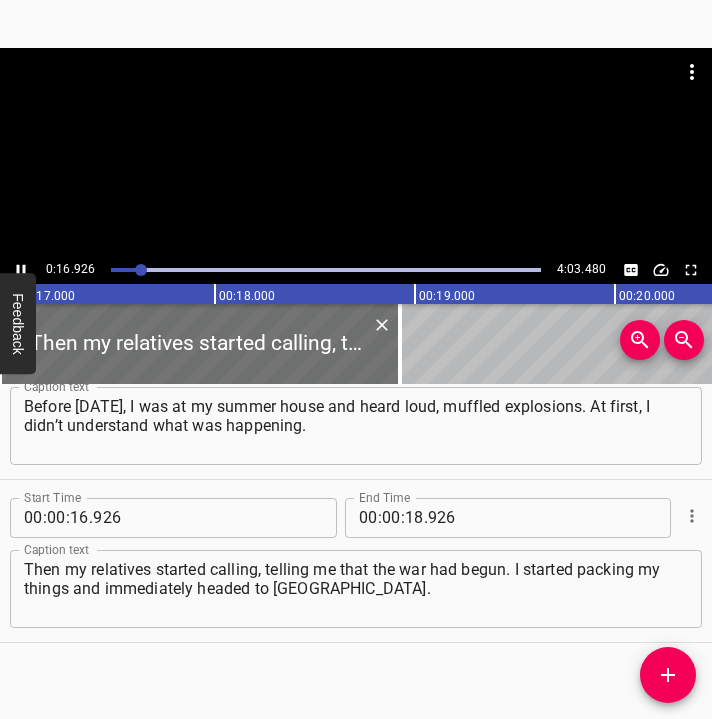 scroll, scrollTop: 84, scrollLeft: 0, axis: vertical 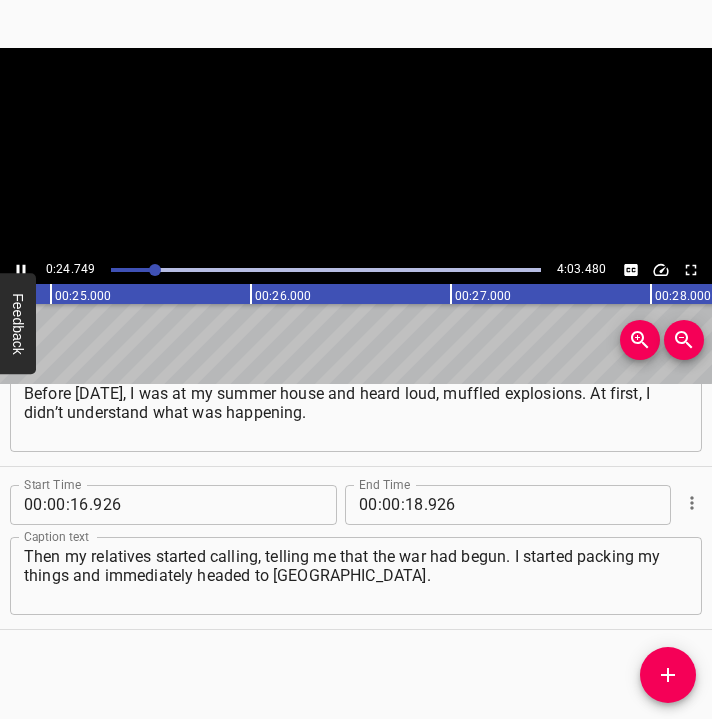 click 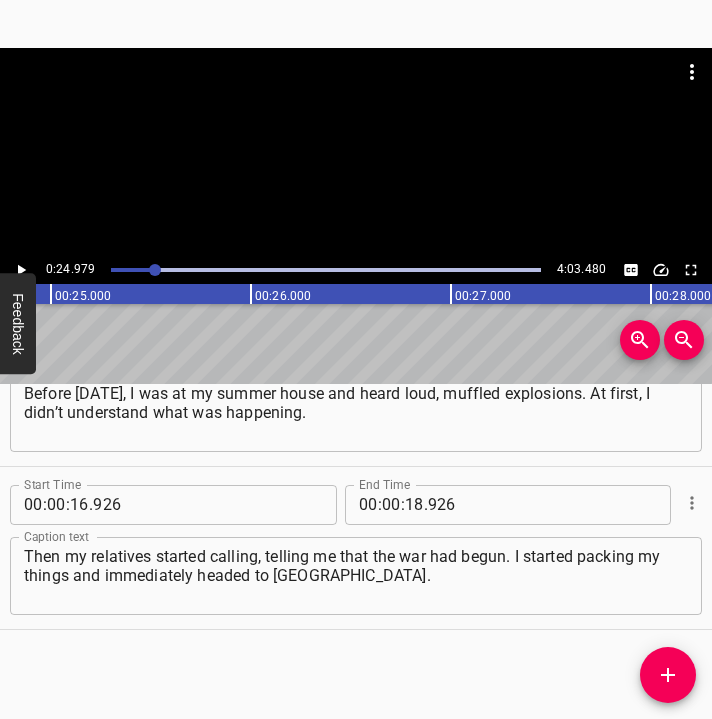scroll, scrollTop: 0, scrollLeft: 4995, axis: horizontal 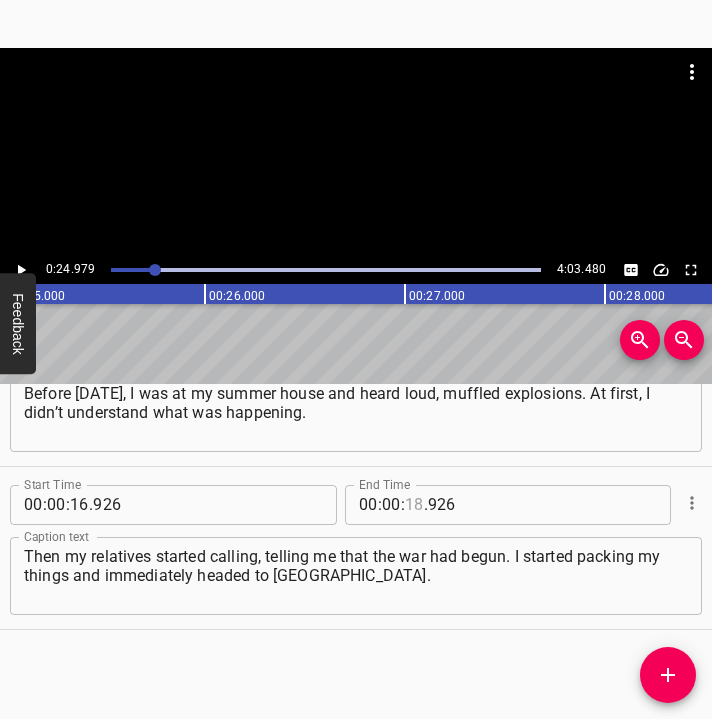 click at bounding box center (414, 505) 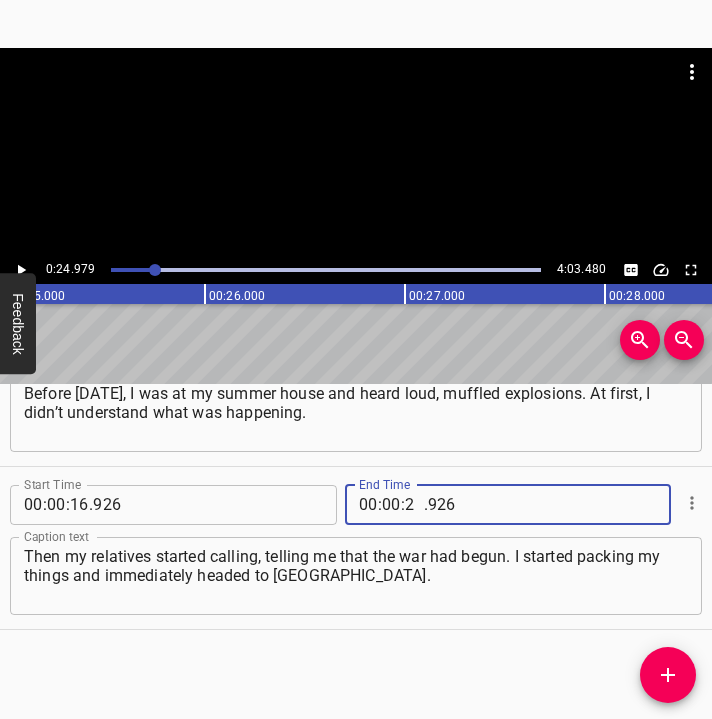 type on "24" 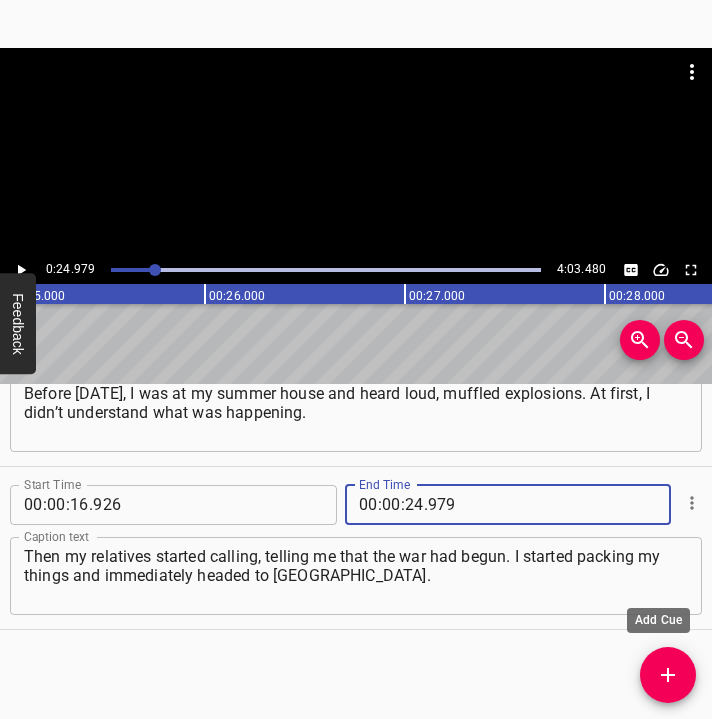 type on "979" 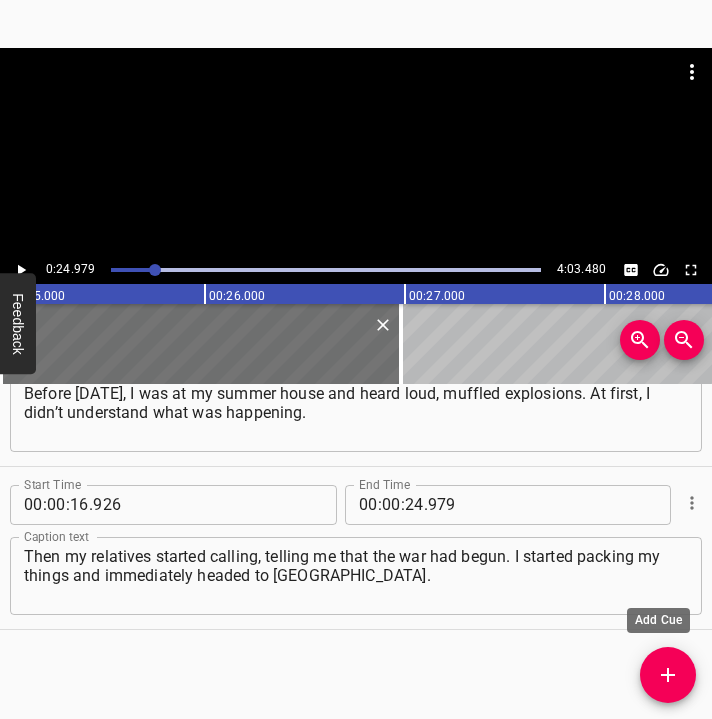 scroll, scrollTop: 94, scrollLeft: 0, axis: vertical 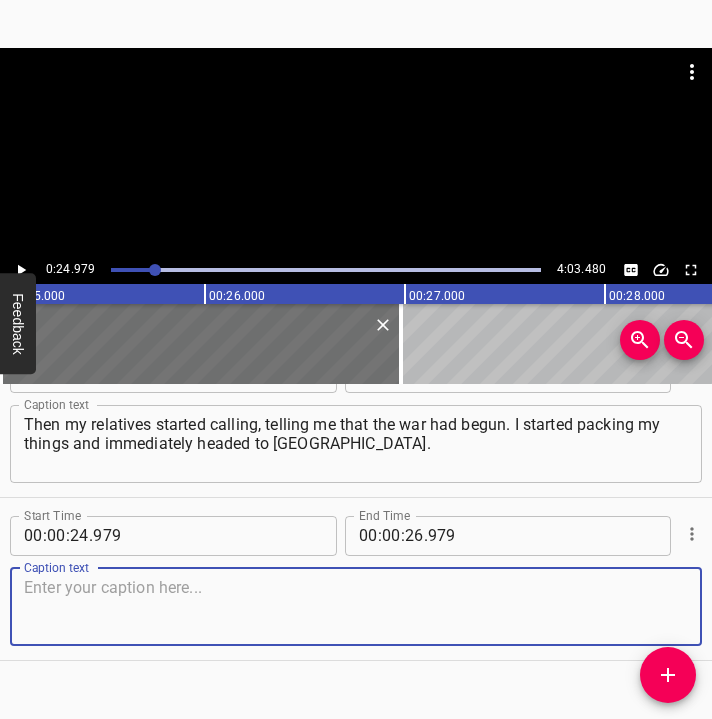 drag, startPoint x: 654, startPoint y: 594, endPoint x: 683, endPoint y: 570, distance: 37.64306 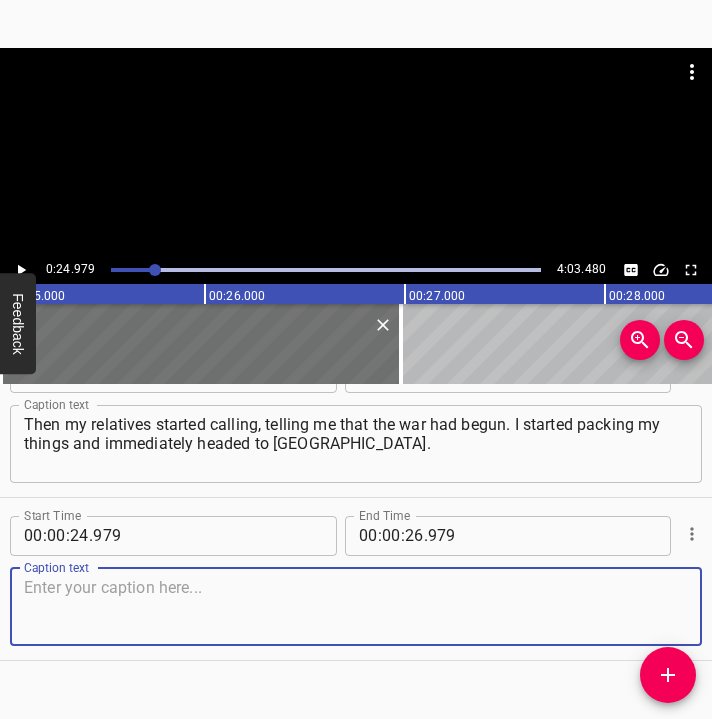 click at bounding box center [356, 606] 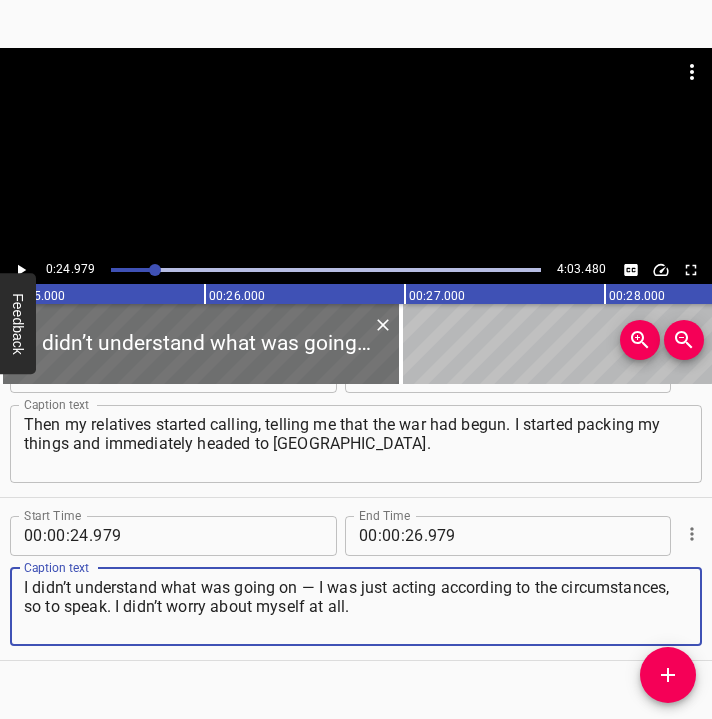 type on "I didn’t understand what was going on — I was just acting according to the circumstances, so to speak. I didn’t worry about myself at all." 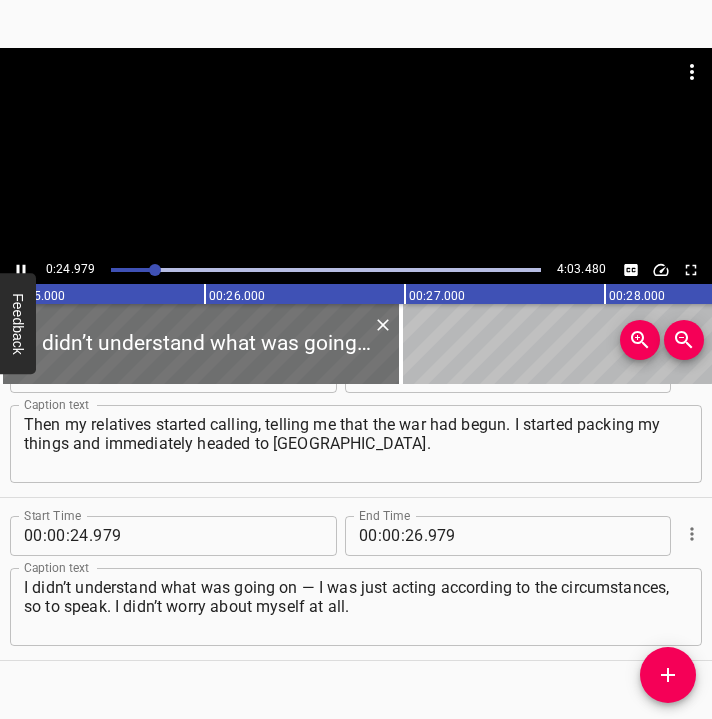 scroll, scrollTop: 247, scrollLeft: 0, axis: vertical 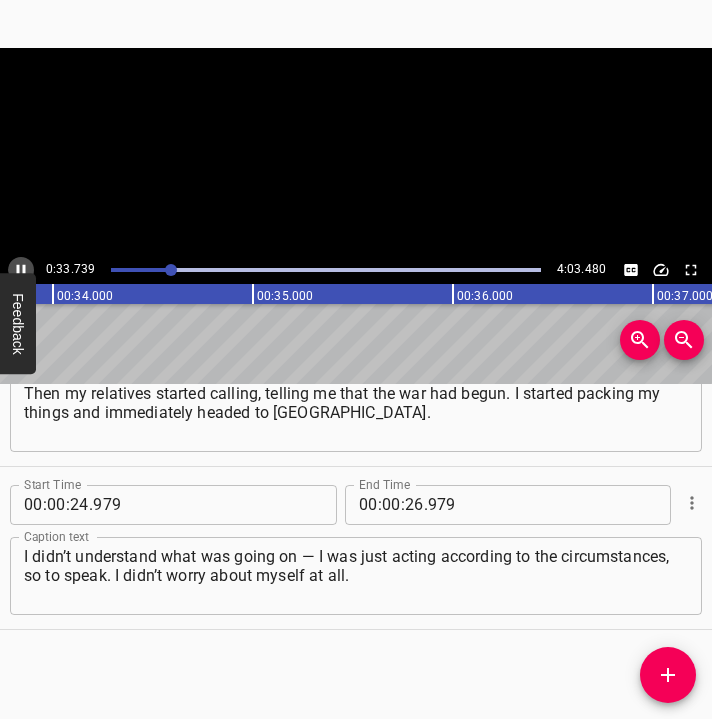 click 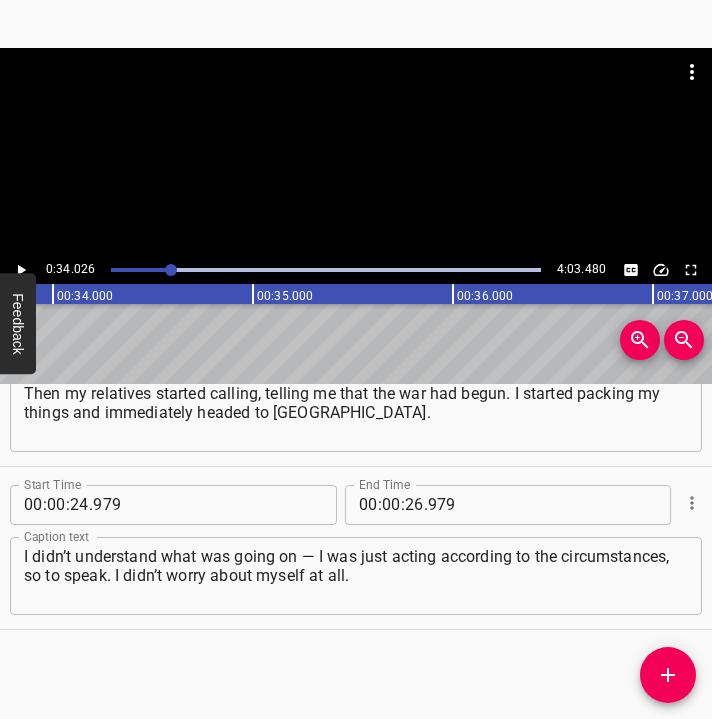 scroll, scrollTop: 0, scrollLeft: 6805, axis: horizontal 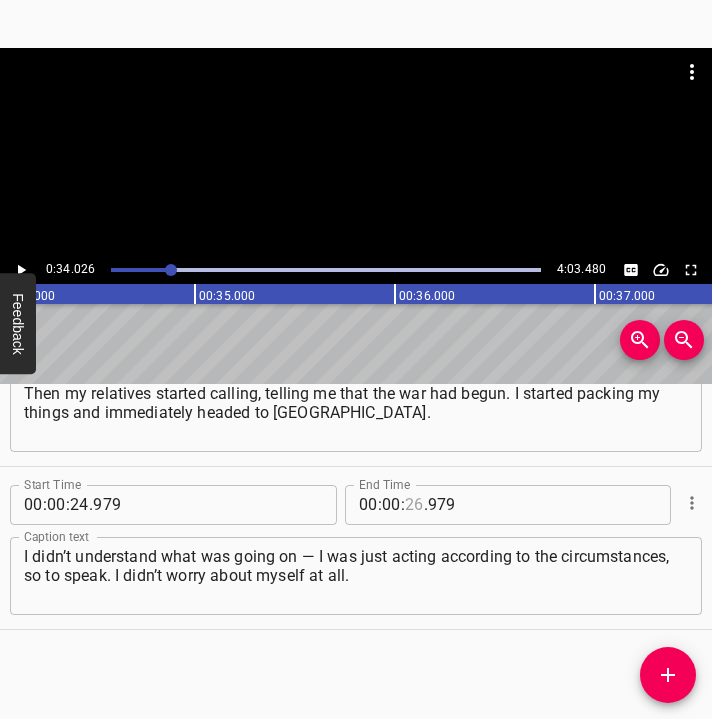 click at bounding box center (414, 505) 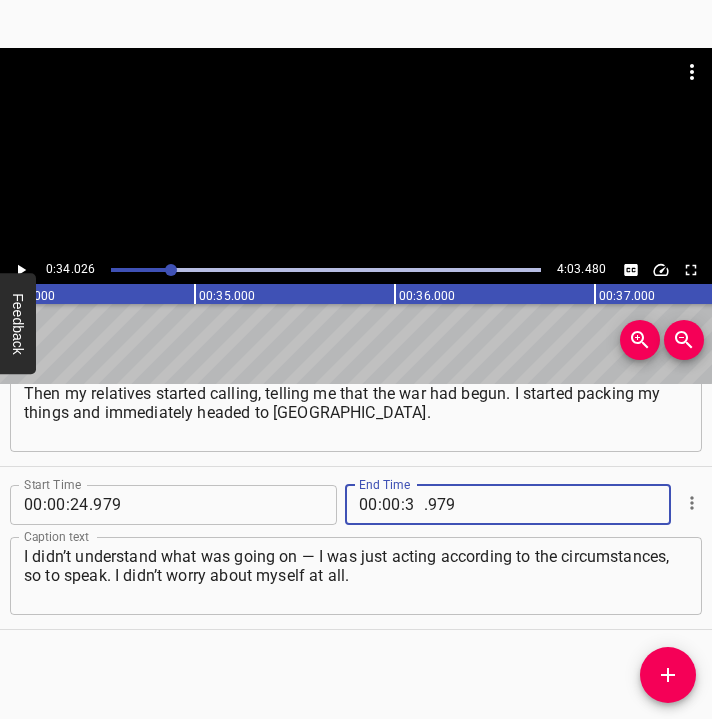 type on "34" 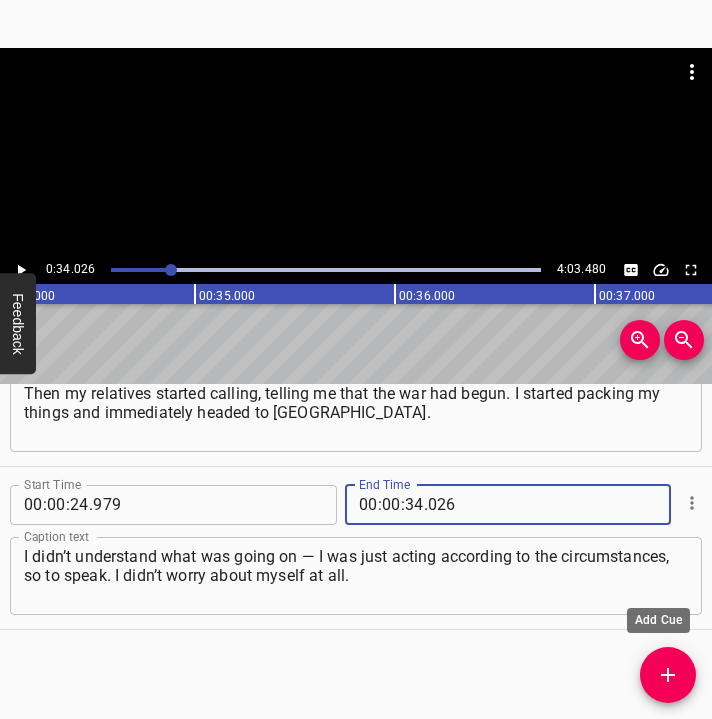 type on "026" 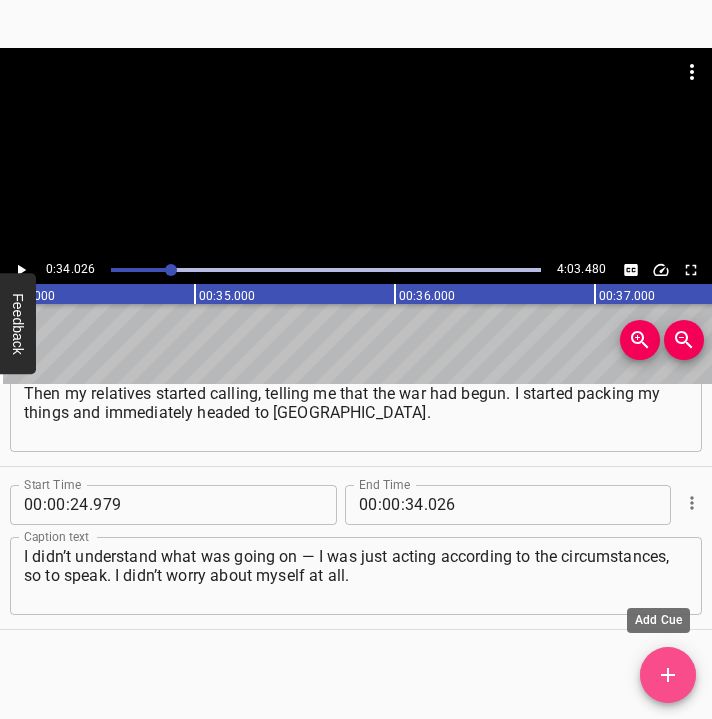click 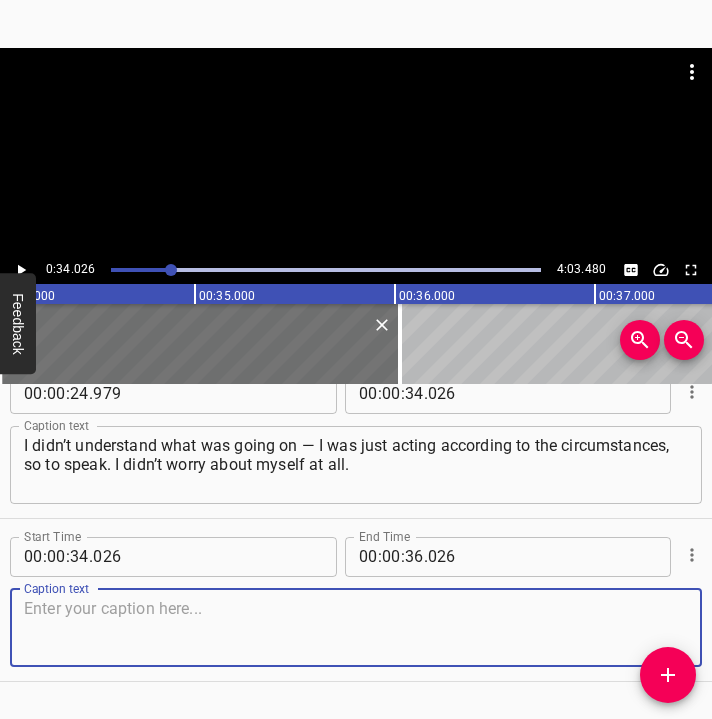 scroll, scrollTop: 410, scrollLeft: 0, axis: vertical 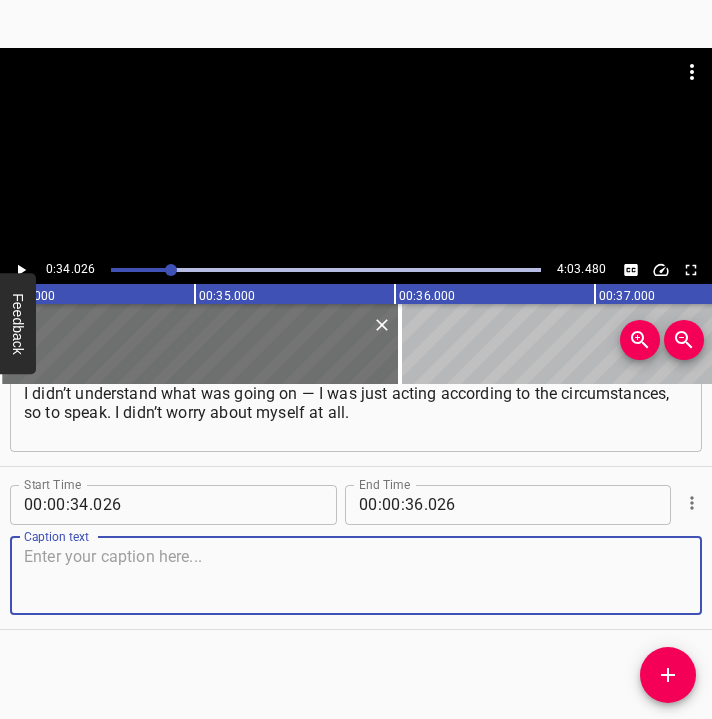 drag, startPoint x: 648, startPoint y: 567, endPoint x: 699, endPoint y: 548, distance: 54.42426 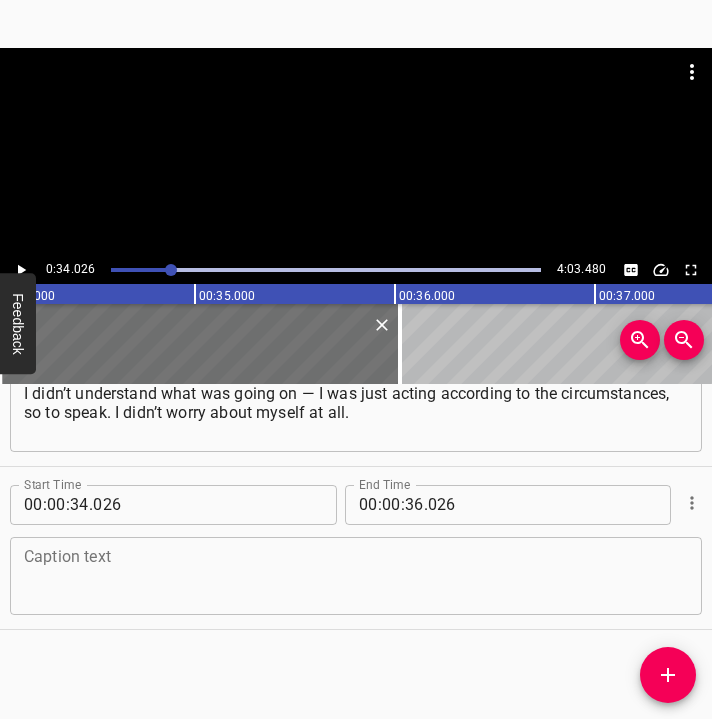 click at bounding box center [356, 575] 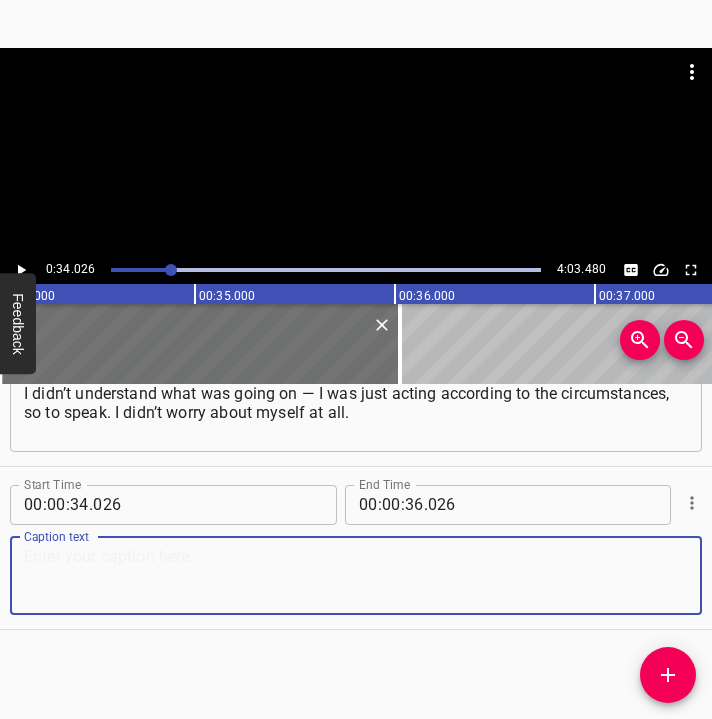 paste on "I was only concerned that I had no access to my family, that we couldn’t get in touch, and I couldn’t know how they were — whether they were alive and safe." 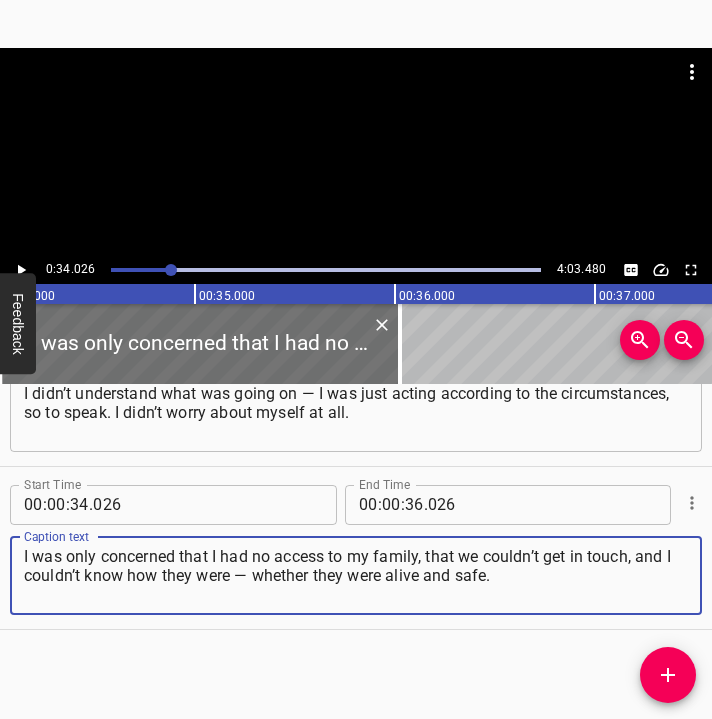 type on "I was only concerned that I had no access to my family, that we couldn’t get in touch, and I couldn’t know how they were — whether they were alive and safe." 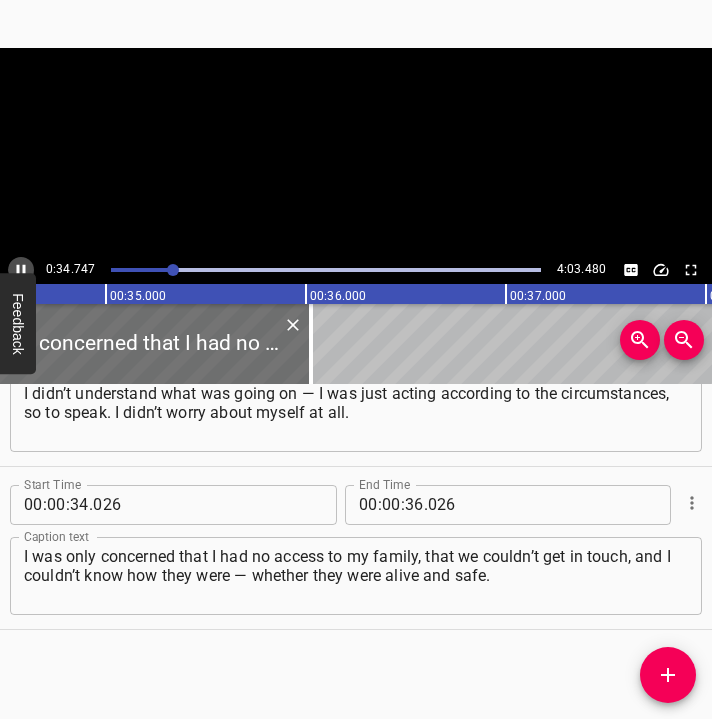 click 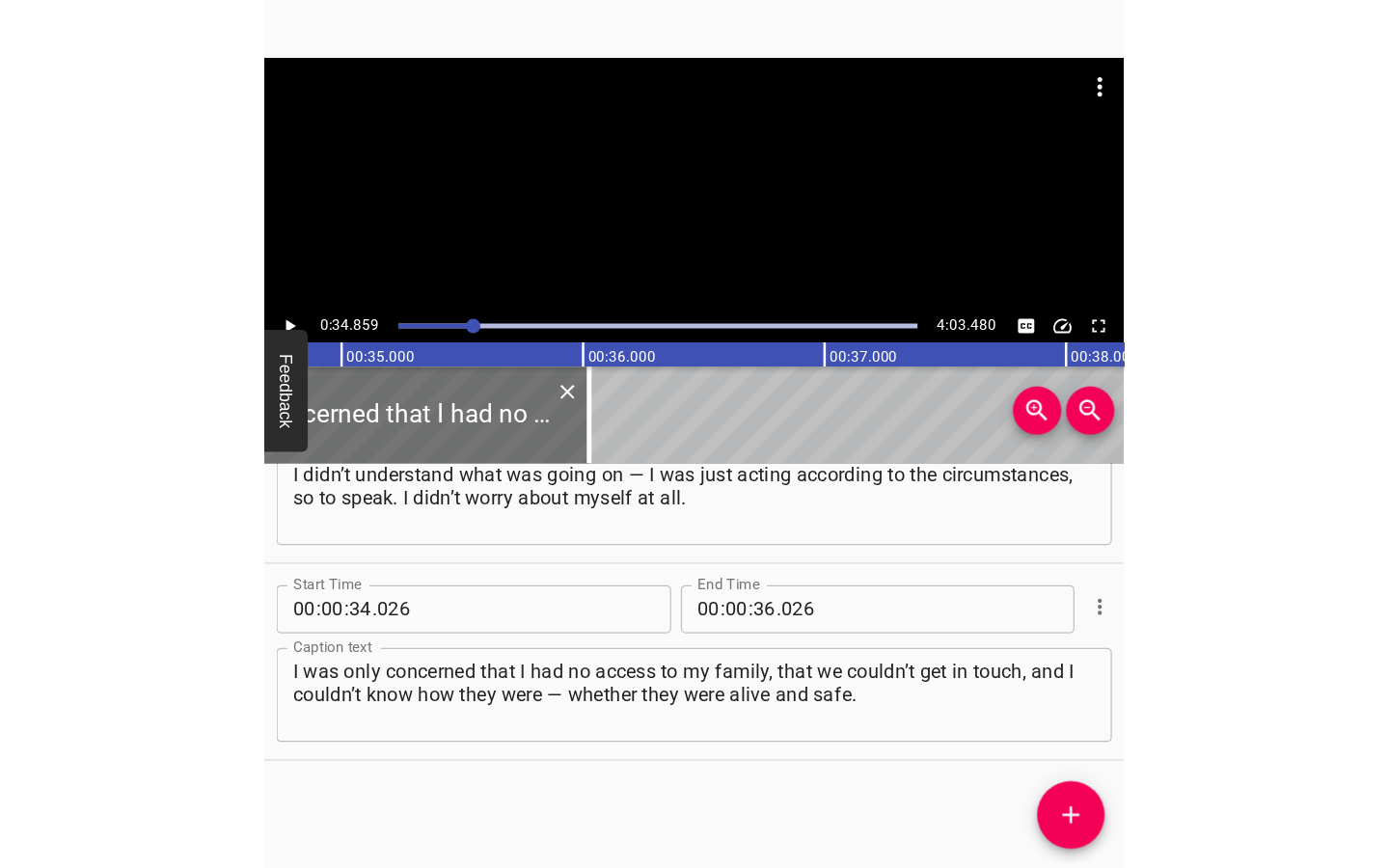 scroll, scrollTop: 0, scrollLeft: 6724, axis: horizontal 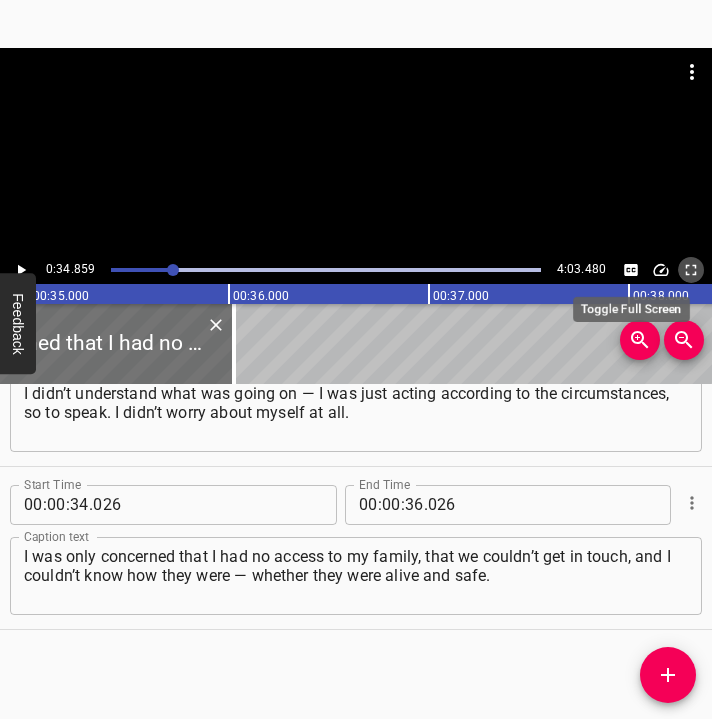 click 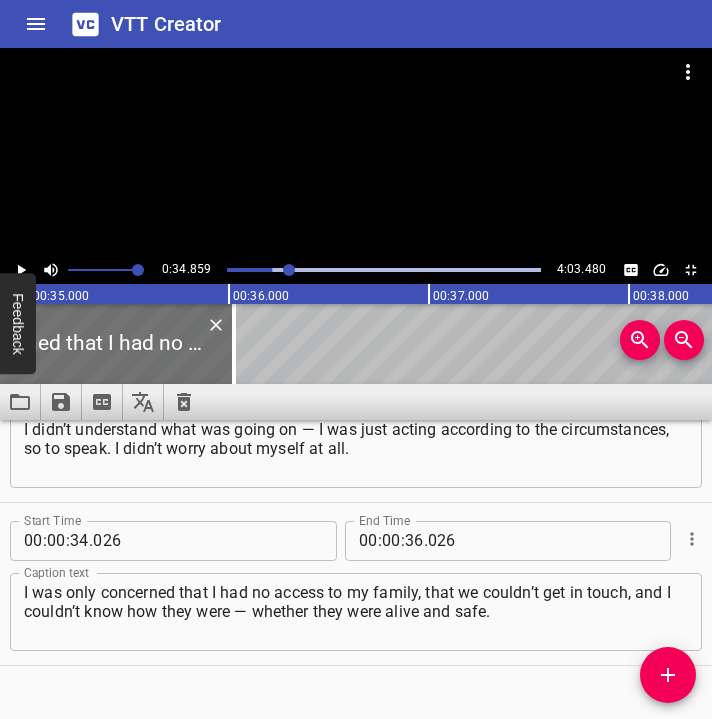 scroll, scrollTop: 0, scrollLeft: 0, axis: both 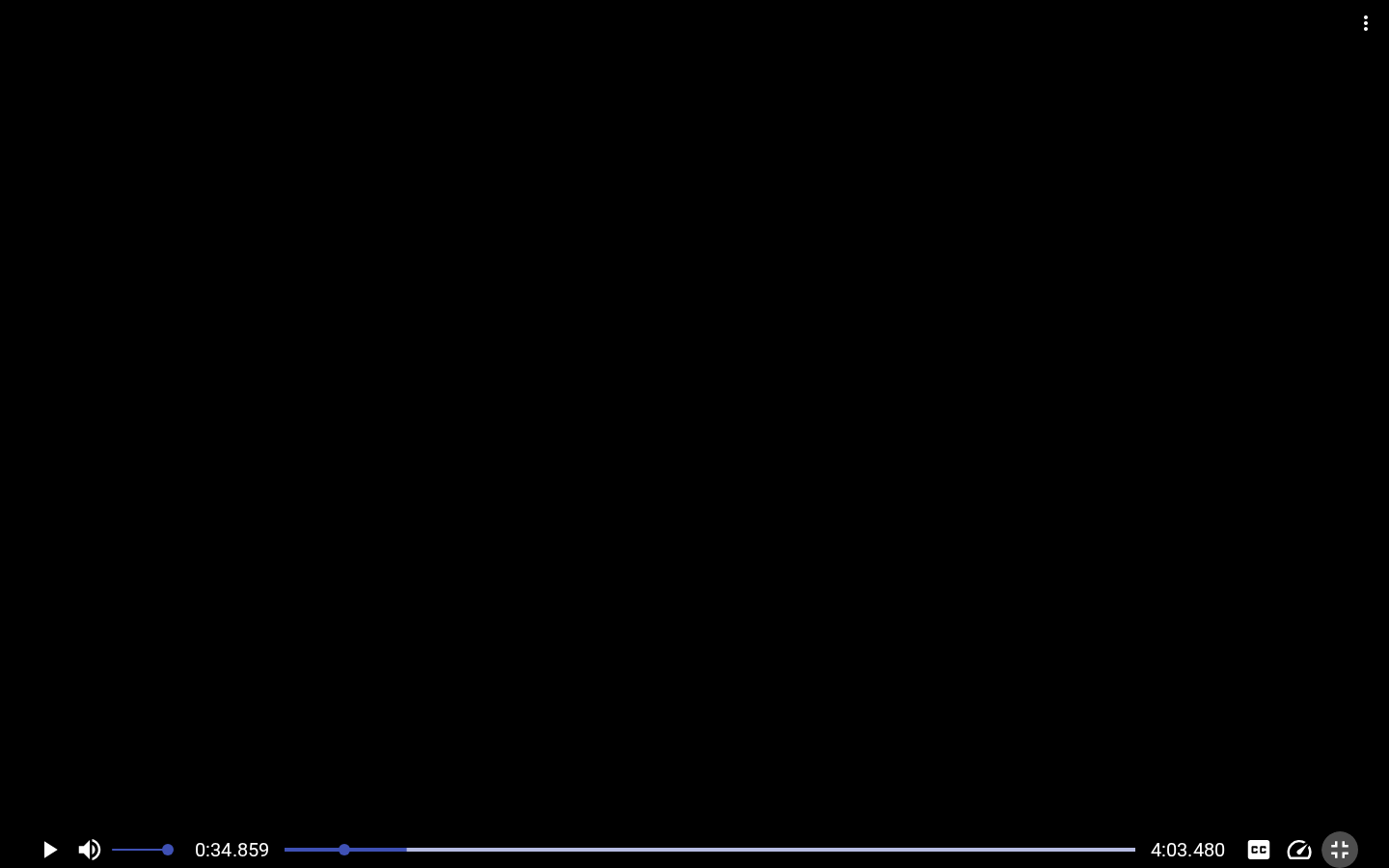 click 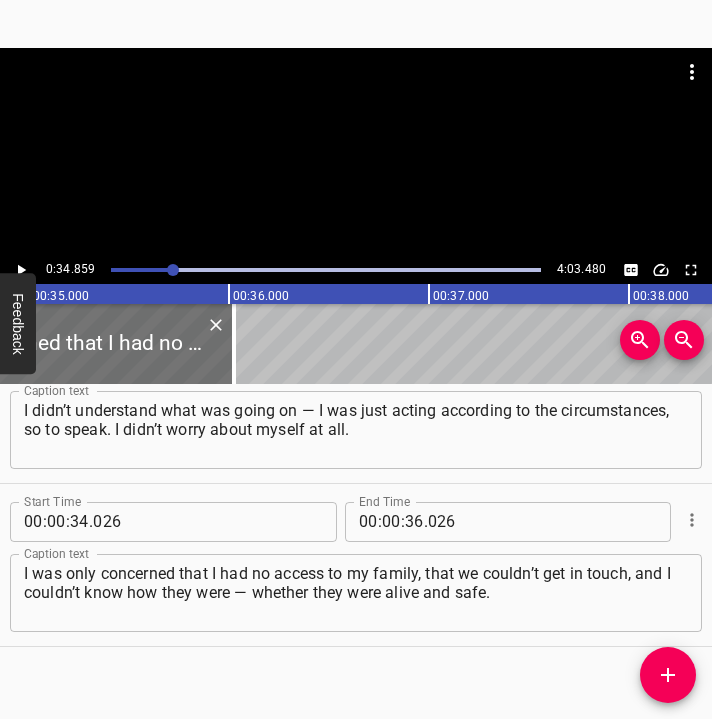 scroll, scrollTop: 410, scrollLeft: 0, axis: vertical 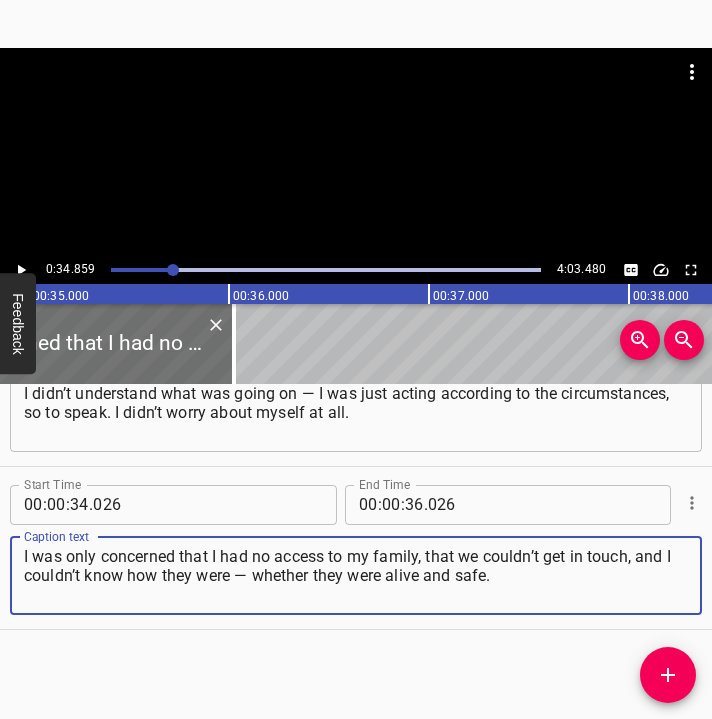 drag, startPoint x: 504, startPoint y: 582, endPoint x: 13, endPoint y: 553, distance: 491.85568 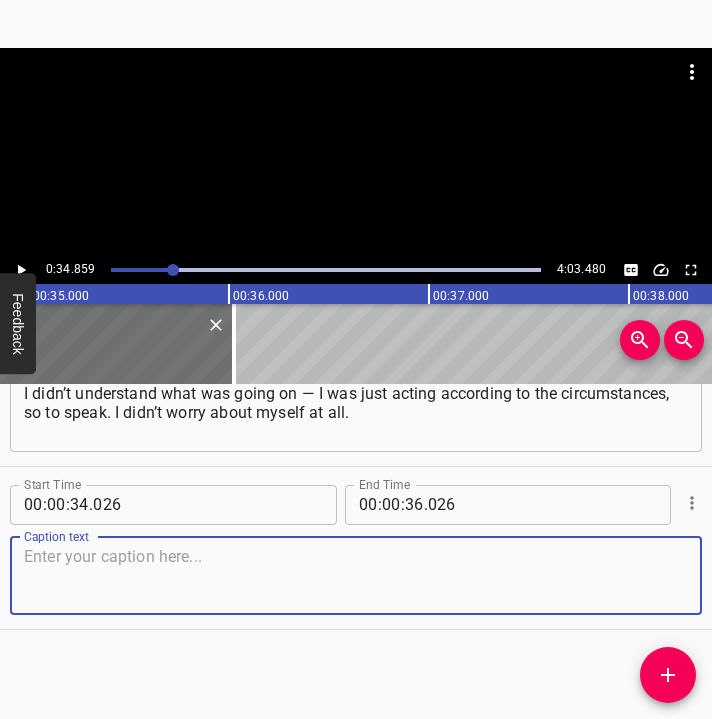 paste on "I was only concerned that I had no access to my family, that we couldn’t get in touch, and I couldn’t know how they were — whether they were" 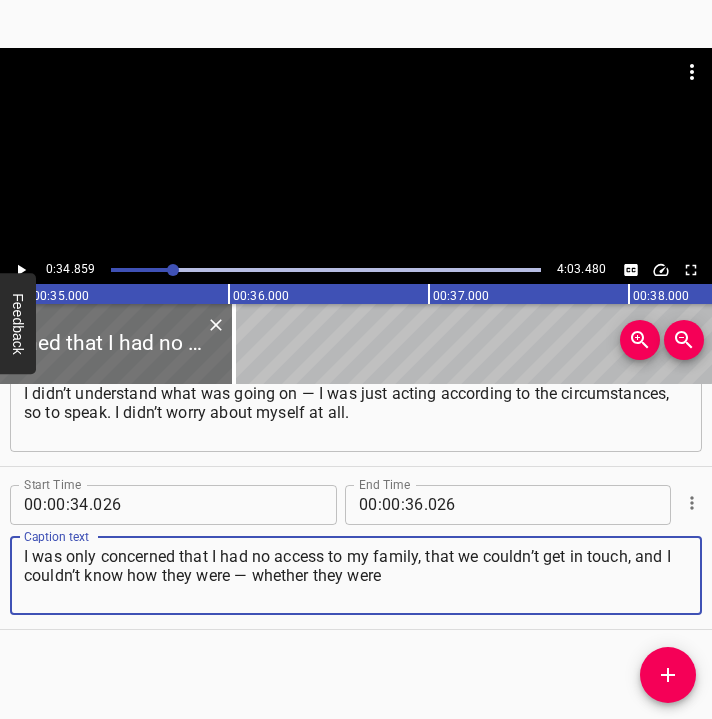 type on "I was only concerned that I had no access to my family, that we couldn’t get in touch, and I couldn’t know how they were — whether they were" 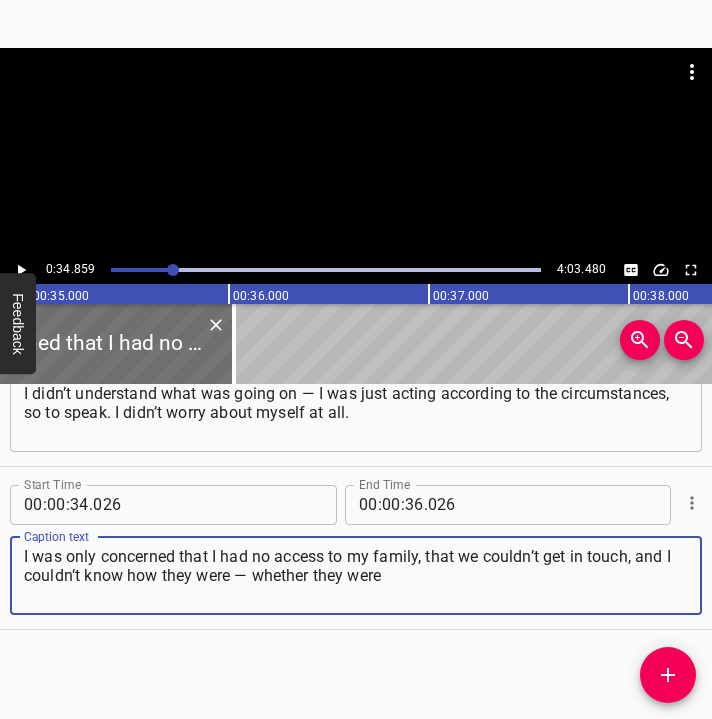 click 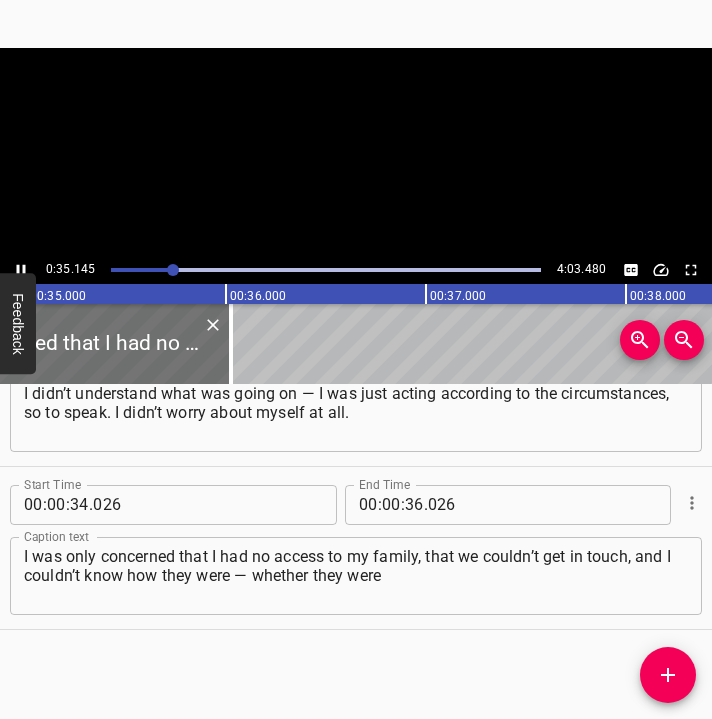 scroll, scrollTop: 0, scrollLeft: 7028, axis: horizontal 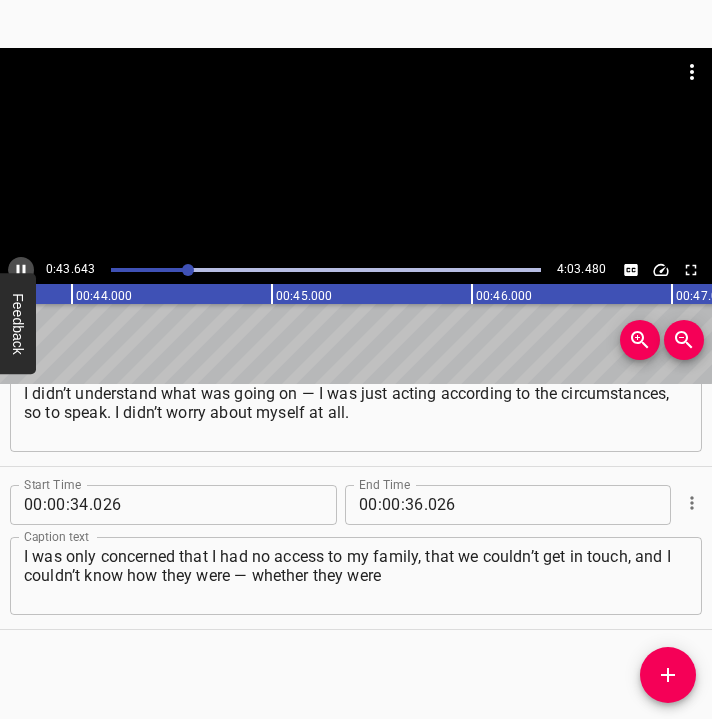 click 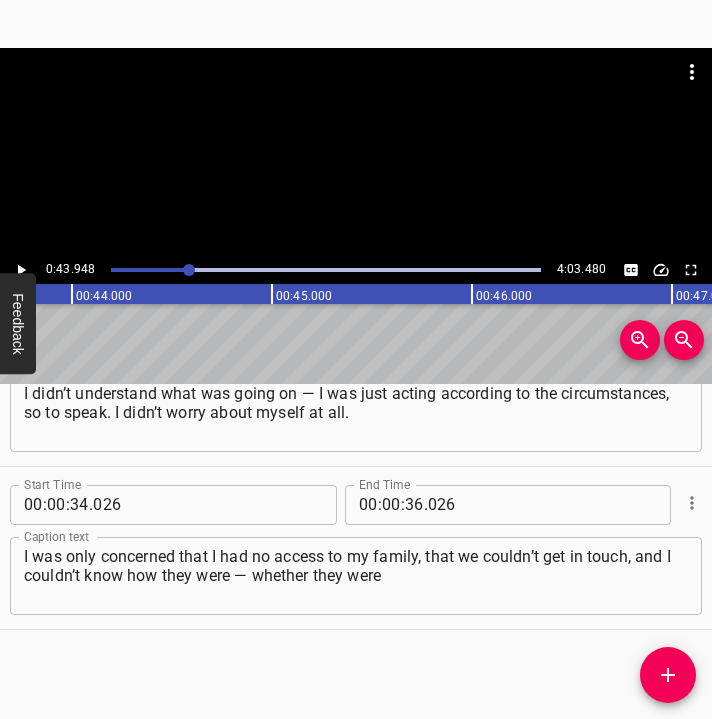 scroll, scrollTop: 0, scrollLeft: 8789, axis: horizontal 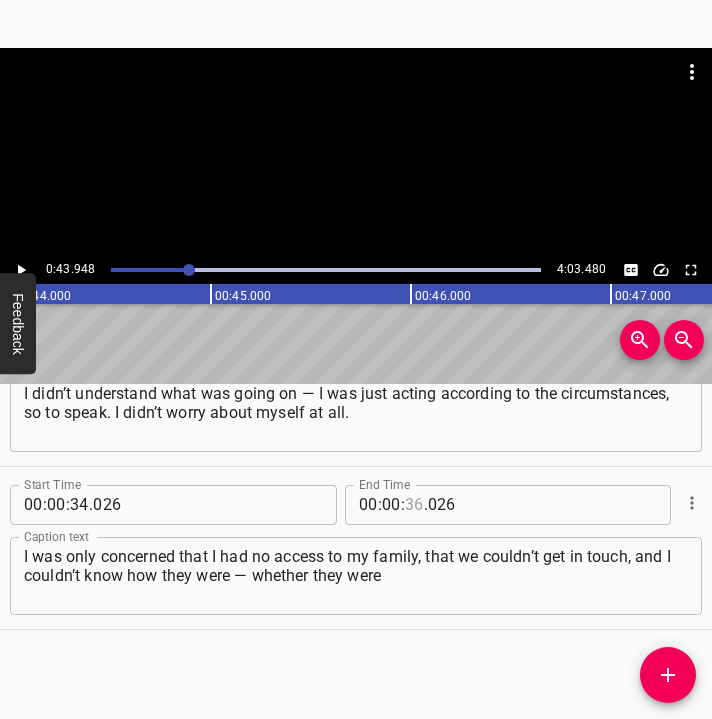 click at bounding box center (414, 505) 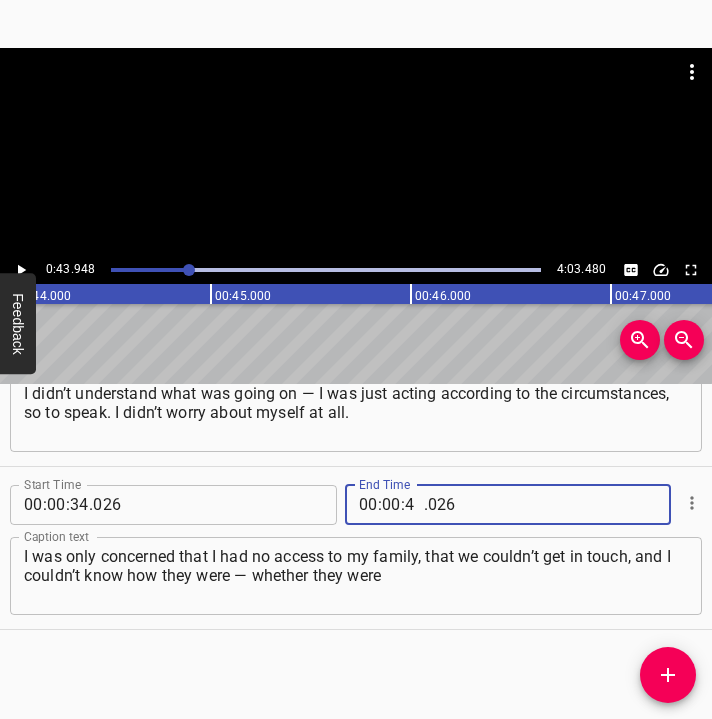 type on "43" 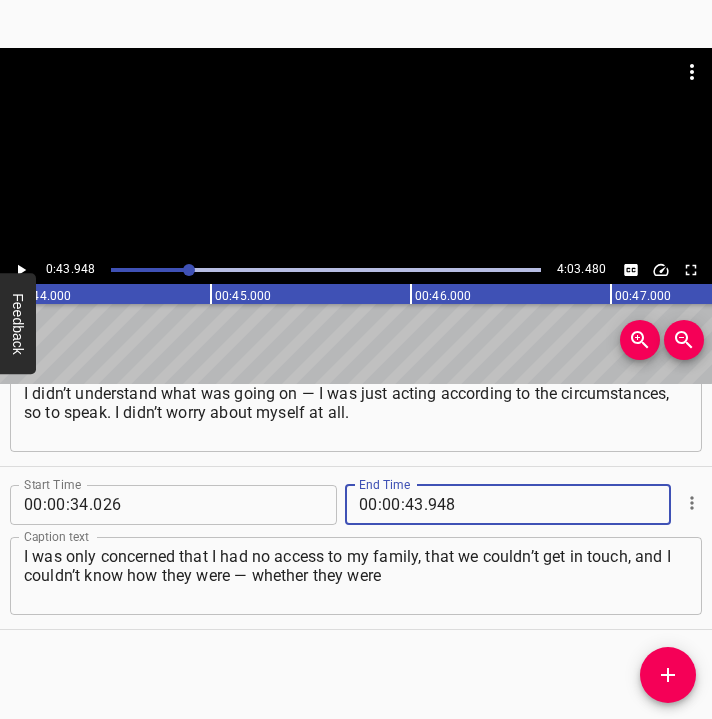 type on "948" 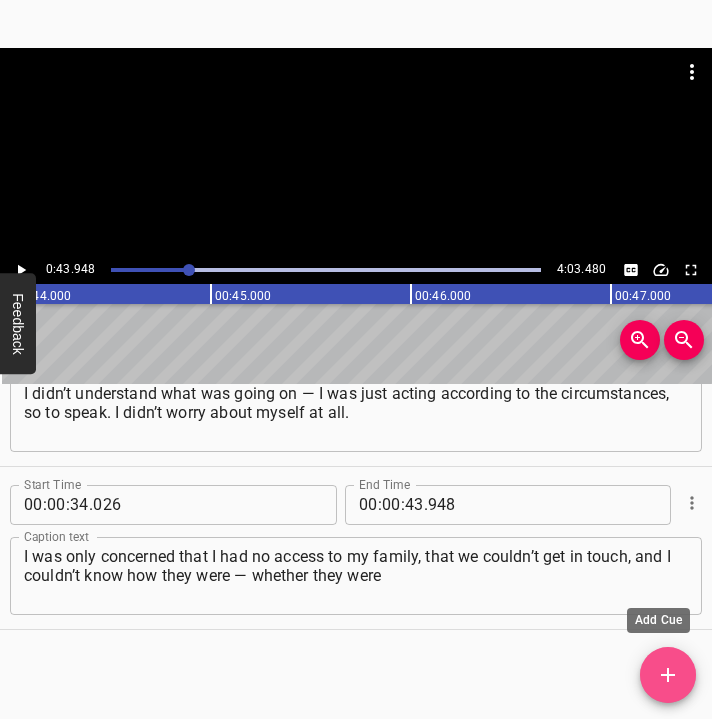 click 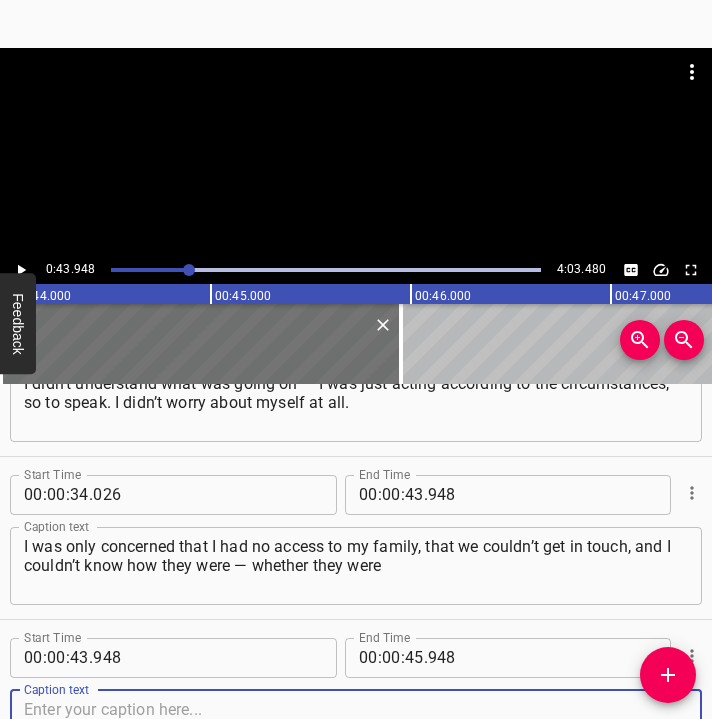 scroll, scrollTop: 573, scrollLeft: 0, axis: vertical 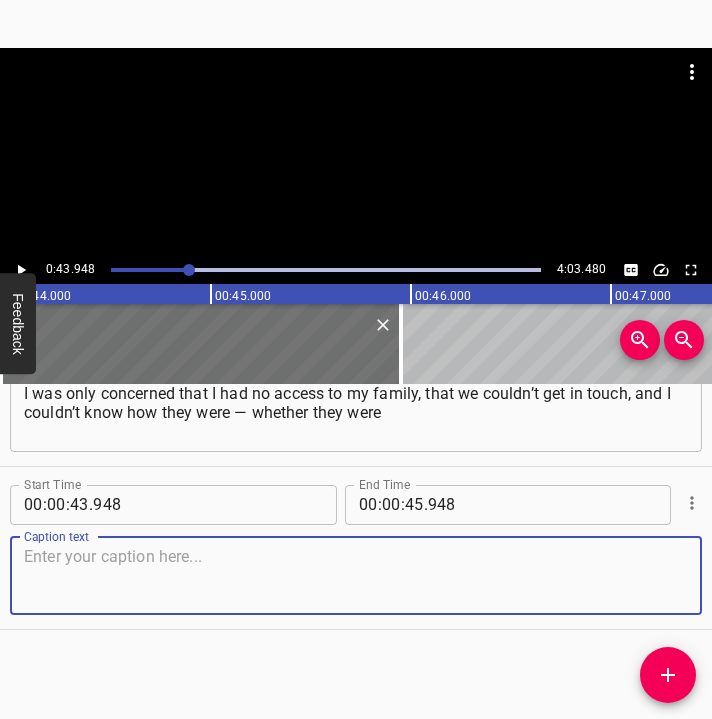 drag, startPoint x: 641, startPoint y: 571, endPoint x: 693, endPoint y: 557, distance: 53.851646 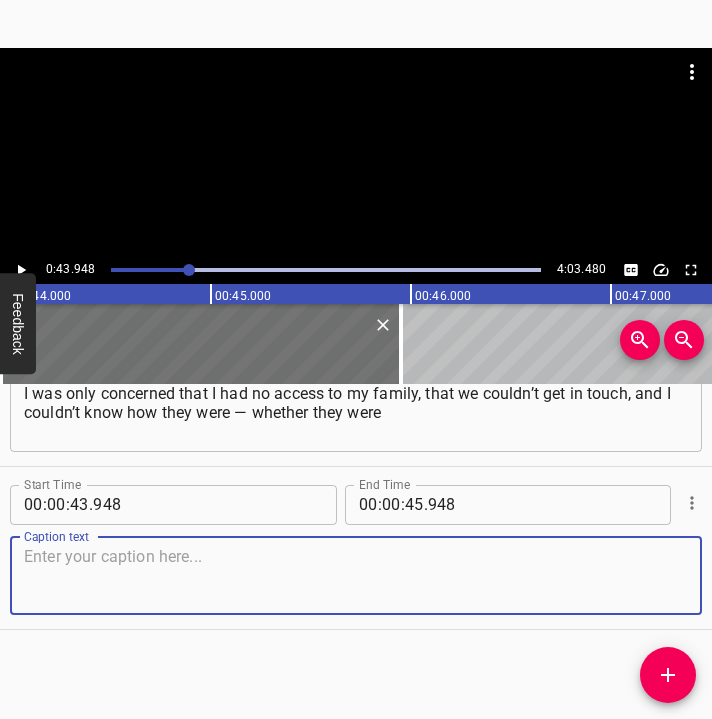 click at bounding box center [356, 575] 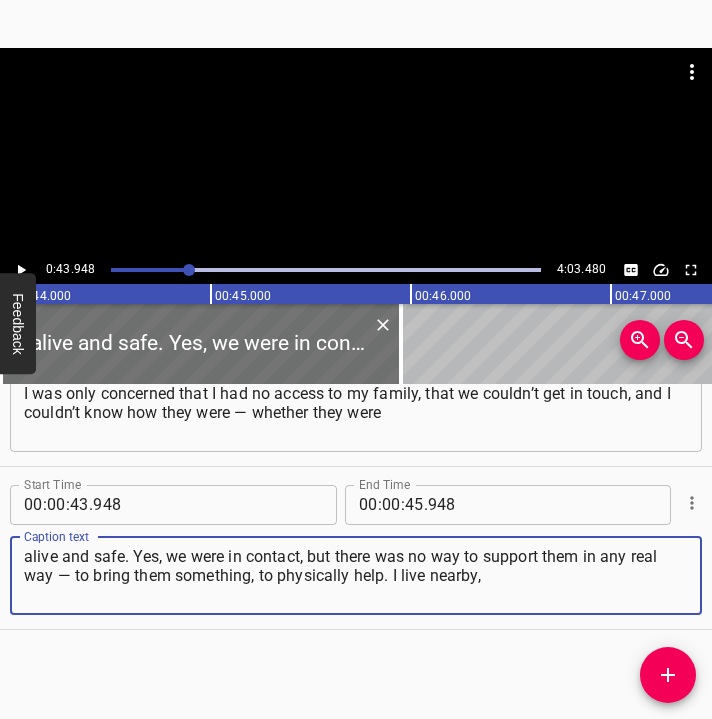 type on "alive and safe. Yes, we were in contact, but there was no way to support them in any real way — to bring them something, to physically help. I live nearby," 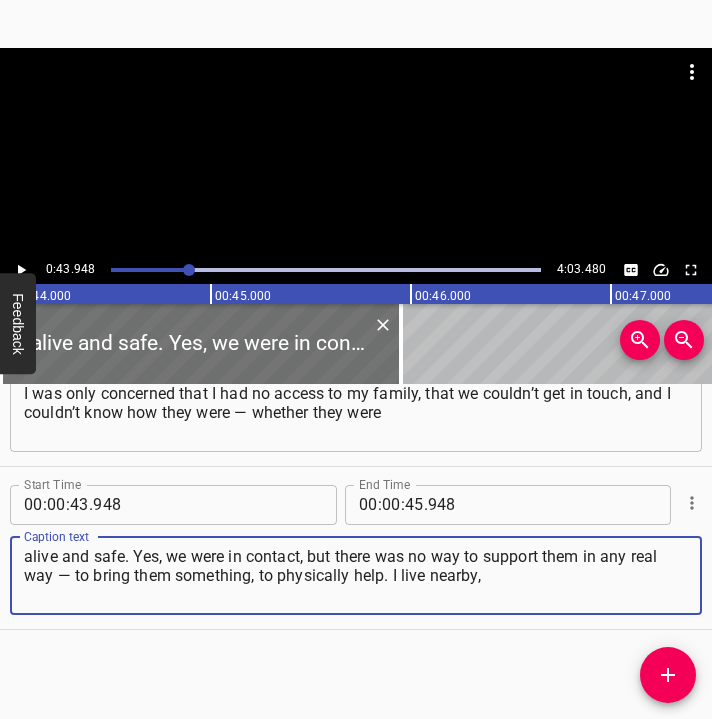 click at bounding box center [21, 270] 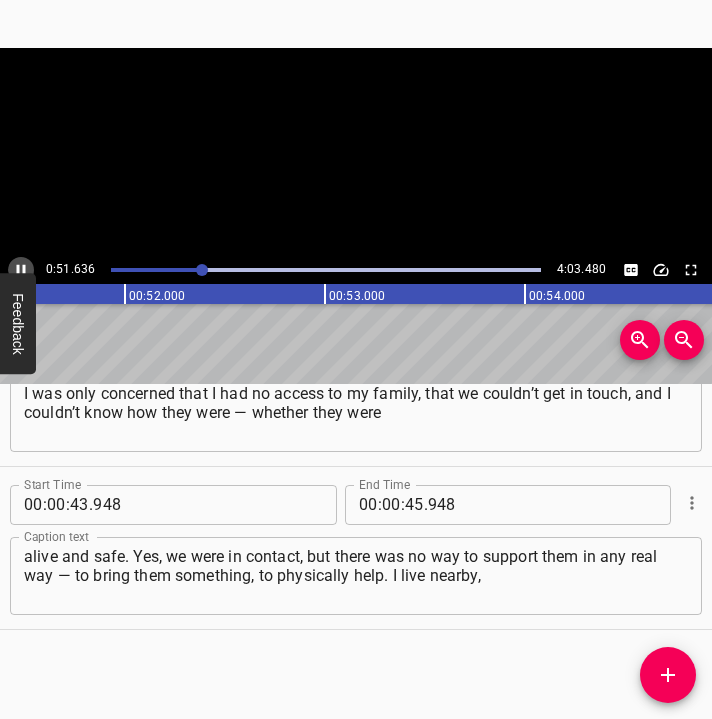 click at bounding box center (21, 270) 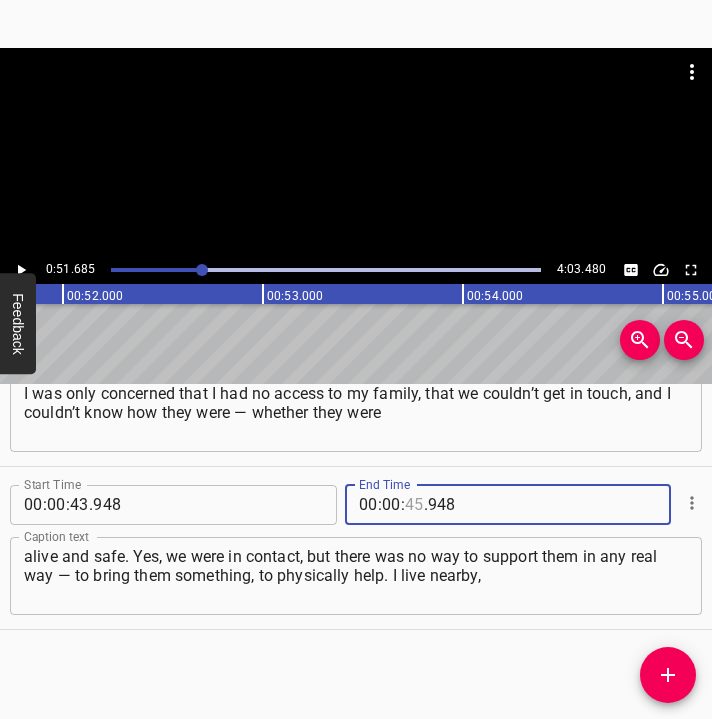 click at bounding box center (414, 505) 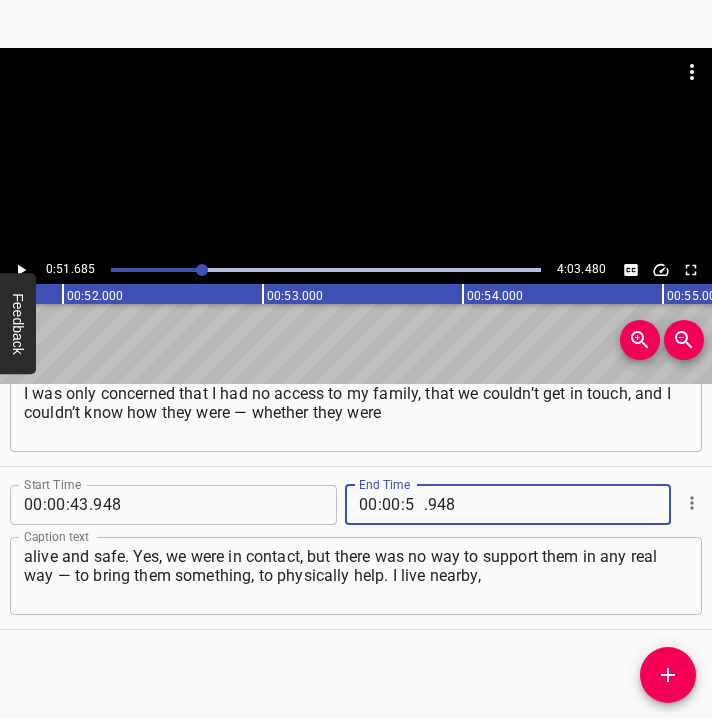 type on "51" 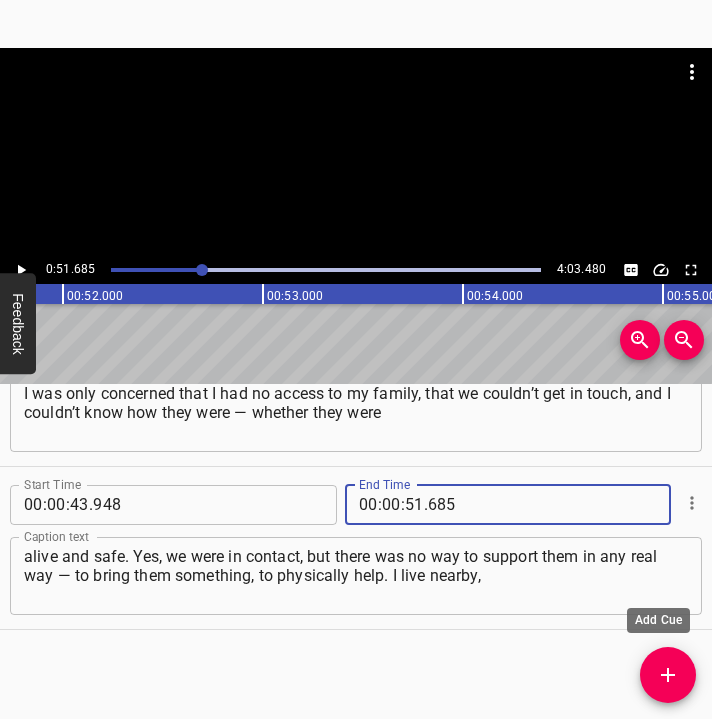type on "685" 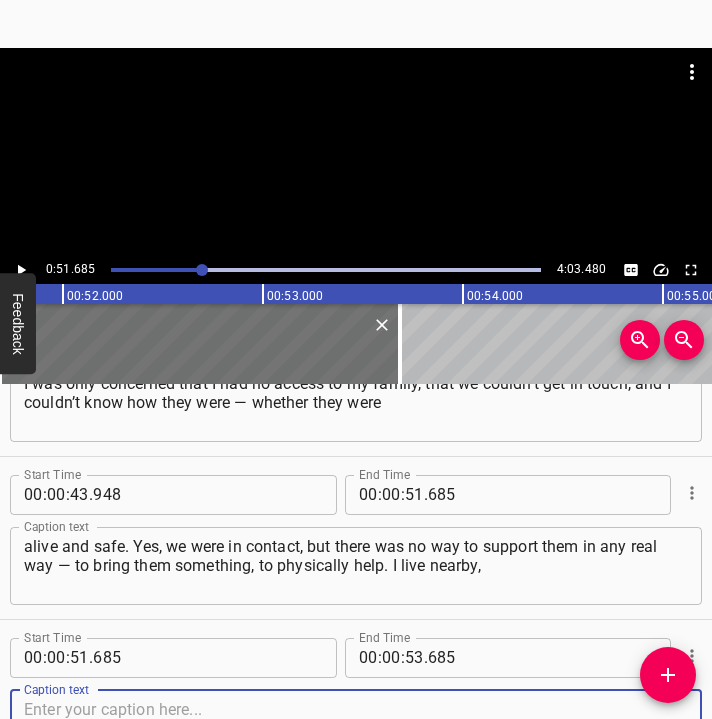 scroll, scrollTop: 736, scrollLeft: 0, axis: vertical 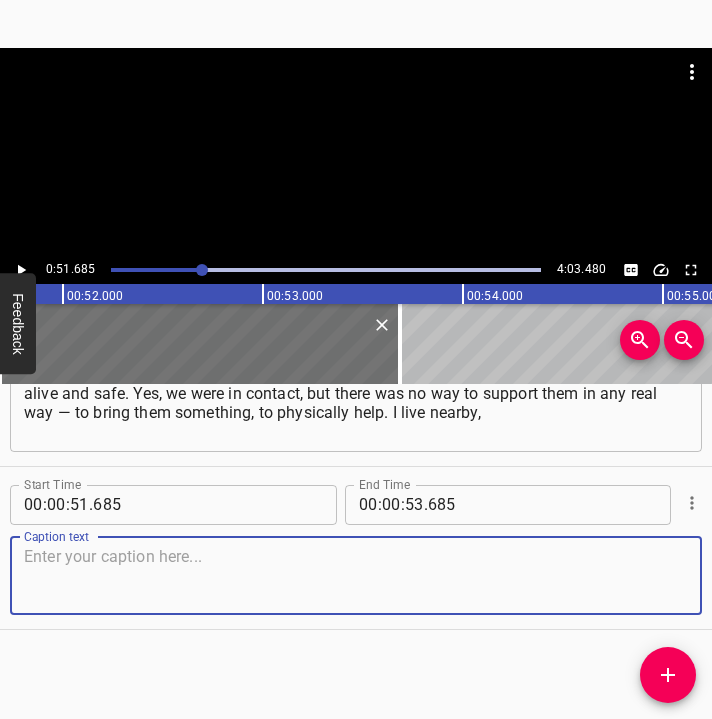 drag, startPoint x: 650, startPoint y: 573, endPoint x: 723, endPoint y: 559, distance: 74.330345 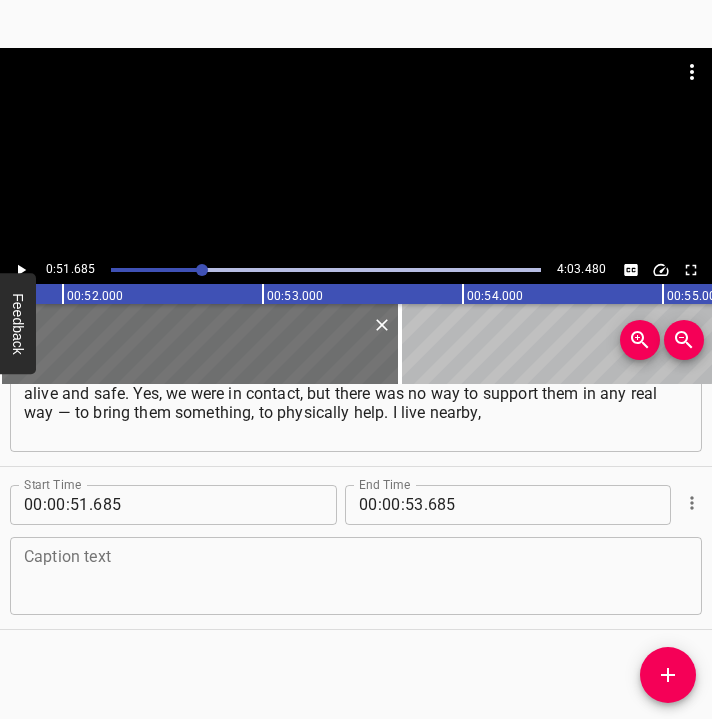click at bounding box center [356, 575] 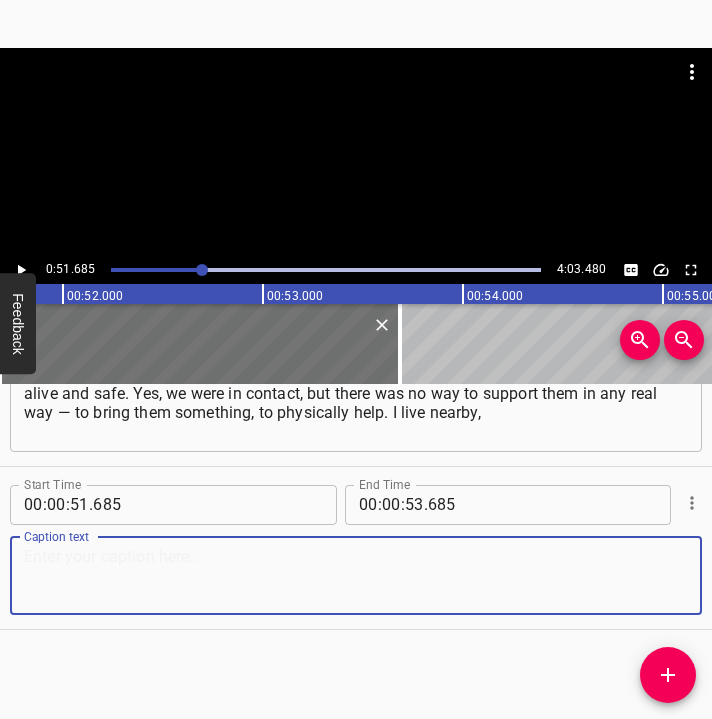paste on "and on the night of the 24th, around 1 a.m., we woke up to a very loud explosion. To be honest, I usually don’t react much to things like that, but this time it was..." 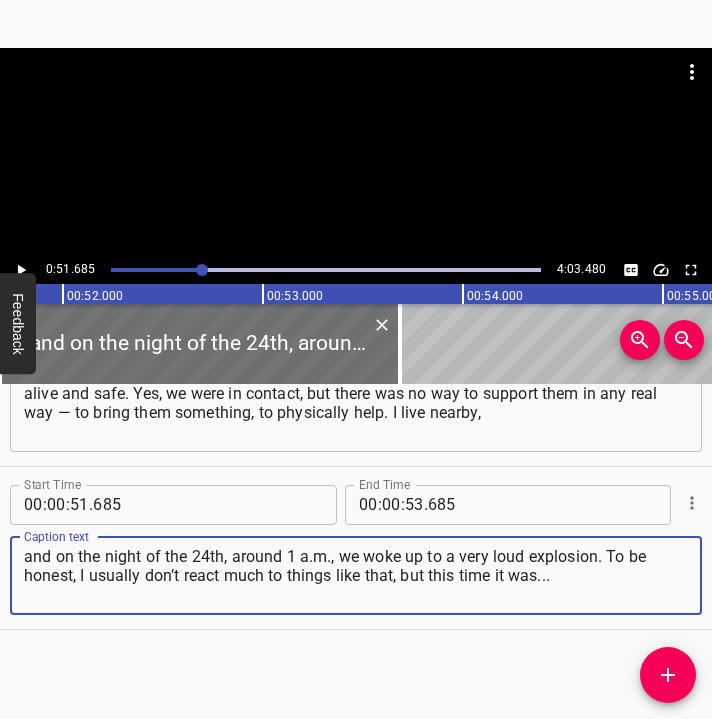 type on "and on the night of the 24th, around 1 a.m., we woke up to a very loud explosion. To be honest, I usually don’t react much to things like that, but this time it was..." 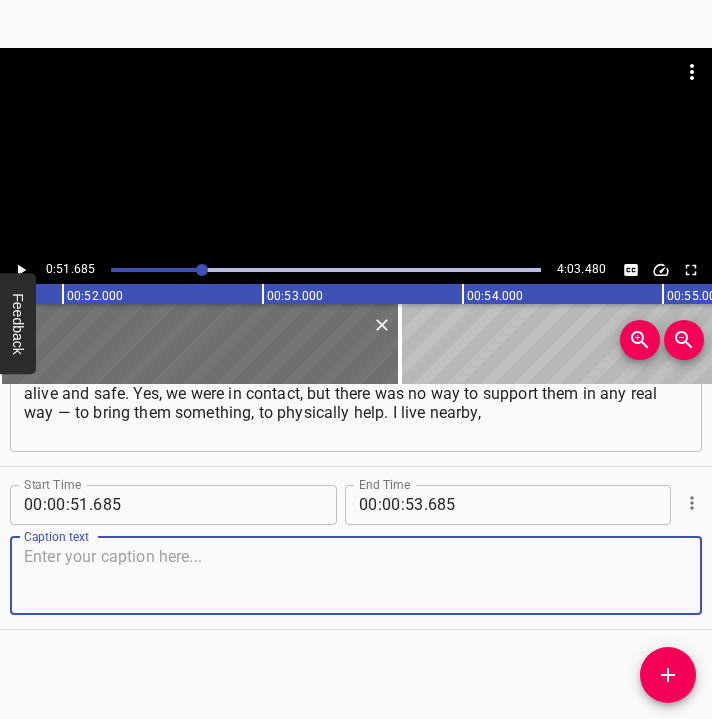 paste on "and on the night of the 24th, around 1 a.m., we woke up to a very loud explosion. To be honest, I usually don’t react much to things like that," 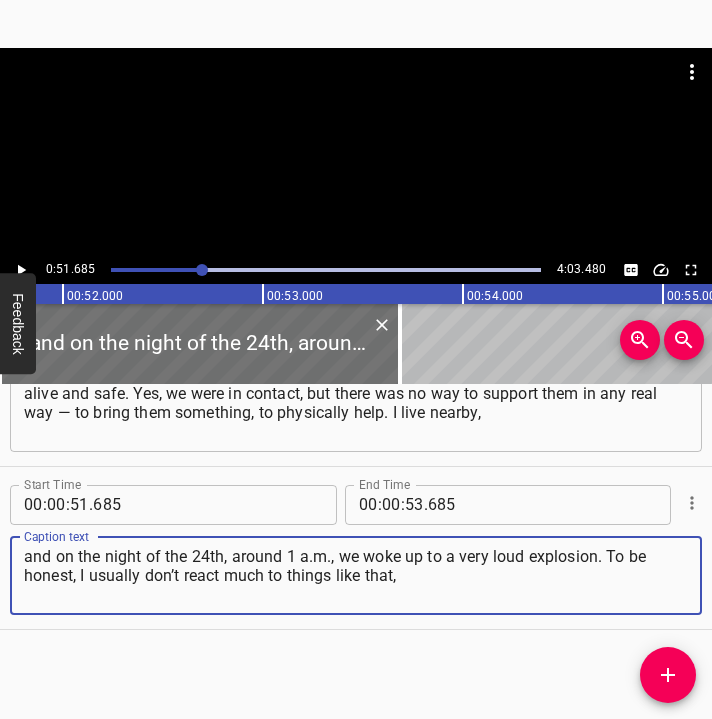 type on "and on the night of the 24th, around 1 a.m., we woke up to a very loud explosion. To be honest, I usually don’t react much to things like that," 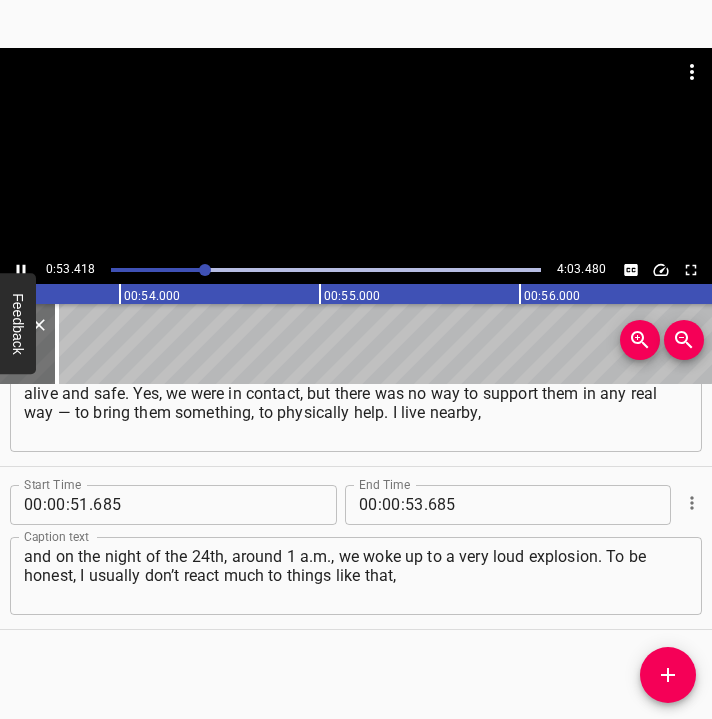 scroll, scrollTop: 0, scrollLeft: 10683, axis: horizontal 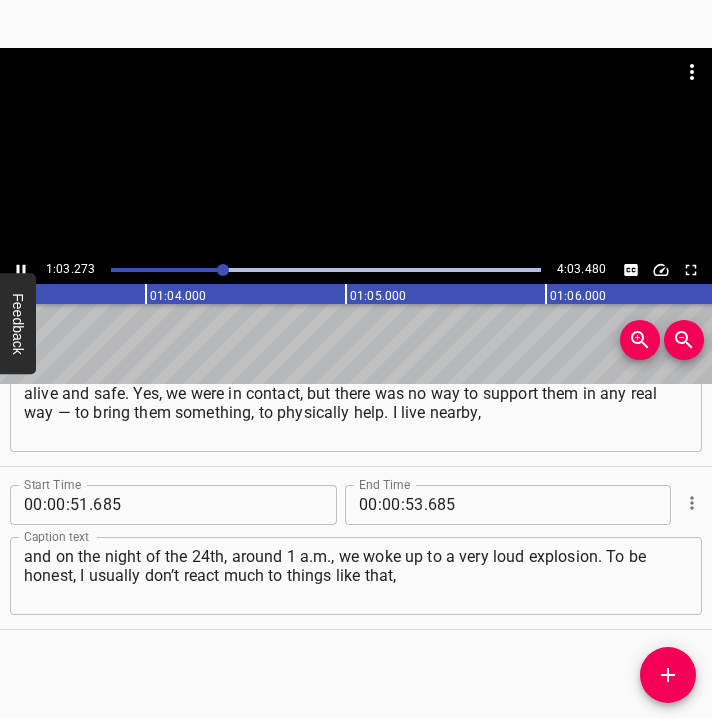 click 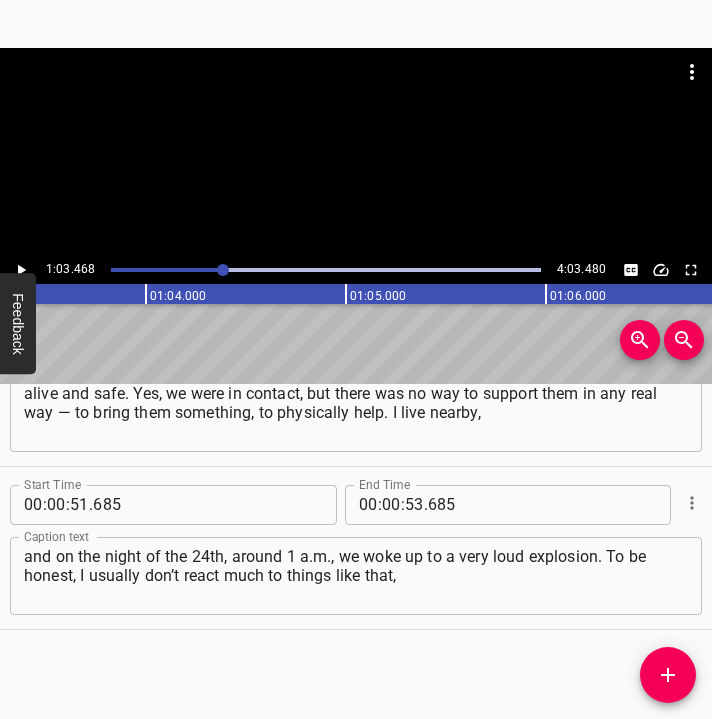 scroll, scrollTop: 0, scrollLeft: 12693, axis: horizontal 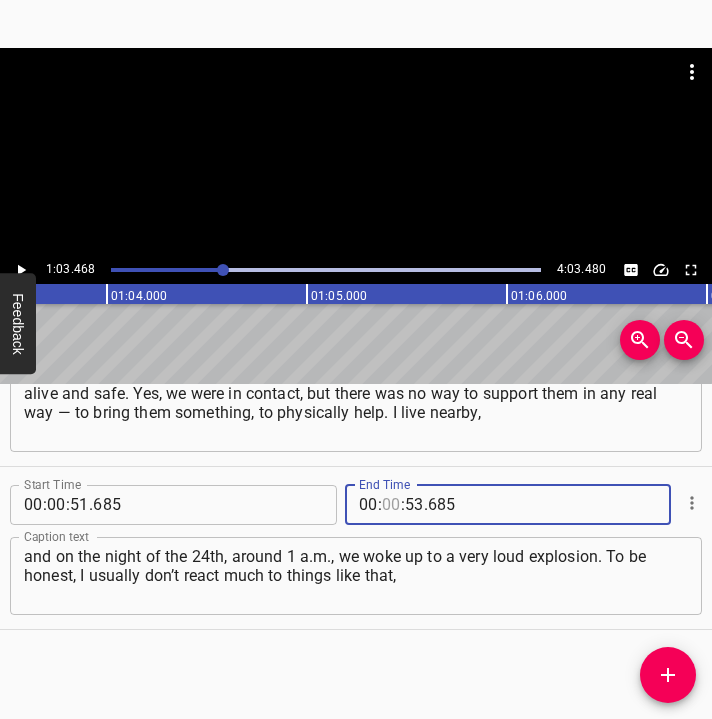 click at bounding box center (391, 505) 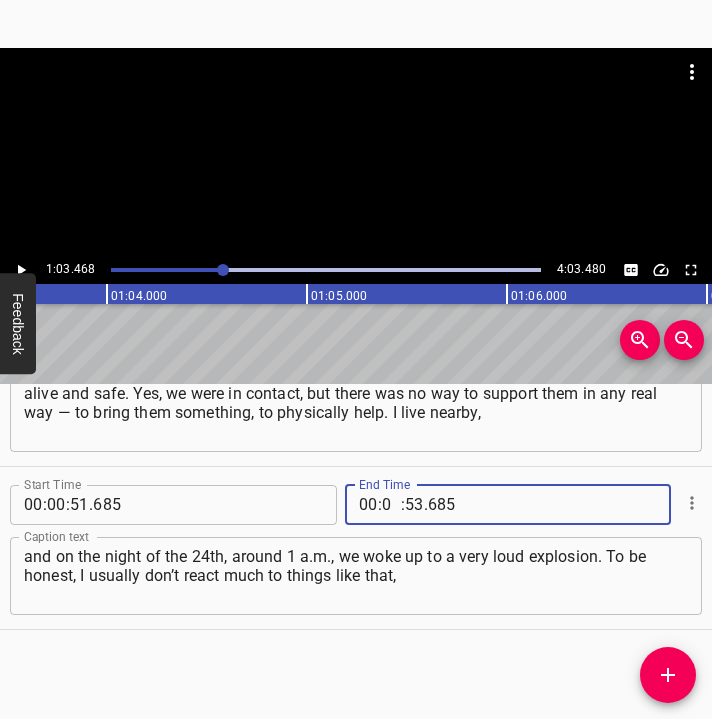 type on "01" 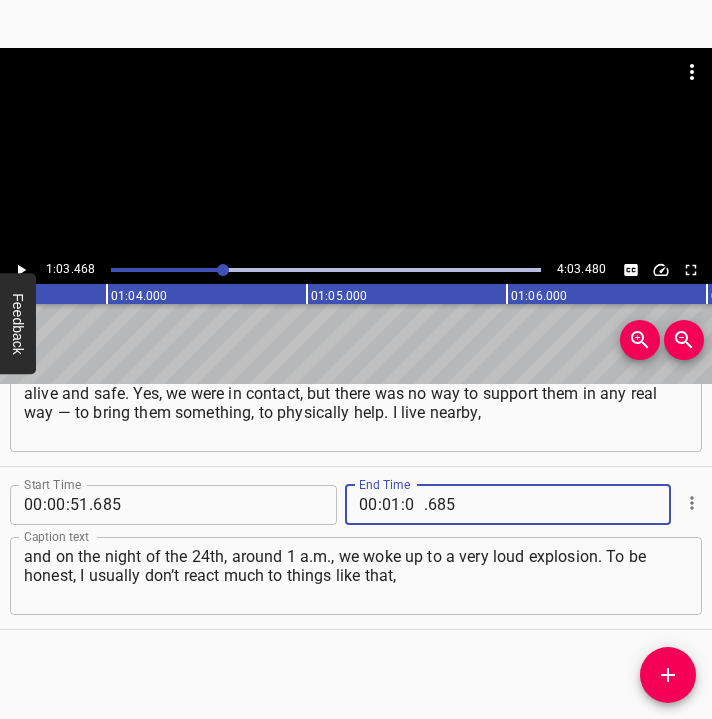 type on "03" 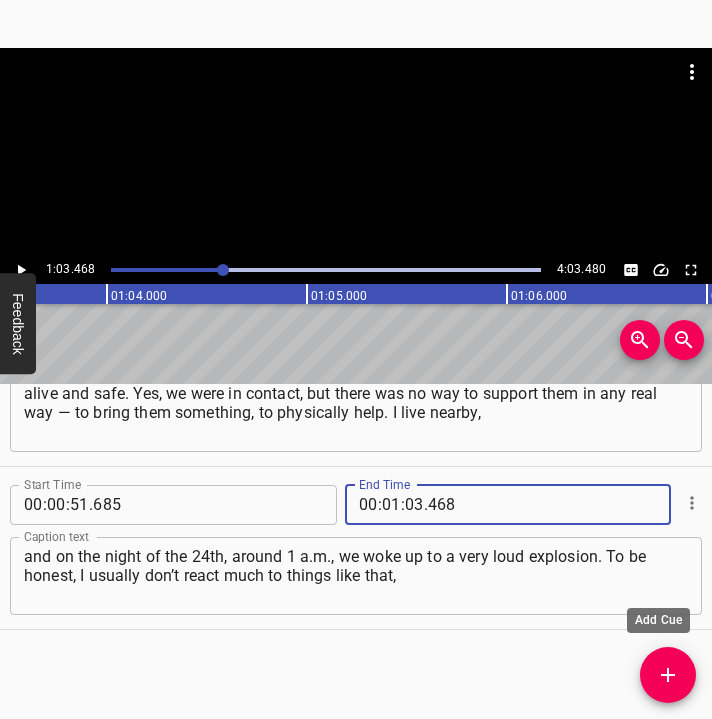 type on "468" 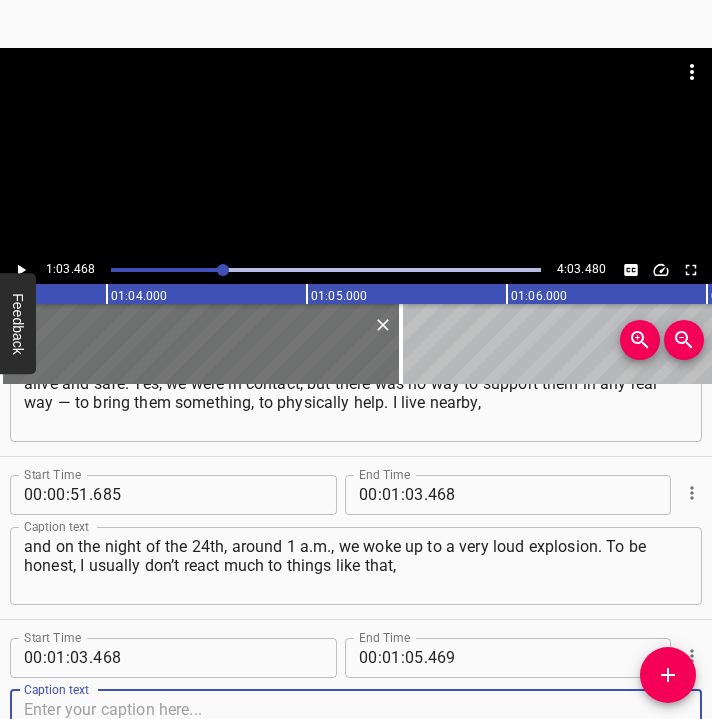 scroll, scrollTop: 899, scrollLeft: 0, axis: vertical 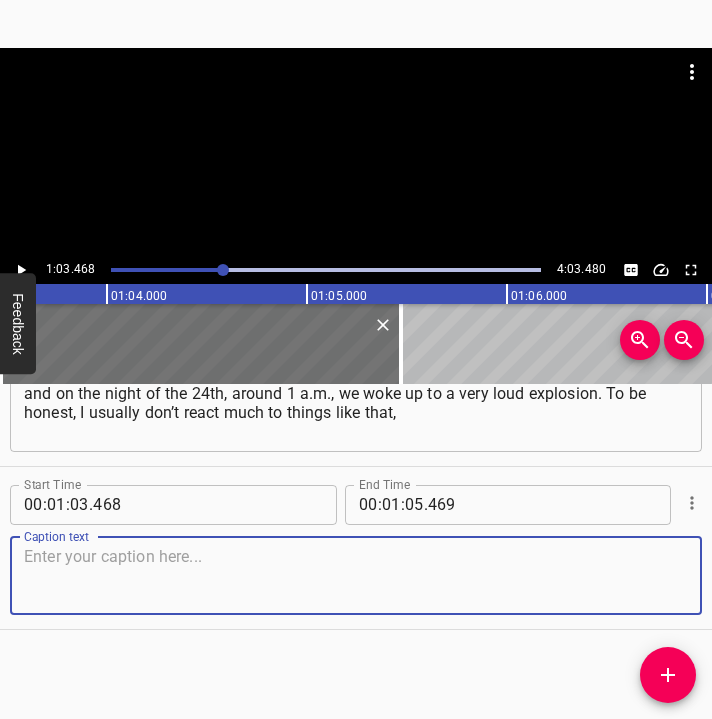 drag, startPoint x: 658, startPoint y: 580, endPoint x: 779, endPoint y: 576, distance: 121.0661 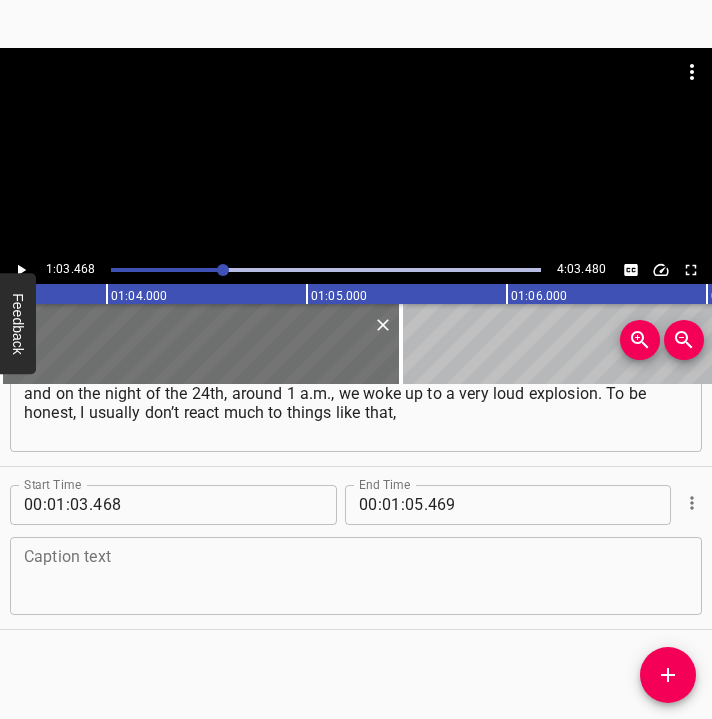 click at bounding box center (356, 575) 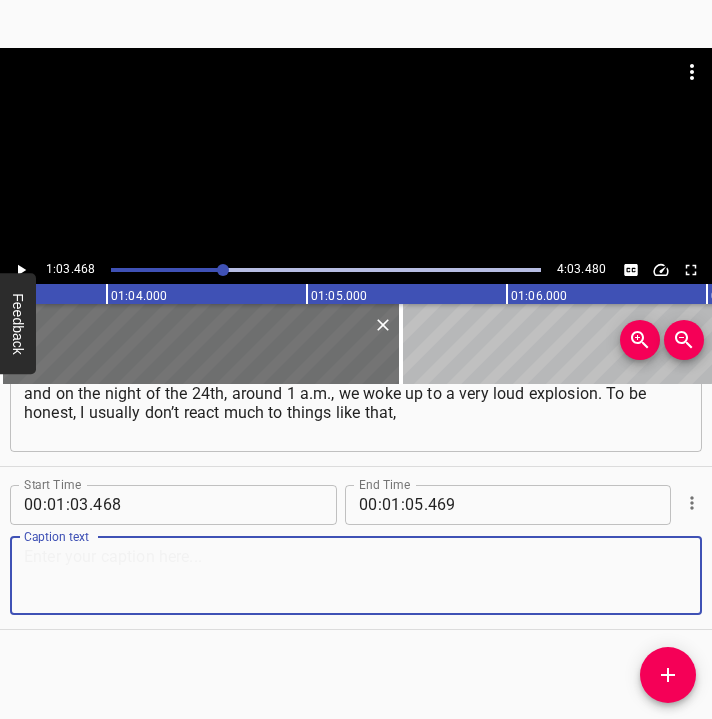 paste on "but this time it was... Out of the entire period of the war, this was probably the loudest explosion. There was something similar last week too." 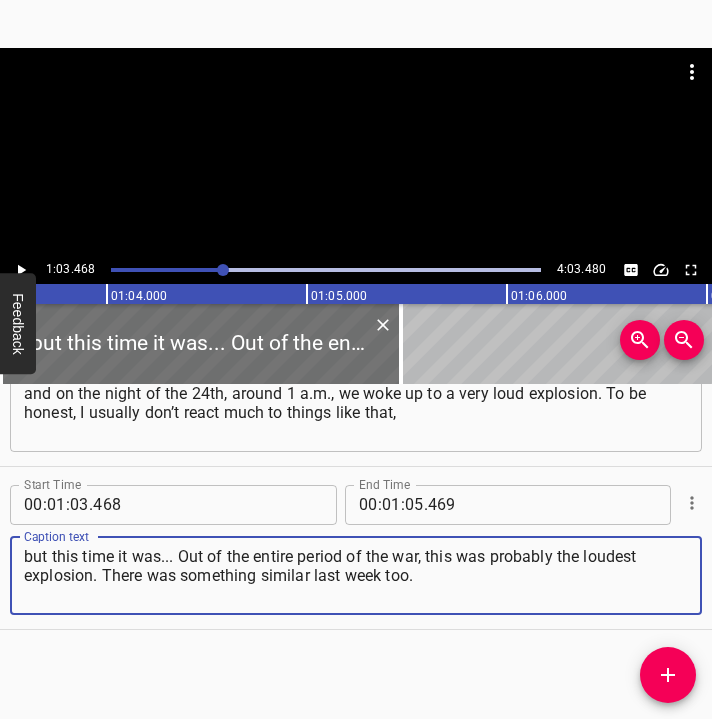 type on "but this time it was... Out of the entire period of the war, this was probably the loudest explosion. There was something similar last week too." 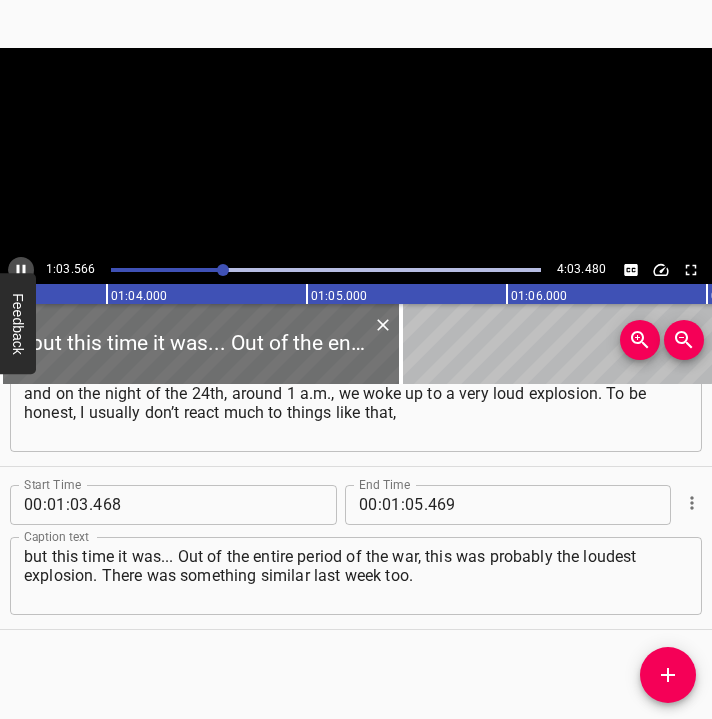 click 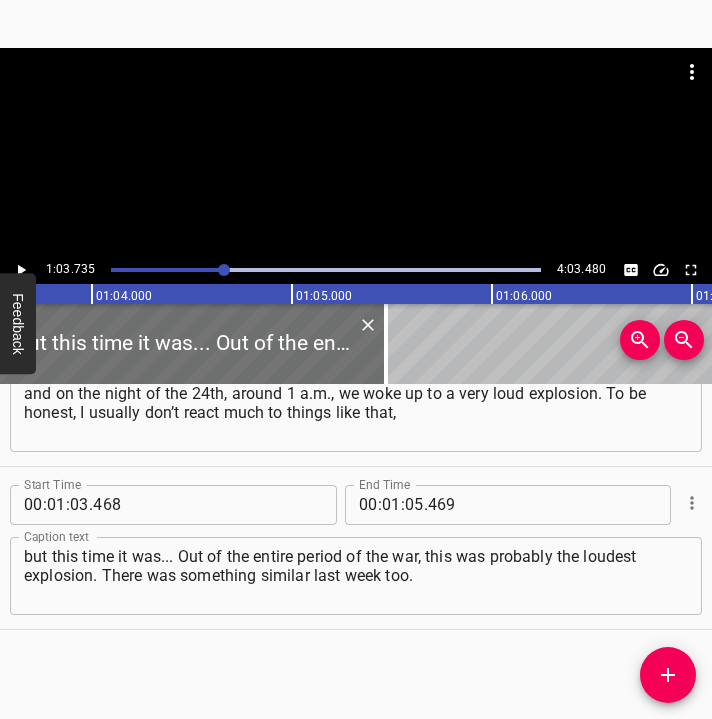 scroll, scrollTop: 0, scrollLeft: 12747, axis: horizontal 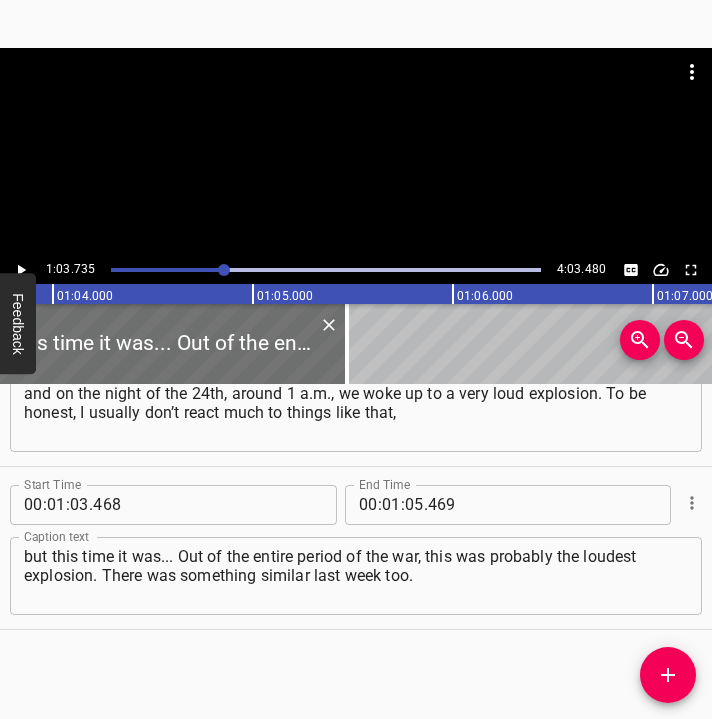 click 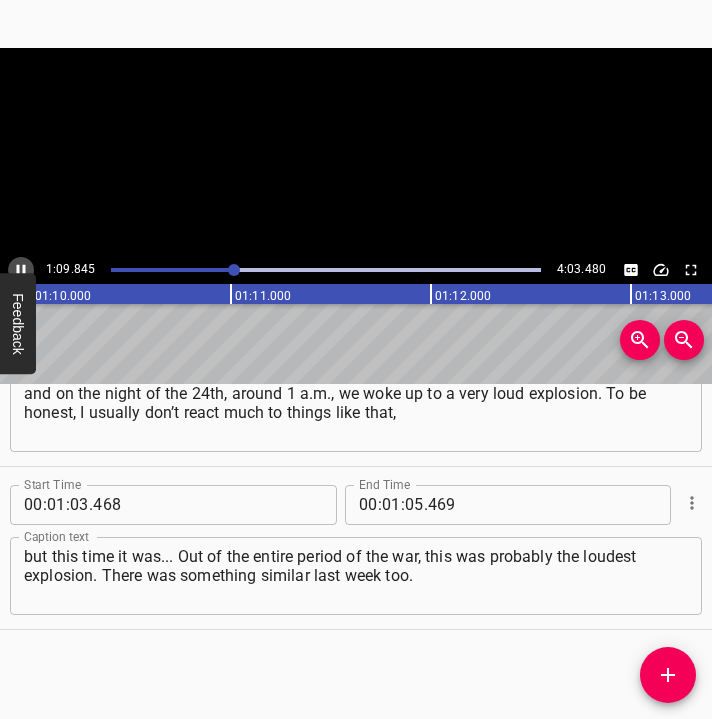 click 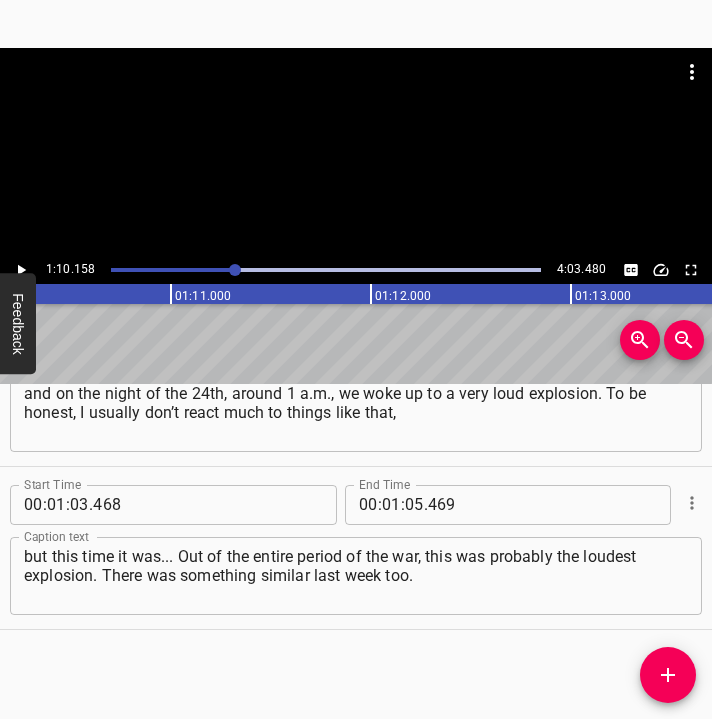 scroll, scrollTop: 0, scrollLeft: 14031, axis: horizontal 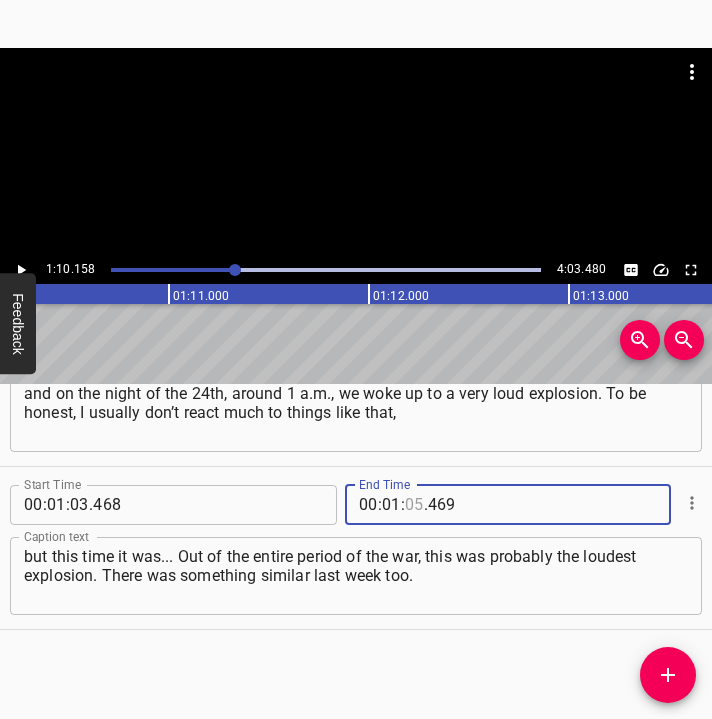 click at bounding box center [414, 505] 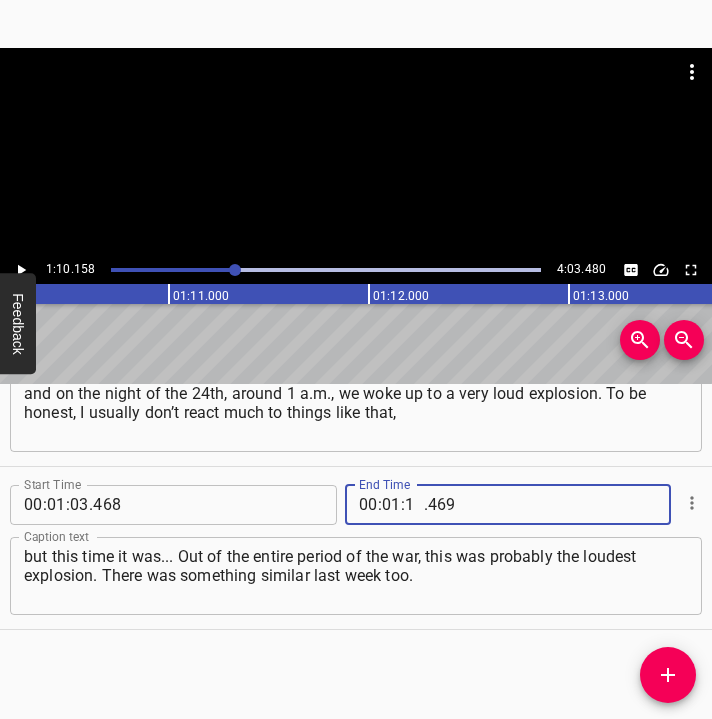 type on "10" 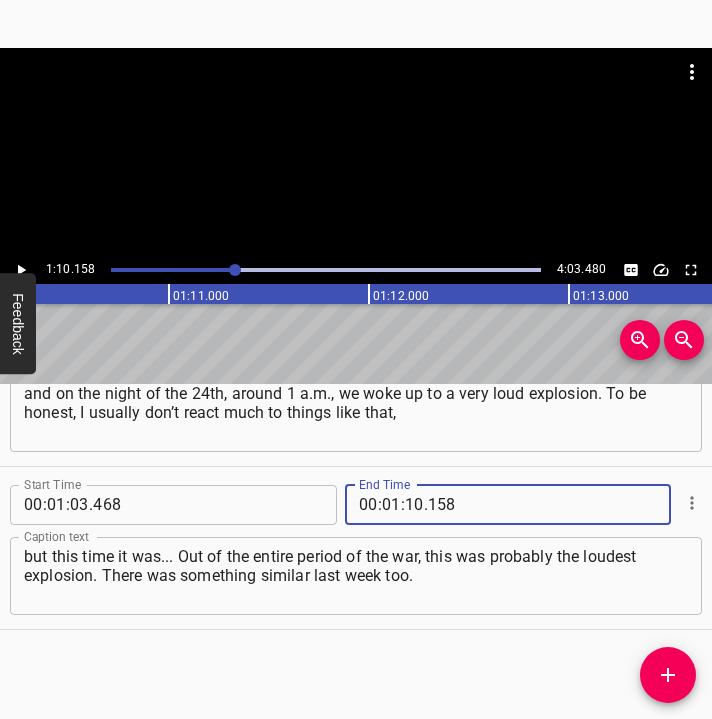 type on "158" 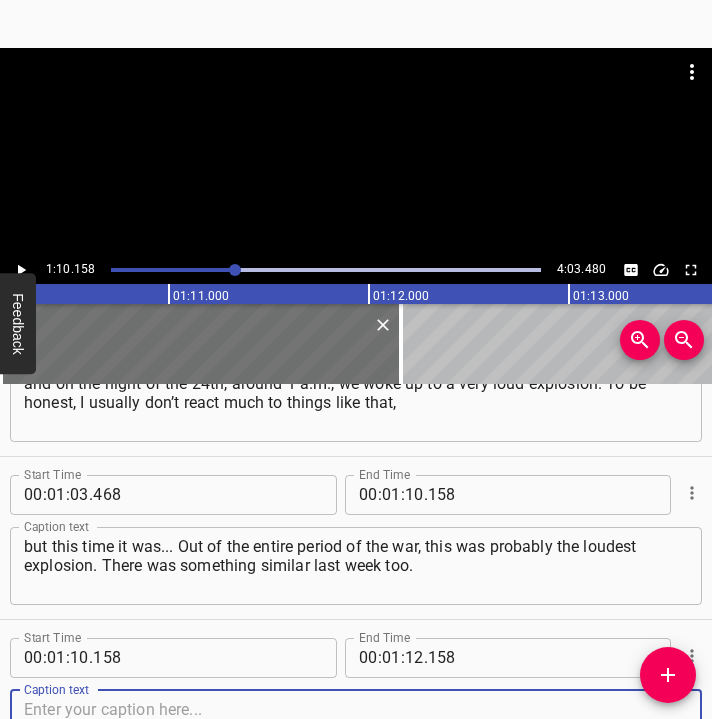 scroll, scrollTop: 1062, scrollLeft: 0, axis: vertical 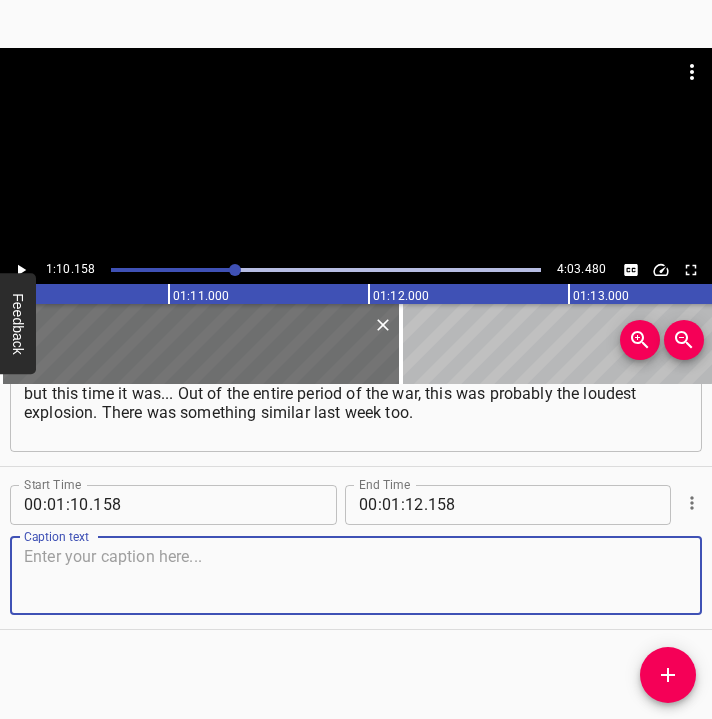 drag, startPoint x: 635, startPoint y: 568, endPoint x: 704, endPoint y: 560, distance: 69.46222 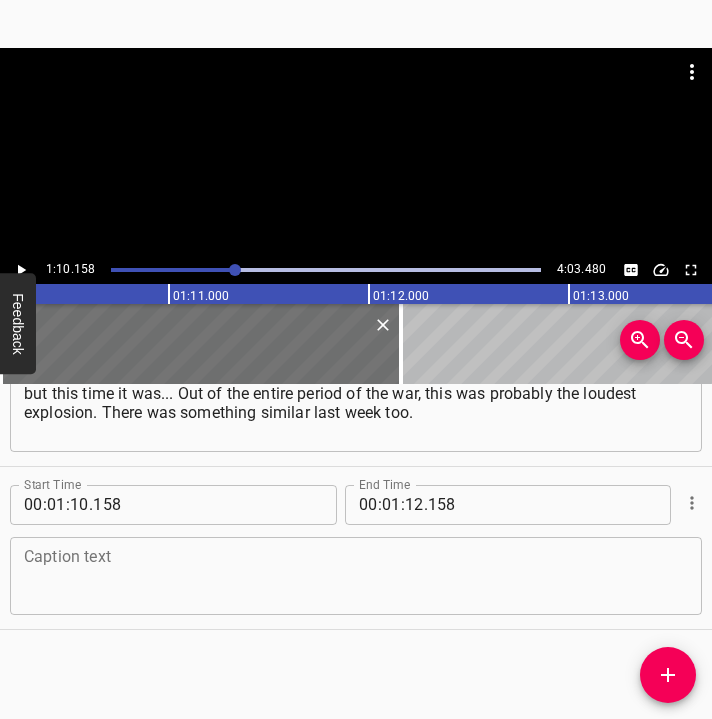 click at bounding box center [356, 575] 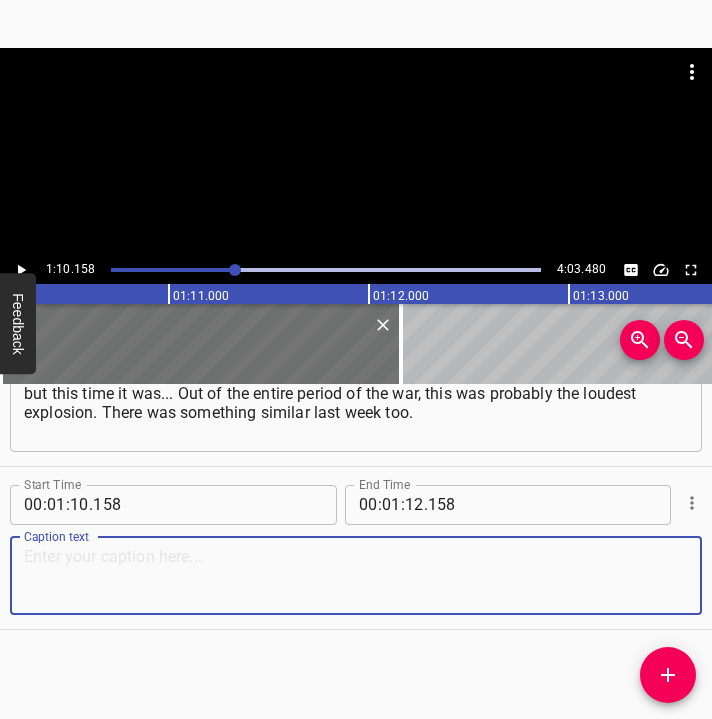 paste on "It’s just that the war isn’t perceived the way it was in the beginning anymore. I immediately started calling my dad because" 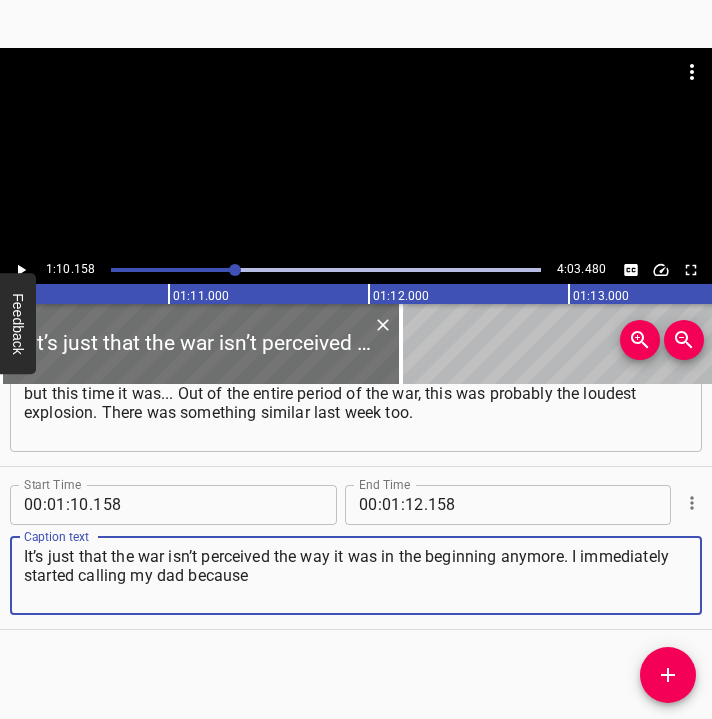 type on "It’s just that the war isn’t perceived the way it was in the beginning anymore. I immediately started calling my dad because" 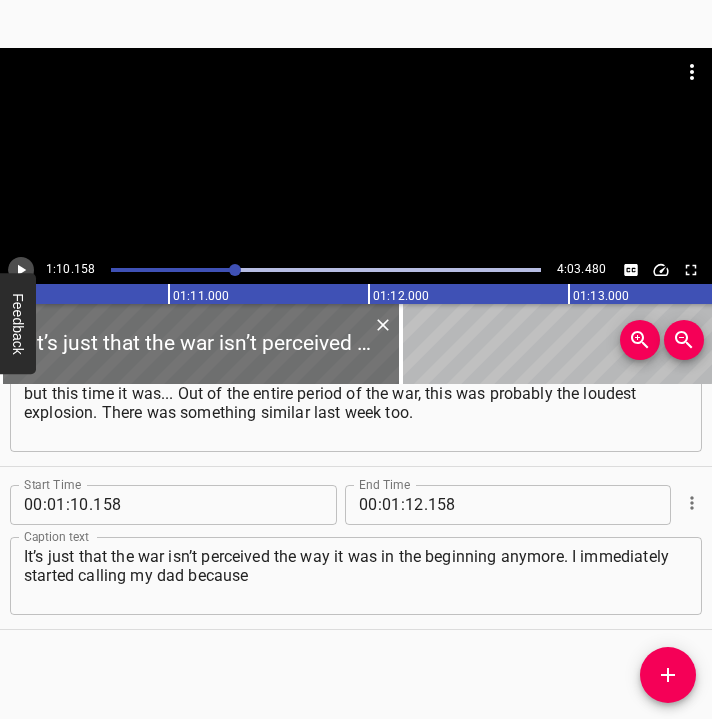 click 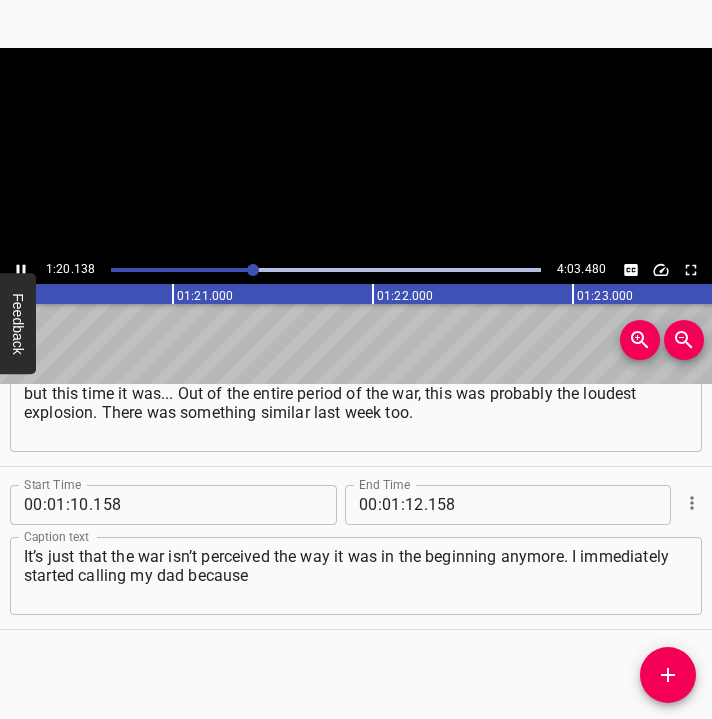 click 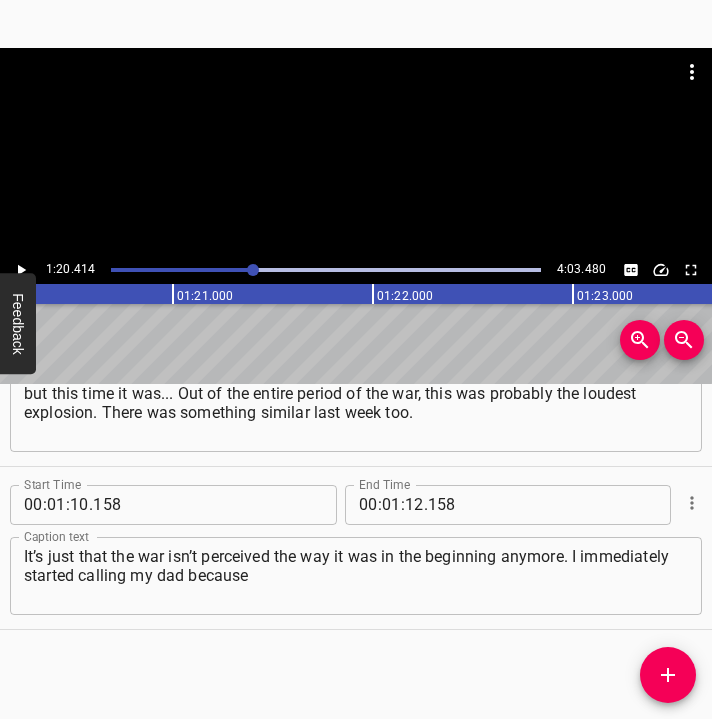 scroll, scrollTop: 0, scrollLeft: 16082, axis: horizontal 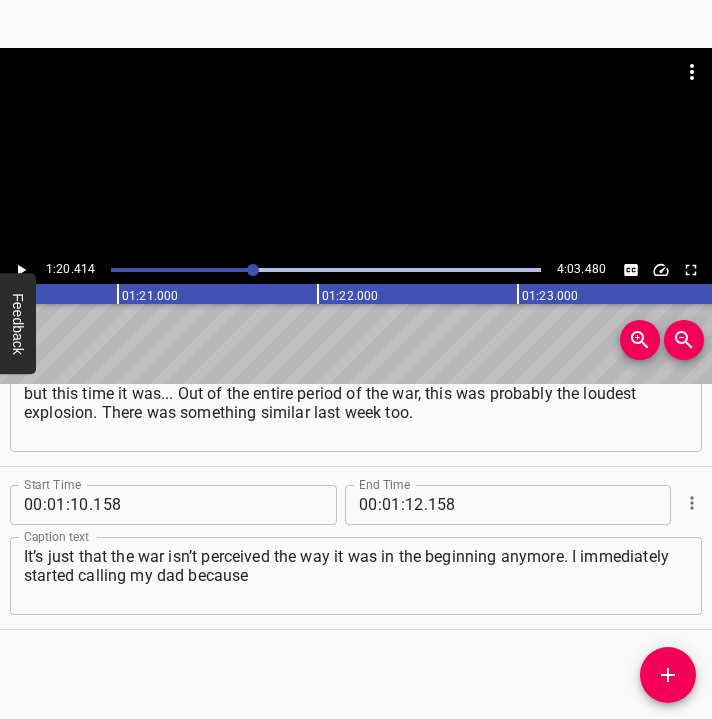 click 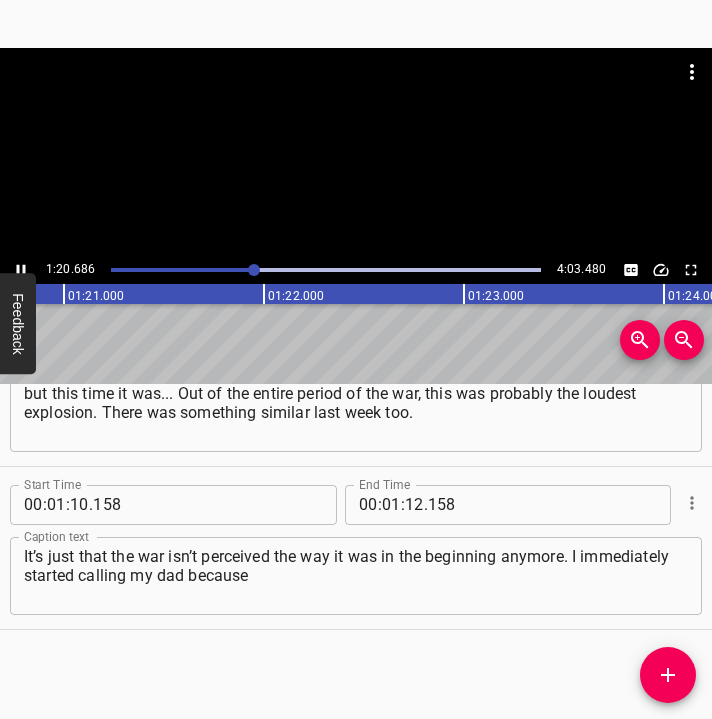 click 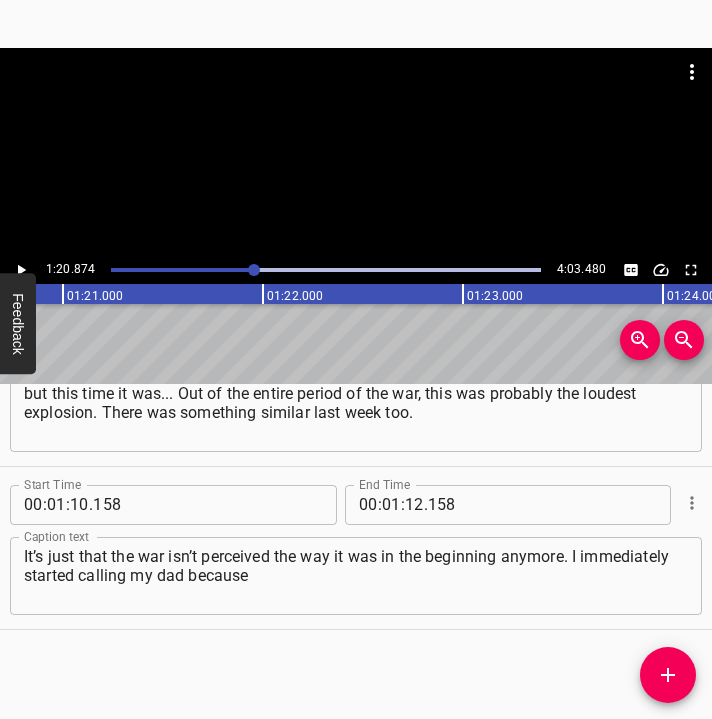scroll, scrollTop: 0, scrollLeft: 16174, axis: horizontal 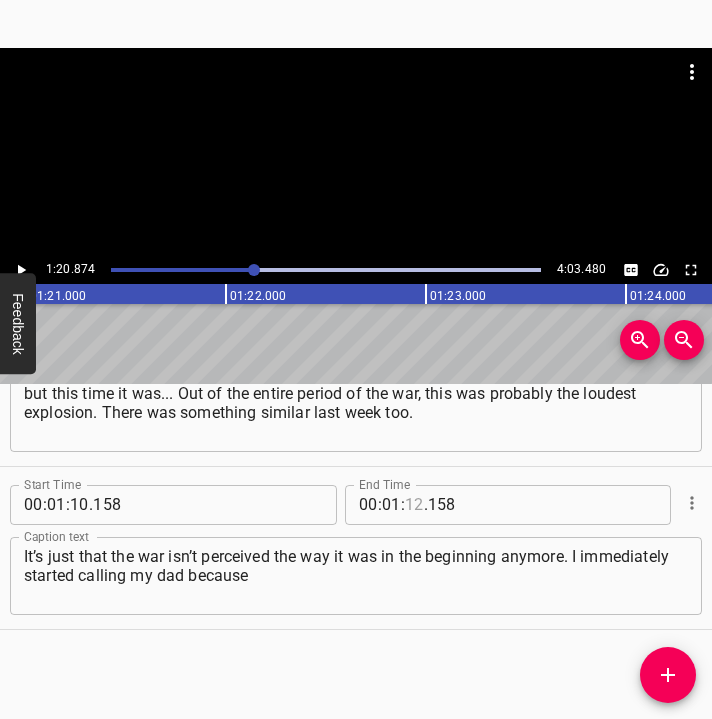 click at bounding box center [414, 505] 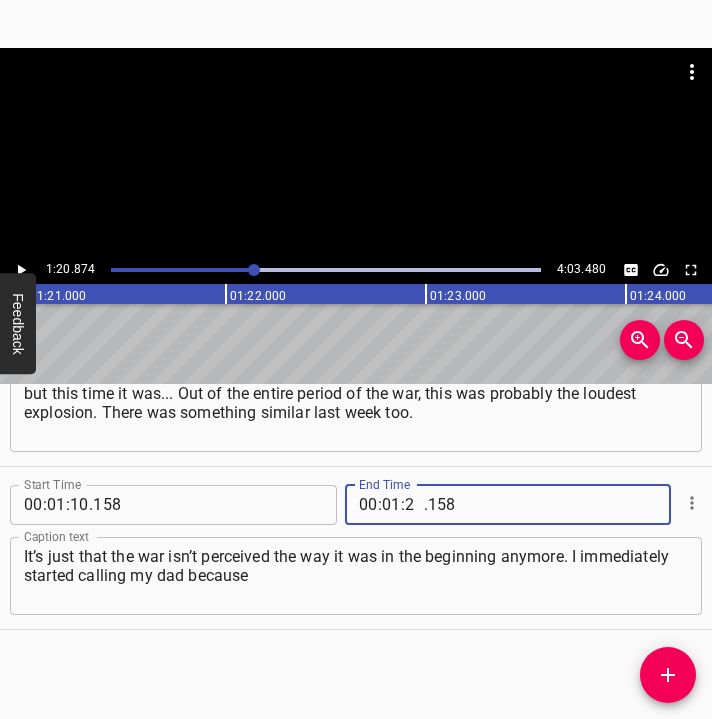 type on "20" 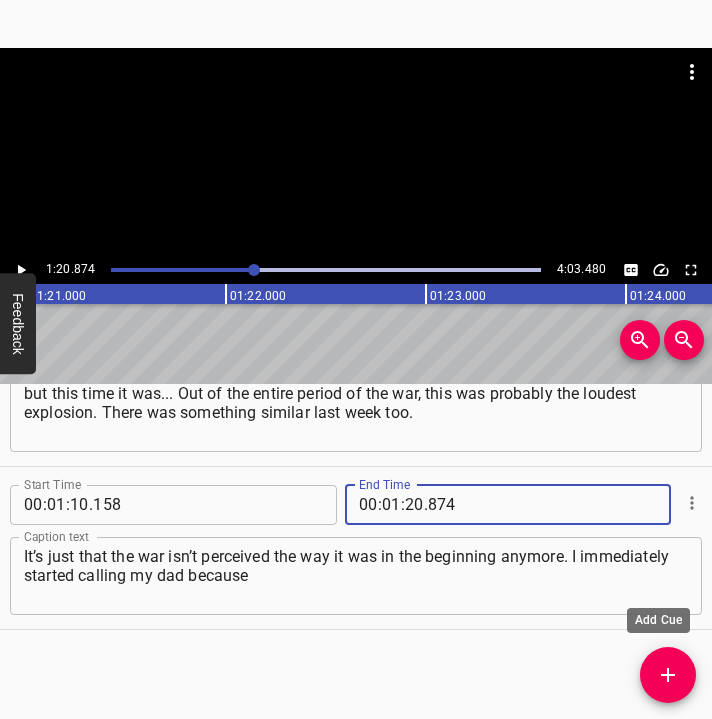 type on "874" 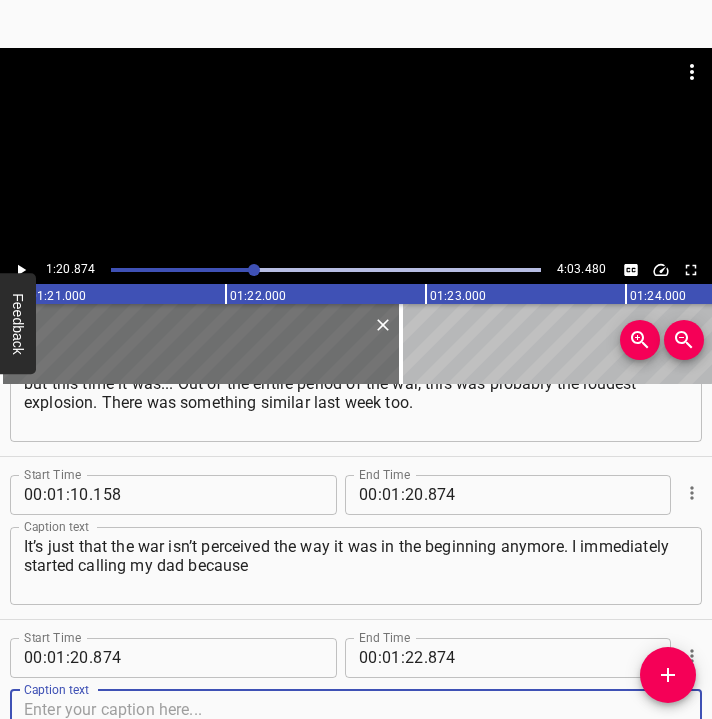 scroll, scrollTop: 1225, scrollLeft: 0, axis: vertical 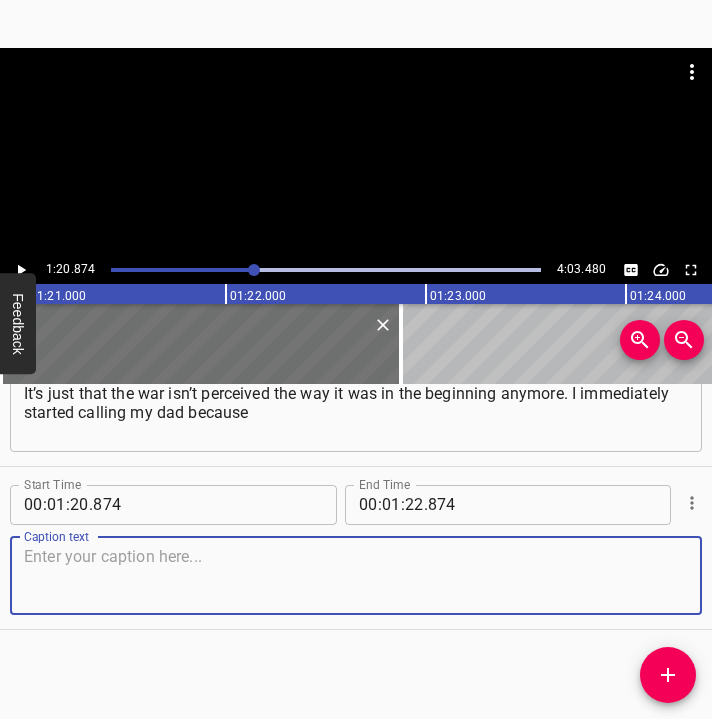 drag, startPoint x: 638, startPoint y: 571, endPoint x: 651, endPoint y: 567, distance: 13.601471 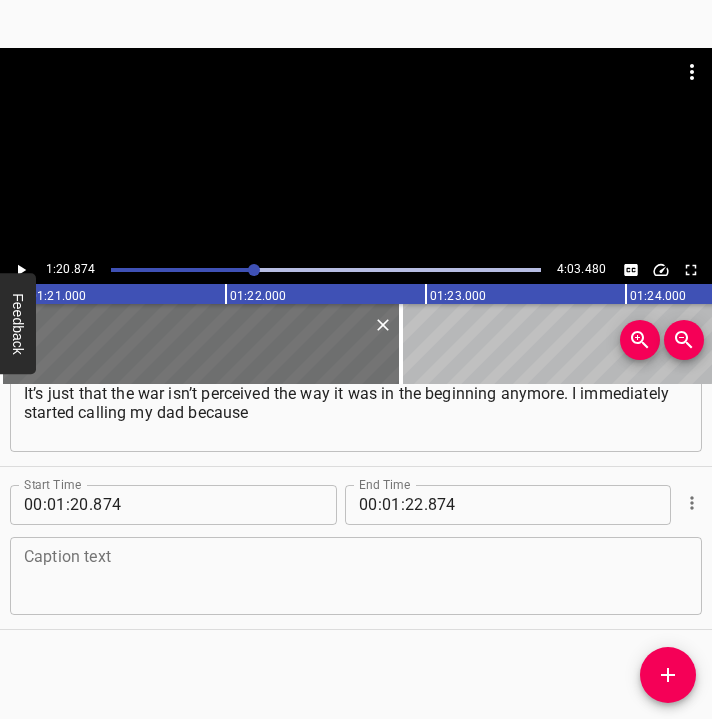 click at bounding box center (356, 575) 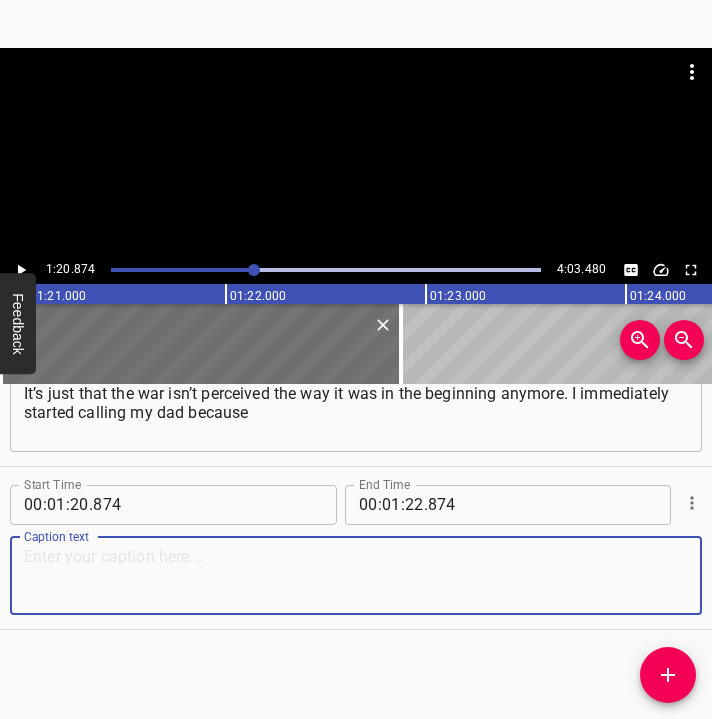 paste on "I could tell the explosions were coming from somewhere over there. My dad said he was covered in blood and that something was going on with his car." 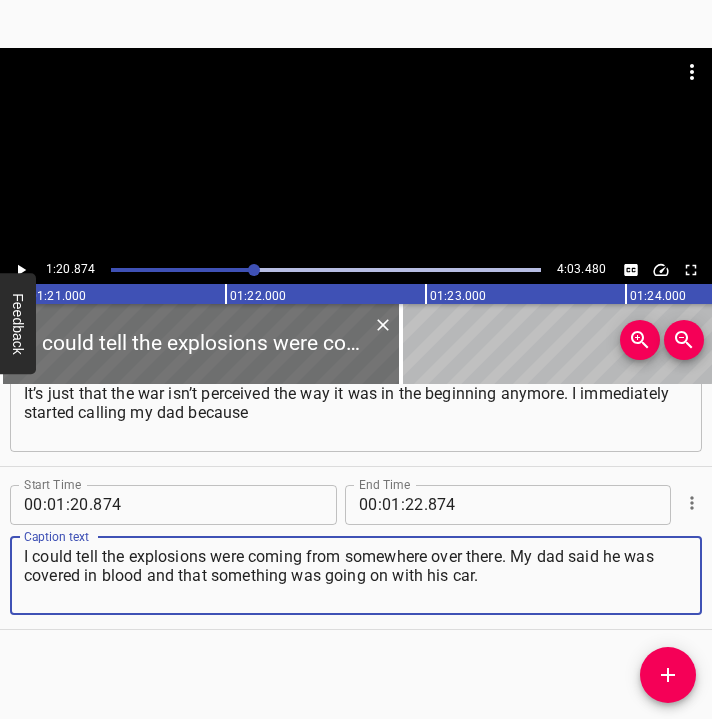type on "I could tell the explosions were coming from somewhere over there. My dad said he was covered in blood and that something was going on with his car." 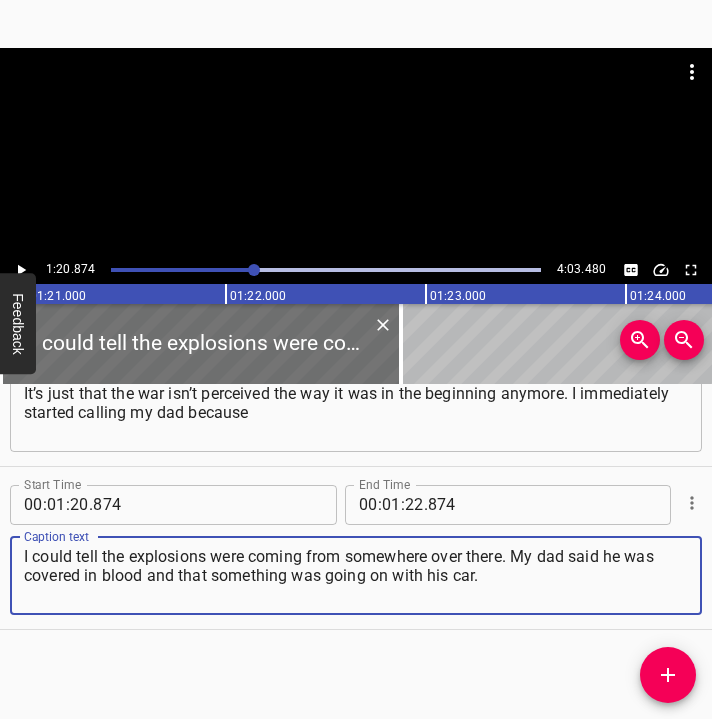 click 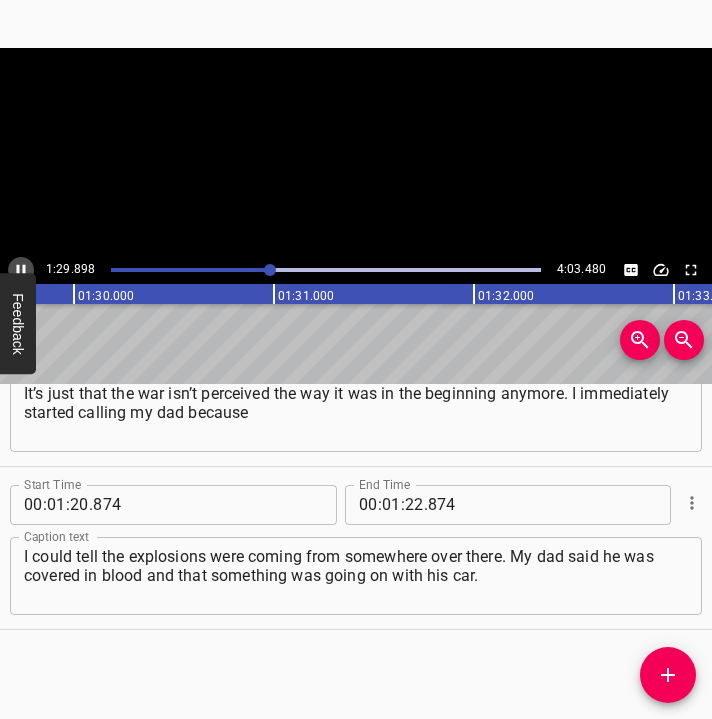 click 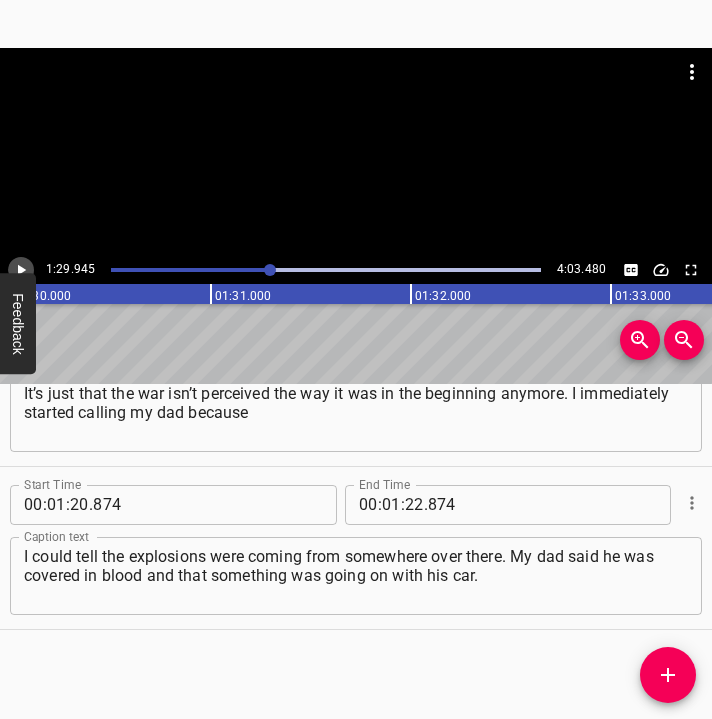 click 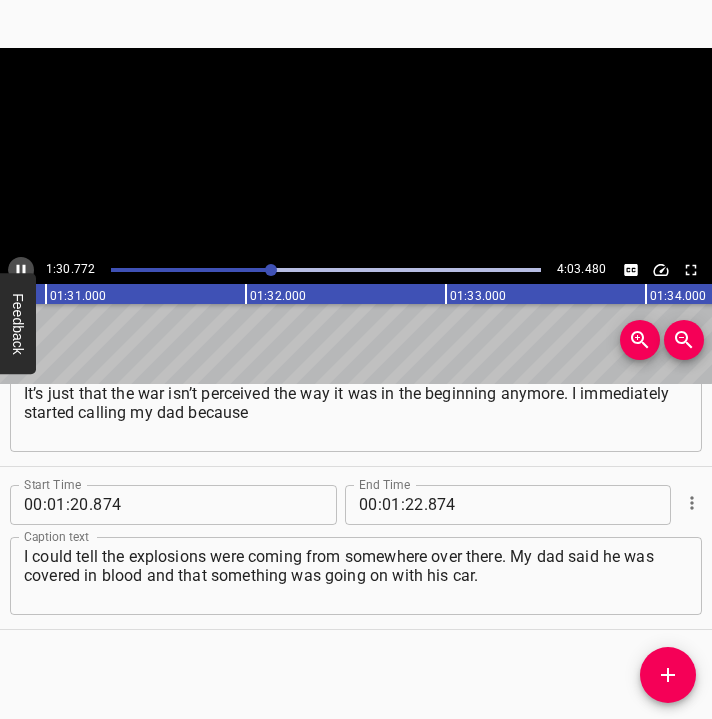 click 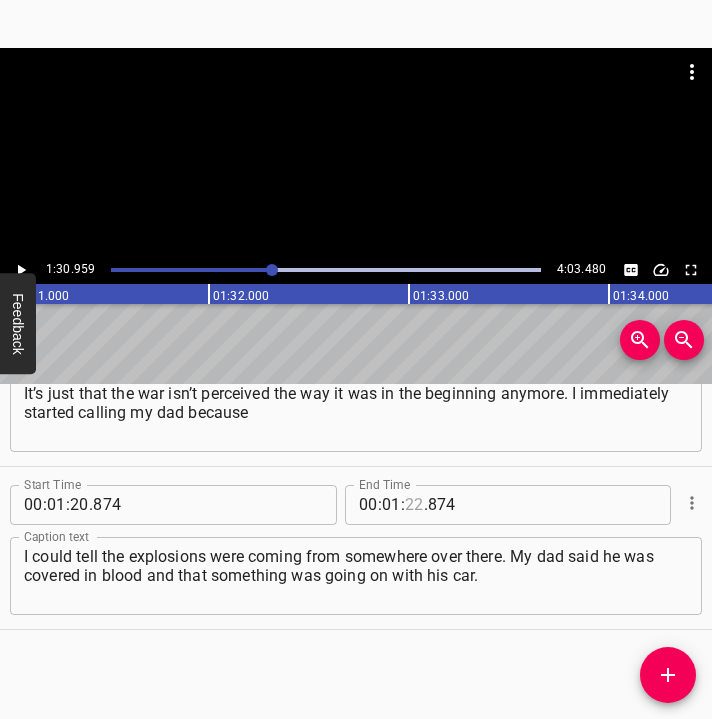click at bounding box center (414, 505) 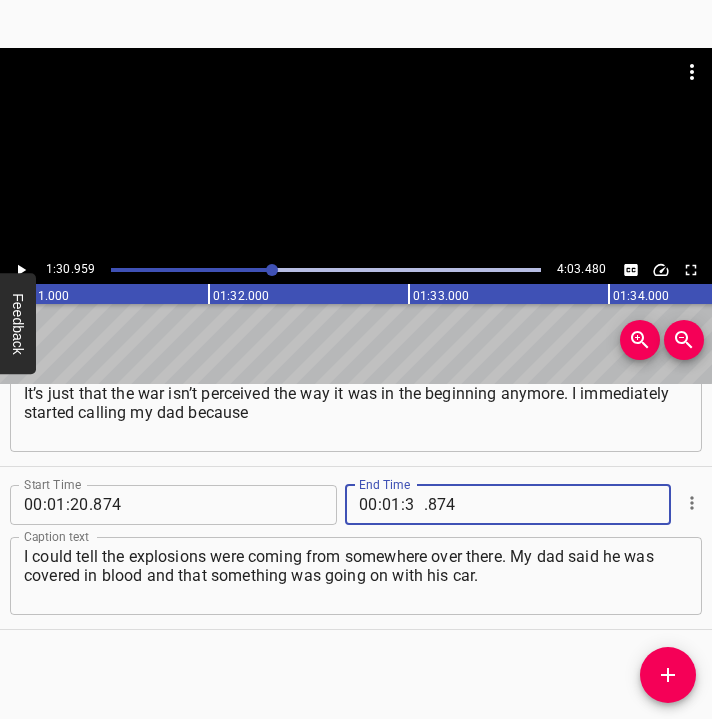 type on "30" 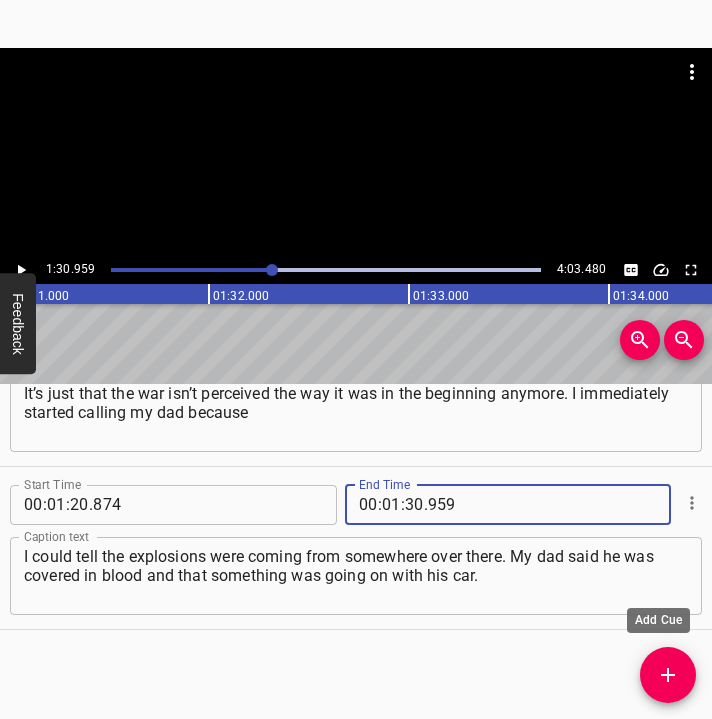 type on "959" 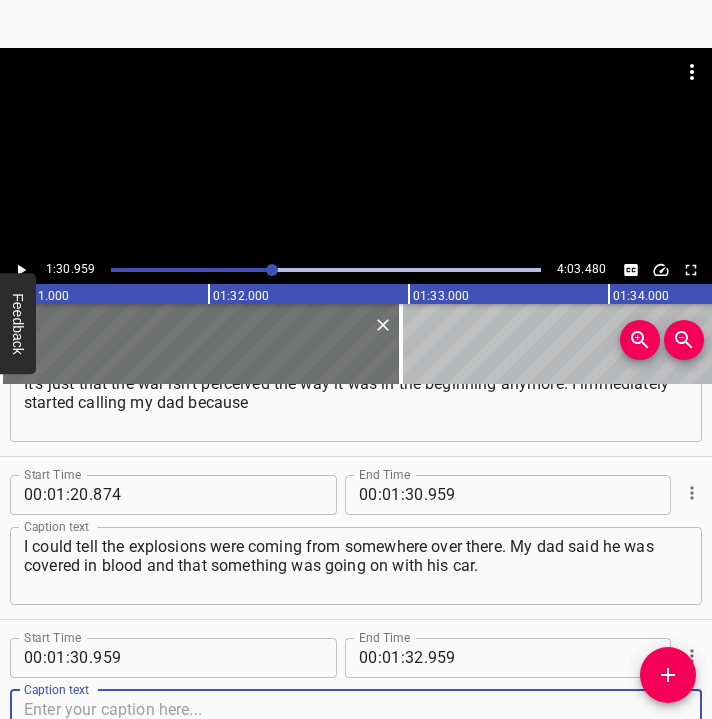 scroll, scrollTop: 1388, scrollLeft: 0, axis: vertical 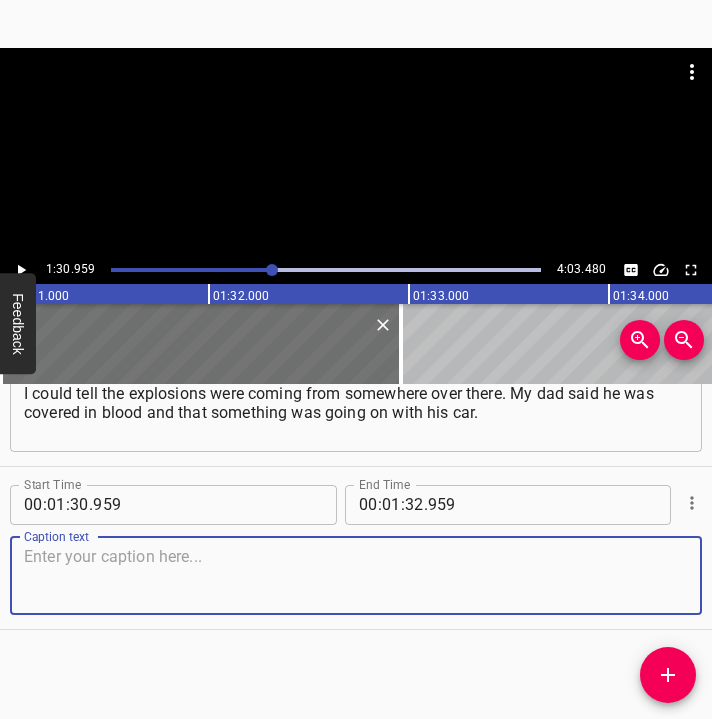 drag, startPoint x: 650, startPoint y: 581, endPoint x: 709, endPoint y: 559, distance: 62.968246 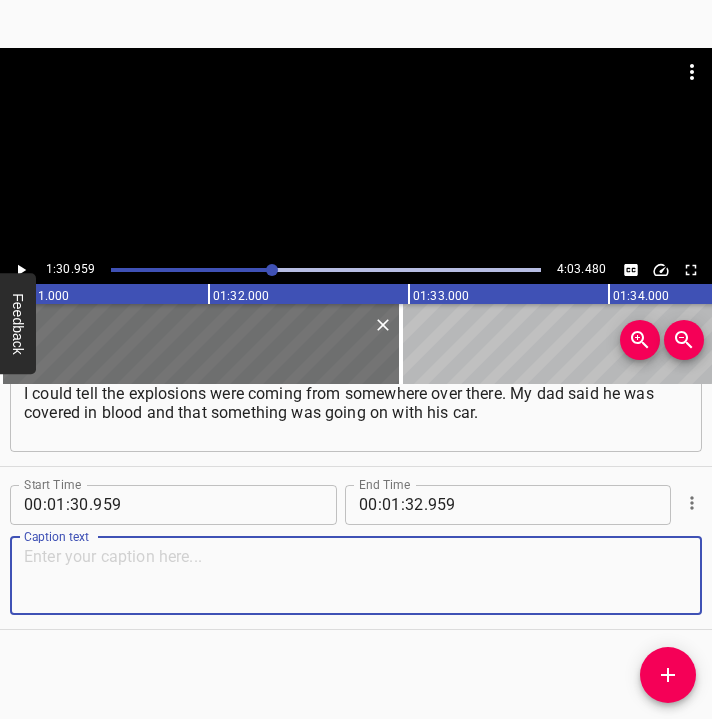 click at bounding box center (356, 575) 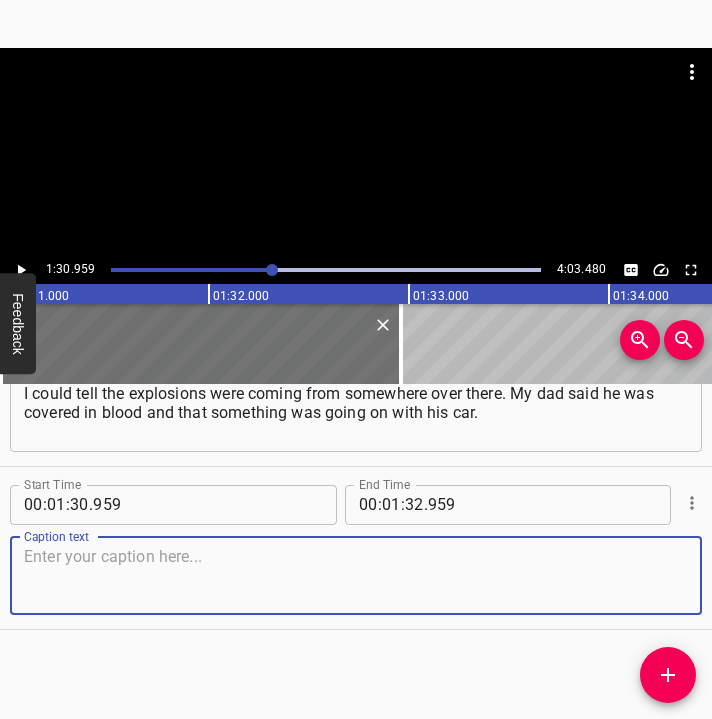 paste on "He said: "I need to check the car. The windows and doors are blown out." So clearly, he was concussed. After that, I rushed over without hesitation." 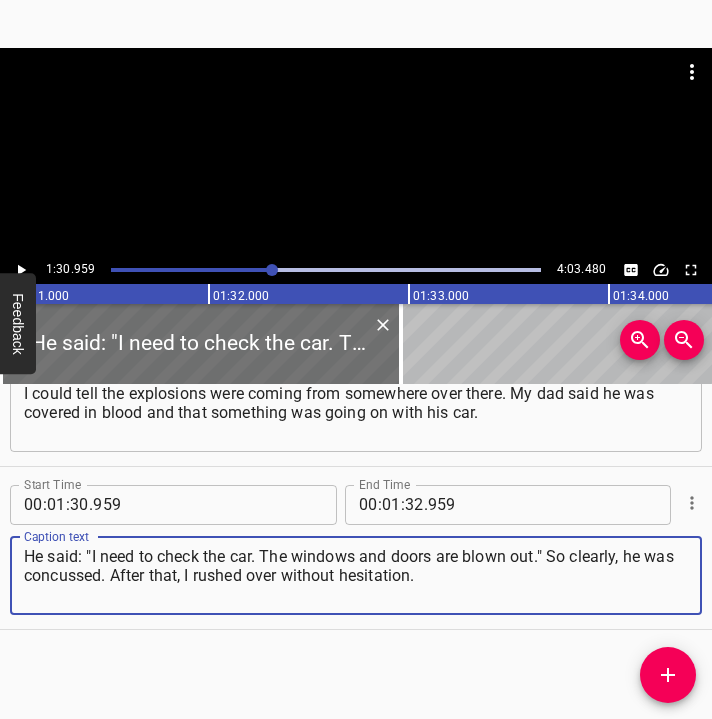 type on "He said: "I need to check the car. The windows and doors are blown out." So clearly, he was concussed. After that, I rushed over without hesitation." 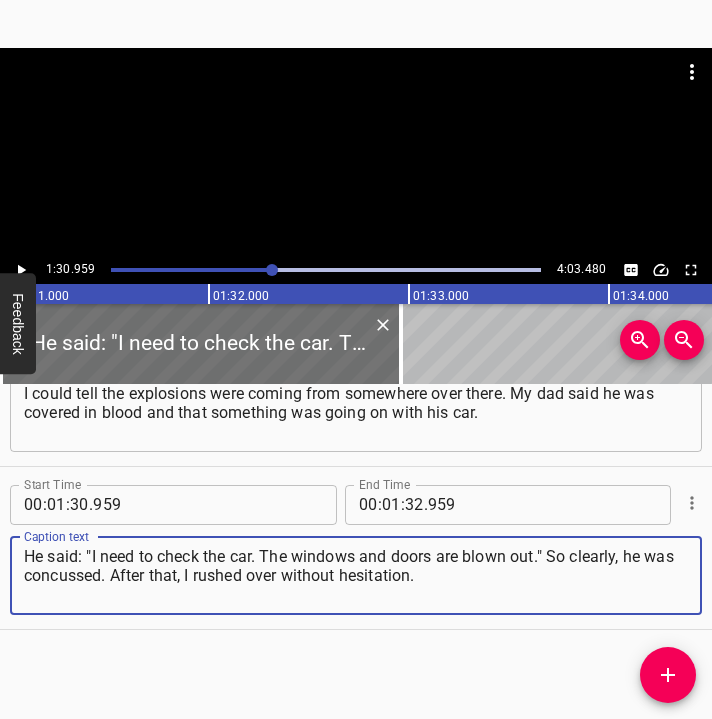 click 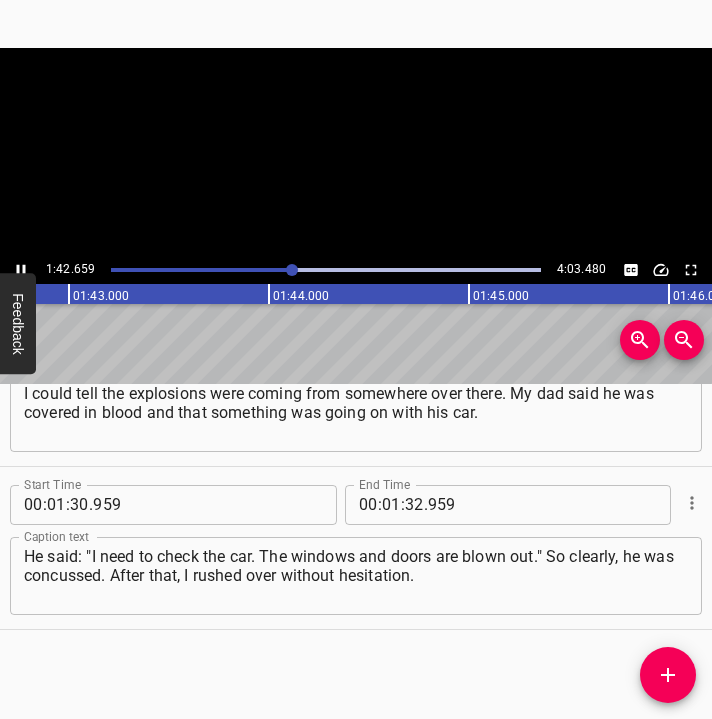 click 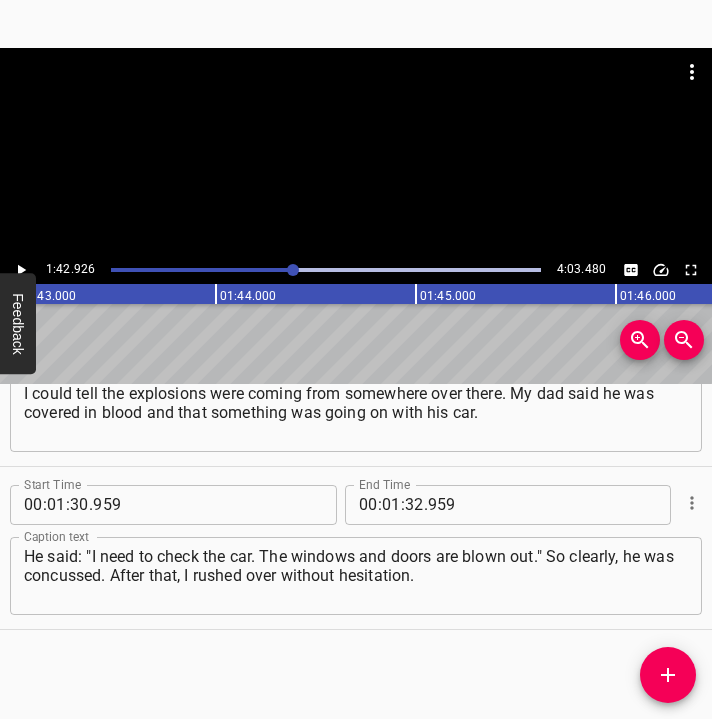 scroll, scrollTop: 0, scrollLeft: 20585, axis: horizontal 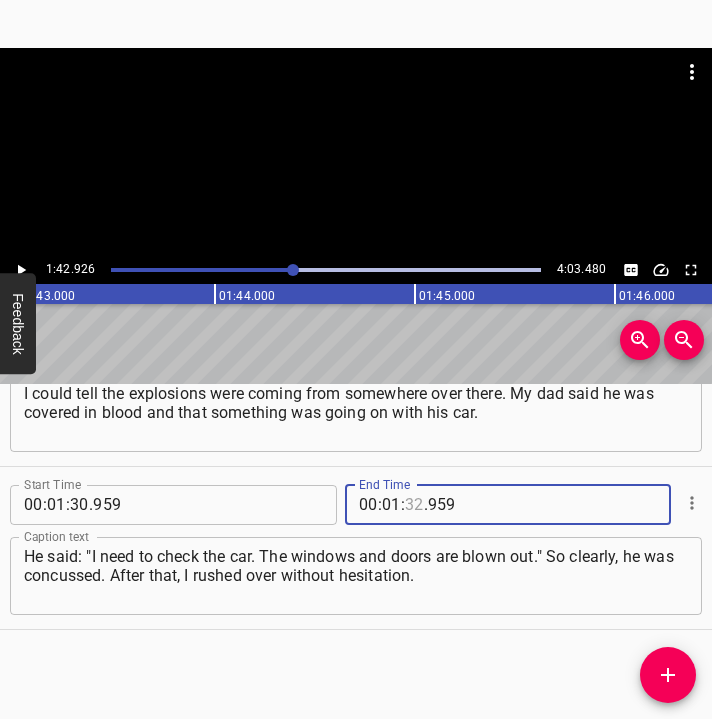 click at bounding box center [414, 505] 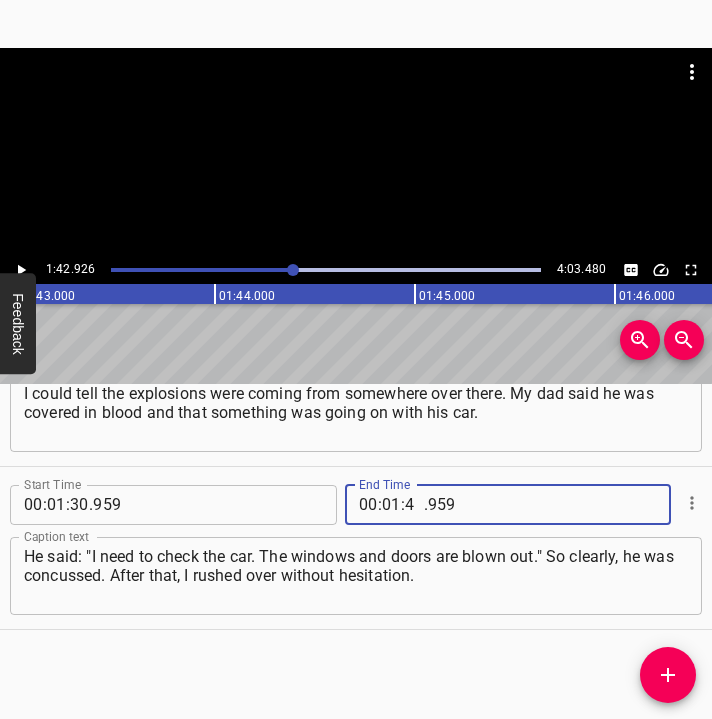type on "42" 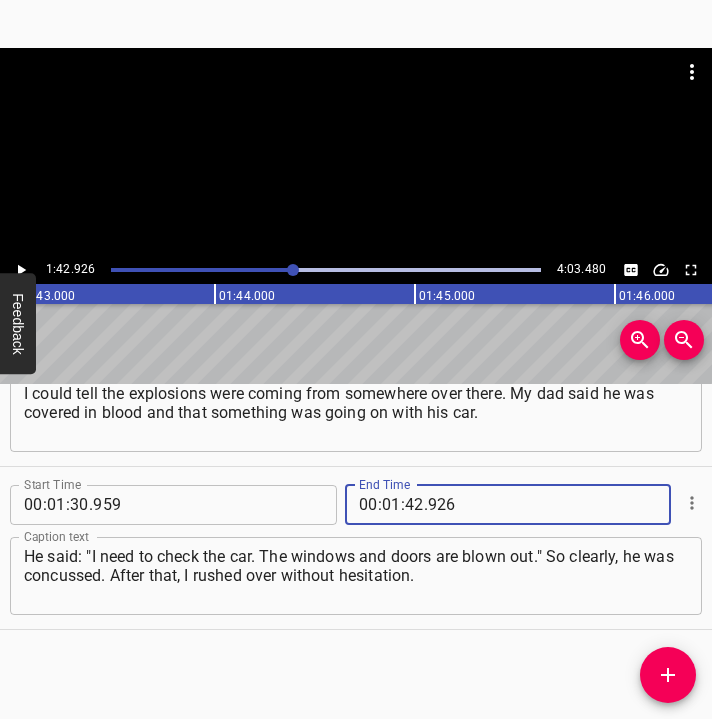 type on "926" 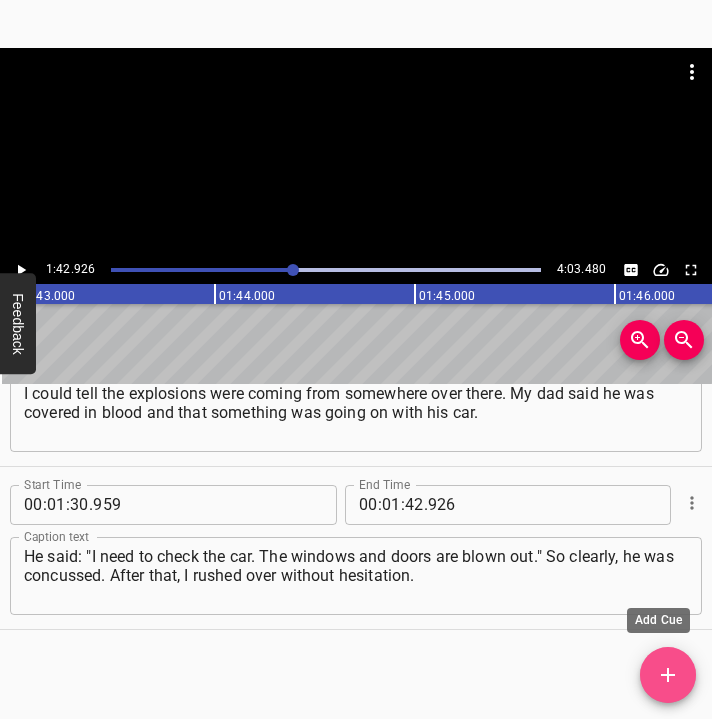 click at bounding box center (668, 675) 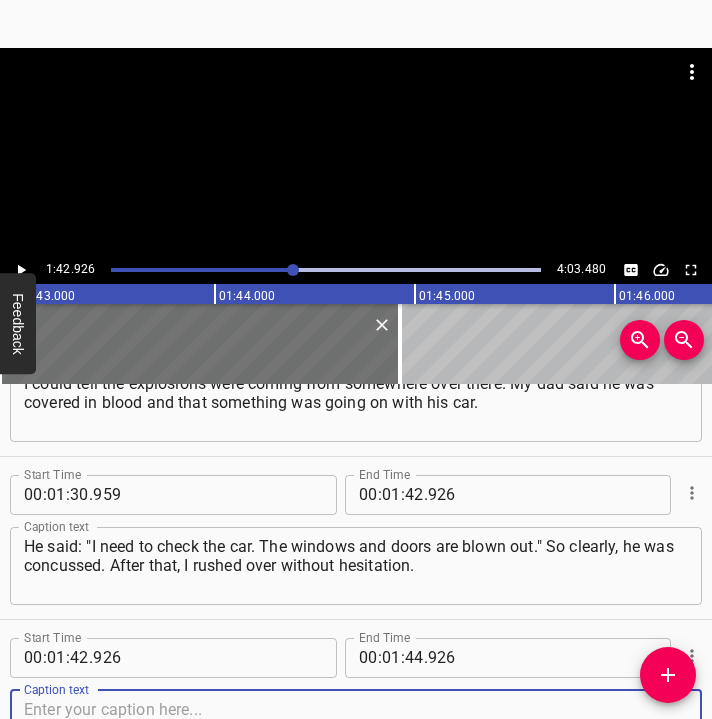 scroll, scrollTop: 1551, scrollLeft: 0, axis: vertical 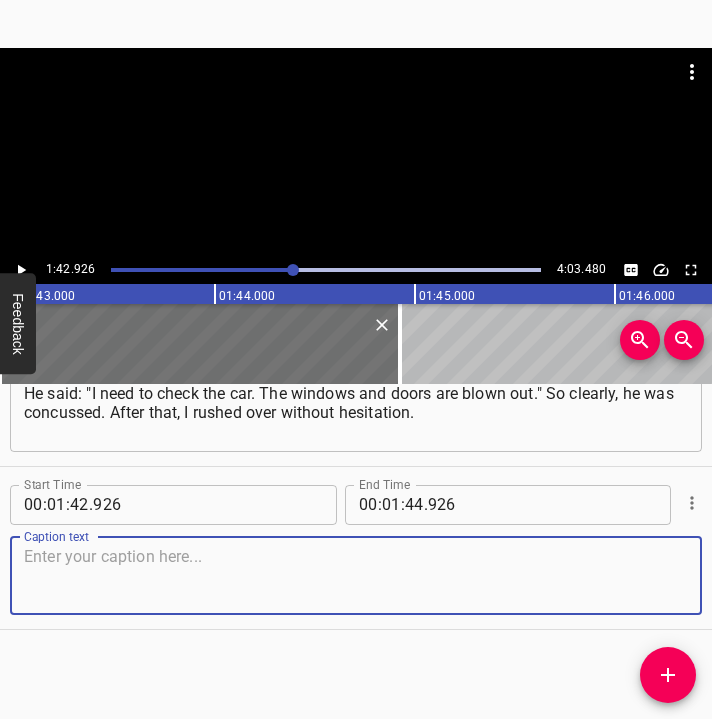 drag, startPoint x: 654, startPoint y: 580, endPoint x: 696, endPoint y: 577, distance: 42.107006 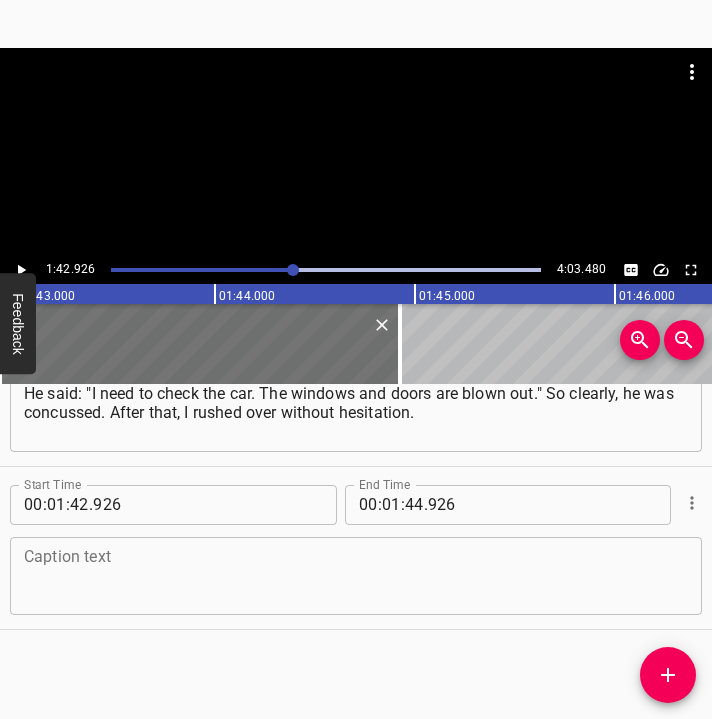 click at bounding box center (356, 575) 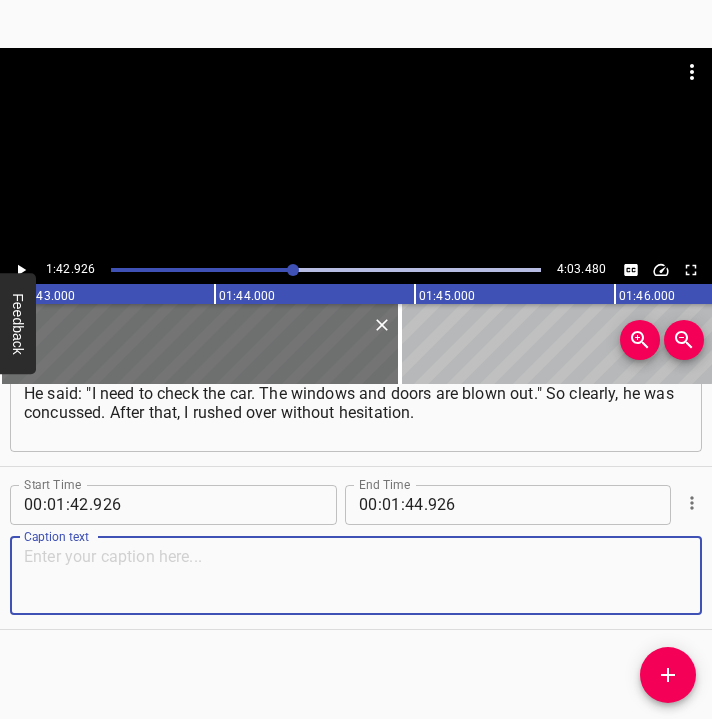 paste on "And the closer I got to the epicenter... It was like [PERSON_NAME]’s circles of hell — the closer I got, the worse it was... People were screaming, someone was begging" 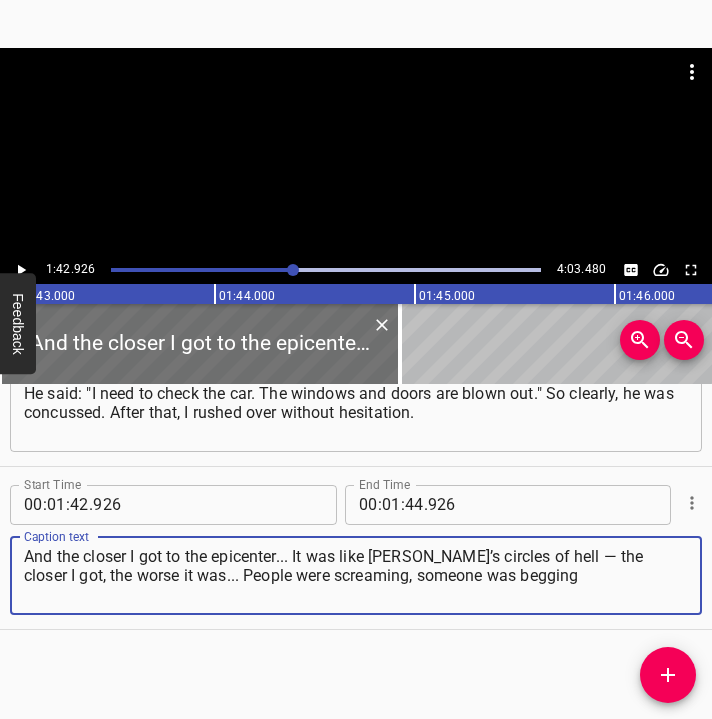 type on "And the closer I got to the epicenter... It was like [PERSON_NAME]’s circles of hell — the closer I got, the worse it was... People were screaming, someone was begging" 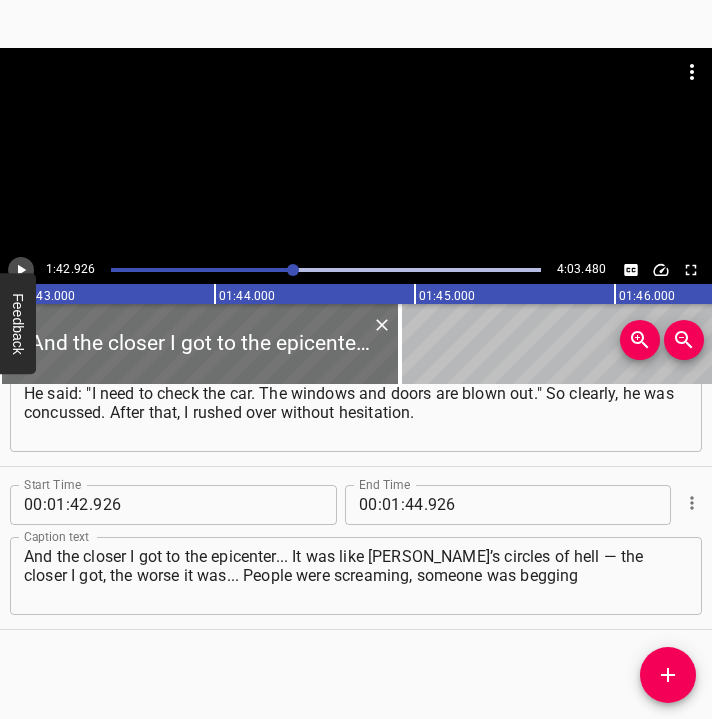 click at bounding box center [21, 270] 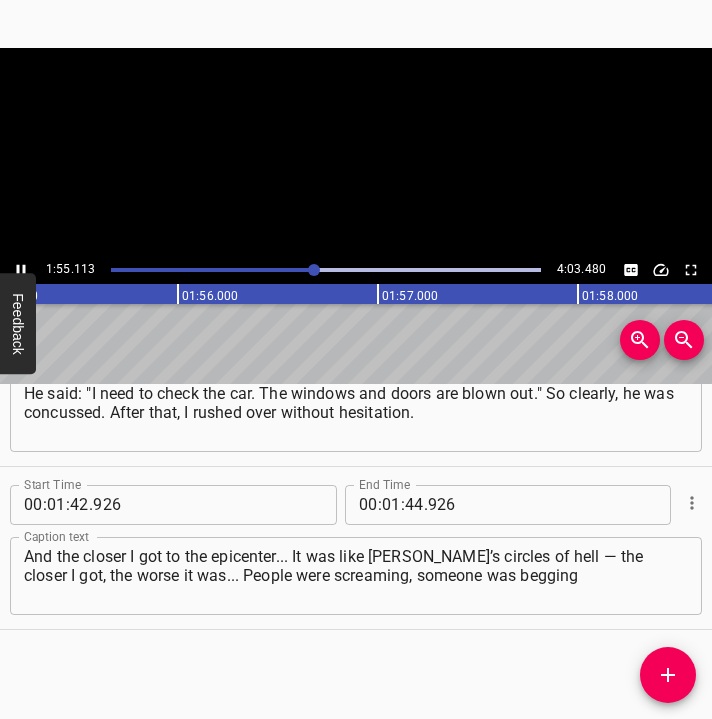 click 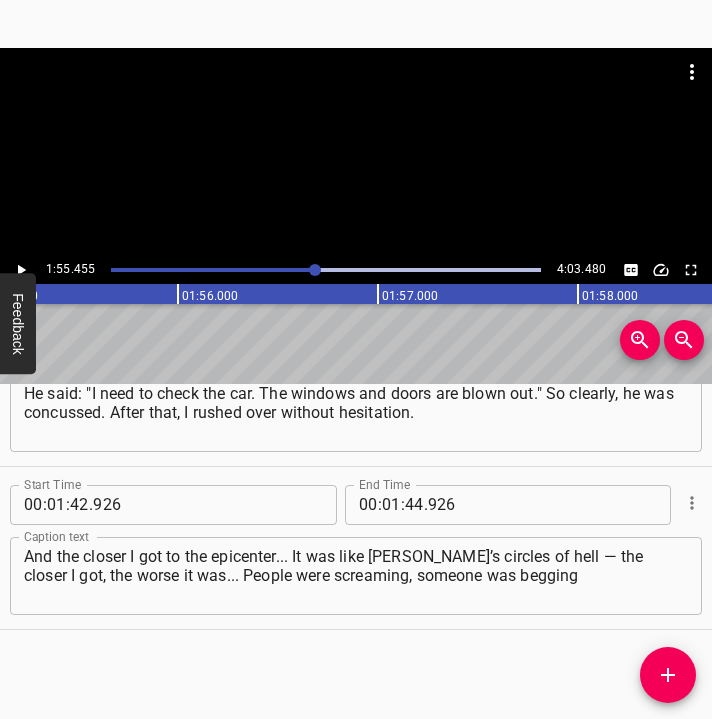 scroll, scrollTop: 0, scrollLeft: 23090, axis: horizontal 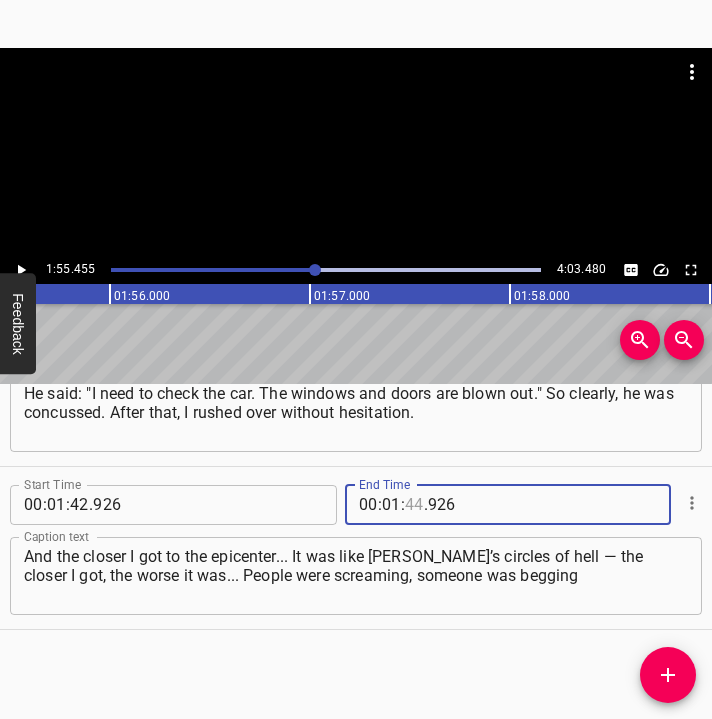 click at bounding box center [414, 505] 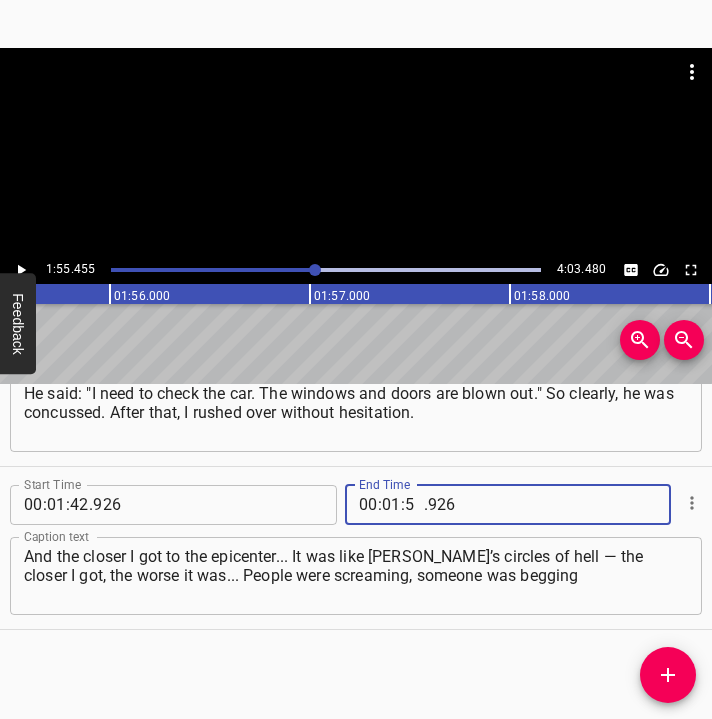 type on "55" 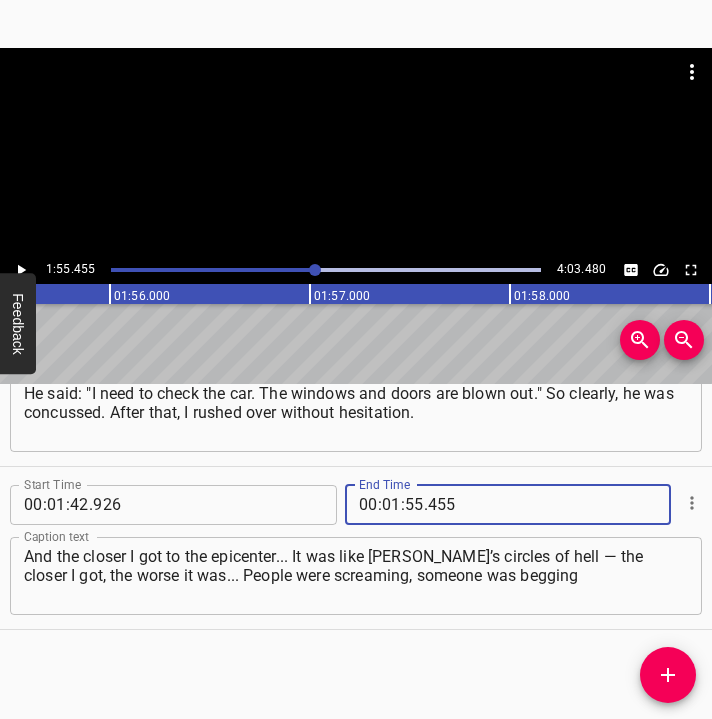 type on "455" 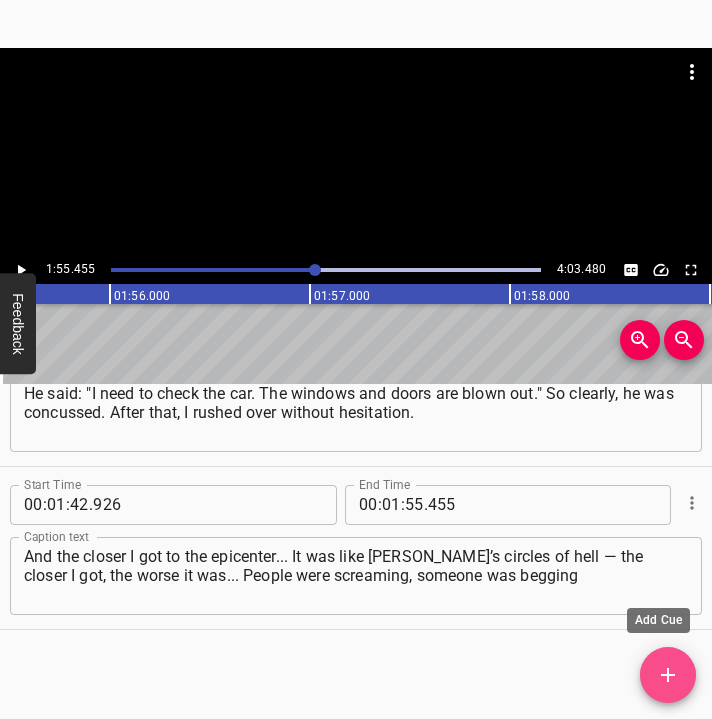click 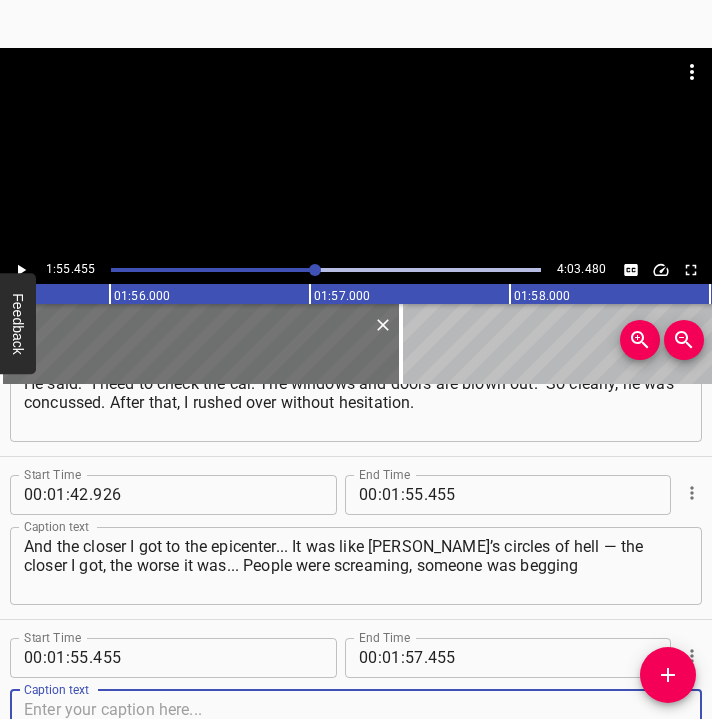 scroll, scrollTop: 1714, scrollLeft: 0, axis: vertical 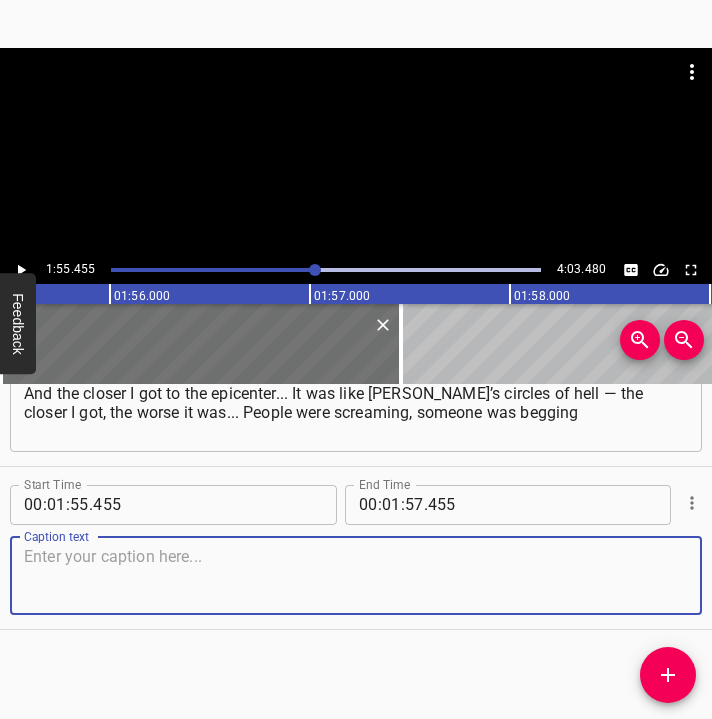 click at bounding box center [356, 575] 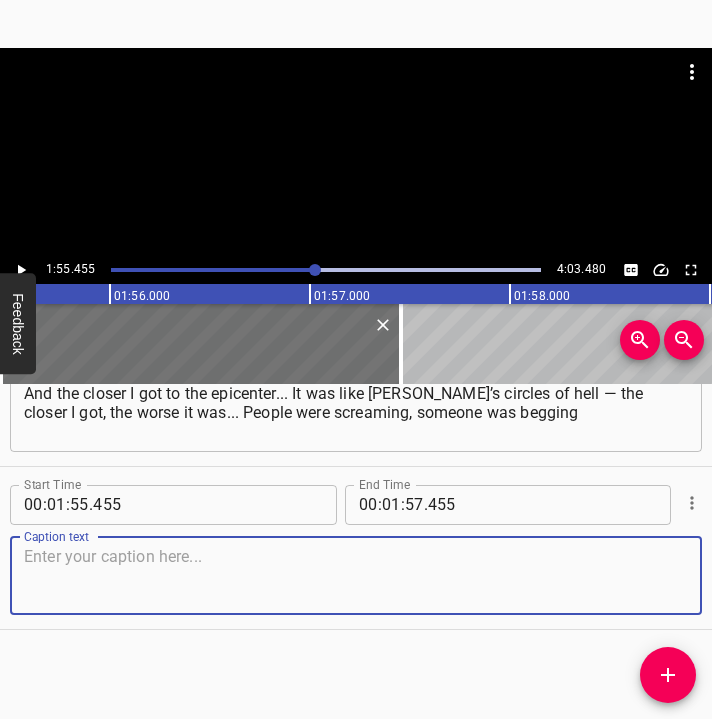 click at bounding box center (356, 575) 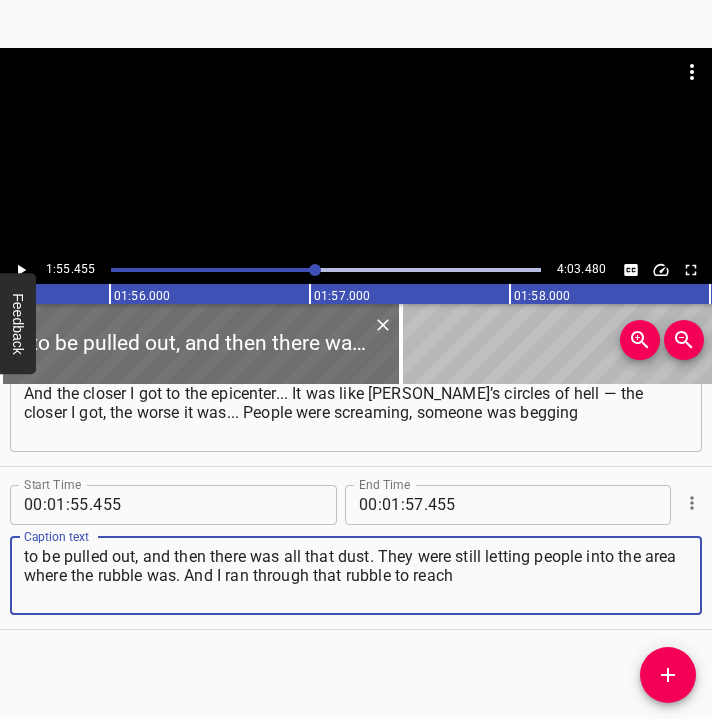 type 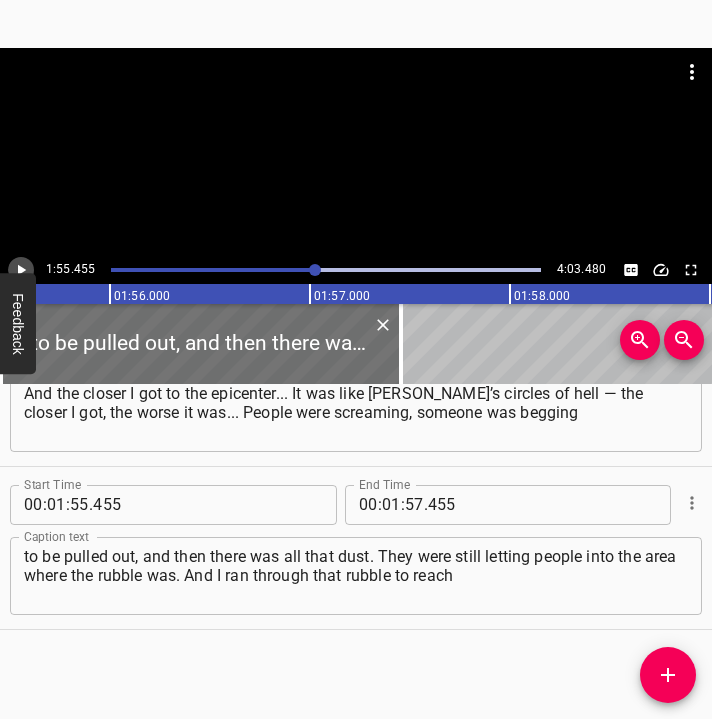 click 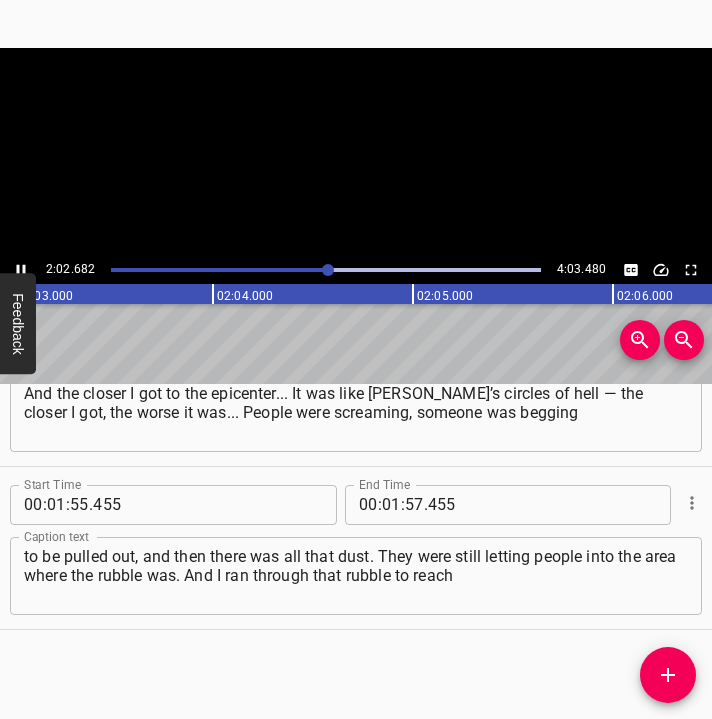 click 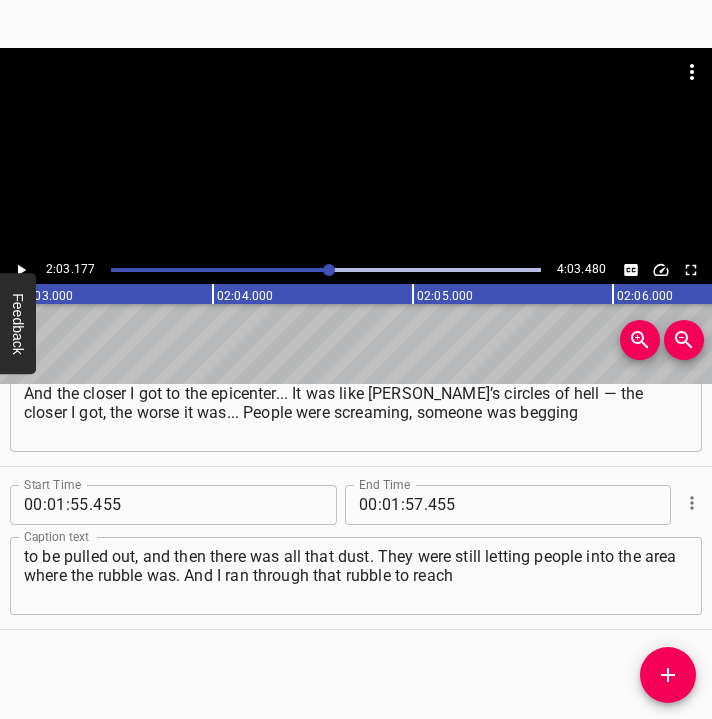 scroll, scrollTop: 0, scrollLeft: 24635, axis: horizontal 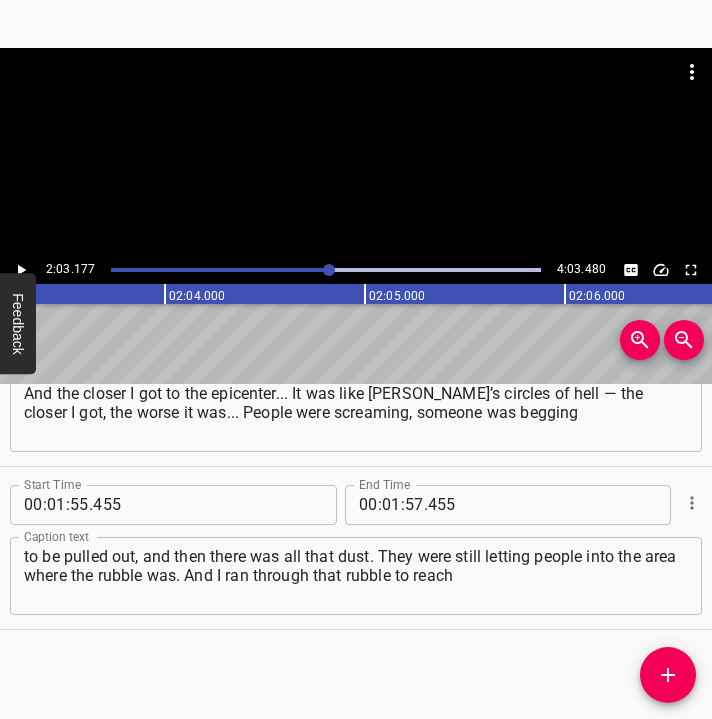click 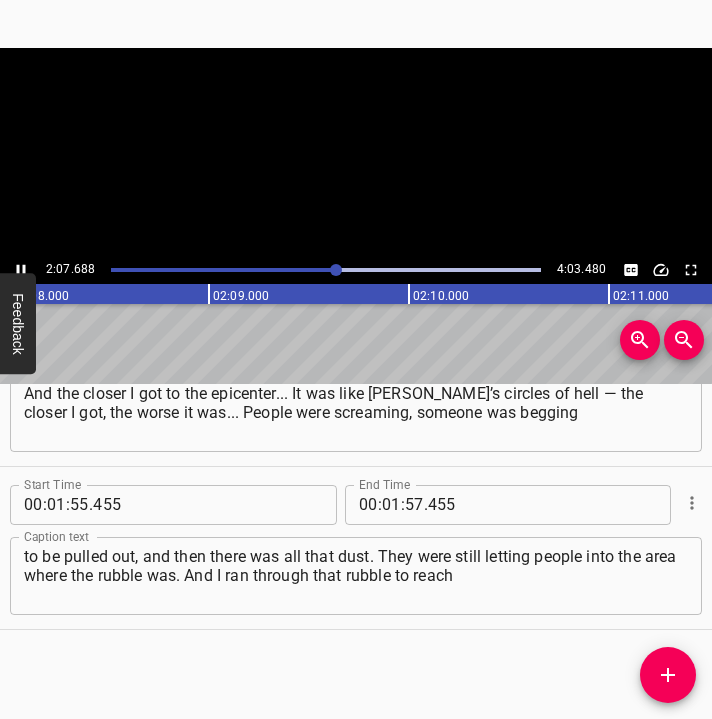 click 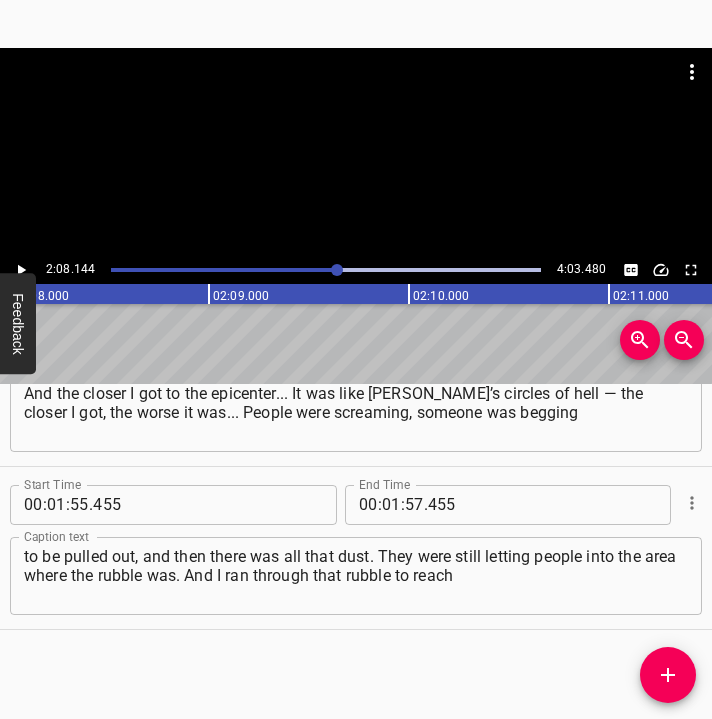 scroll, scrollTop: 0, scrollLeft: 25628, axis: horizontal 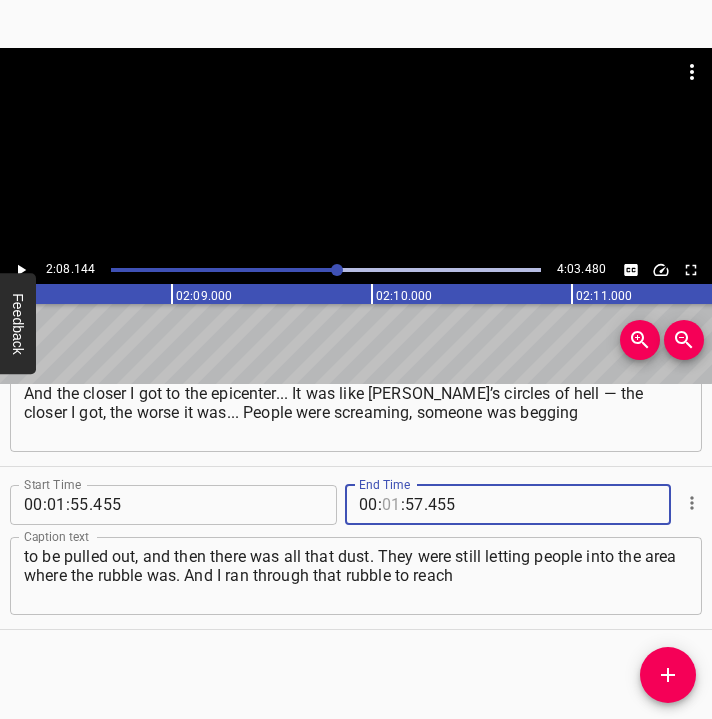 click at bounding box center (391, 505) 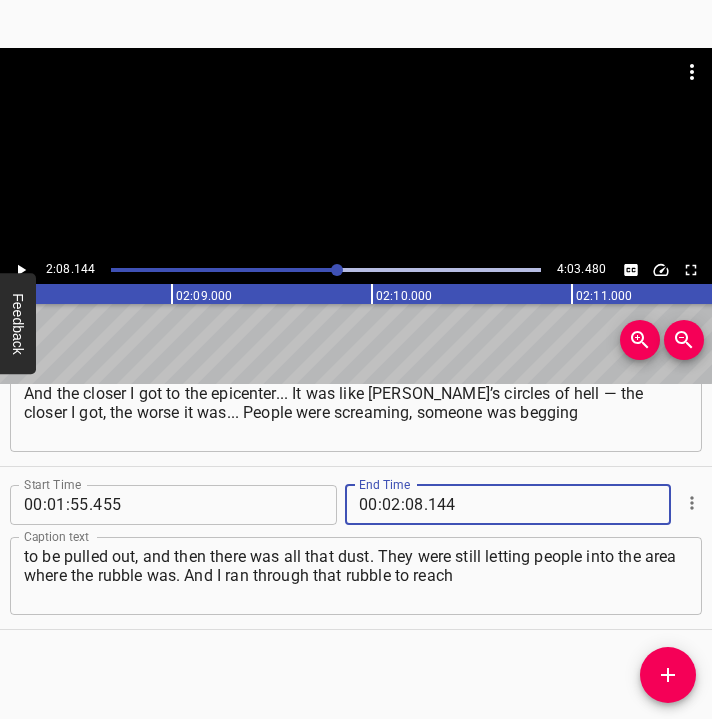 click 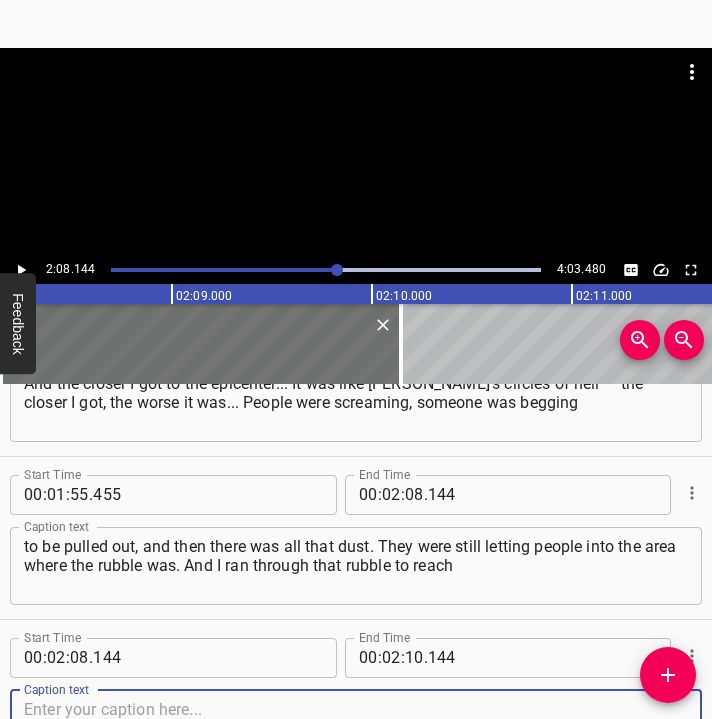 scroll, scrollTop: 1877, scrollLeft: 0, axis: vertical 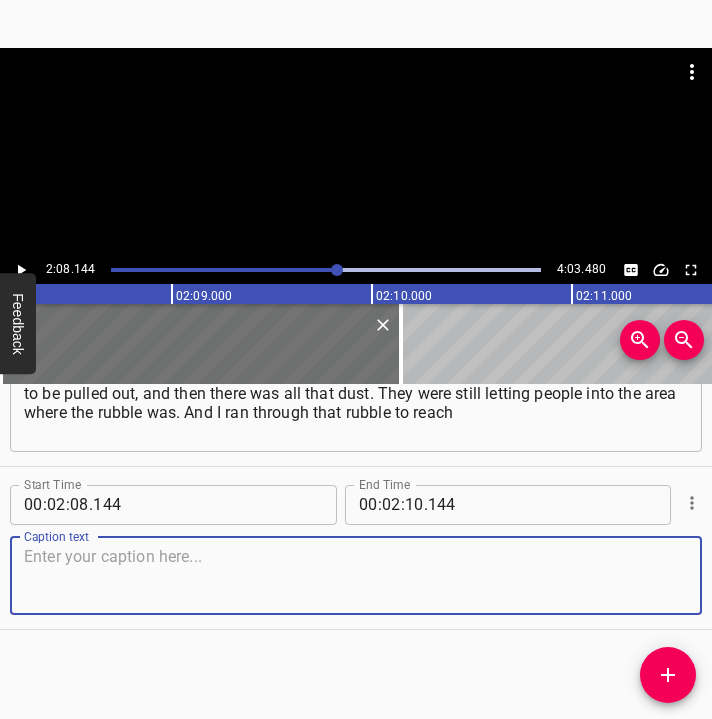 drag, startPoint x: 636, startPoint y: 581, endPoint x: 701, endPoint y: 557, distance: 69.289246 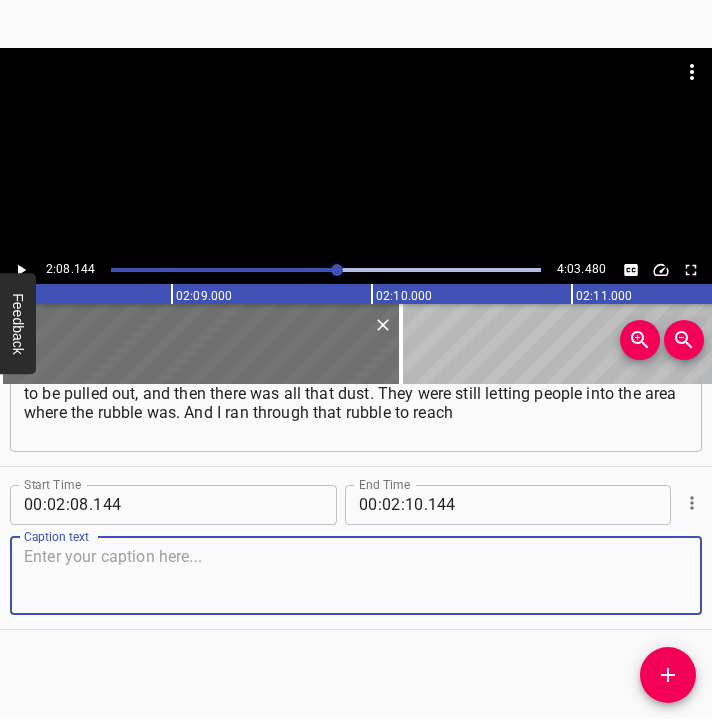 click at bounding box center (356, 575) 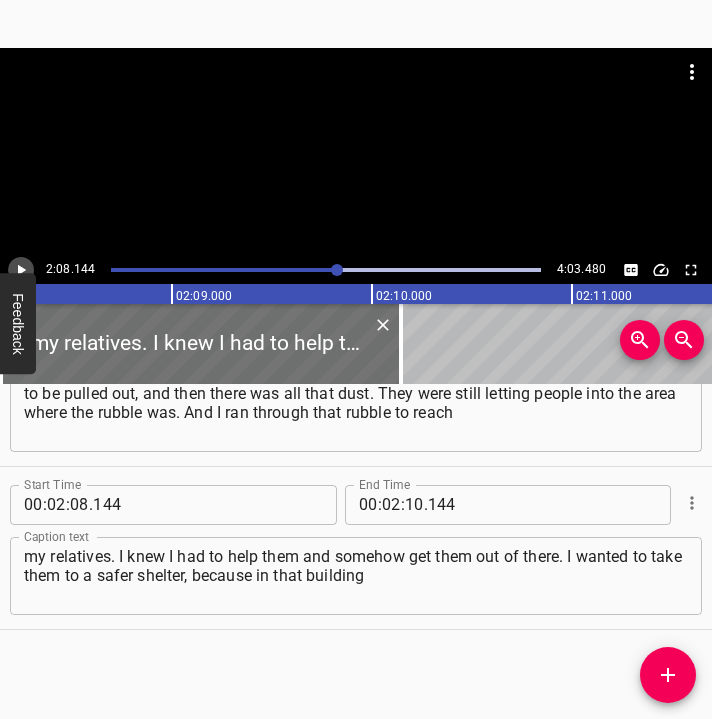 click 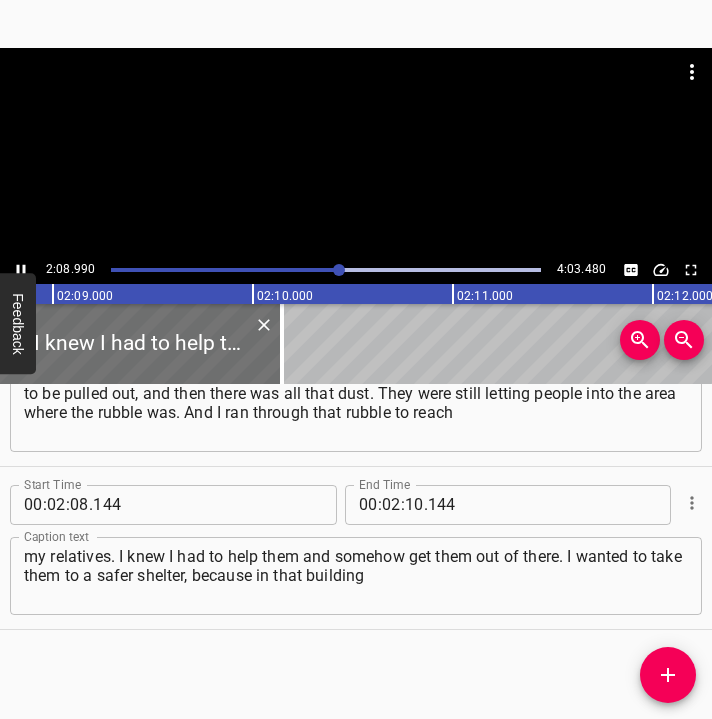 scroll, scrollTop: 0, scrollLeft: 25797, axis: horizontal 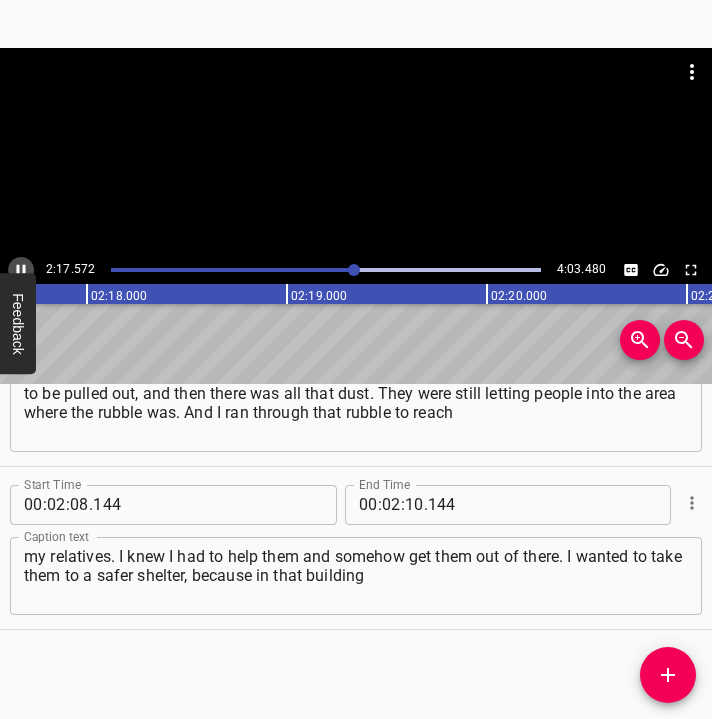 click 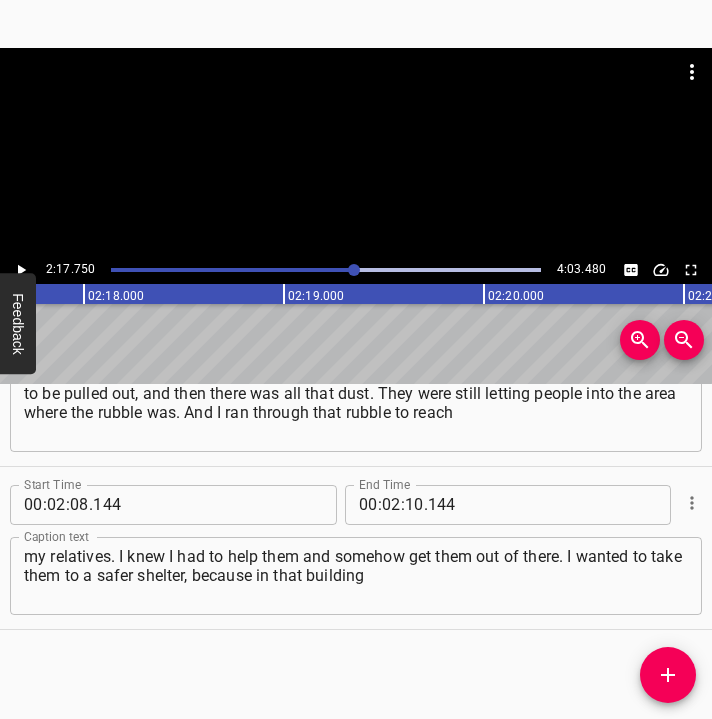 scroll, scrollTop: 0, scrollLeft: 27549, axis: horizontal 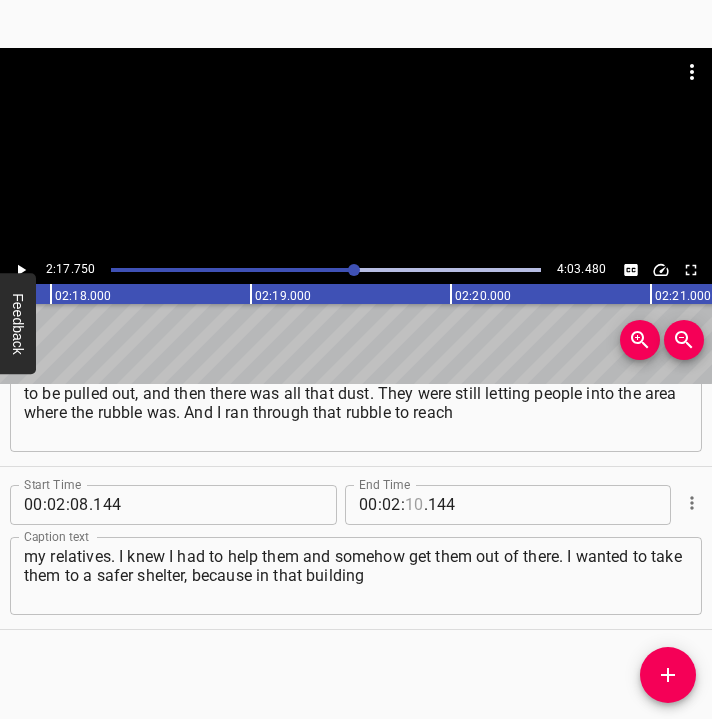 drag, startPoint x: 408, startPoint y: 495, endPoint x: 415, endPoint y: 486, distance: 11.401754 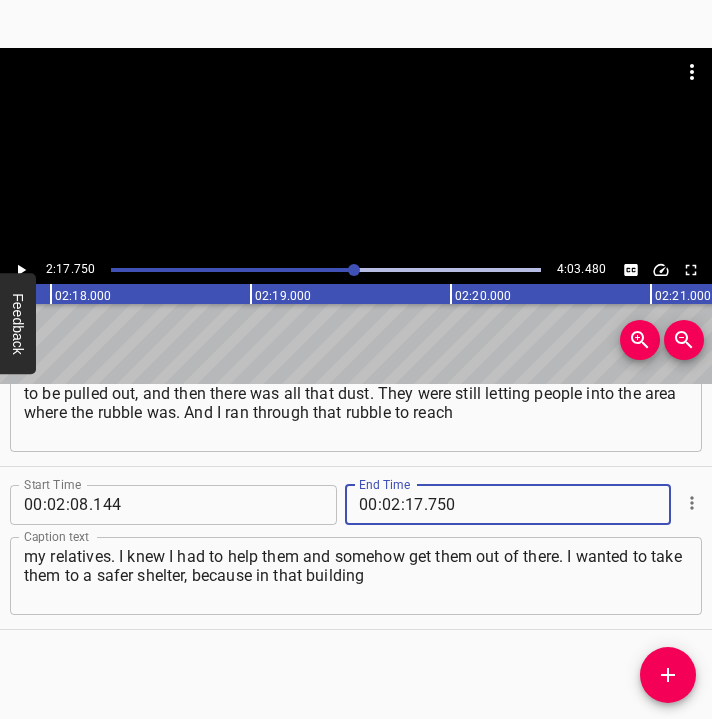 click 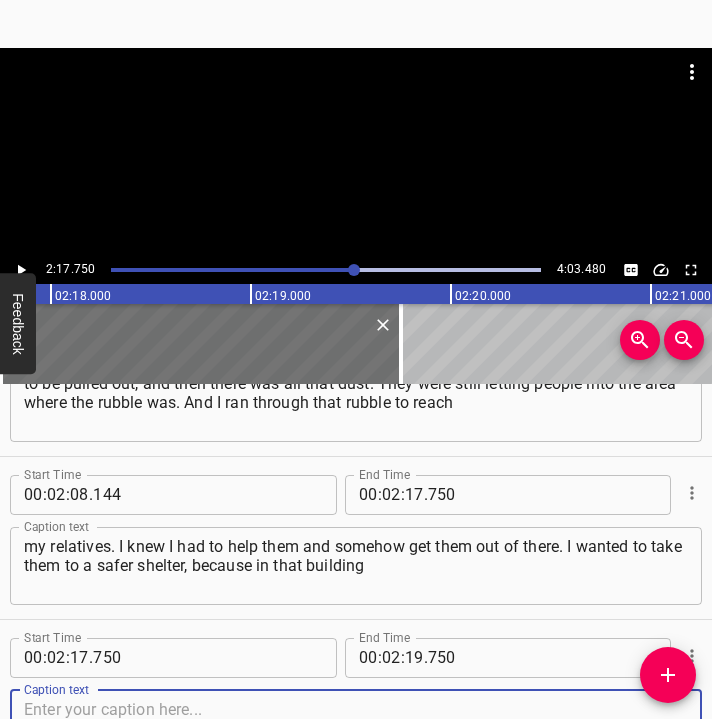 scroll, scrollTop: 2040, scrollLeft: 0, axis: vertical 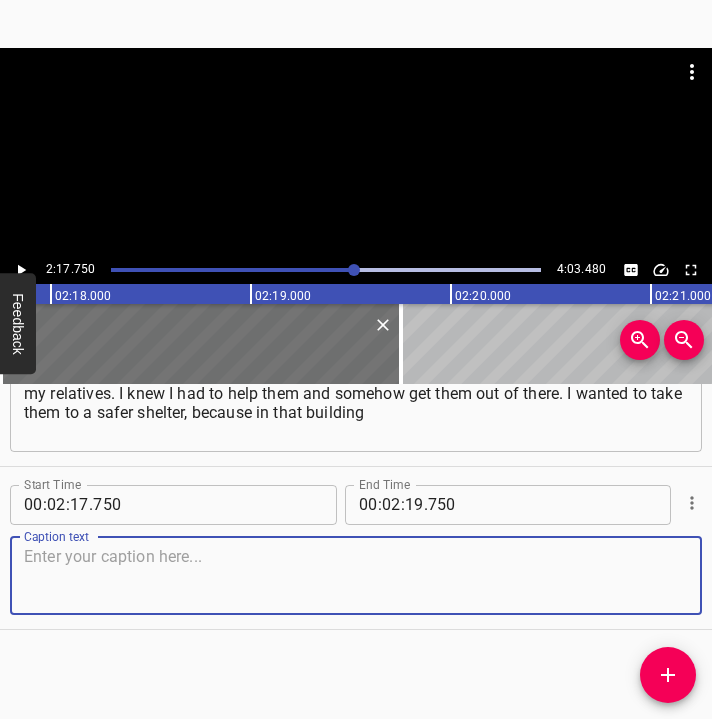 drag, startPoint x: 634, startPoint y: 569, endPoint x: 683, endPoint y: 564, distance: 49.25444 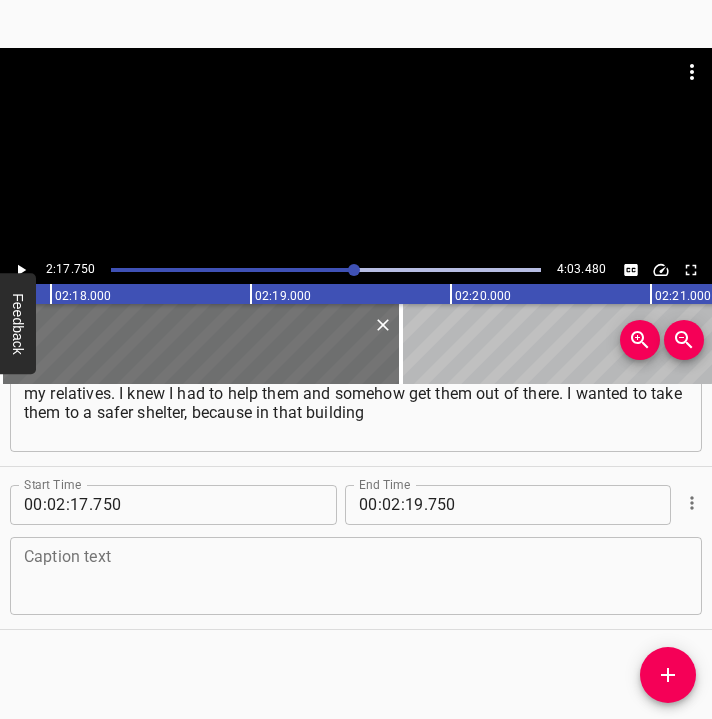 click at bounding box center (356, 575) 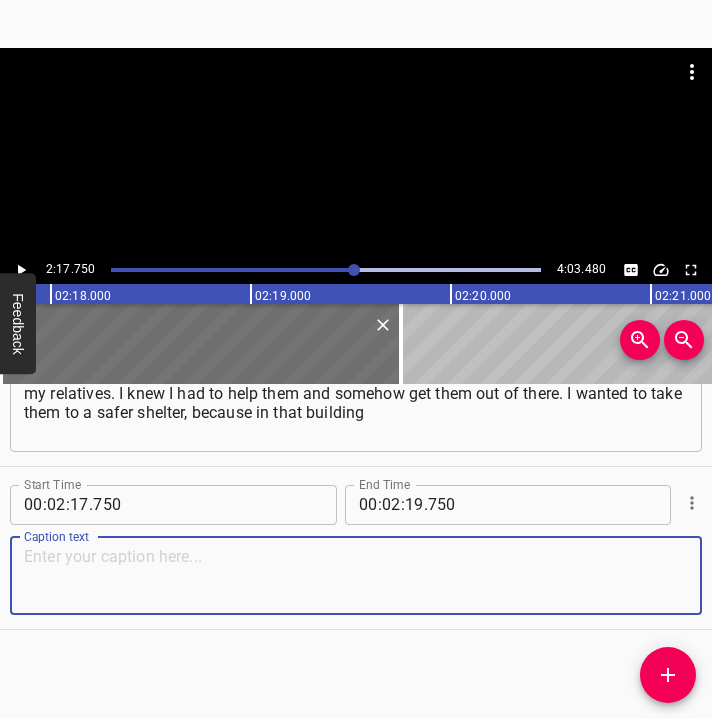 paste on "there wasn’t anything even remotely adequate. In my building, everything was arranged and ready for people to stay there. At first, I tried to carry" 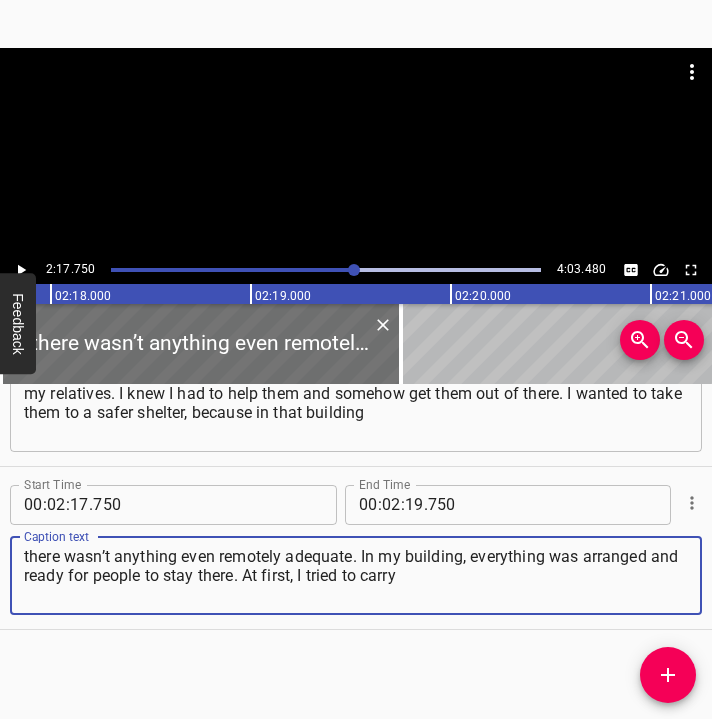 click 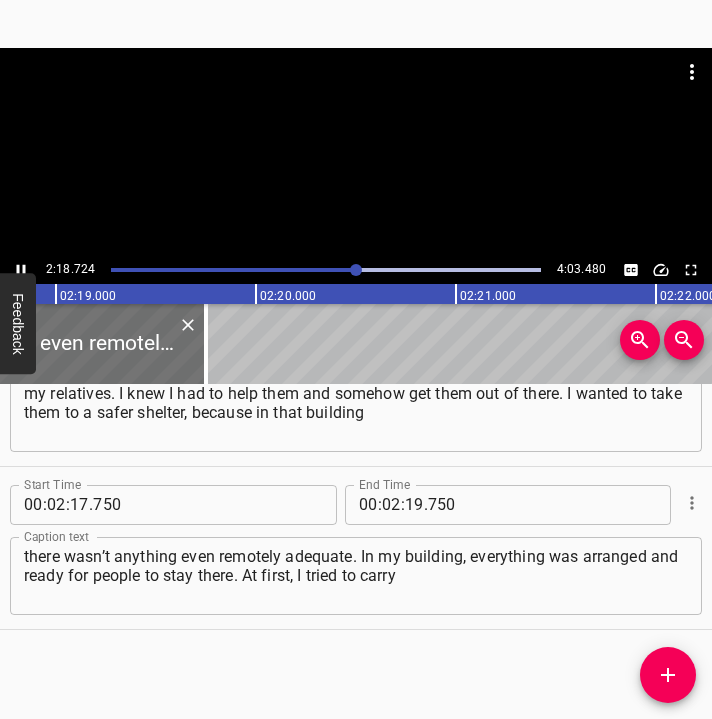 scroll, scrollTop: 0, scrollLeft: 27798, axis: horizontal 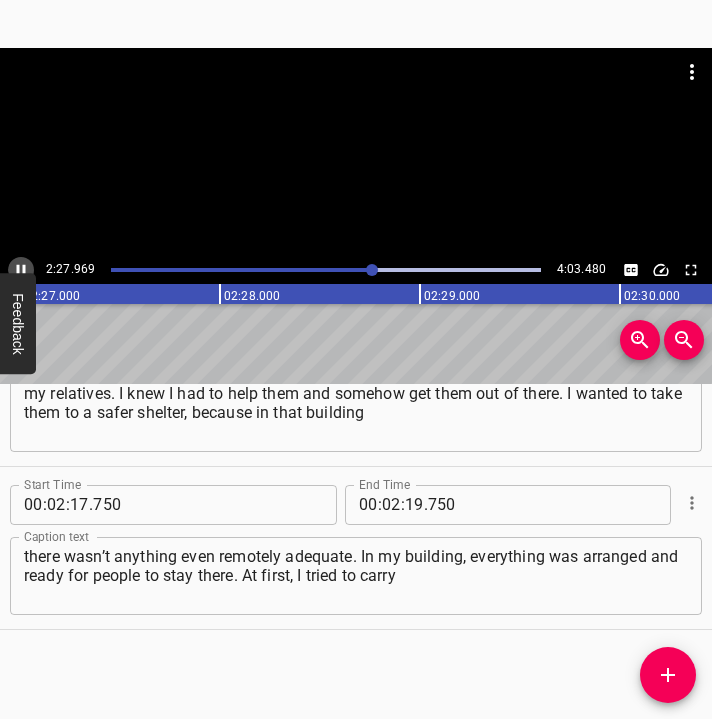 click 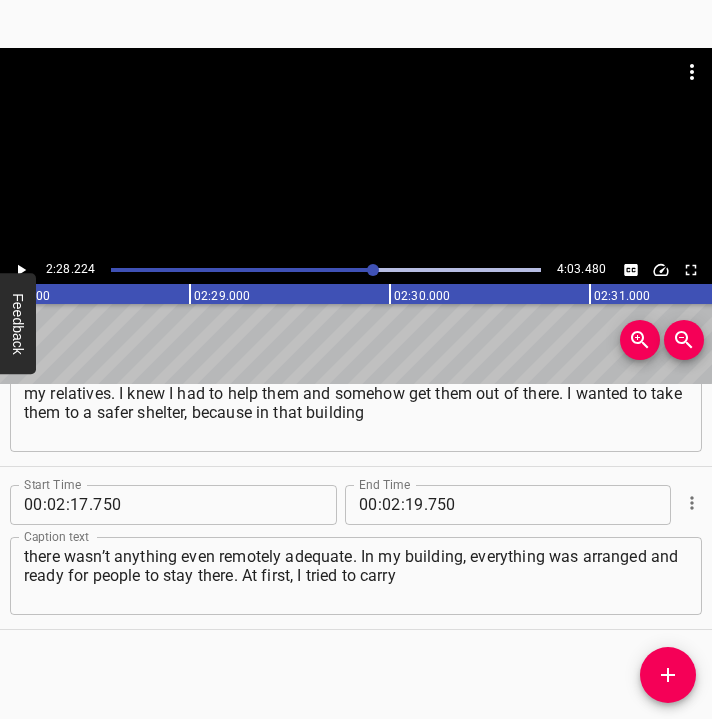 scroll, scrollTop: 0, scrollLeft: 29644, axis: horizontal 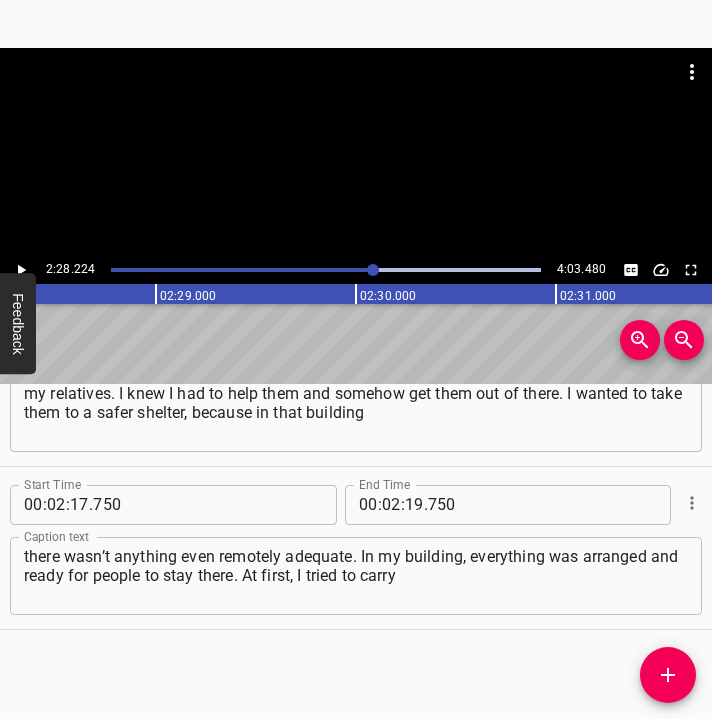 click at bounding box center (373, 270) 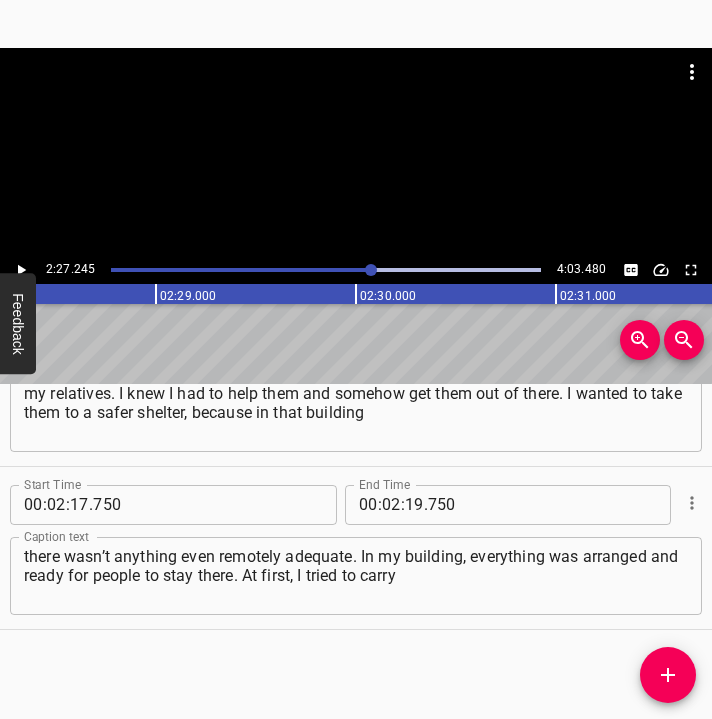 scroll, scrollTop: 0, scrollLeft: 29448, axis: horizontal 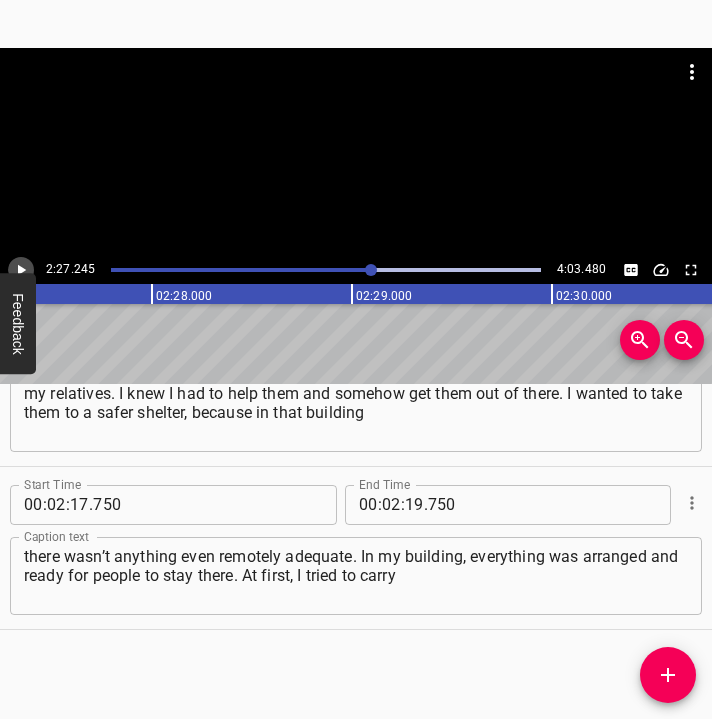 click 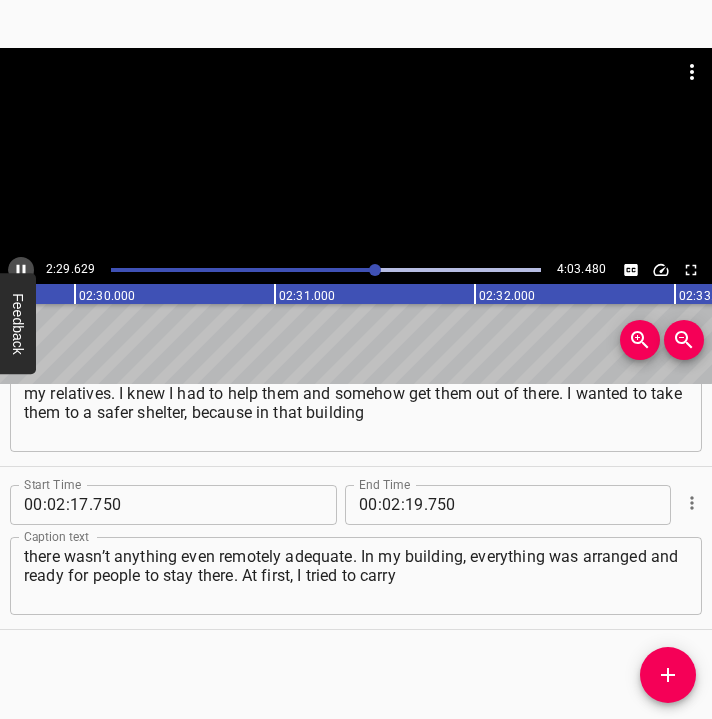 click 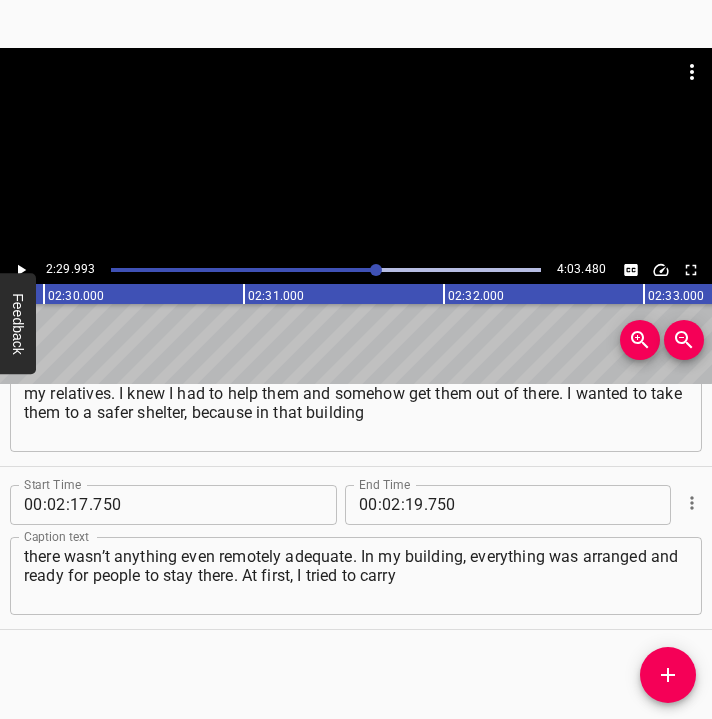 scroll, scrollTop: 0, scrollLeft: 29998, axis: horizontal 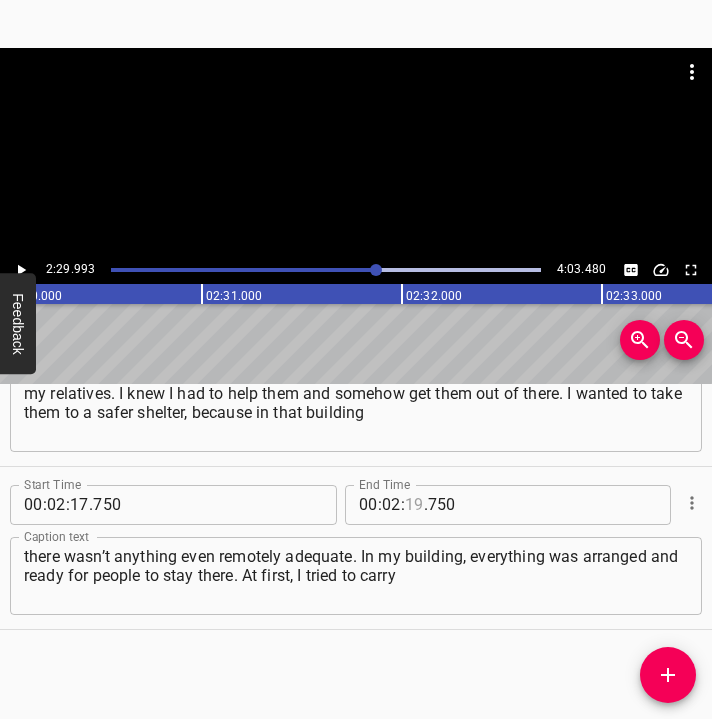 click at bounding box center [414, 505] 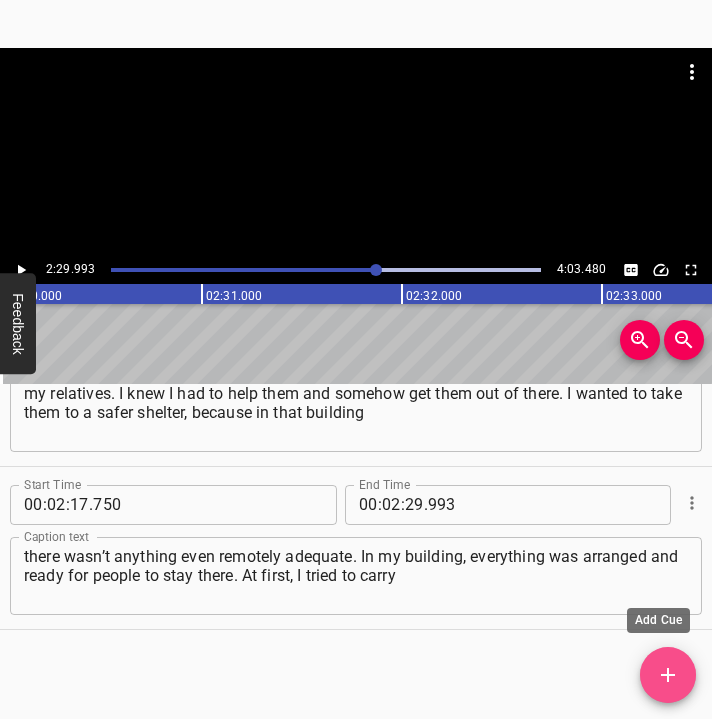 click 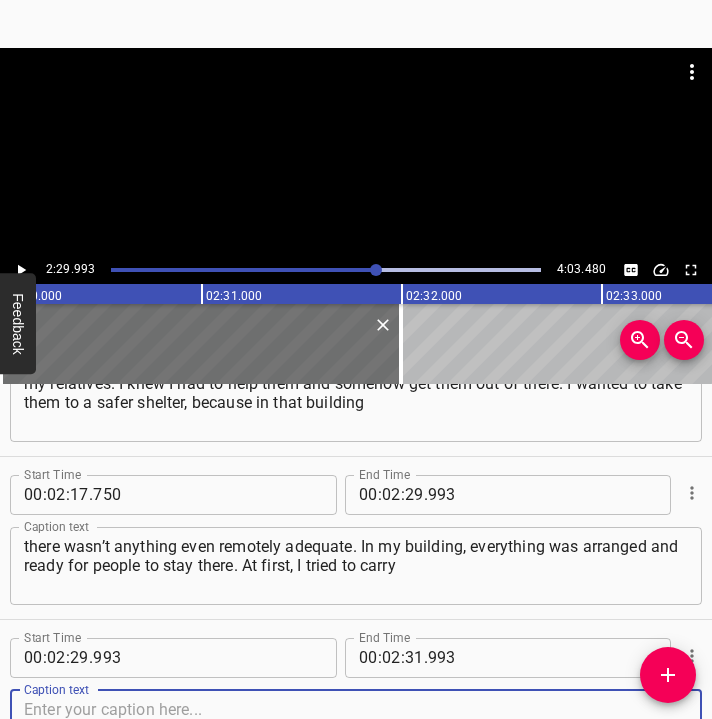 scroll, scrollTop: 2203, scrollLeft: 0, axis: vertical 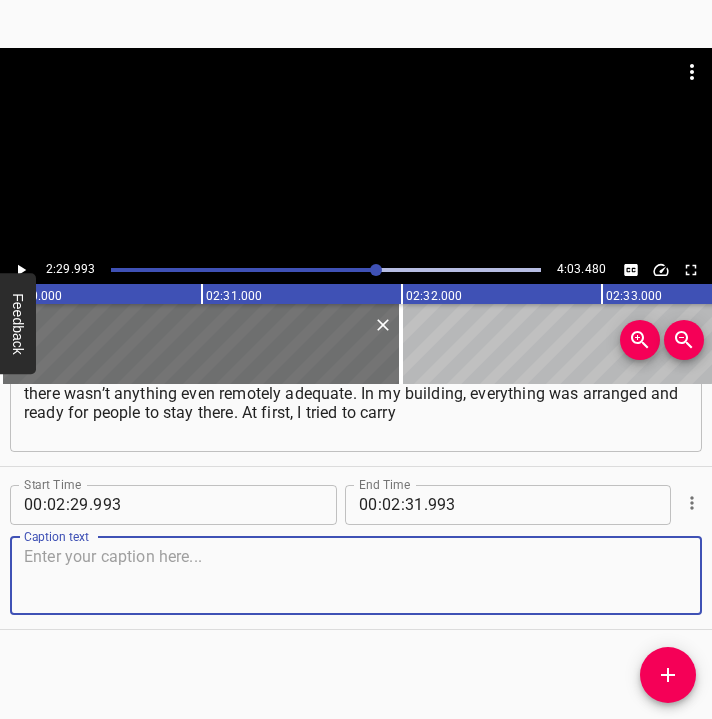 drag, startPoint x: 648, startPoint y: 582, endPoint x: 709, endPoint y: 578, distance: 61.13101 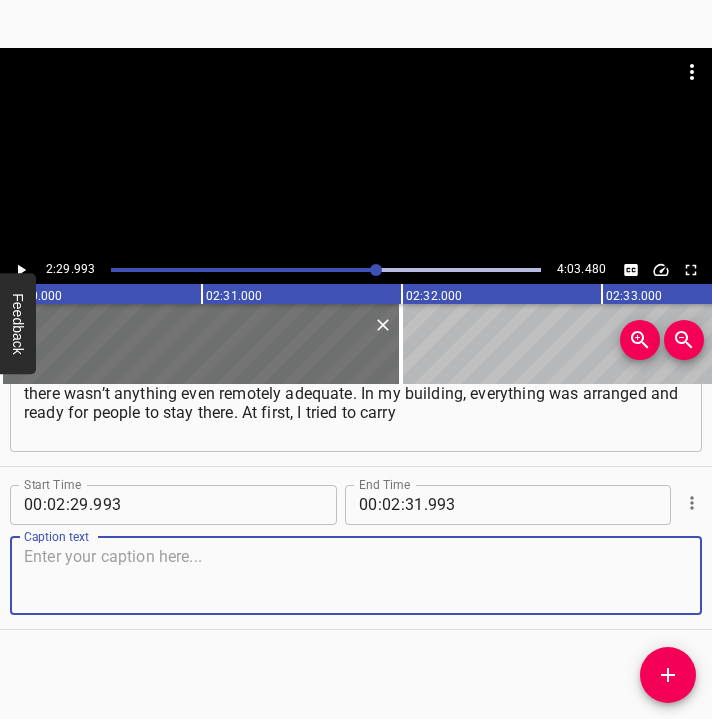 click at bounding box center (356, 575) 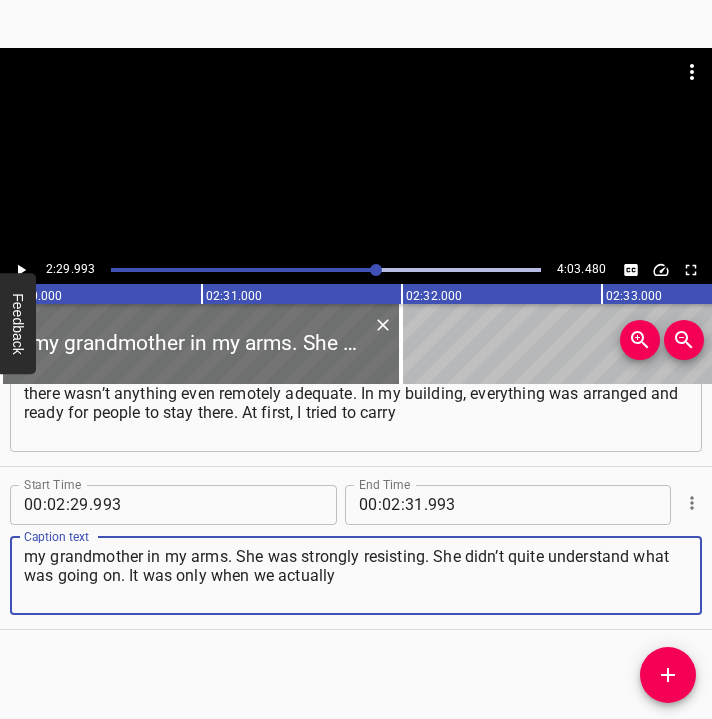 click 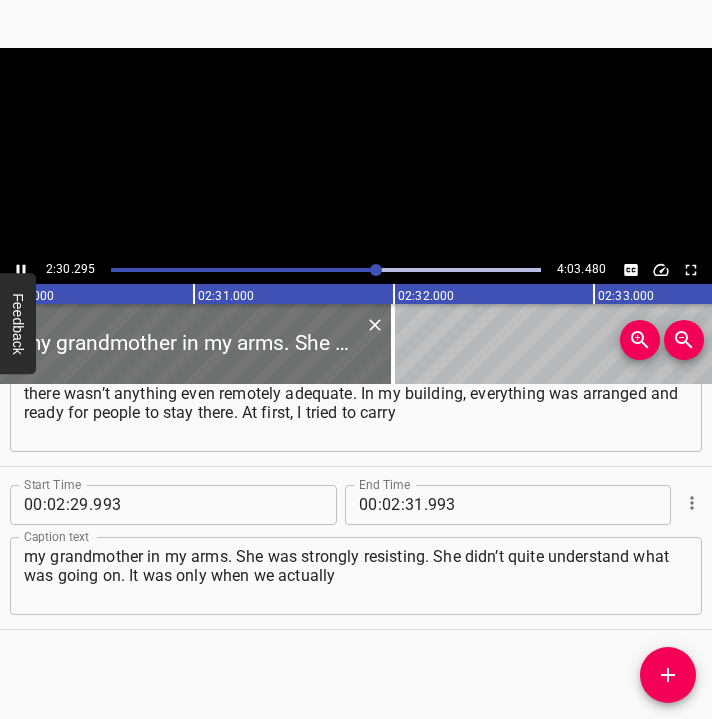 scroll, scrollTop: 0, scrollLeft: 30059, axis: horizontal 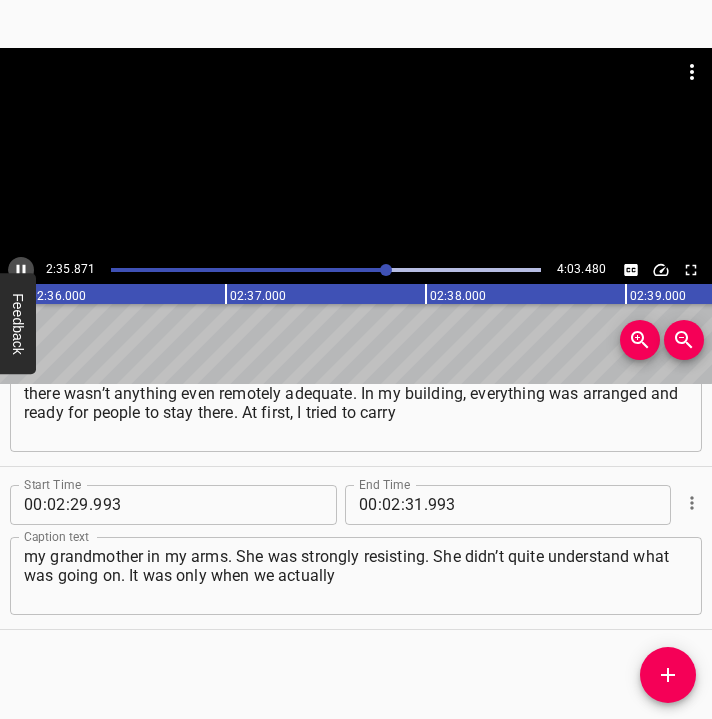 click 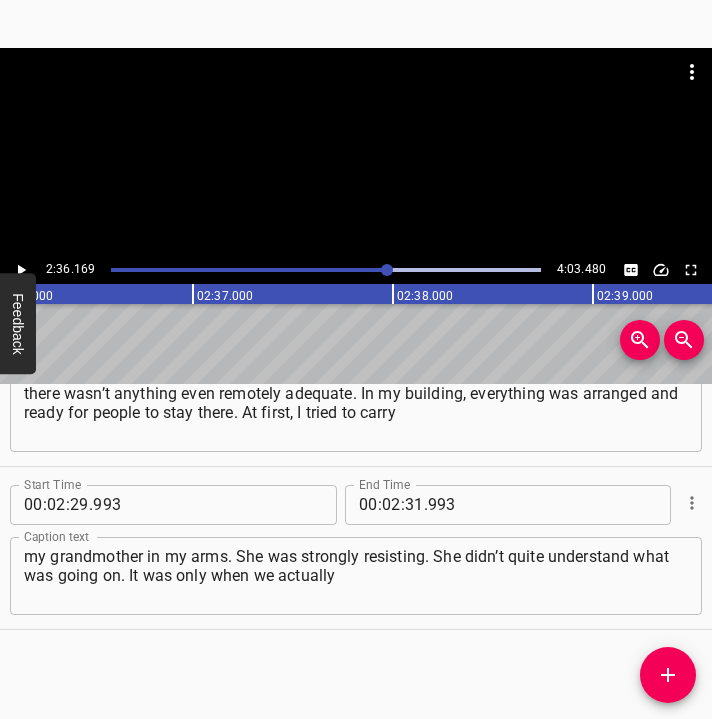 scroll, scrollTop: 0, scrollLeft: 31233, axis: horizontal 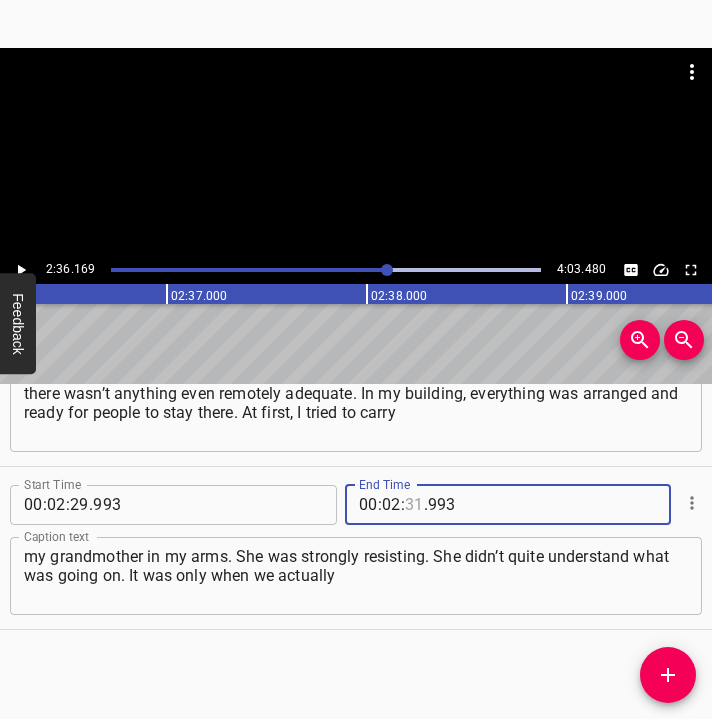 click at bounding box center [414, 505] 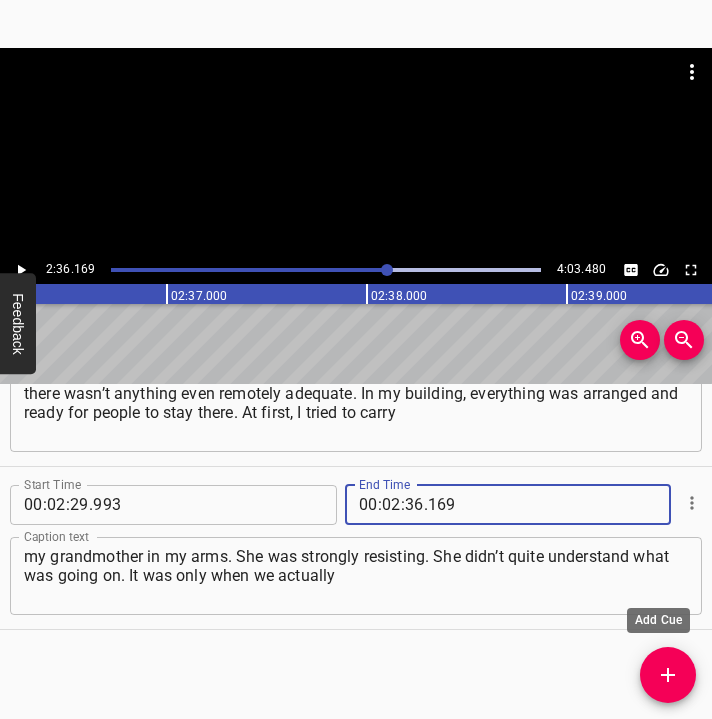 click at bounding box center (668, 675) 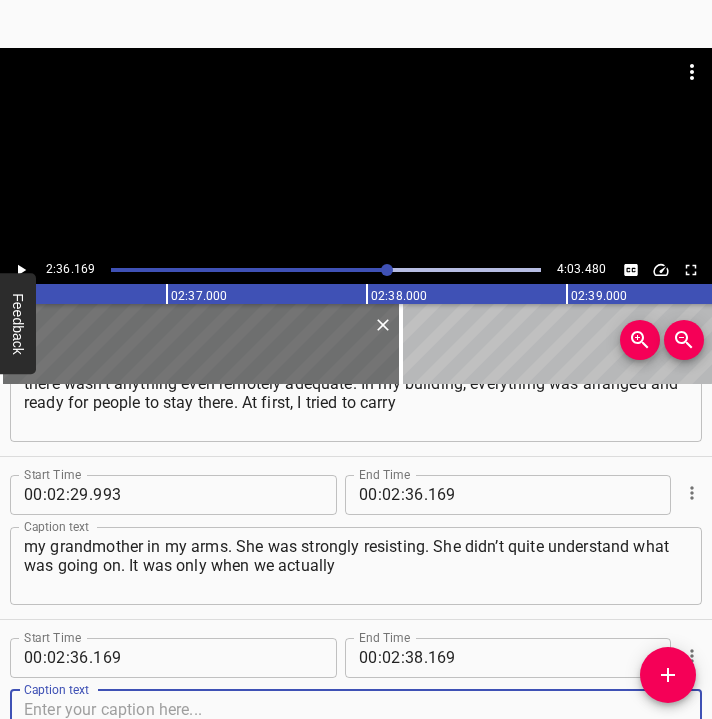 scroll, scrollTop: 2366, scrollLeft: 0, axis: vertical 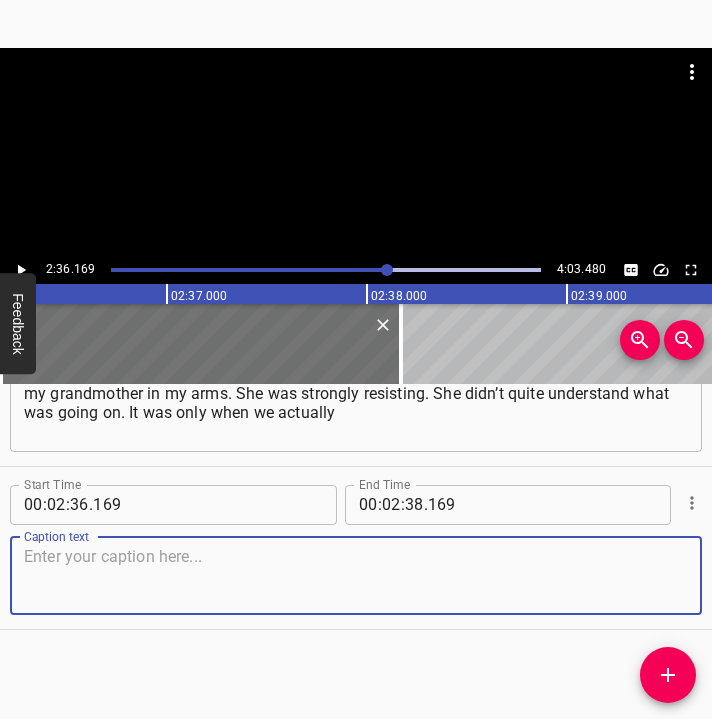 drag, startPoint x: 655, startPoint y: 577, endPoint x: 708, endPoint y: 567, distance: 53.935146 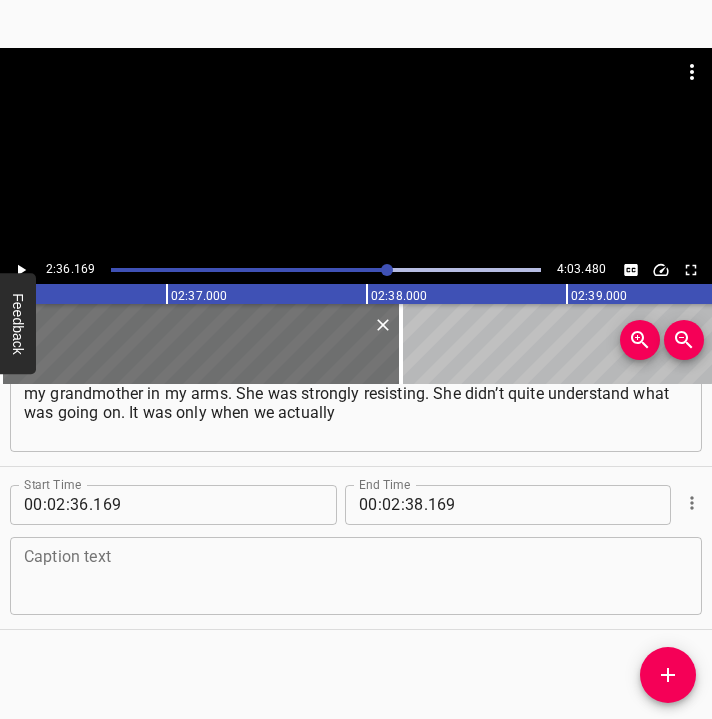 click at bounding box center (356, 575) 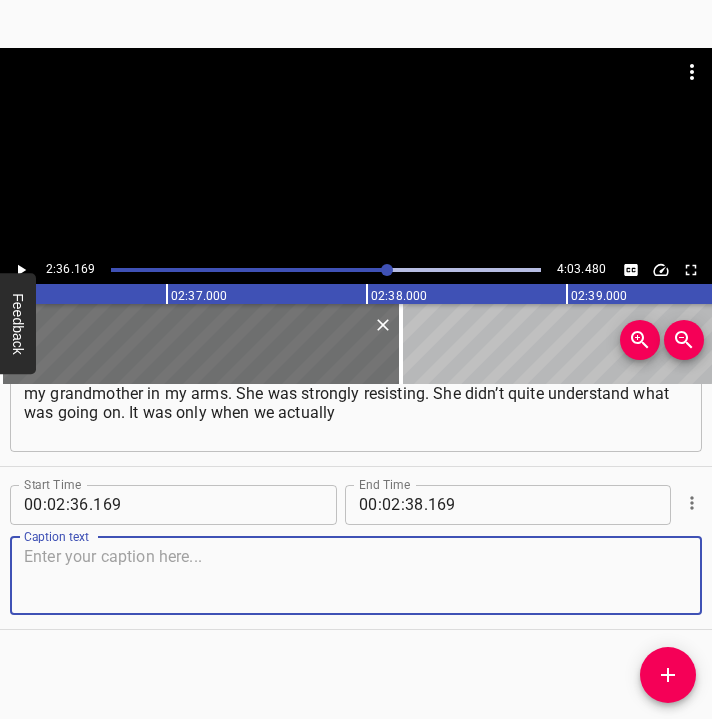 paste on "got to the shelter that she realized she didn’t have her cane. She always walks with a cane. But my dad and I were just holding her by the arms." 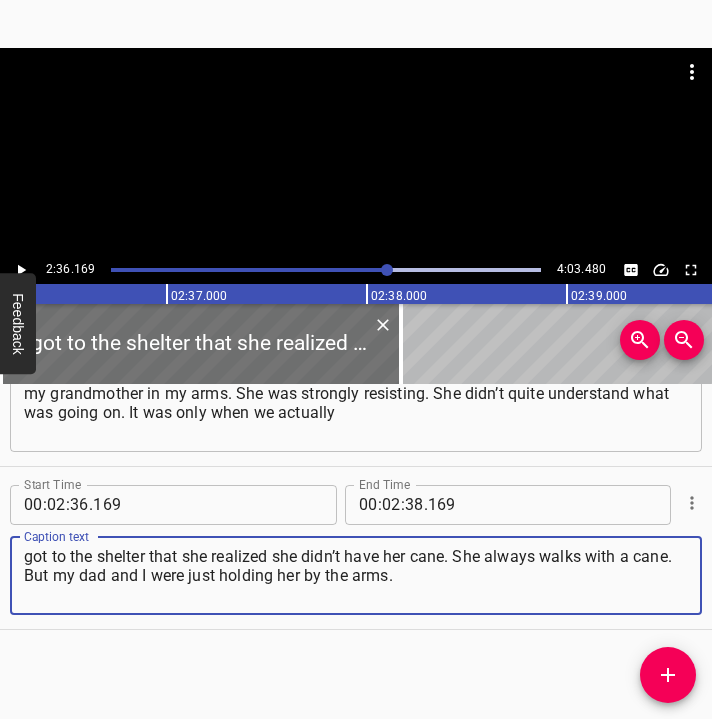 click 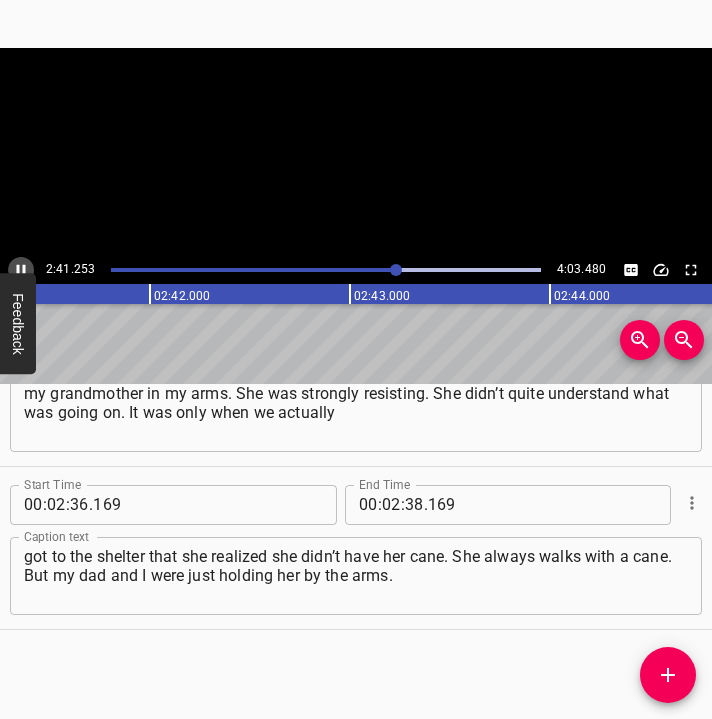 click 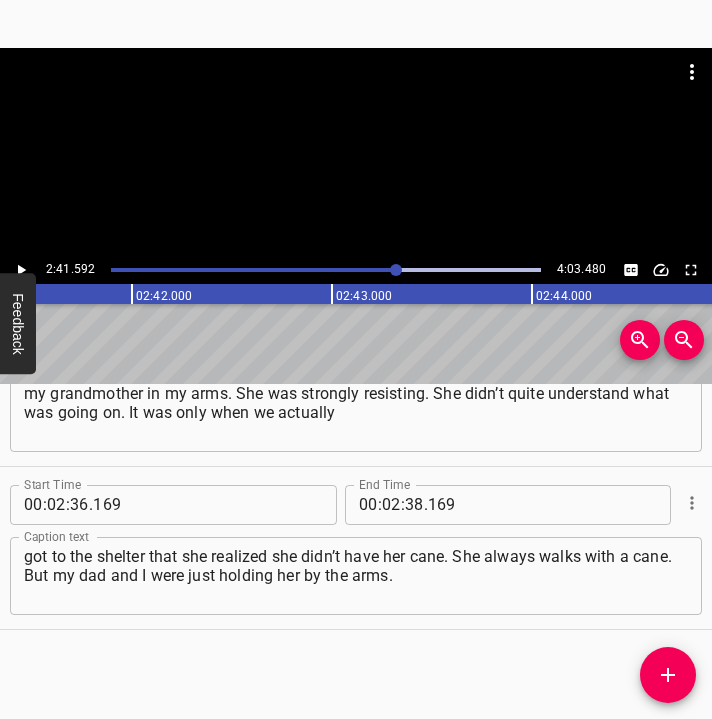scroll, scrollTop: 0, scrollLeft: 32318, axis: horizontal 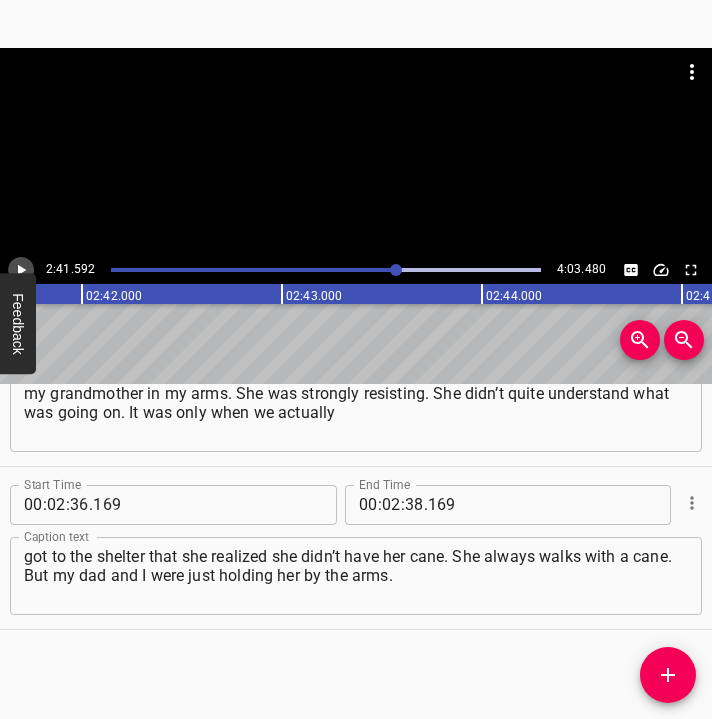 click 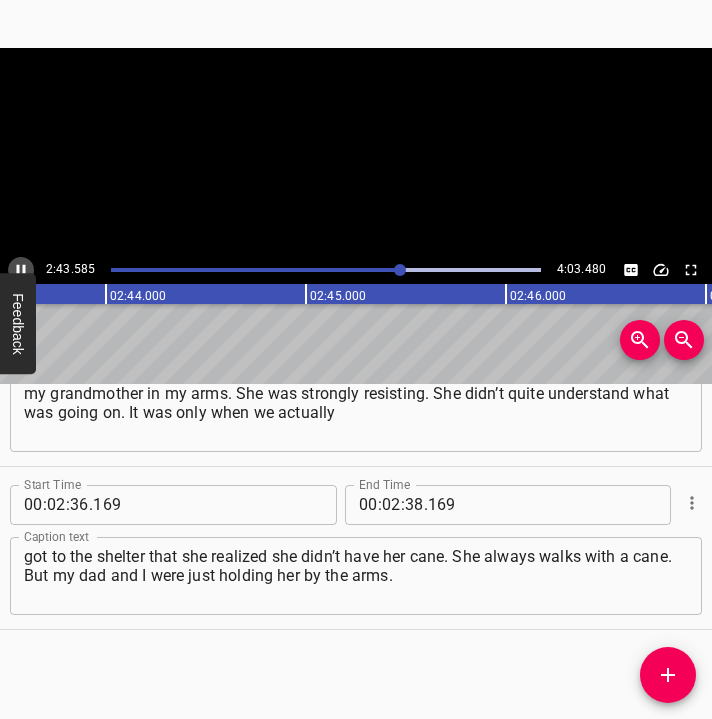 click 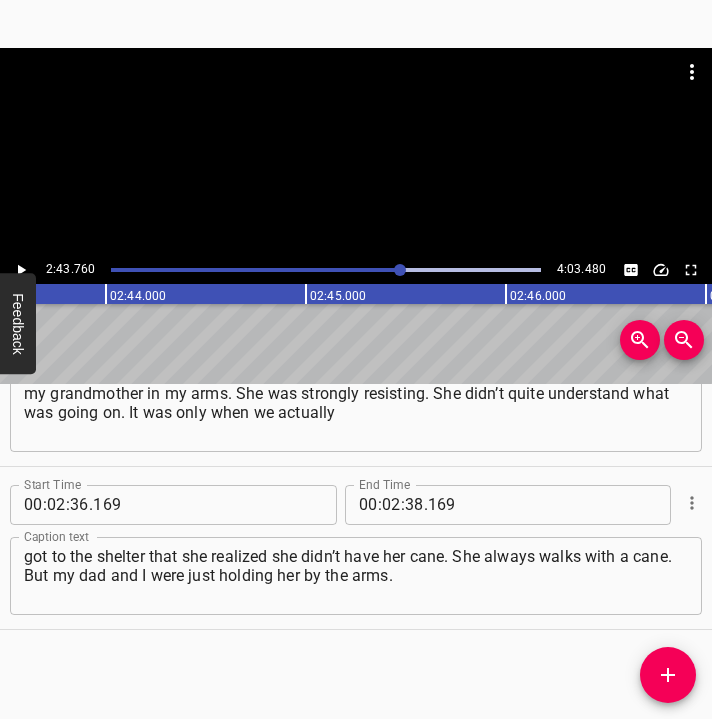 scroll, scrollTop: 0, scrollLeft: 32752, axis: horizontal 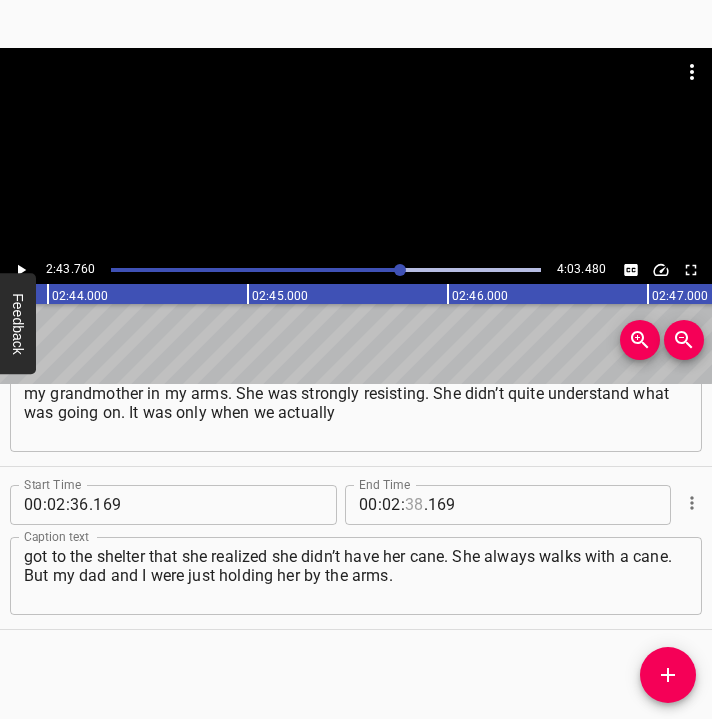 click at bounding box center [414, 505] 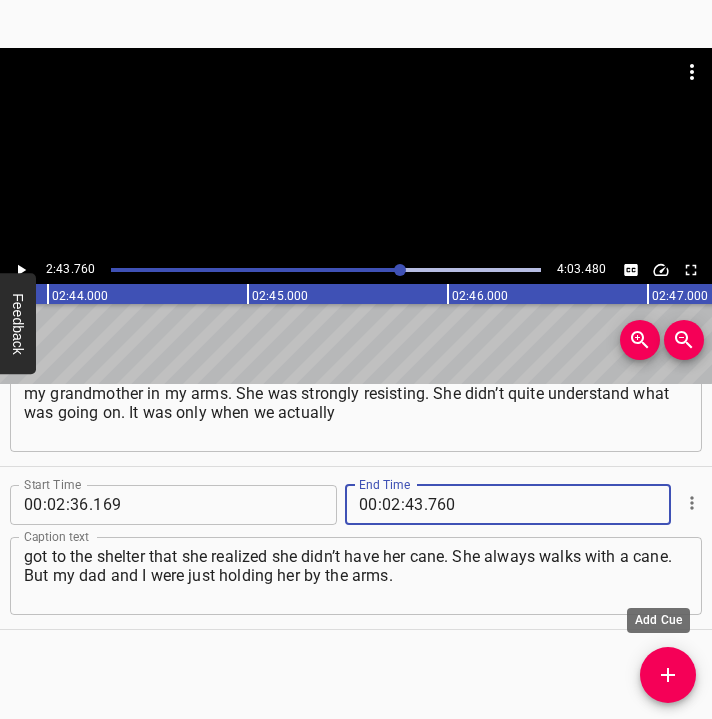 click 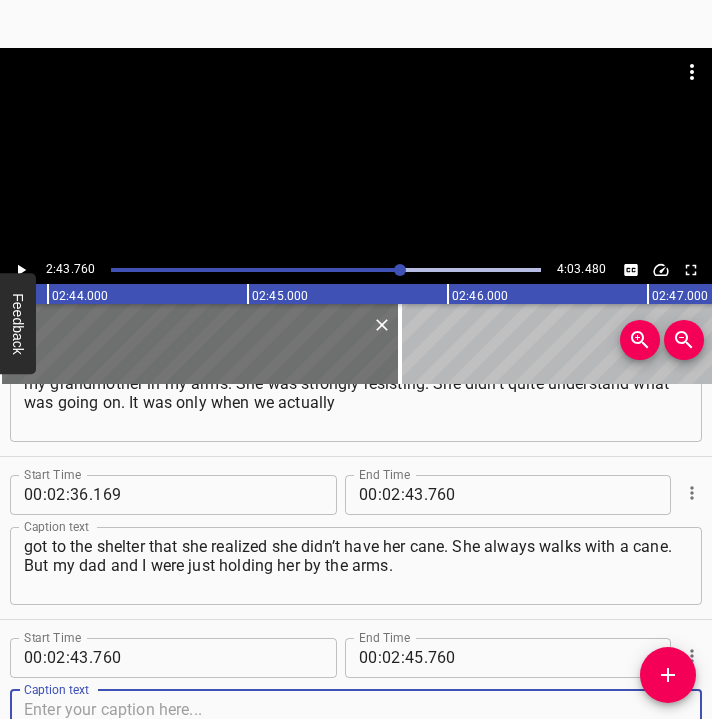 scroll, scrollTop: 2529, scrollLeft: 0, axis: vertical 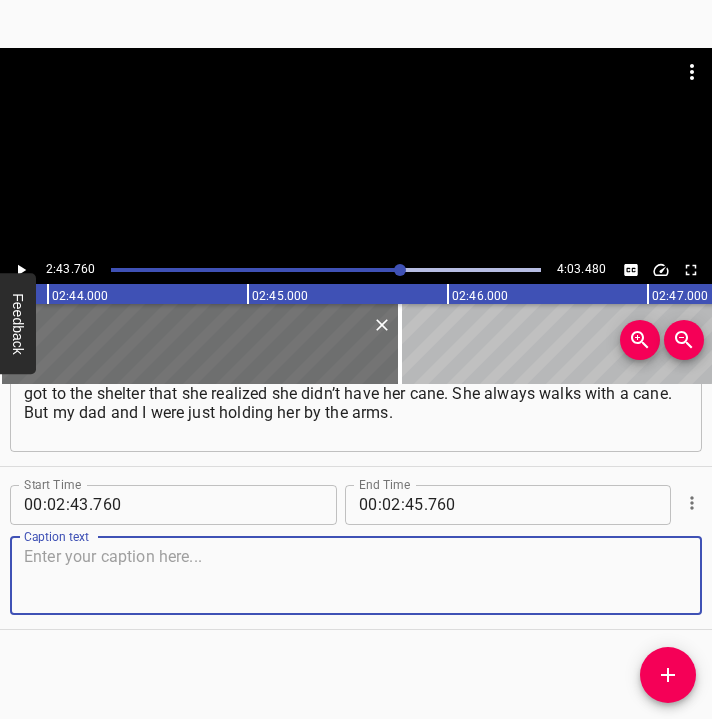 drag, startPoint x: 658, startPoint y: 563, endPoint x: 690, endPoint y: 562, distance: 32.01562 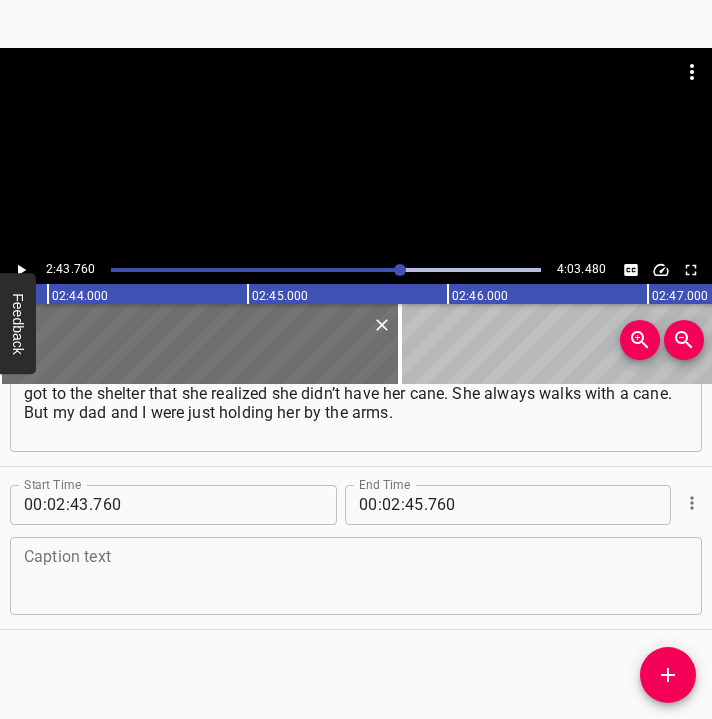 click at bounding box center (356, 575) 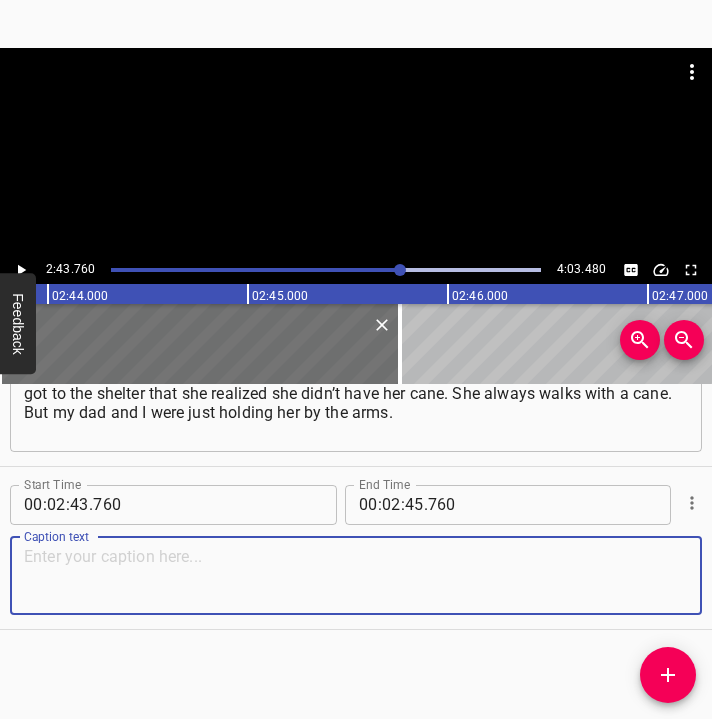 paste on "It’s the 2nd floor, entrance 6, that apartment. Inside, everything is destroyed, everything has collapsed. There’s a lot of glass, debris, and all kinds" 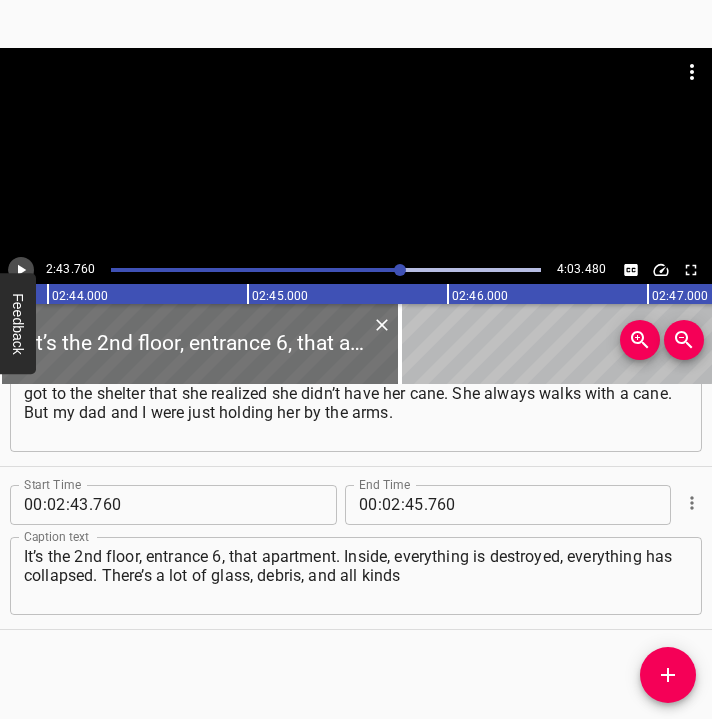 click 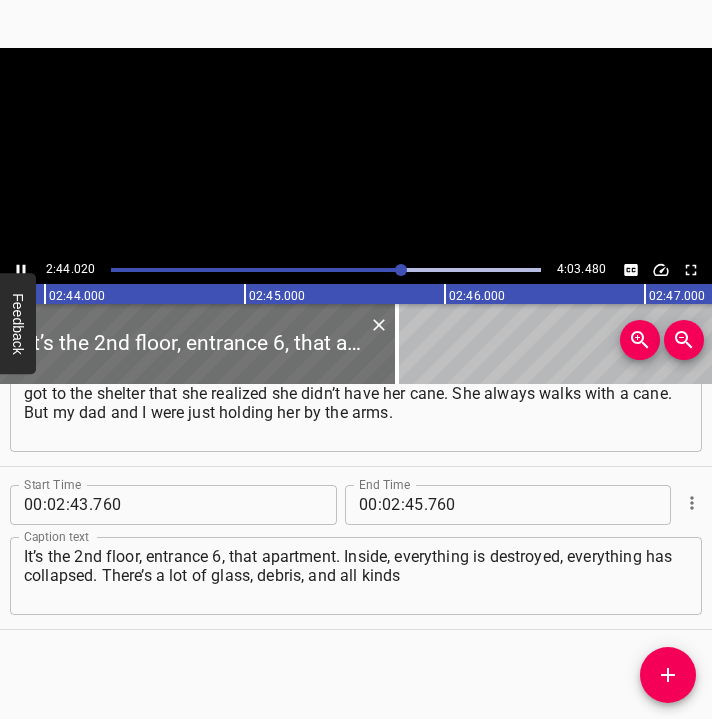 scroll, scrollTop: 0, scrollLeft: 32804, axis: horizontal 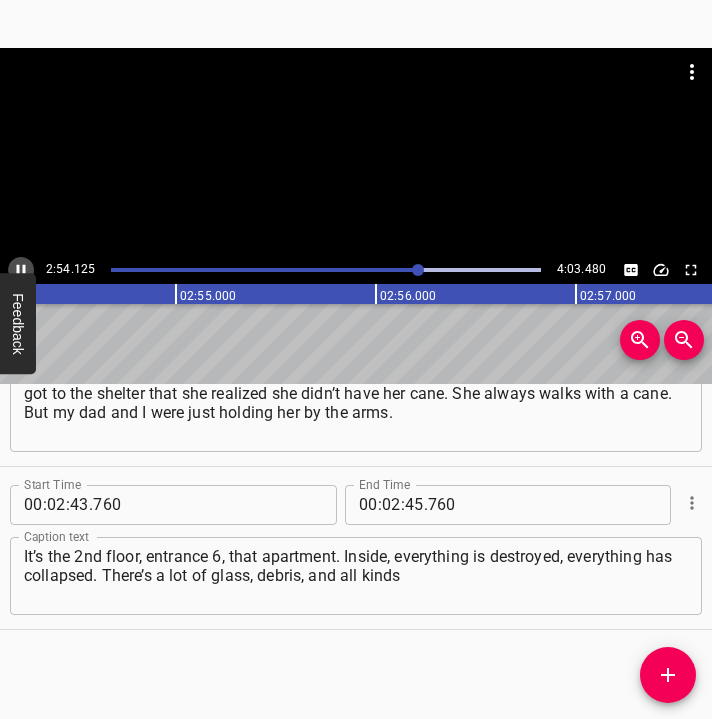 click 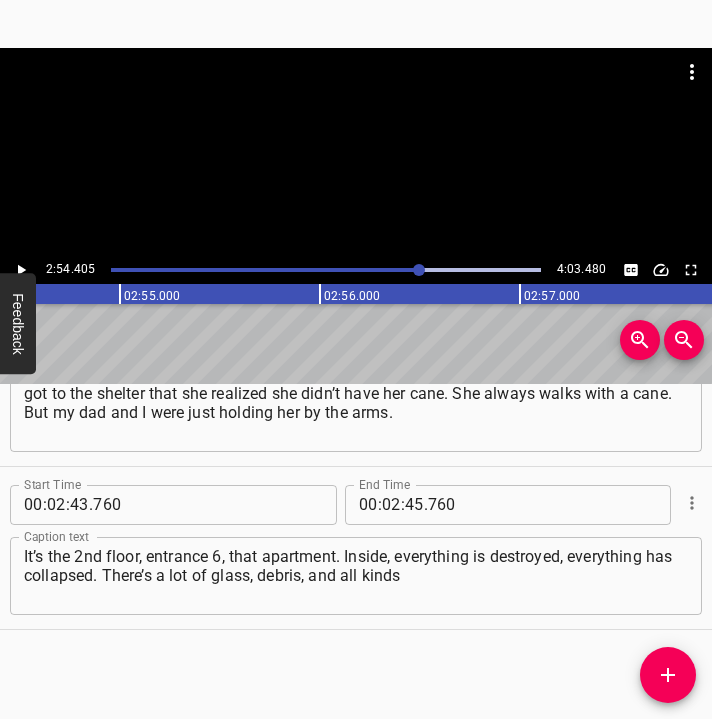 scroll, scrollTop: 0, scrollLeft: 34881, axis: horizontal 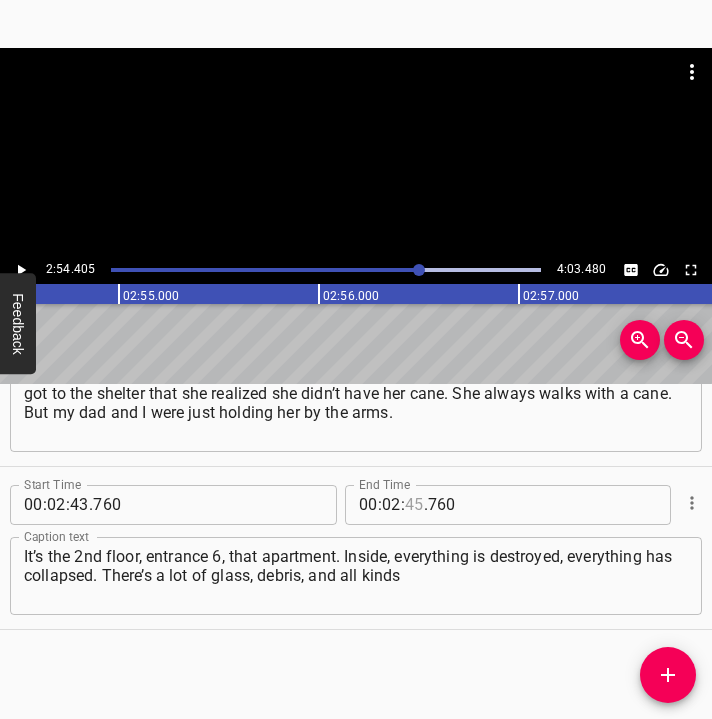 click at bounding box center [414, 505] 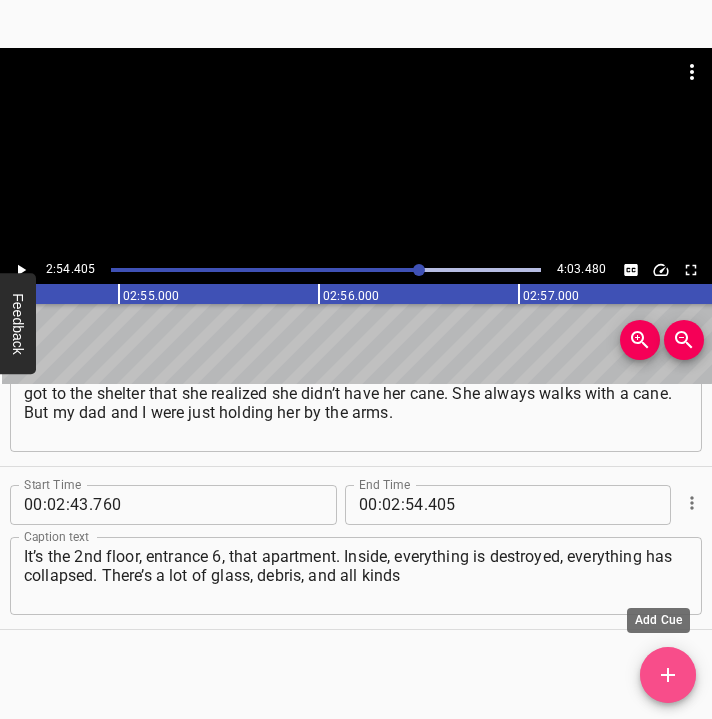 click 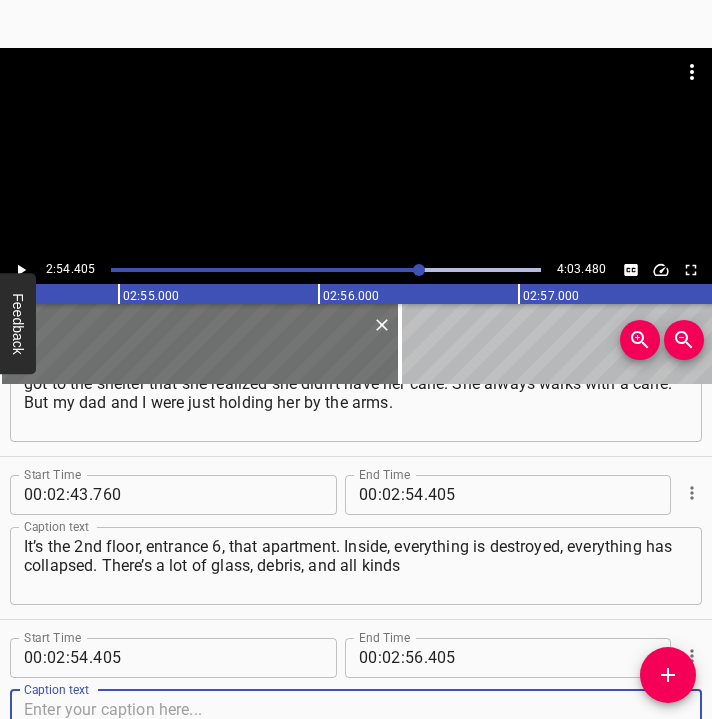 scroll, scrollTop: 2692, scrollLeft: 0, axis: vertical 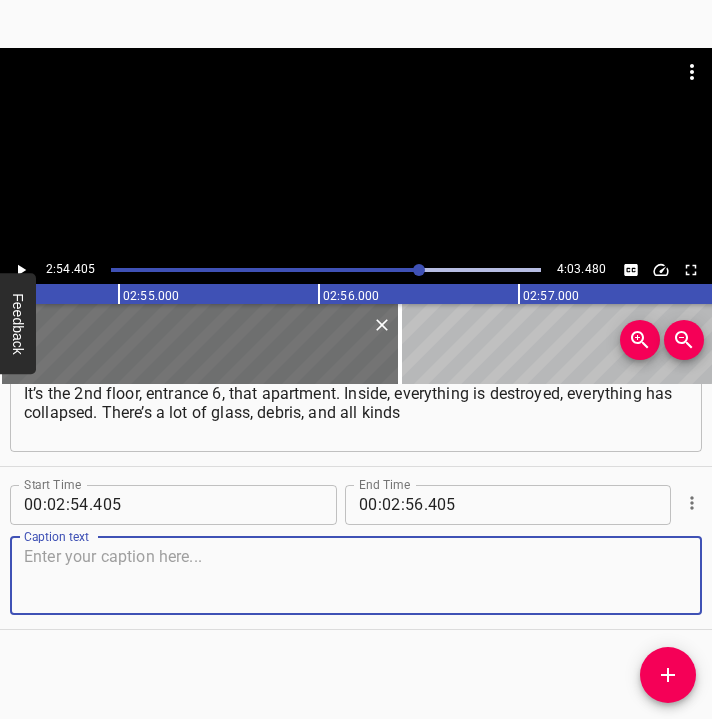 drag, startPoint x: 665, startPoint y: 588, endPoint x: 710, endPoint y: 575, distance: 46.840153 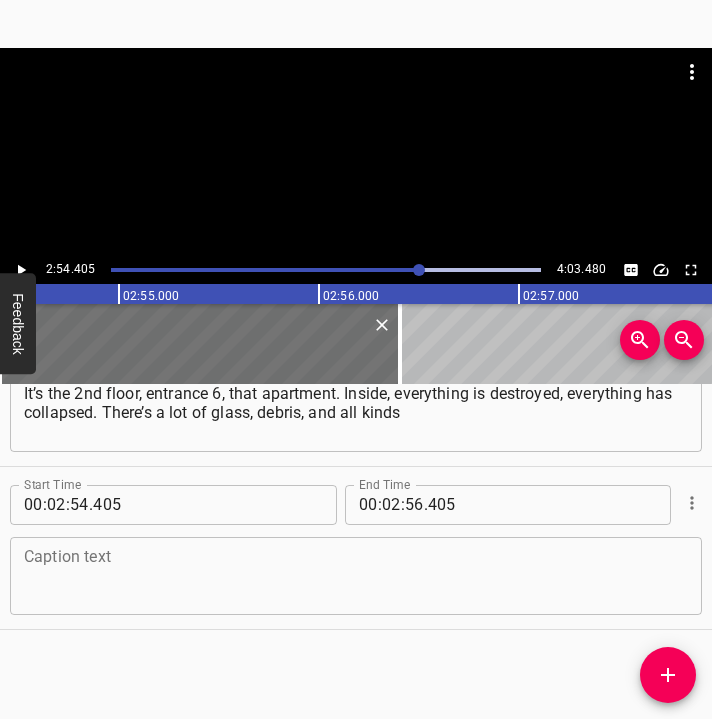 click at bounding box center (356, 575) 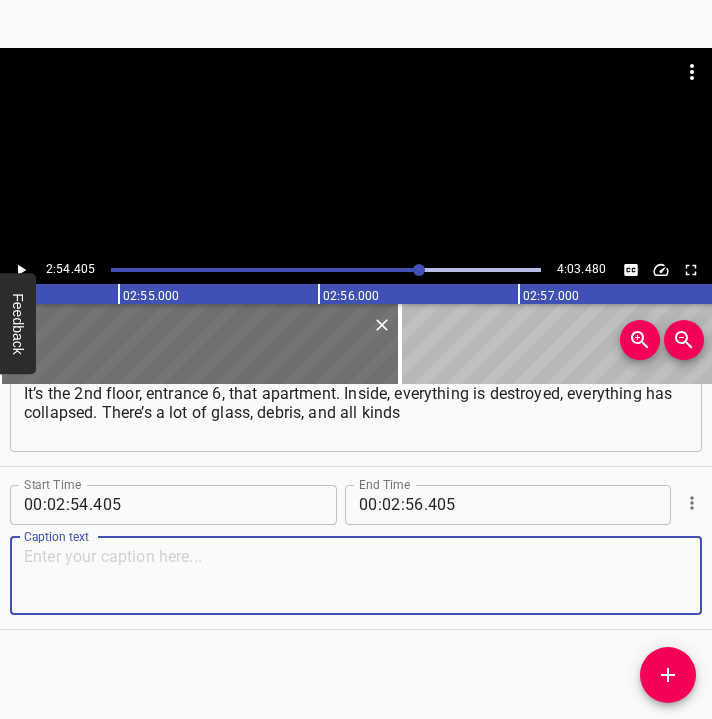 paste on "of unidentifiable things. When we went in there for the last time [DATE], we saw that the State Emergency Service had broken down the door —" 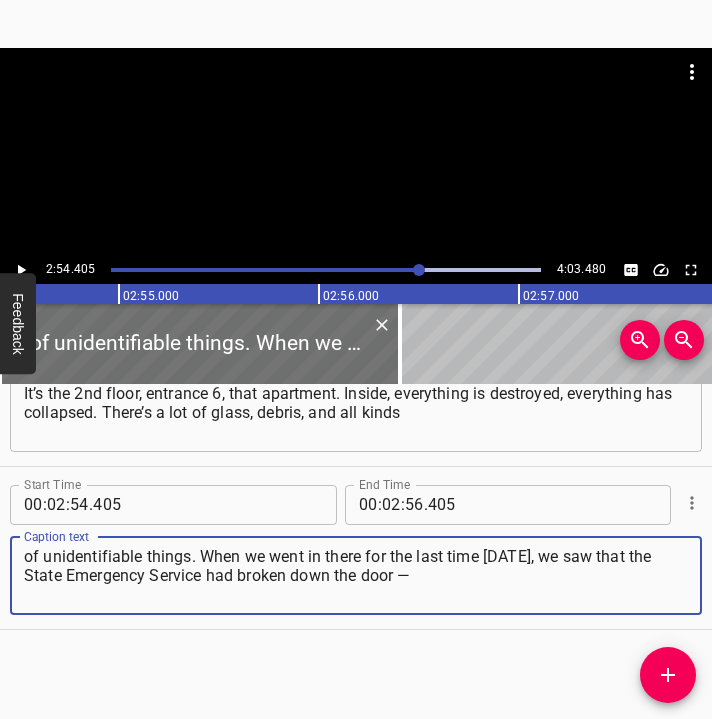 click 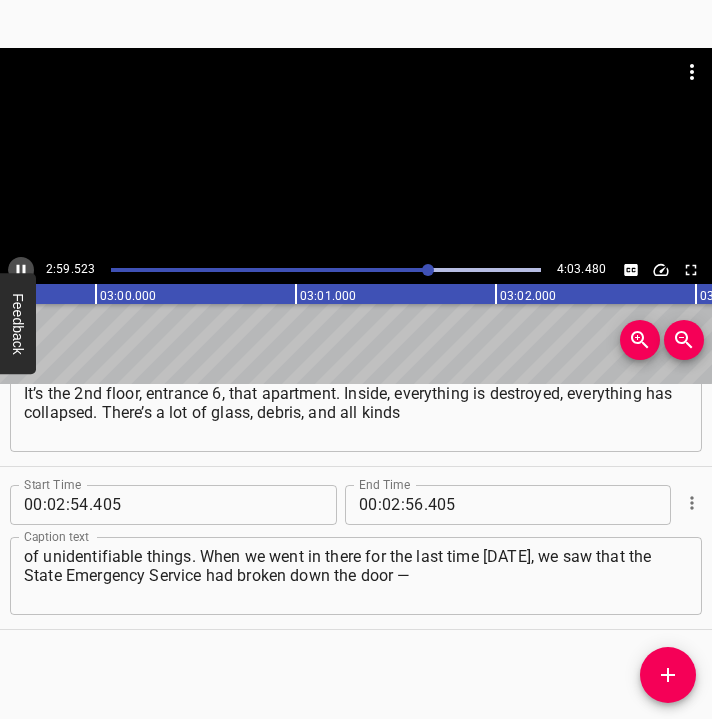 click 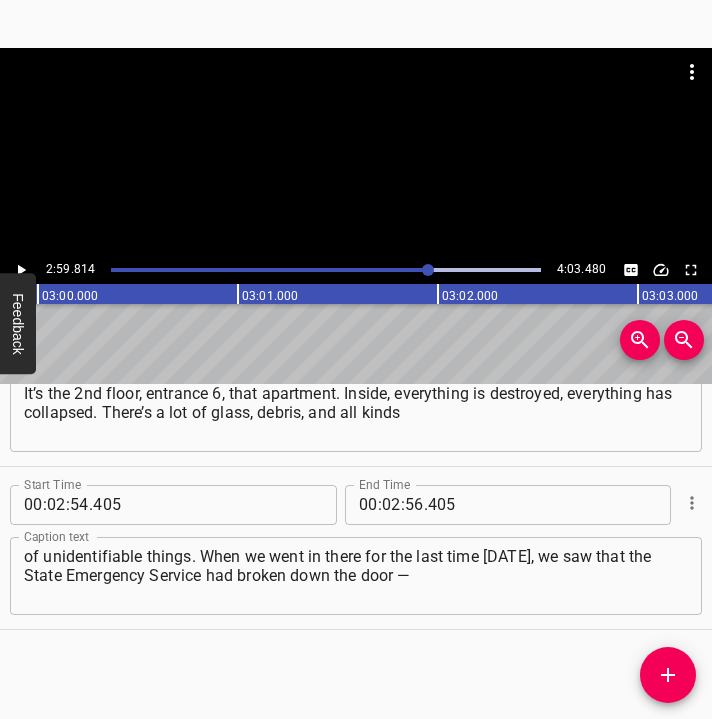 click 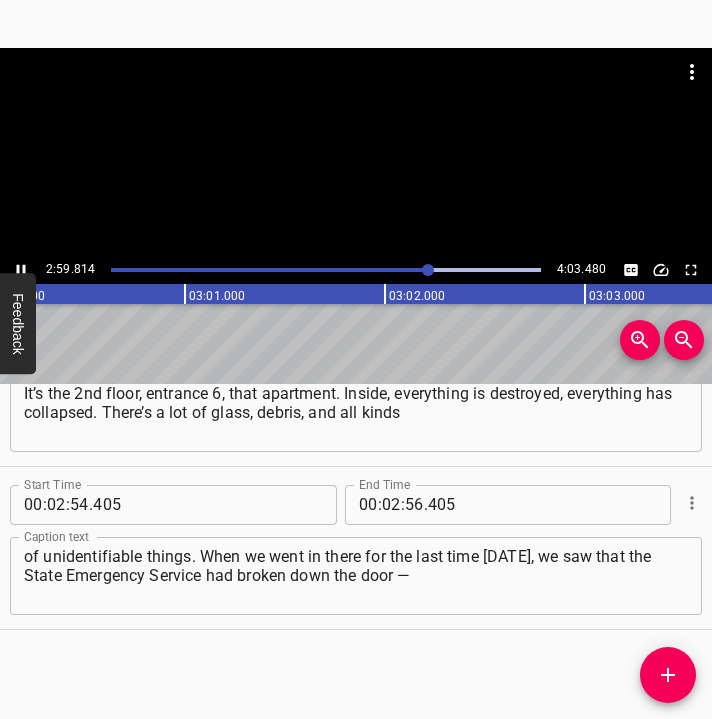 click 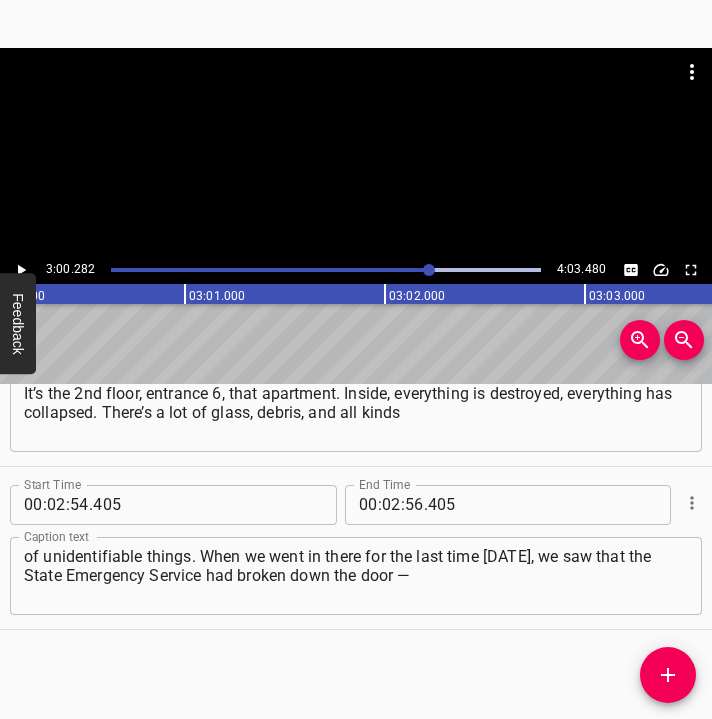 scroll, scrollTop: 0, scrollLeft: 36056, axis: horizontal 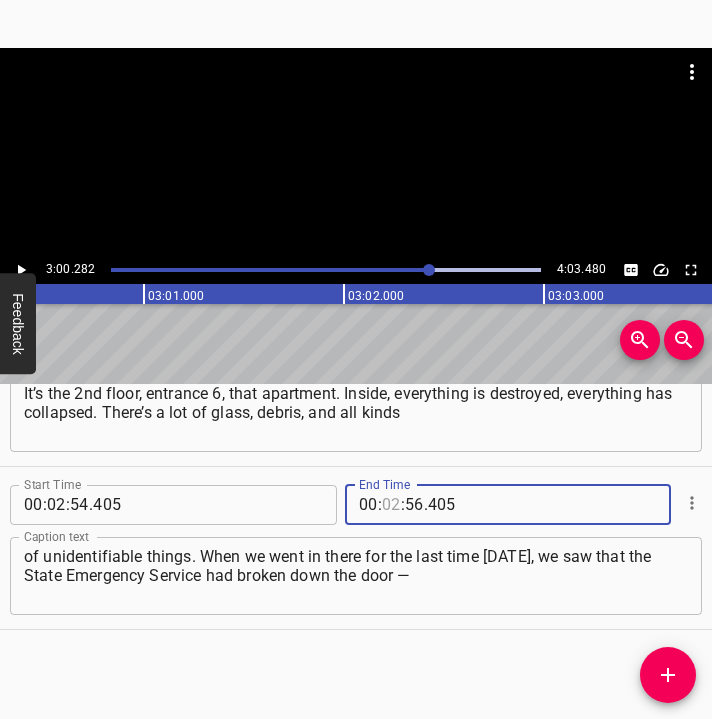 click at bounding box center [391, 505] 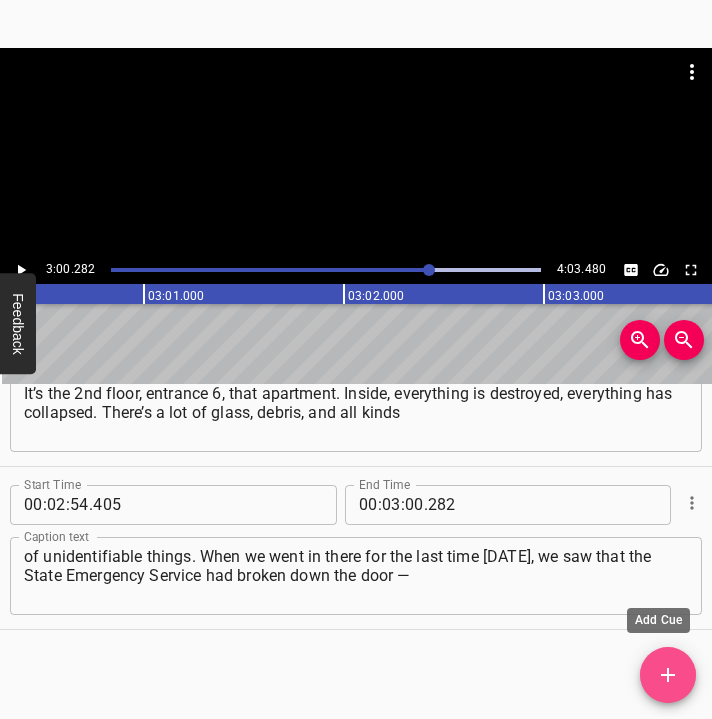 click 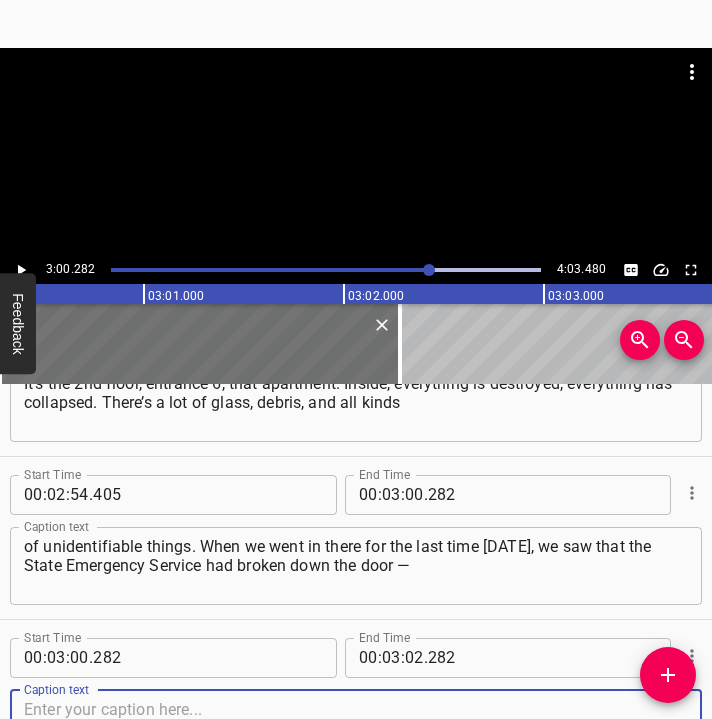scroll, scrollTop: 2855, scrollLeft: 0, axis: vertical 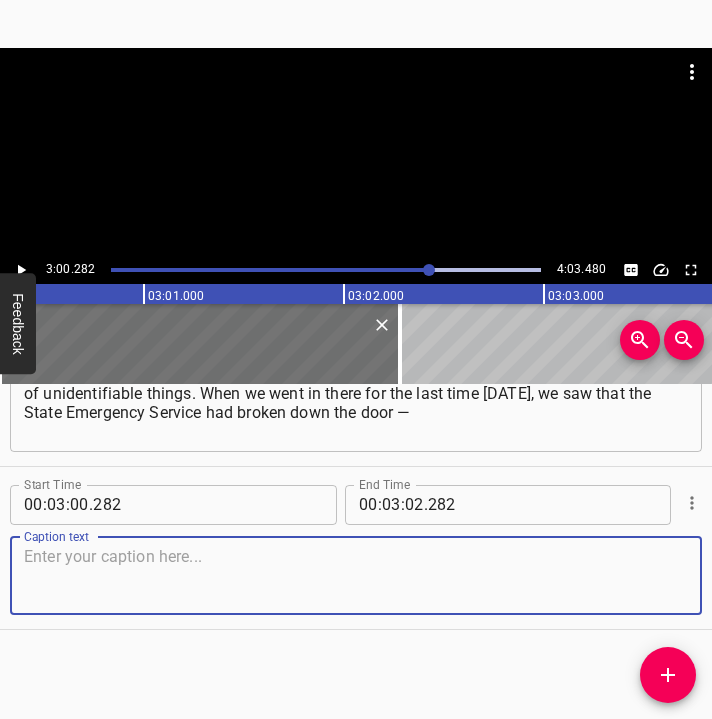 drag, startPoint x: 653, startPoint y: 573, endPoint x: 697, endPoint y: 567, distance: 44.407207 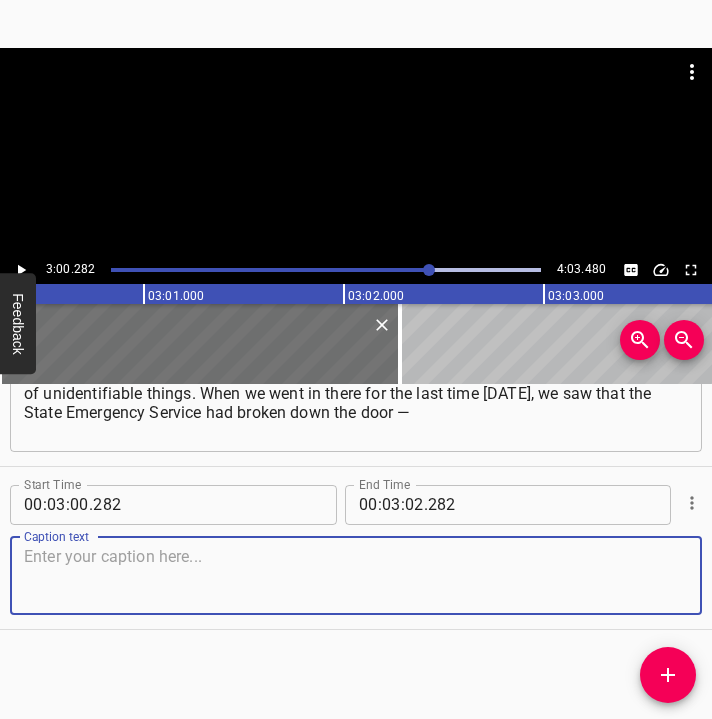 click at bounding box center [356, 575] 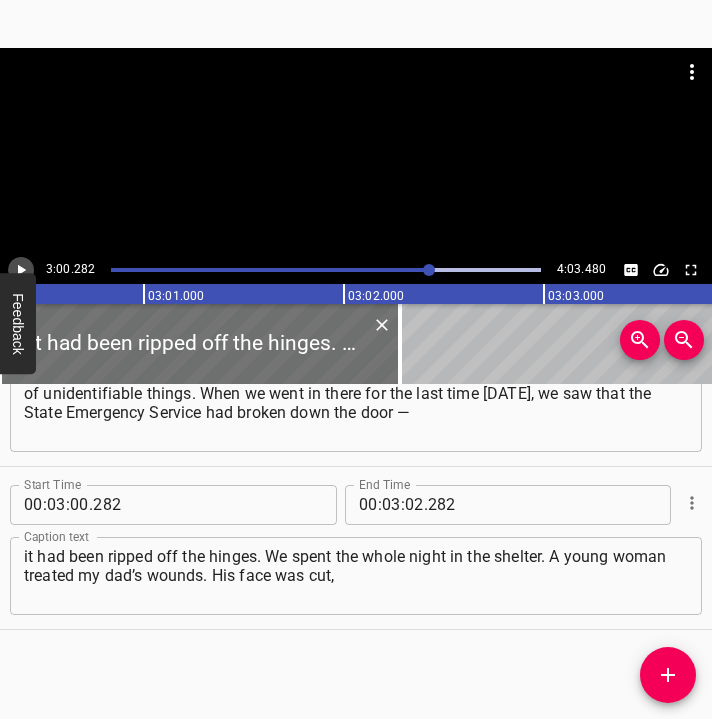 click 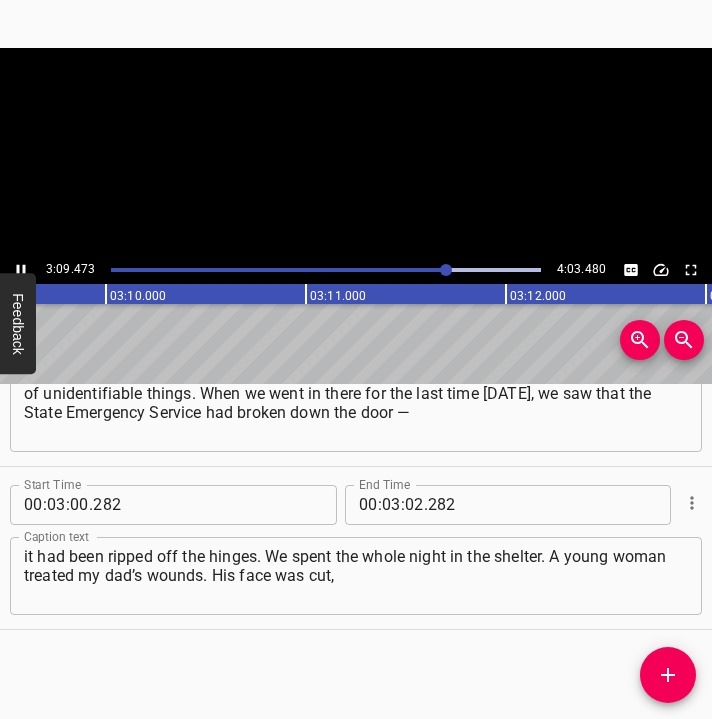 click 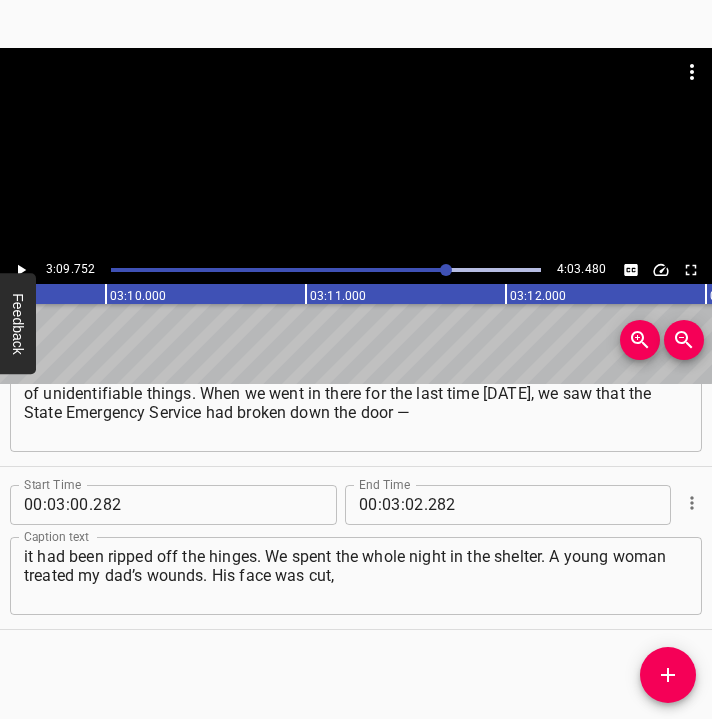 scroll, scrollTop: 0, scrollLeft: 37950, axis: horizontal 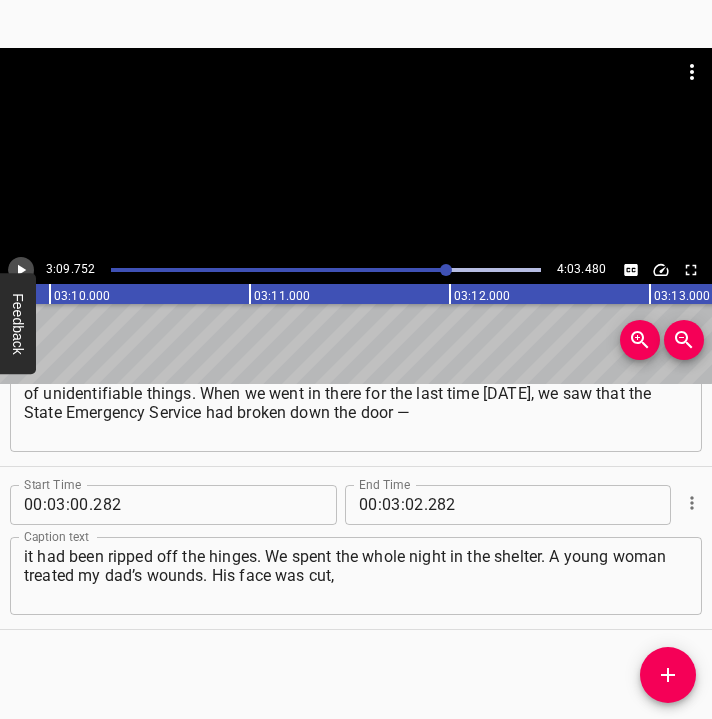 click 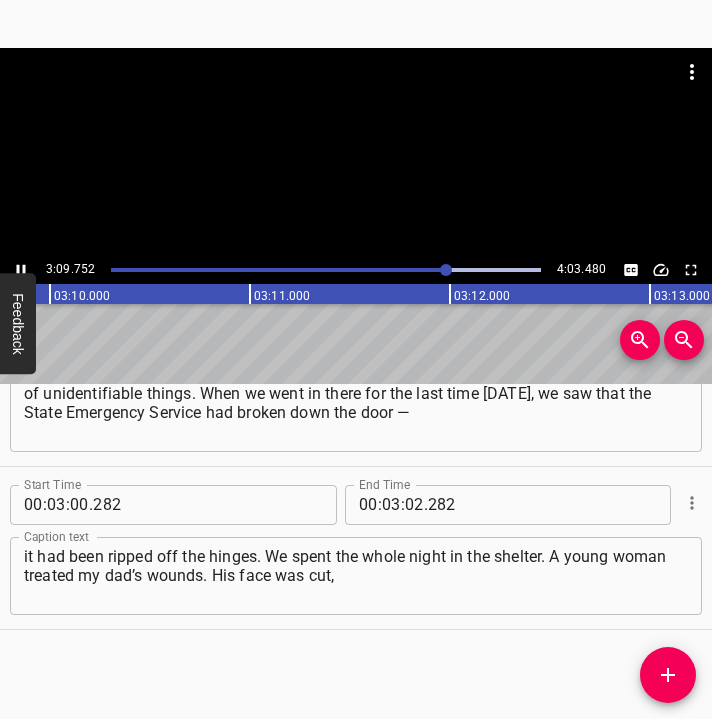 click 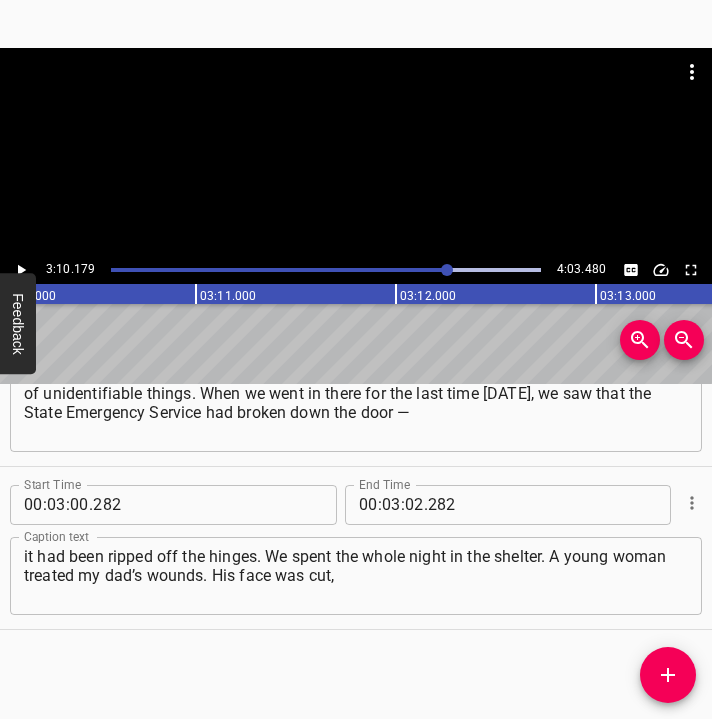 scroll, scrollTop: 0, scrollLeft: 38035, axis: horizontal 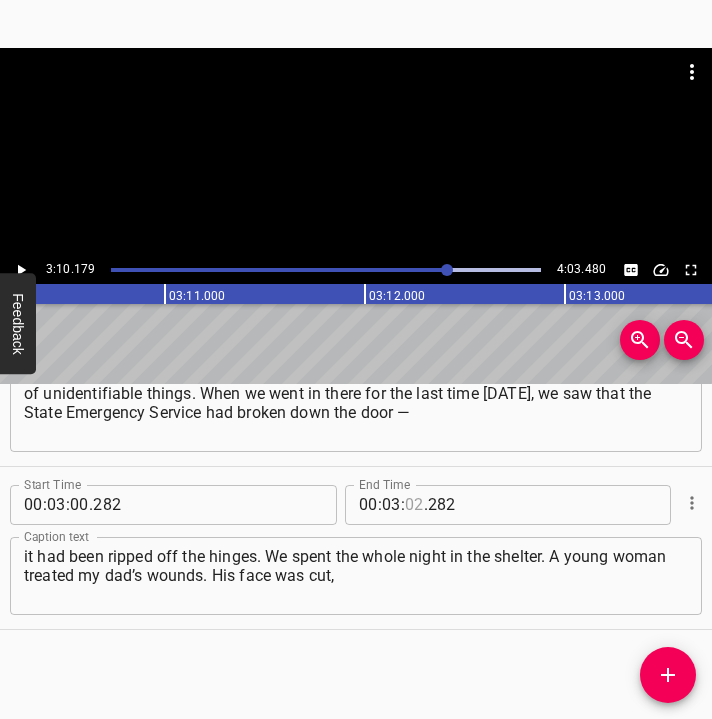 drag, startPoint x: 404, startPoint y: 506, endPoint x: 407, endPoint y: 495, distance: 11.401754 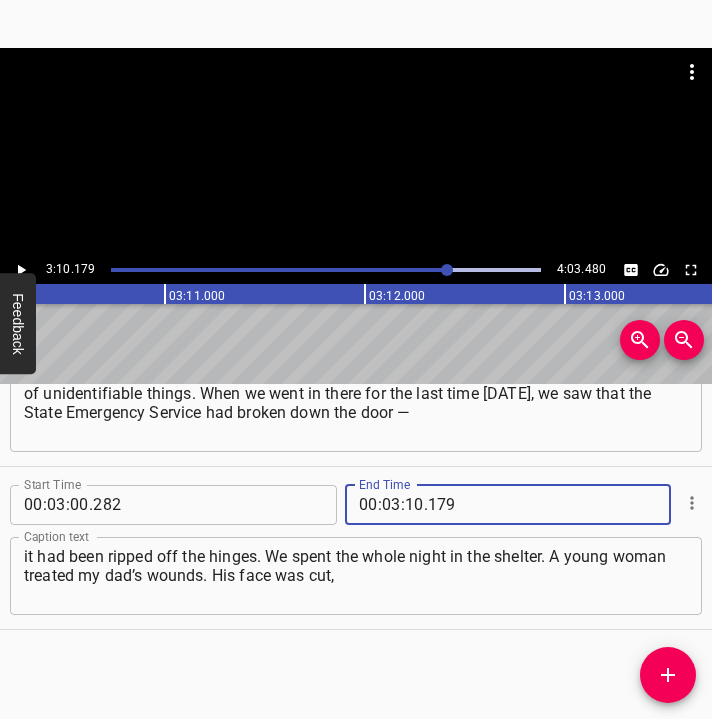 drag, startPoint x: 671, startPoint y: 676, endPoint x: 700, endPoint y: 668, distance: 30.083218 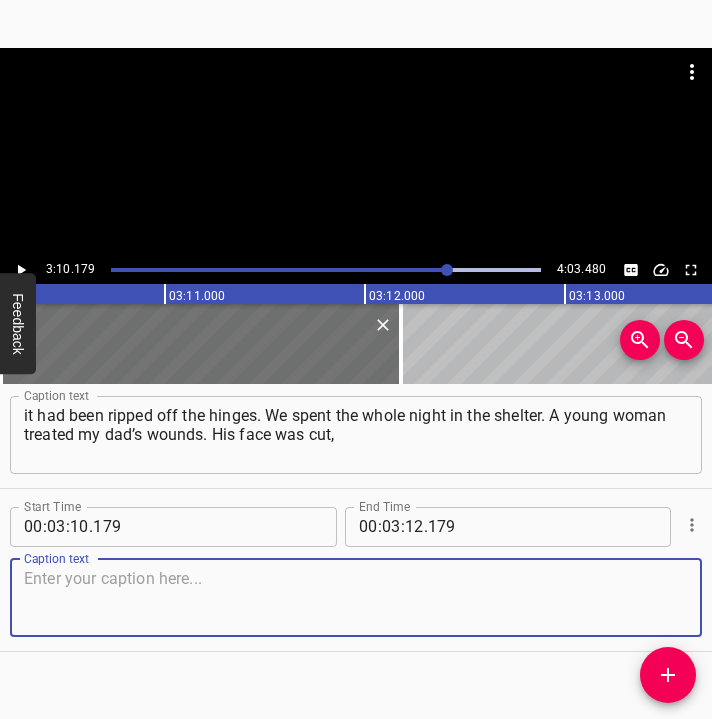 scroll, scrollTop: 3018, scrollLeft: 0, axis: vertical 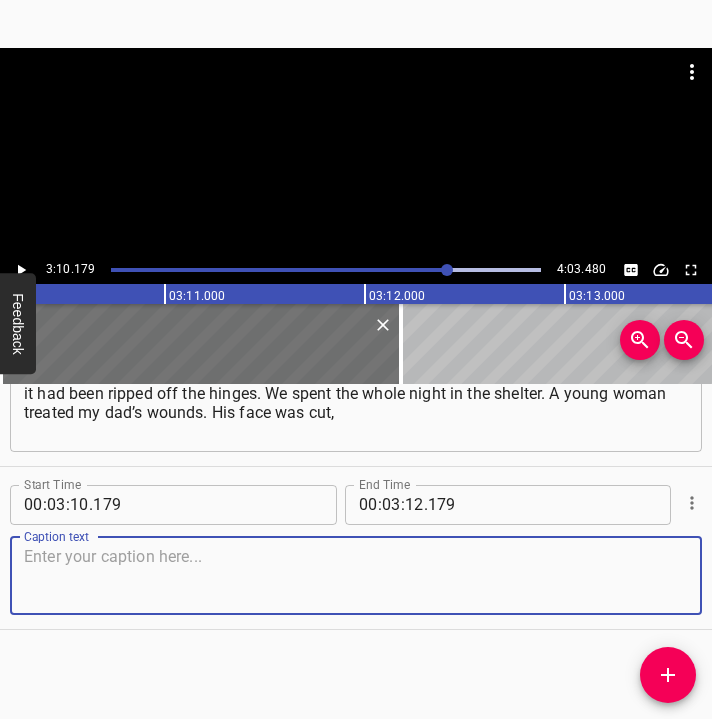drag, startPoint x: 661, startPoint y: 582, endPoint x: 710, endPoint y: 568, distance: 50.96077 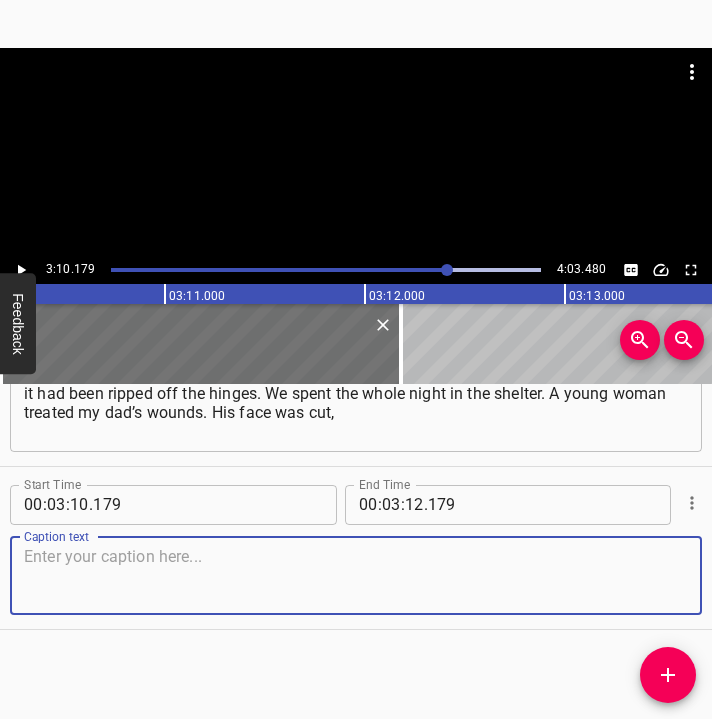 click at bounding box center (356, 575) 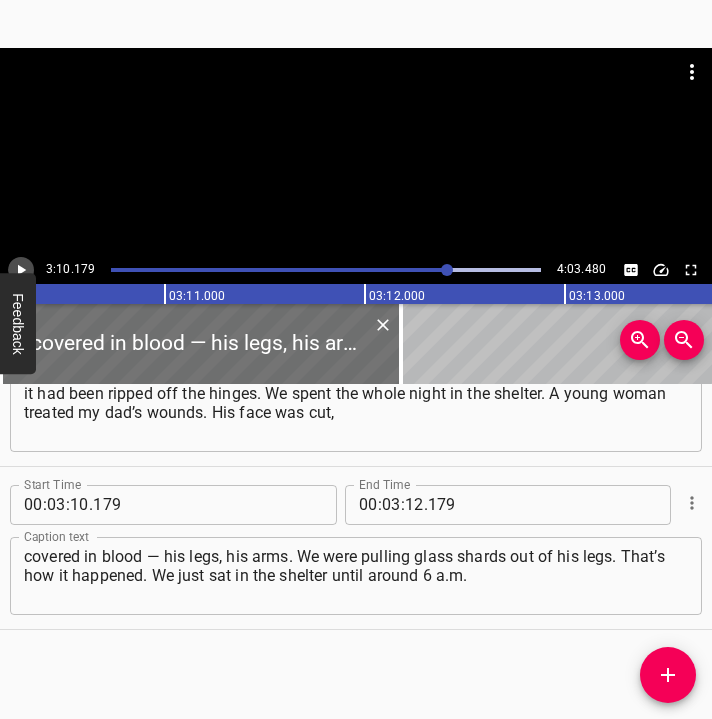 click 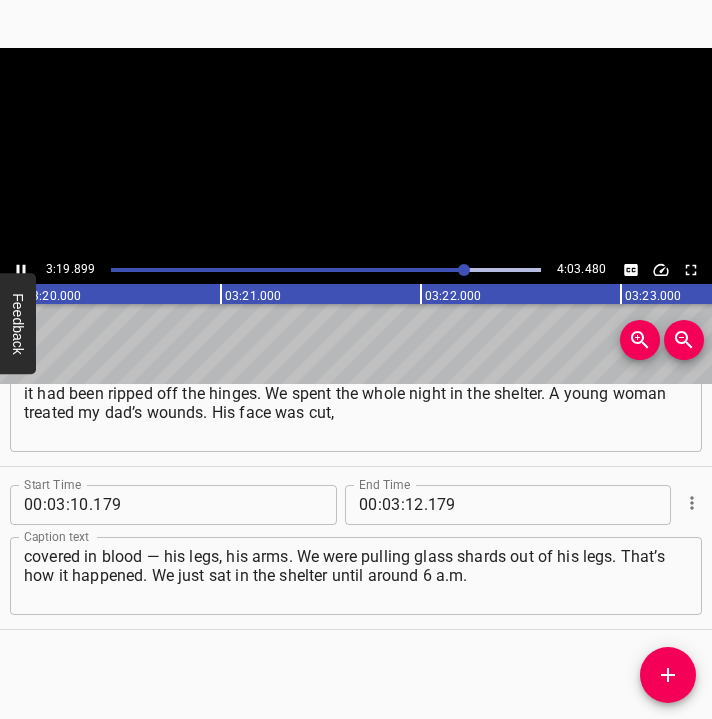 click 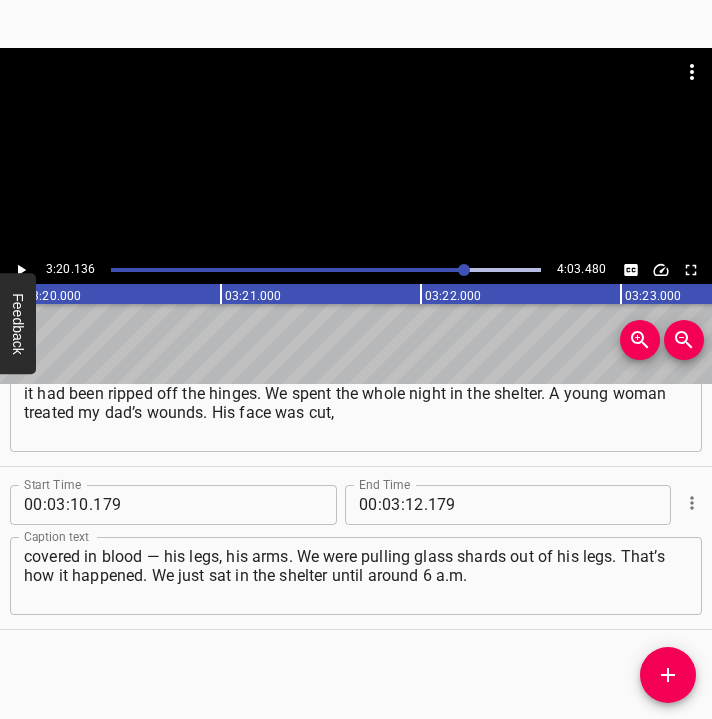 scroll, scrollTop: 0, scrollLeft: 40027, axis: horizontal 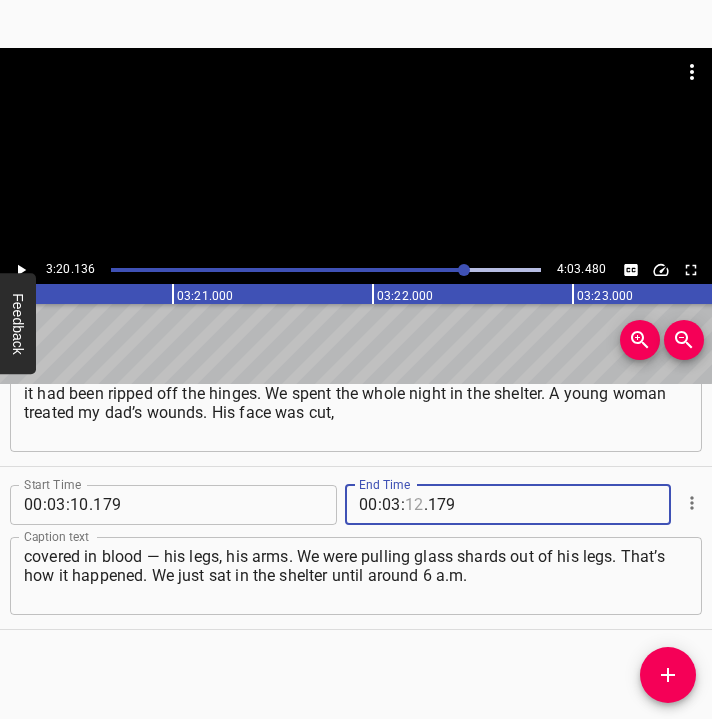 click at bounding box center (414, 505) 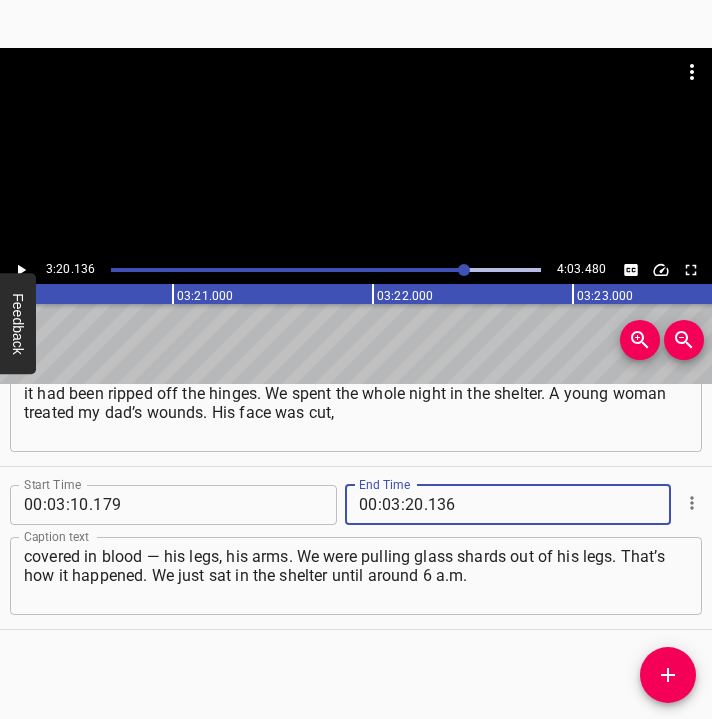 click 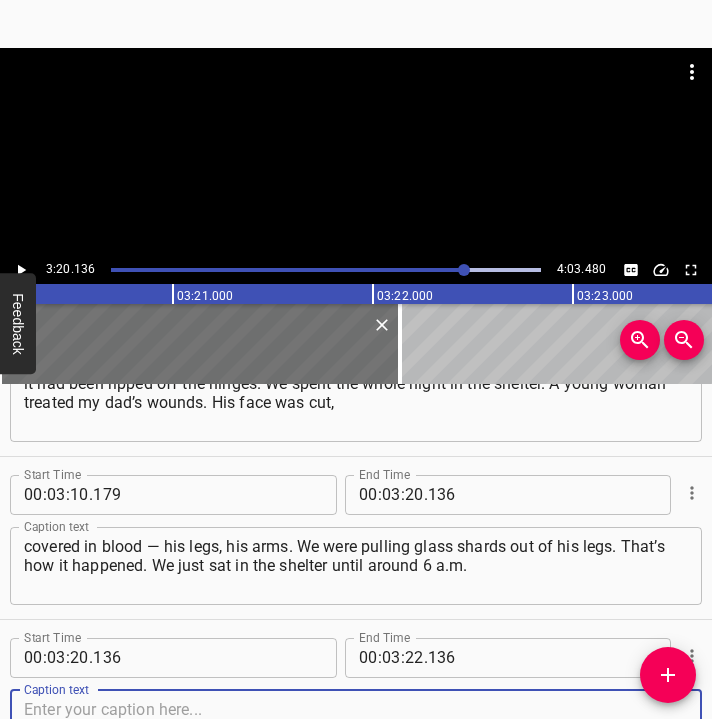 scroll, scrollTop: 3181, scrollLeft: 0, axis: vertical 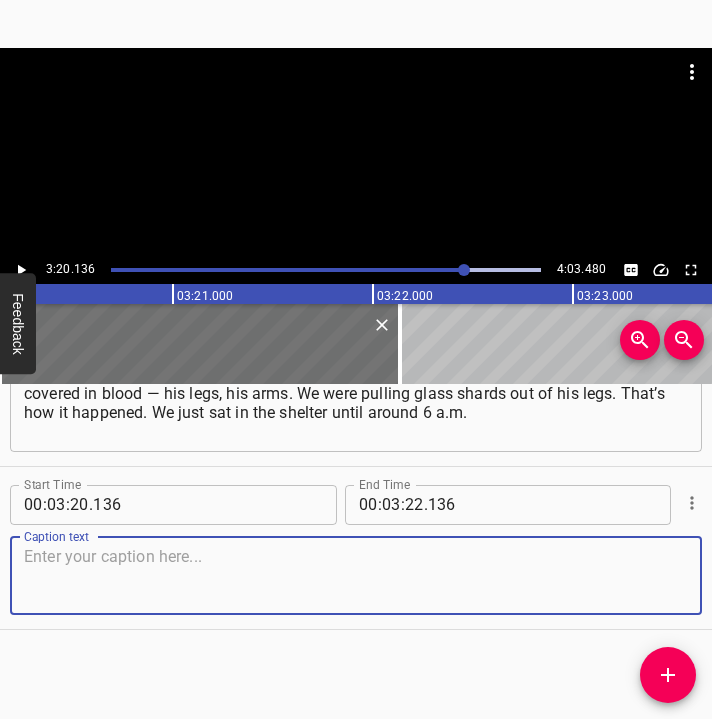 click at bounding box center [356, 575] 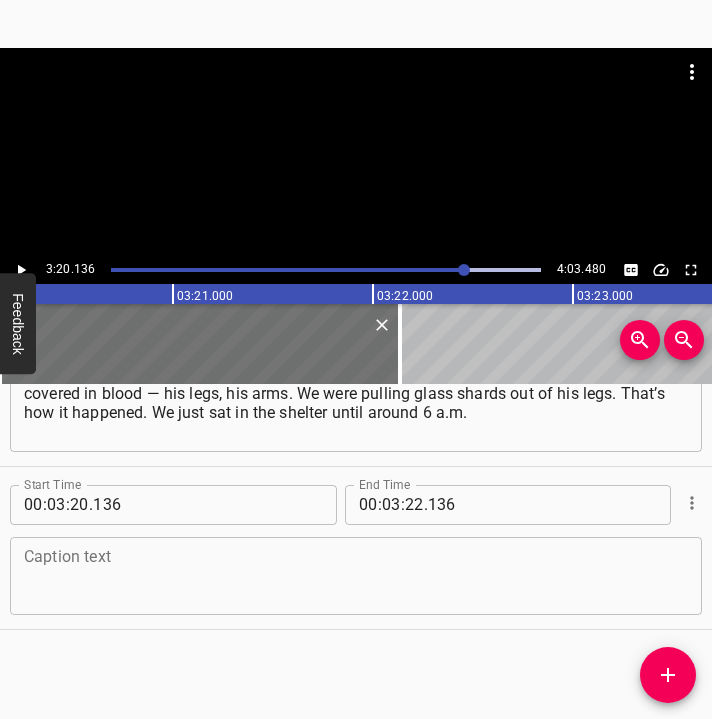 click at bounding box center [356, 575] 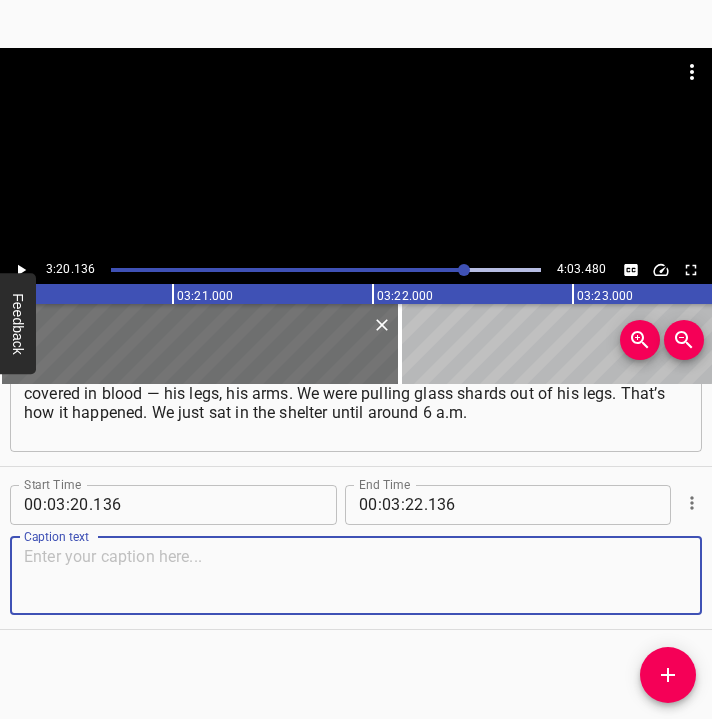 paste on "Even though the air raid alert was still on, we came here and waited for it to end, because we were watching the map and saw there was no longer" 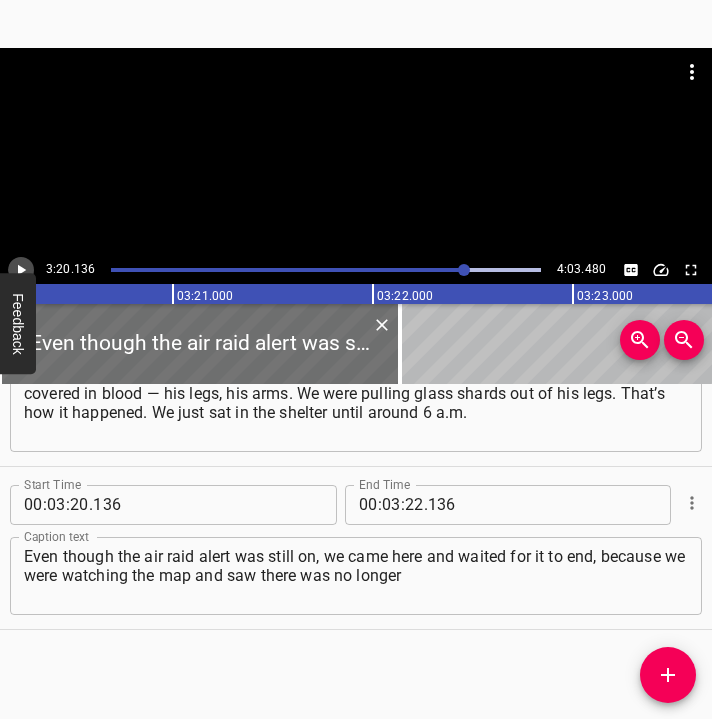 click 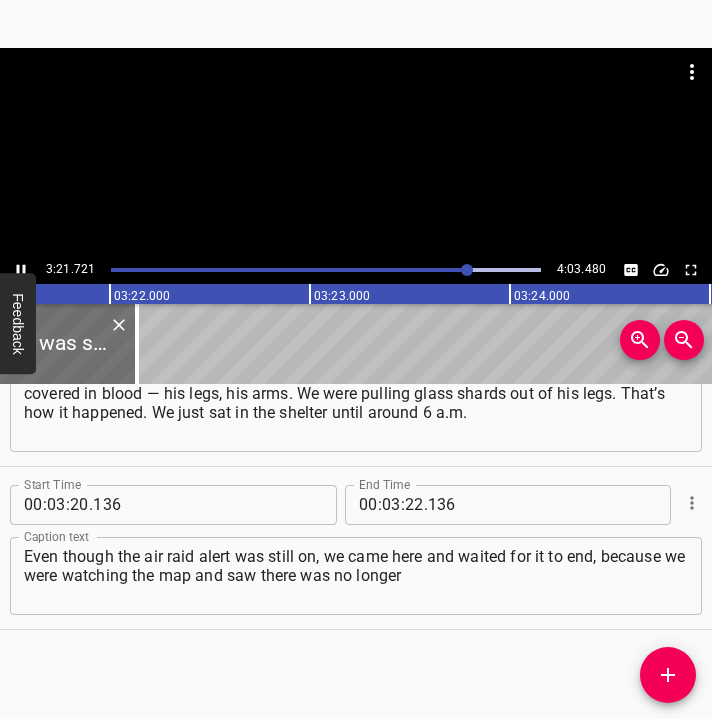 scroll, scrollTop: 0, scrollLeft: 40344, axis: horizontal 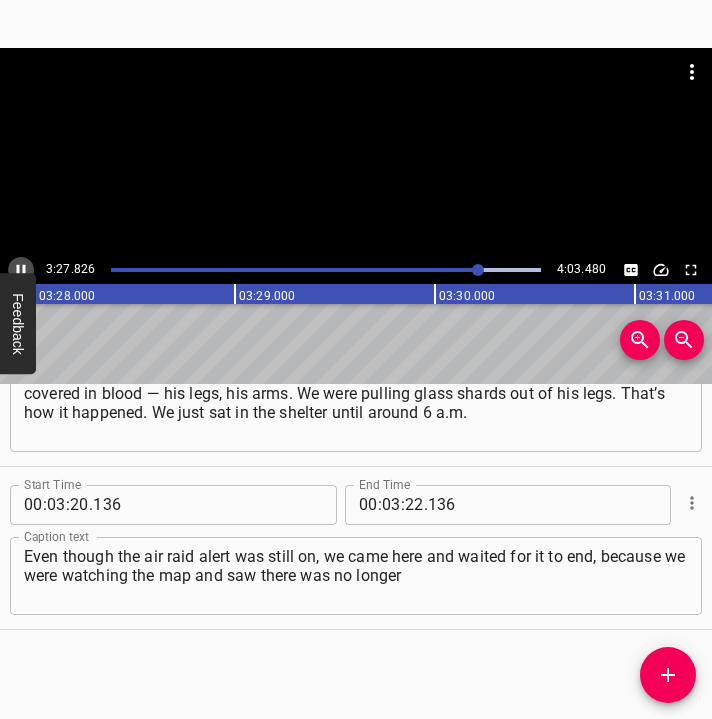 click 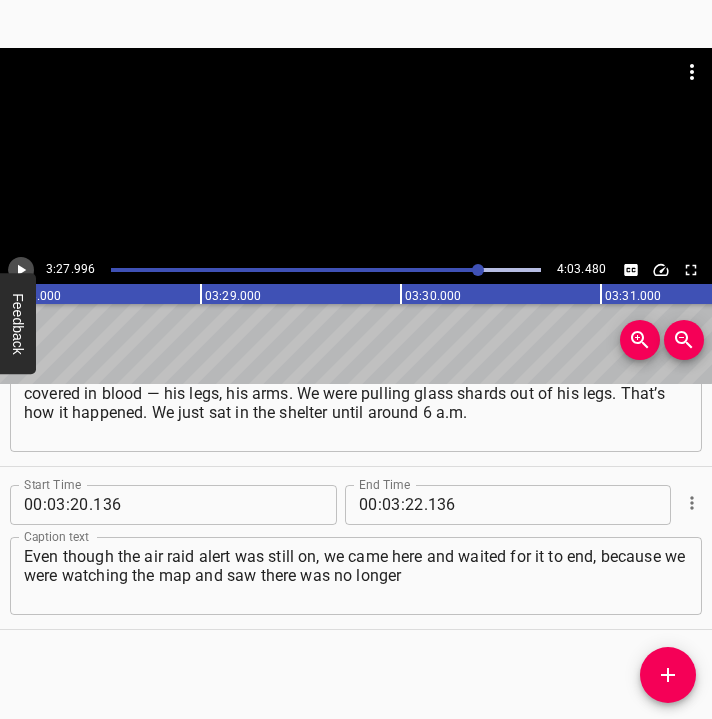 click 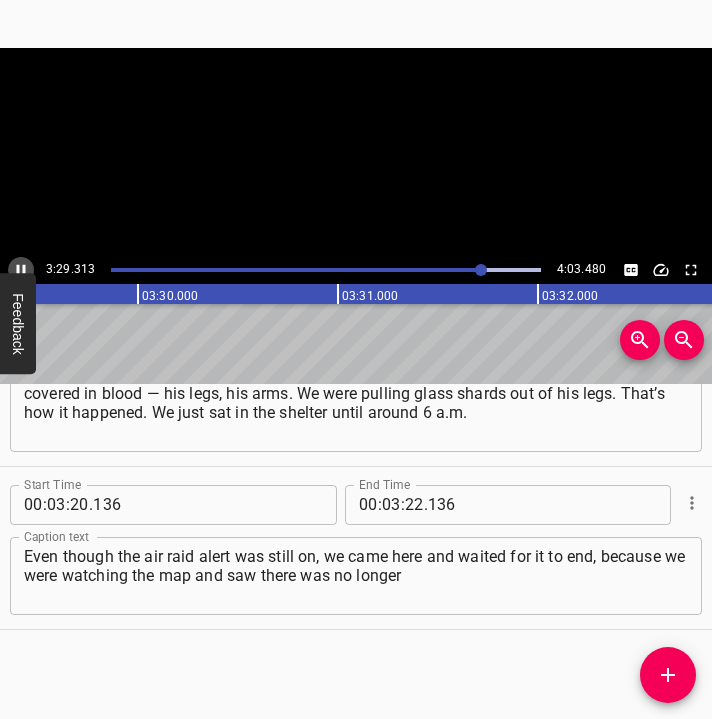 click 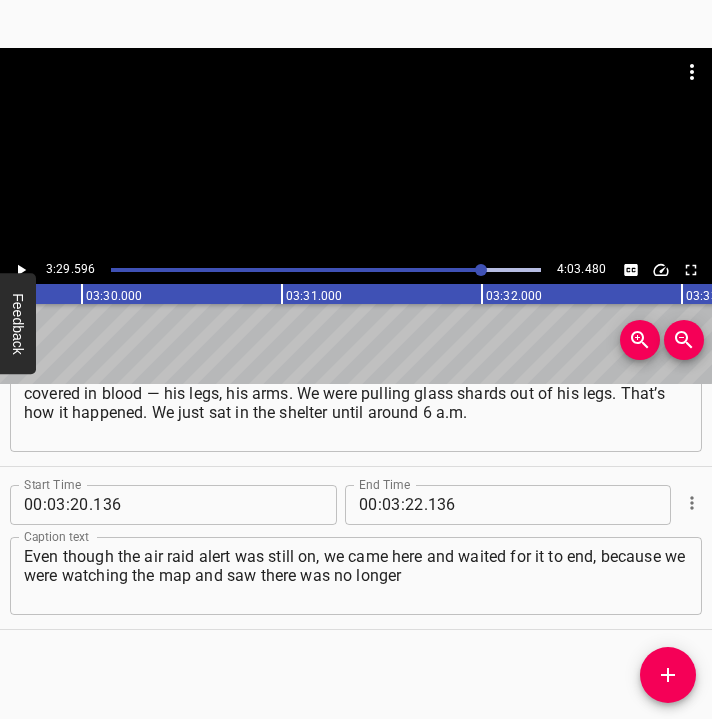 scroll, scrollTop: 0, scrollLeft: 41919, axis: horizontal 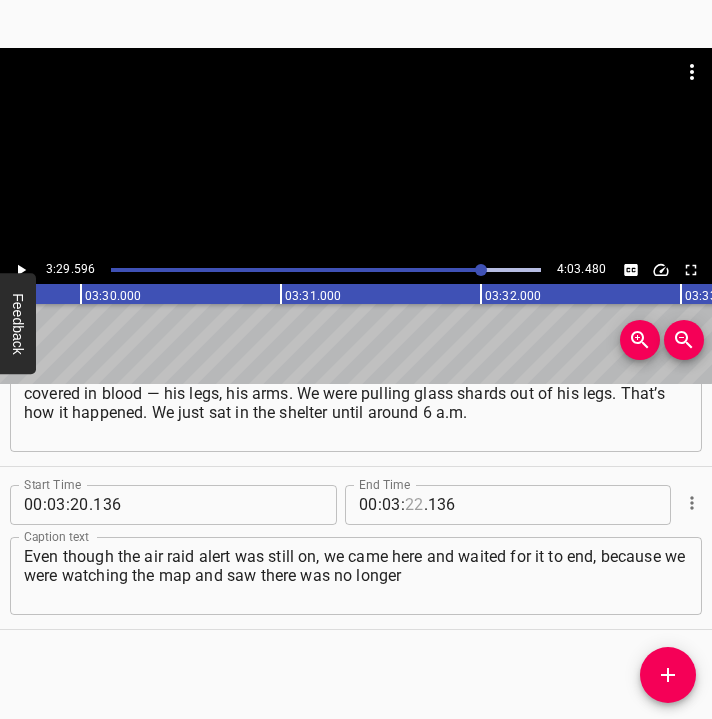 click at bounding box center [414, 505] 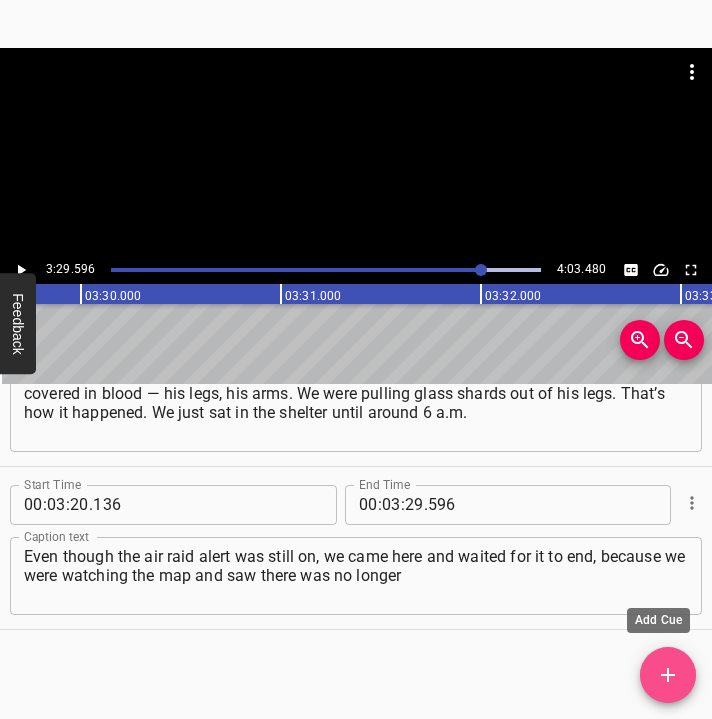 click 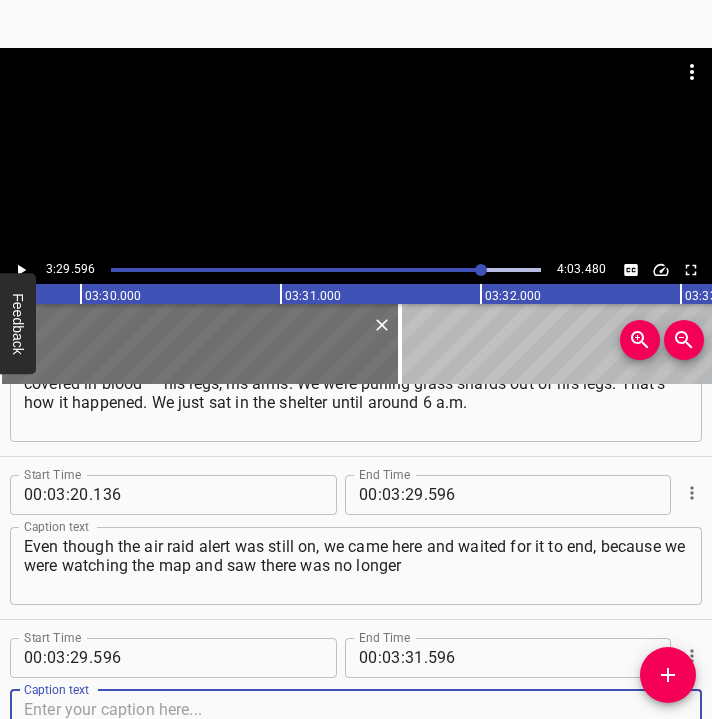 scroll, scrollTop: 3344, scrollLeft: 0, axis: vertical 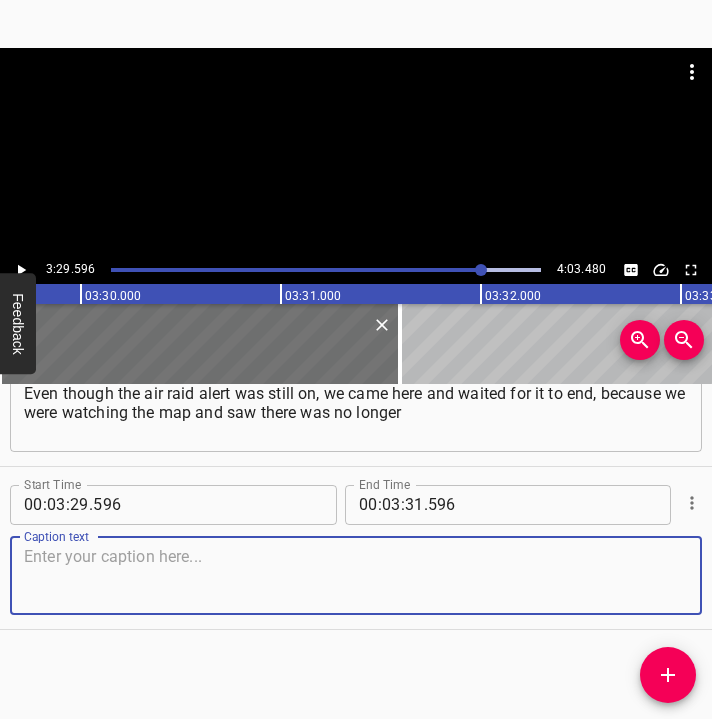 drag, startPoint x: 654, startPoint y: 570, endPoint x: 692, endPoint y: 567, distance: 38.118237 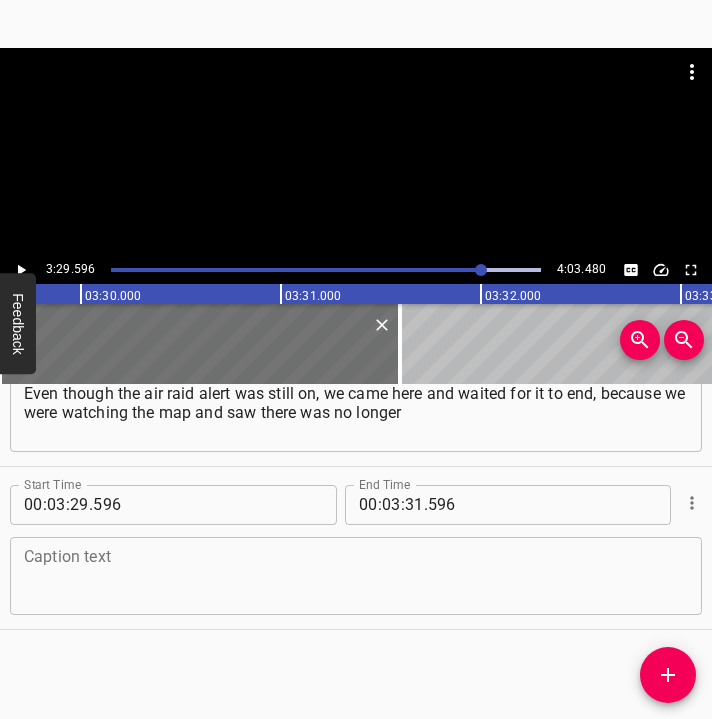 click at bounding box center [356, 575] 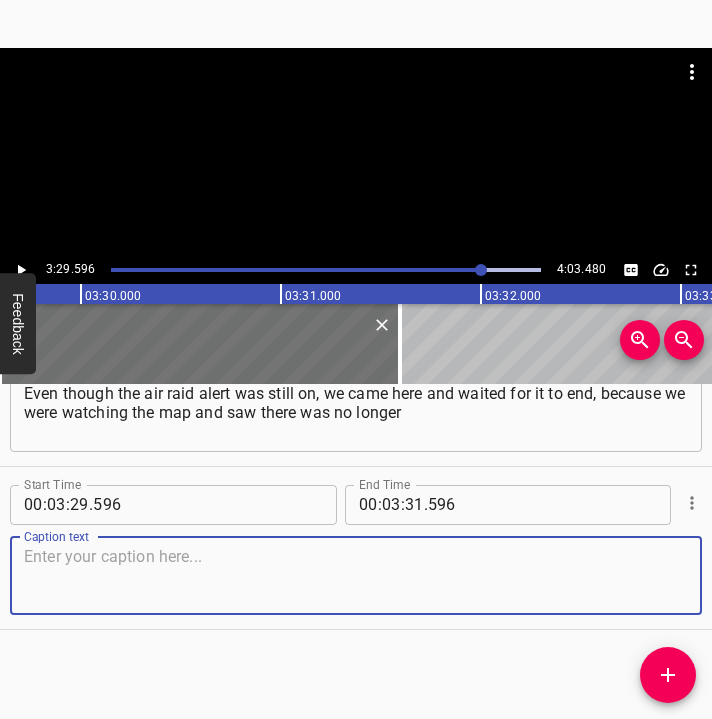 paste on "any threat to [GEOGRAPHIC_DATA], even though the alert was still ongoing. We’re still in shock. Probably still haven’t fully grasped what’s happening." 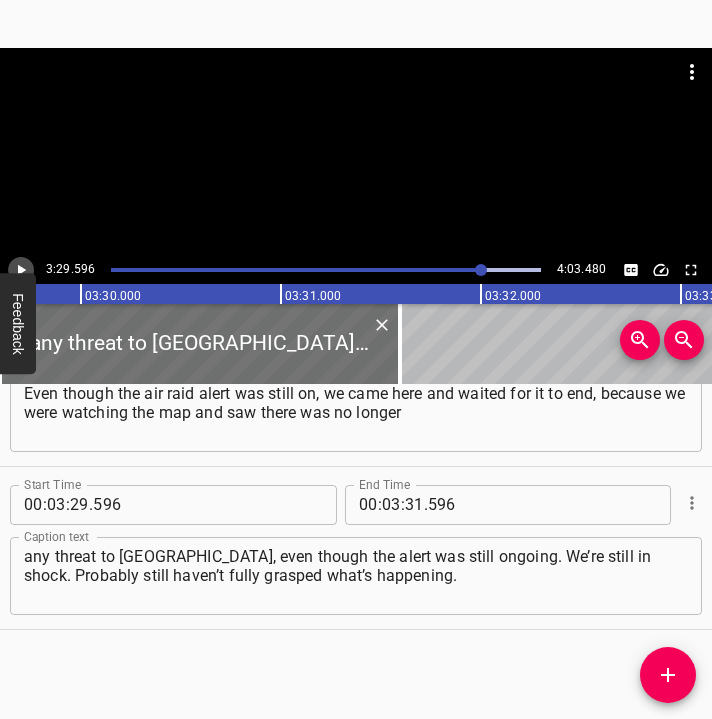 click 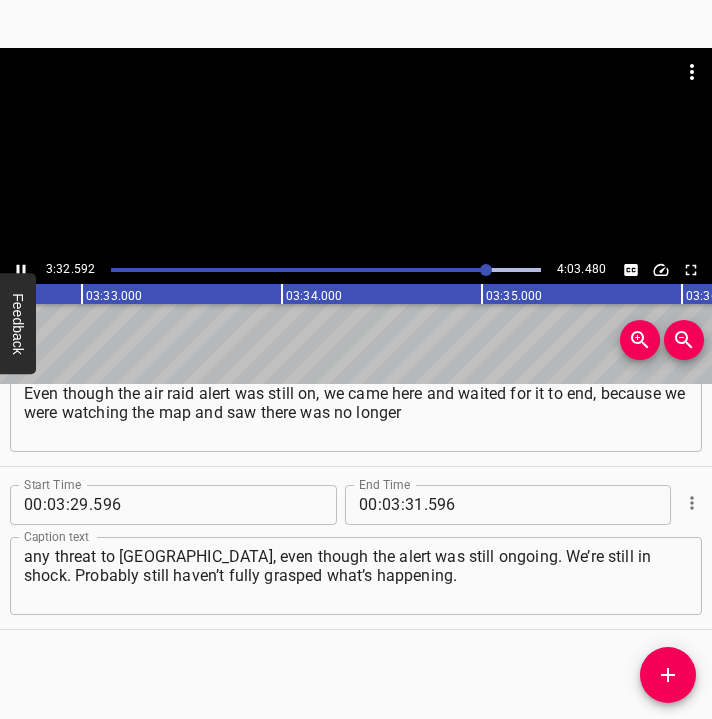 scroll, scrollTop: 0, scrollLeft: 42571, axis: horizontal 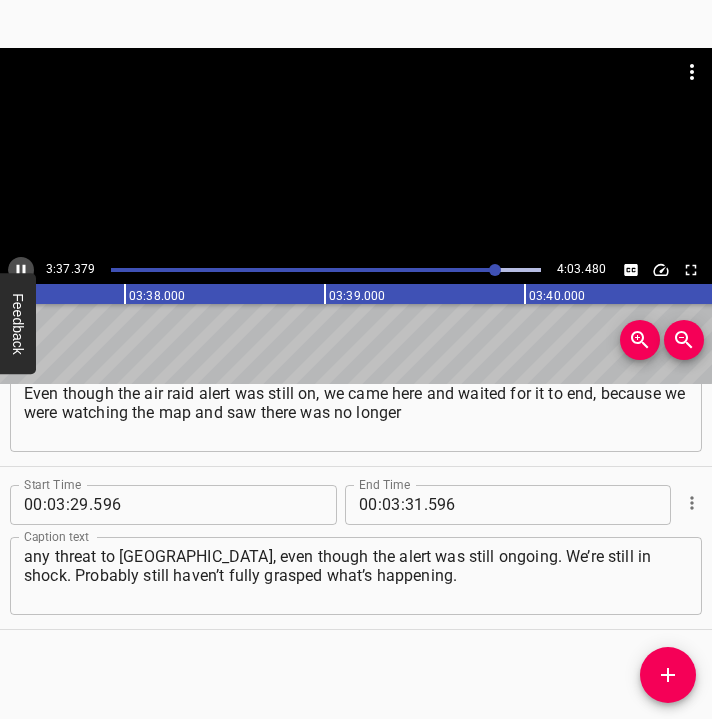 click 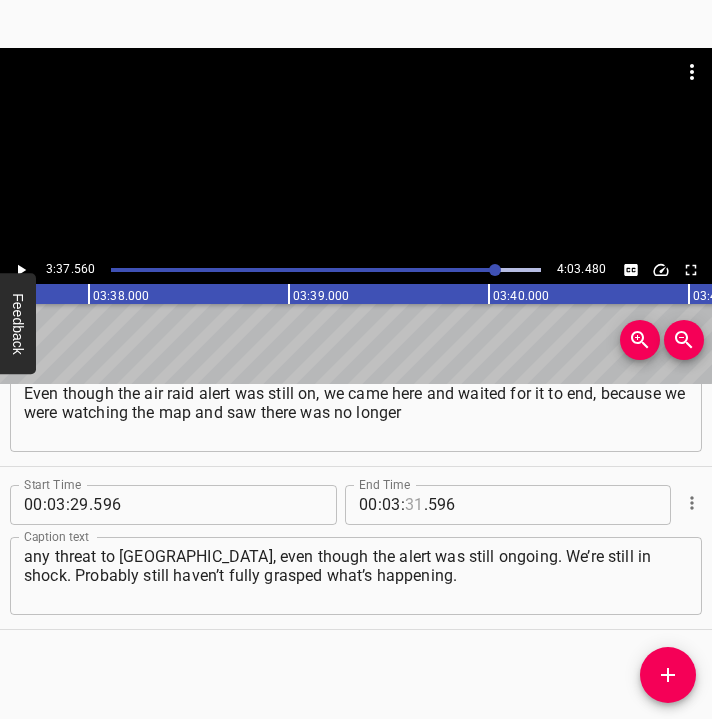 click at bounding box center [414, 505] 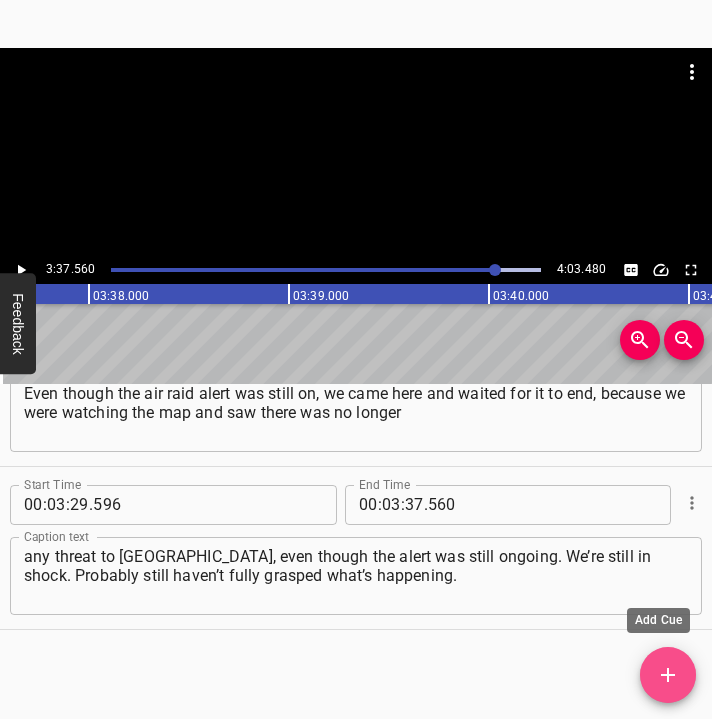 click at bounding box center [668, 675] 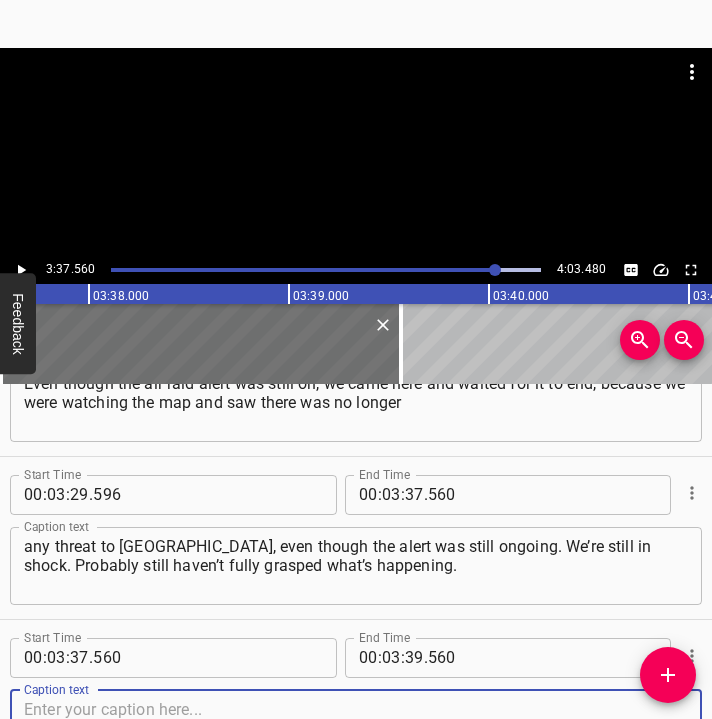 scroll, scrollTop: 3507, scrollLeft: 0, axis: vertical 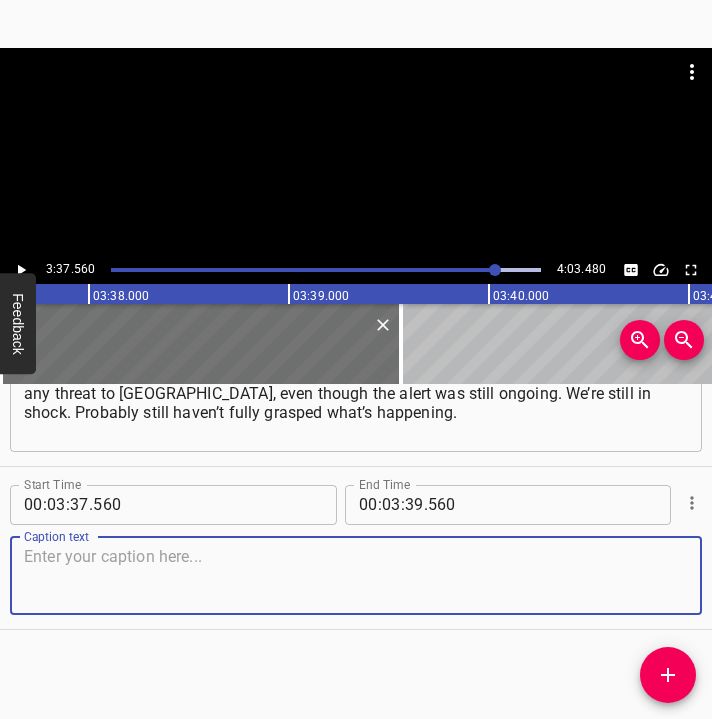 click on "Caption text" at bounding box center (356, 576) 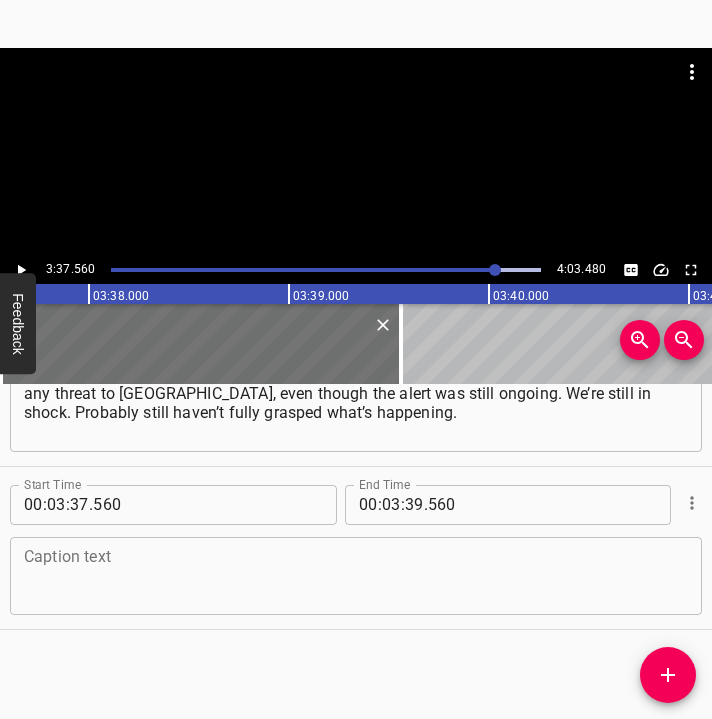 click at bounding box center (356, 575) 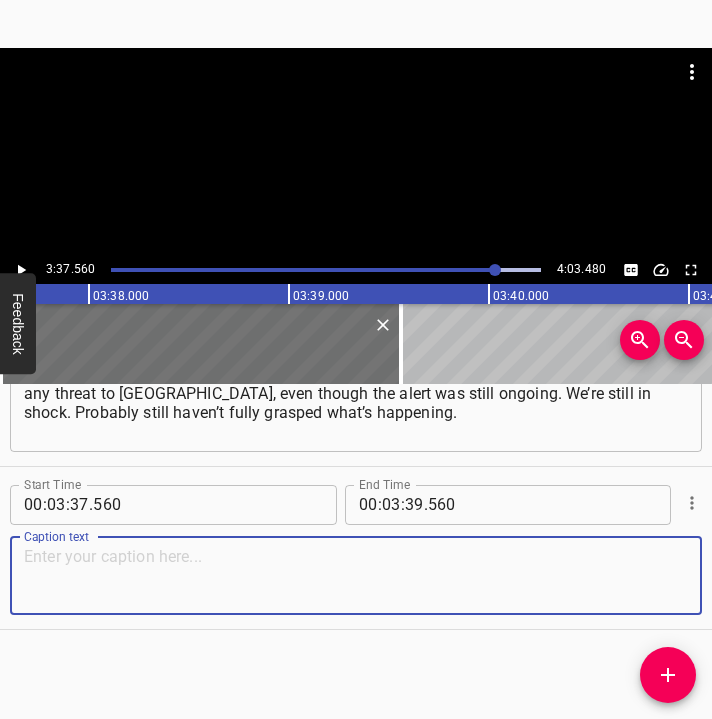 paste on "We’re just acting based on the circumstances. I believe Ukraine will only win if it retains at least some form of sovereignty." 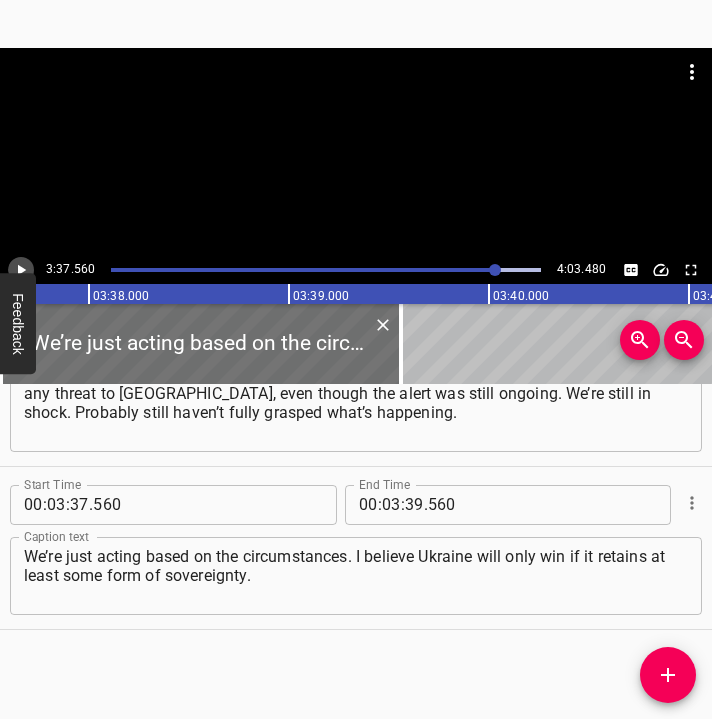 click at bounding box center (21, 270) 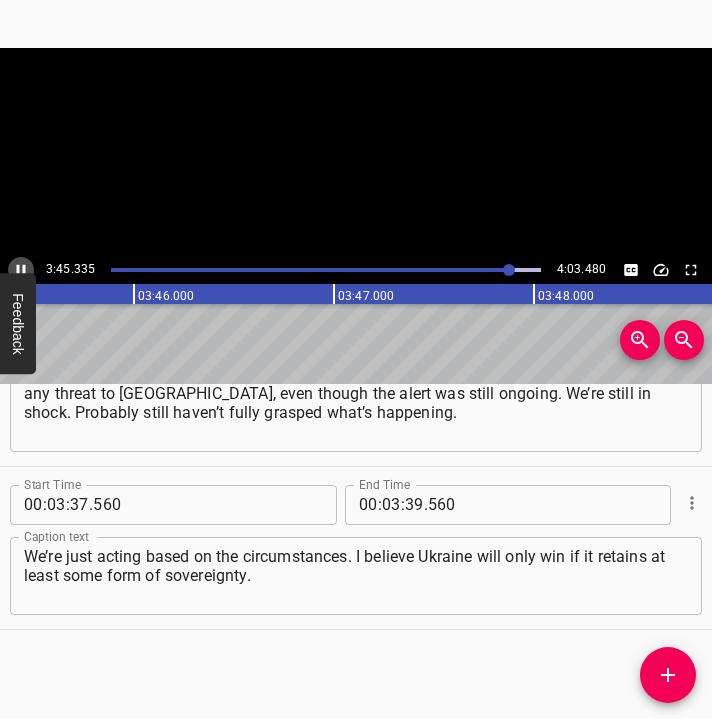 click at bounding box center (21, 270) 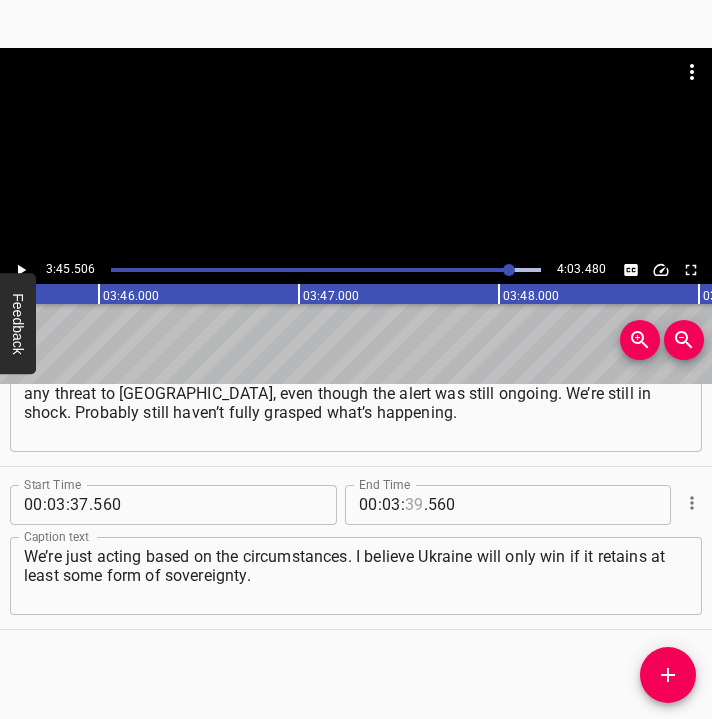 click at bounding box center [414, 505] 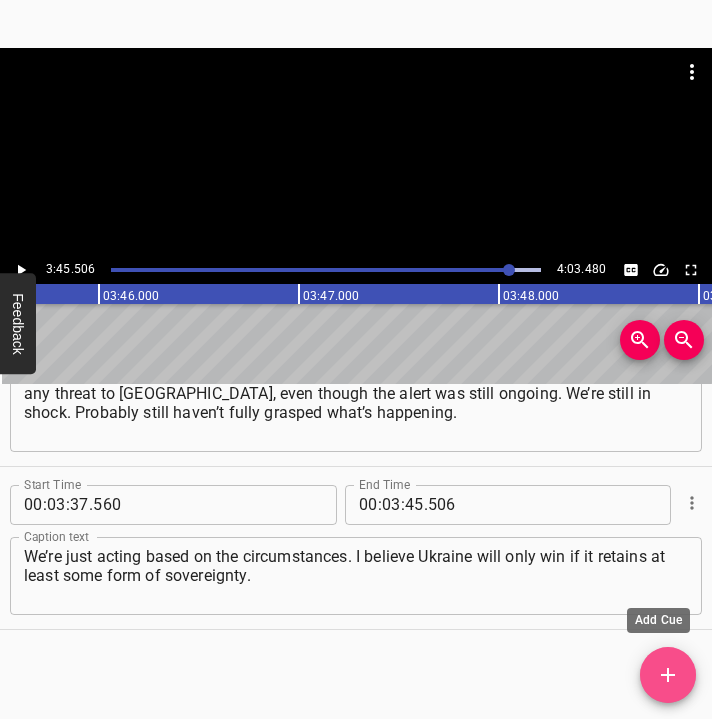 click 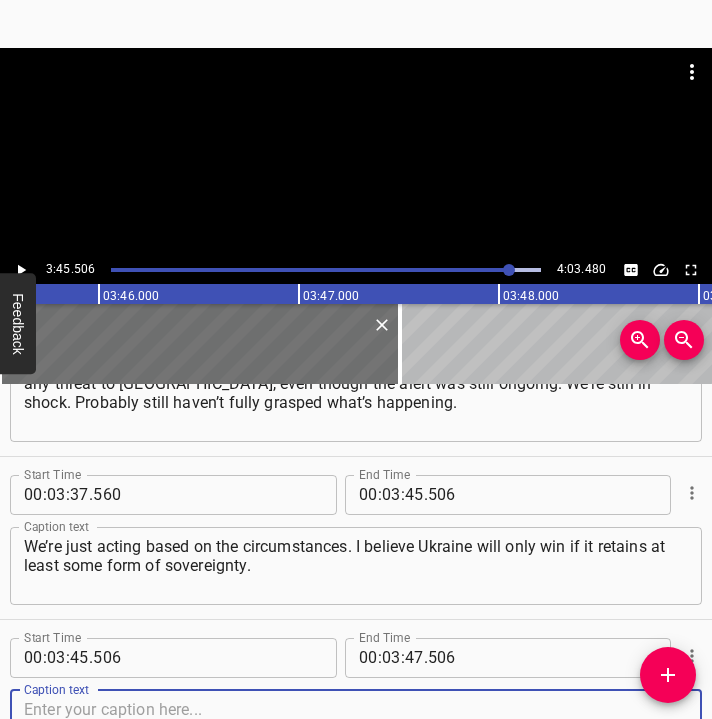 scroll, scrollTop: 3670, scrollLeft: 0, axis: vertical 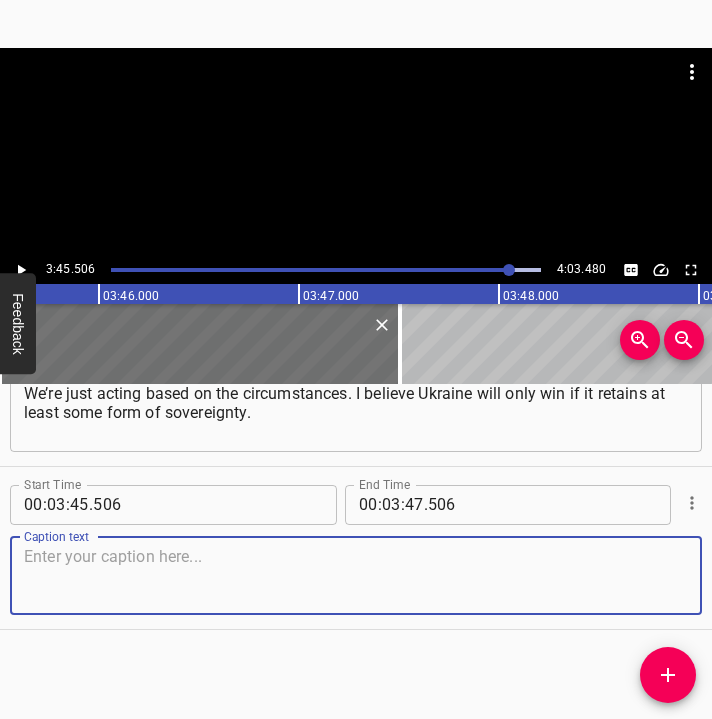drag, startPoint x: 651, startPoint y: 574, endPoint x: 674, endPoint y: 573, distance: 23.021729 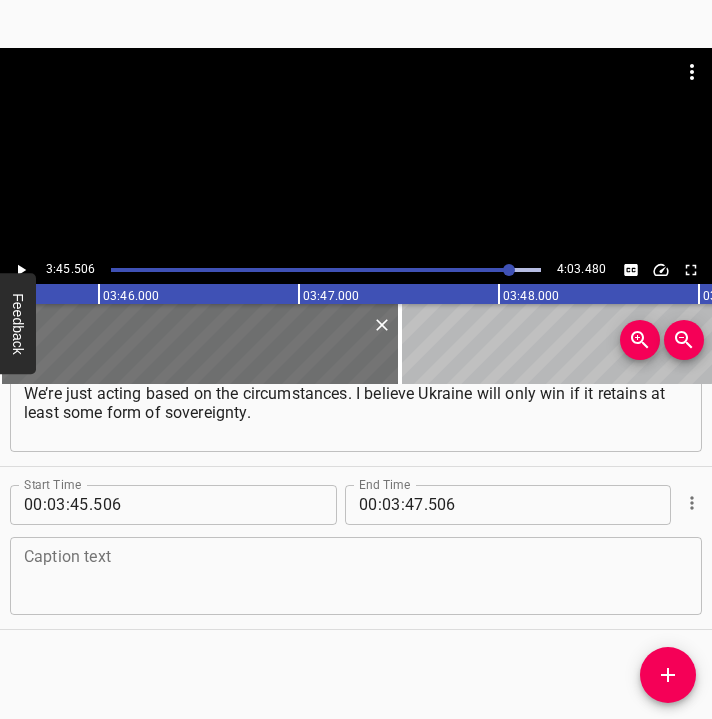 click at bounding box center (356, 575) 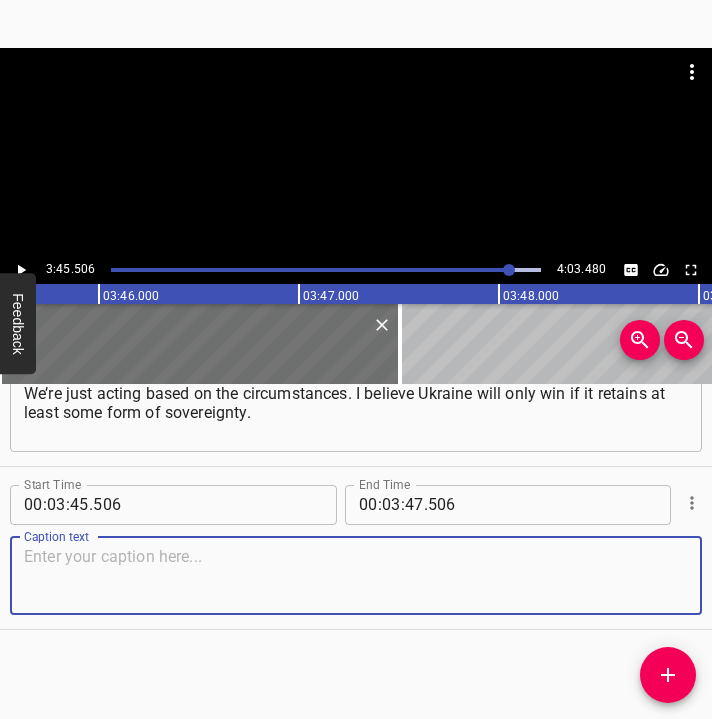paste on "That’s what I consider victory. As for not having any occupied territories — I believe that human lives are more important." 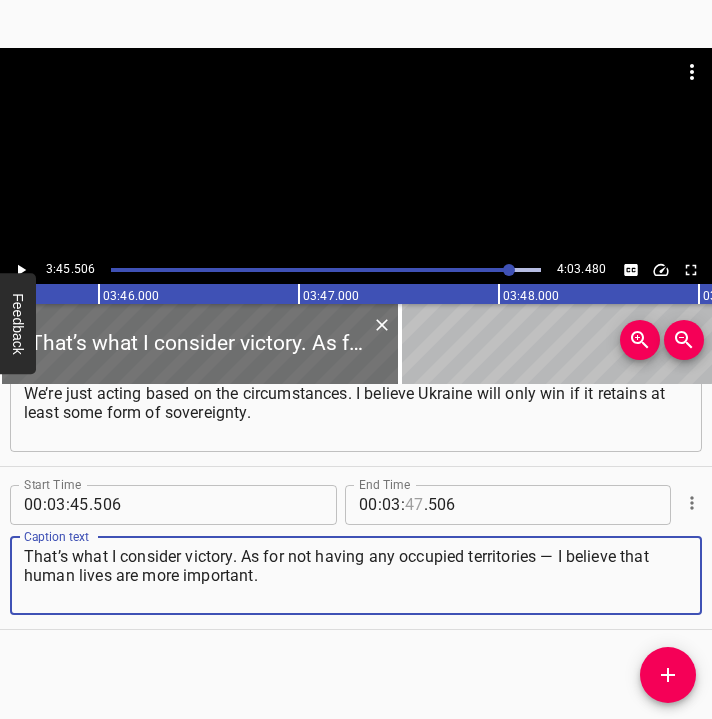 click at bounding box center (414, 505) 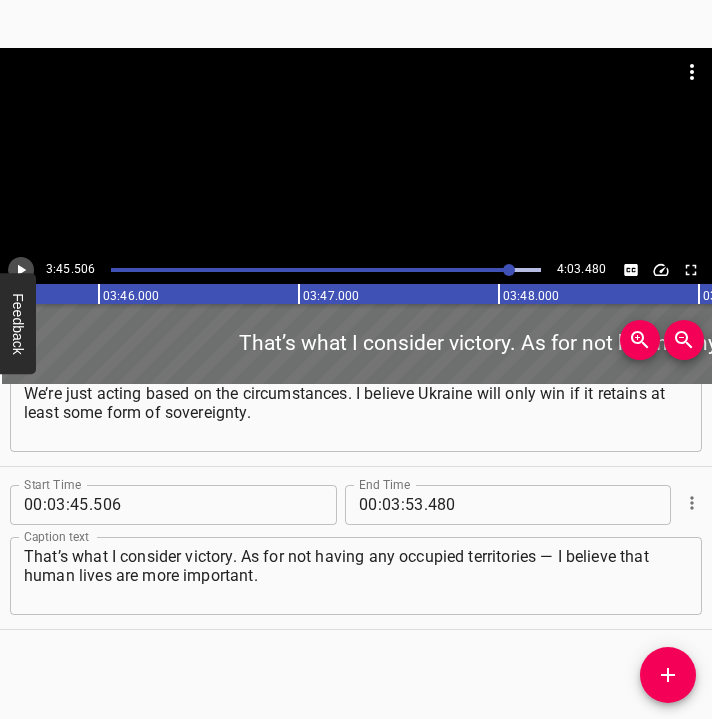 click 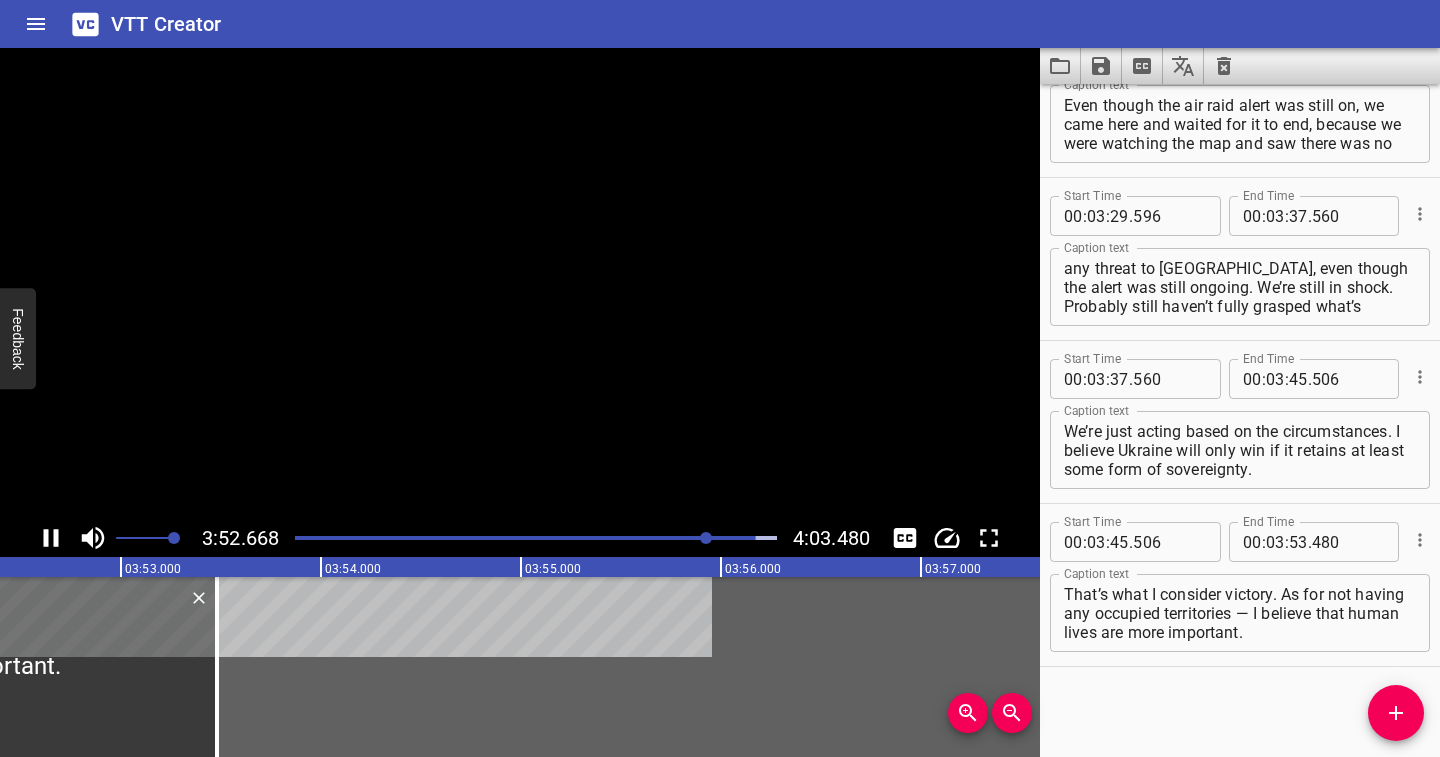 scroll, scrollTop: 0, scrollLeft: 46571, axis: horizontal 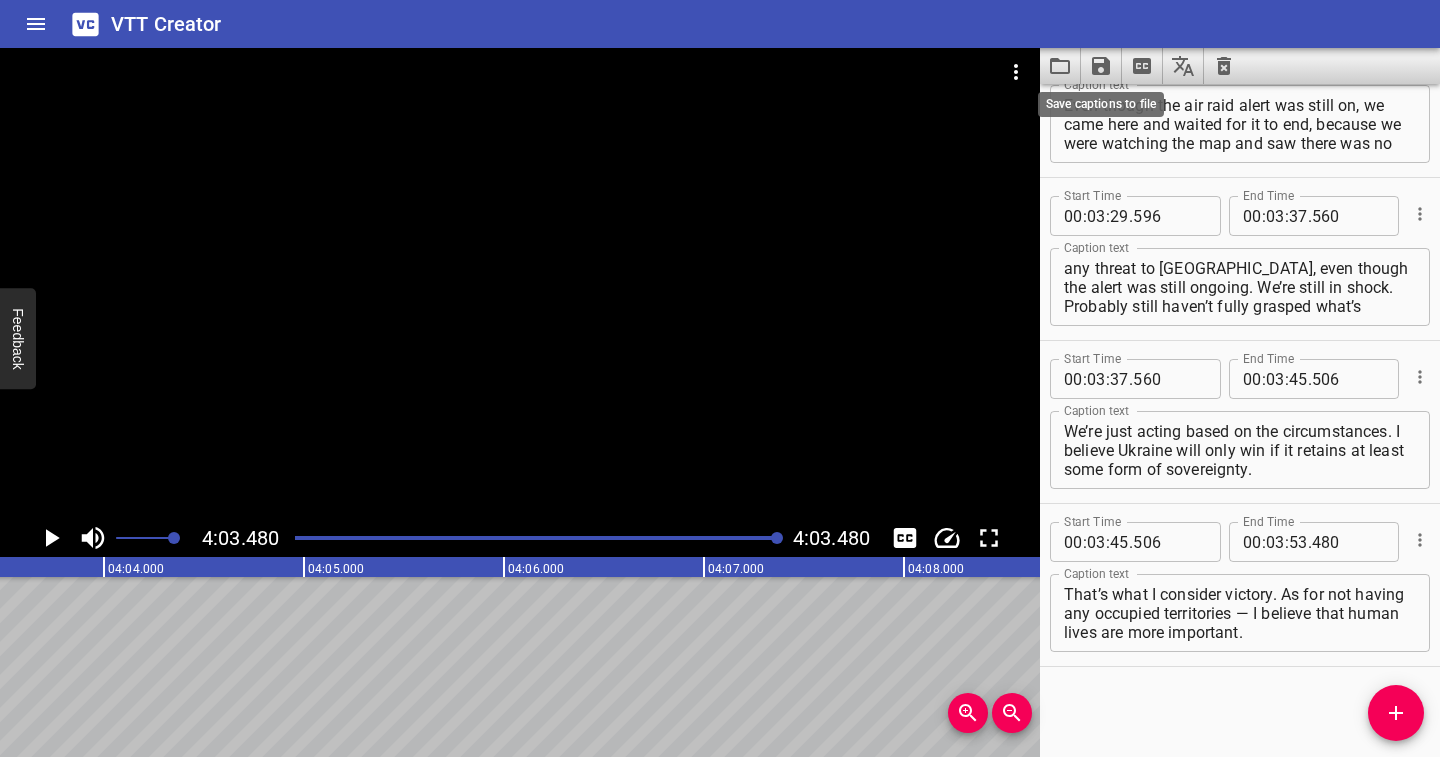click 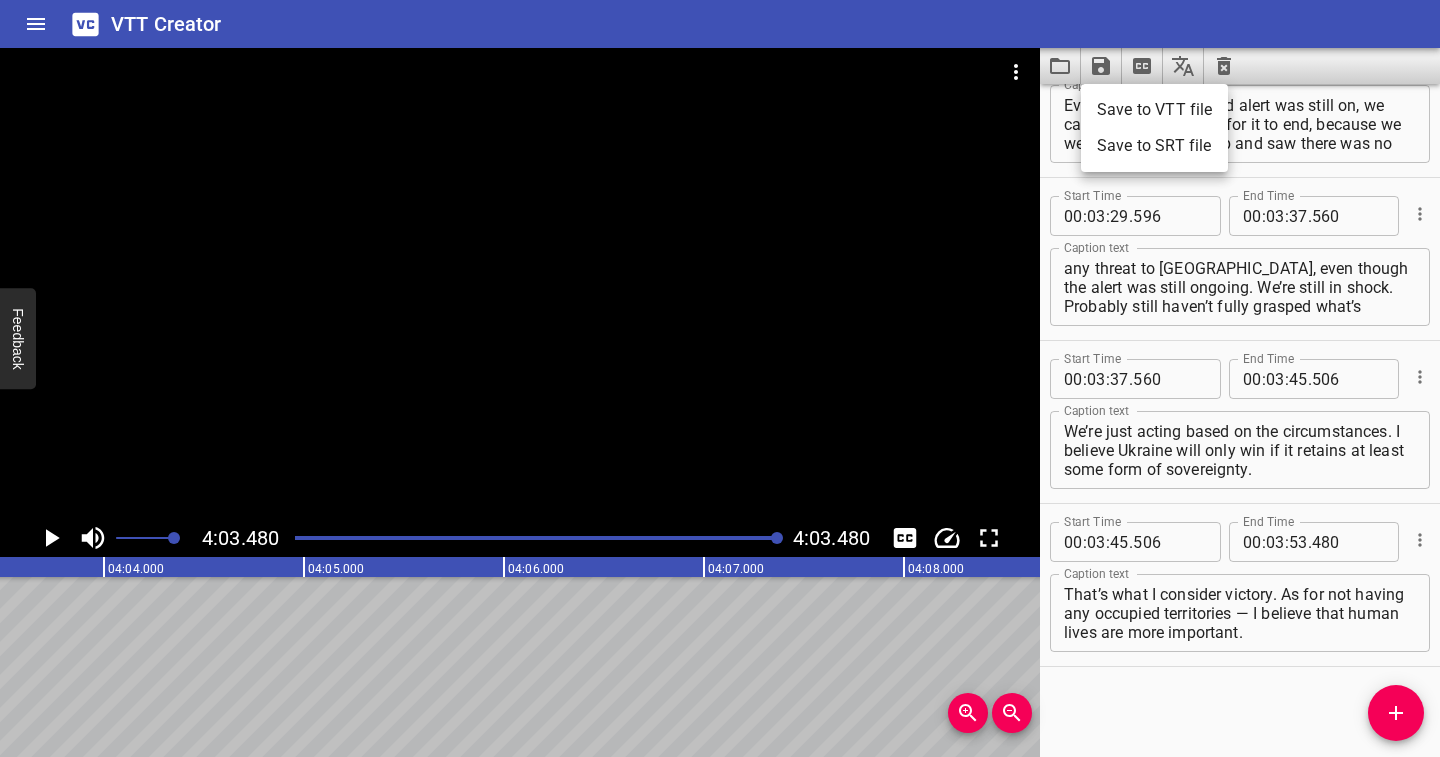 click on "Save to VTT file" at bounding box center [1154, 110] 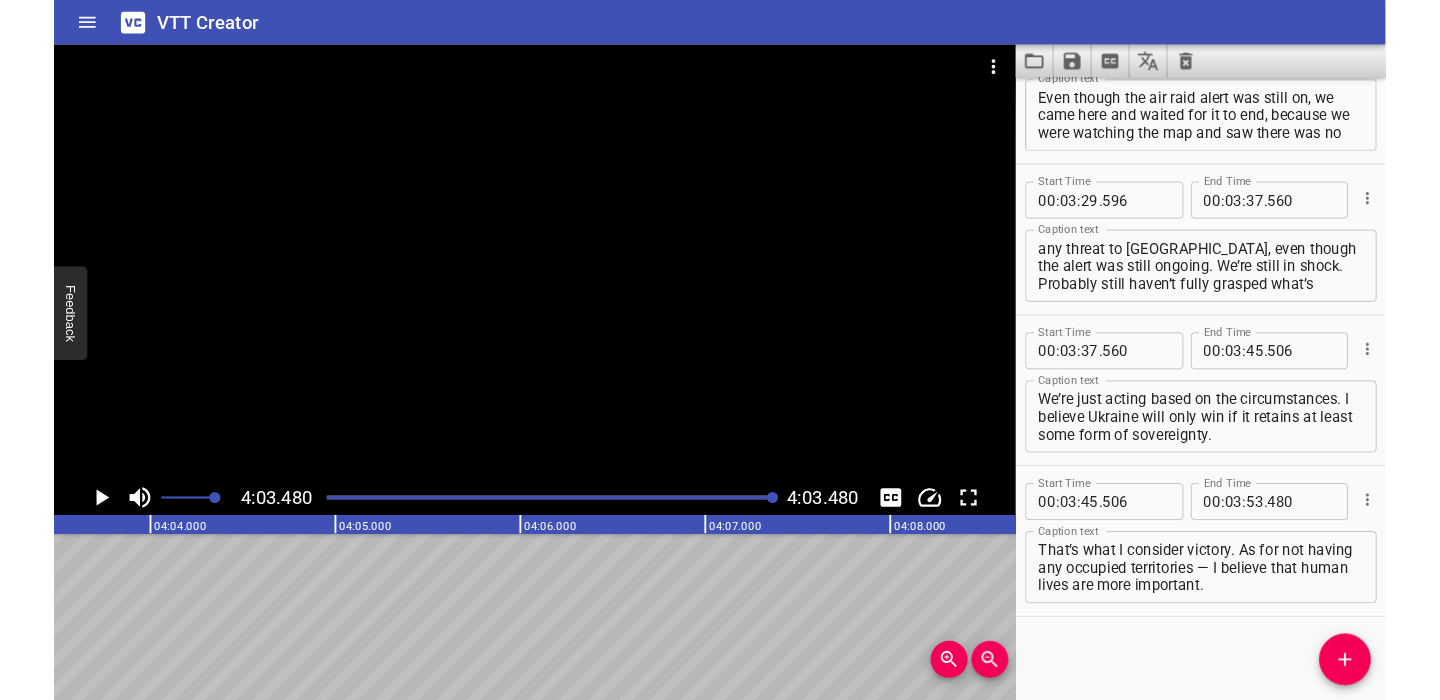 scroll, scrollTop: 3390, scrollLeft: 0, axis: vertical 